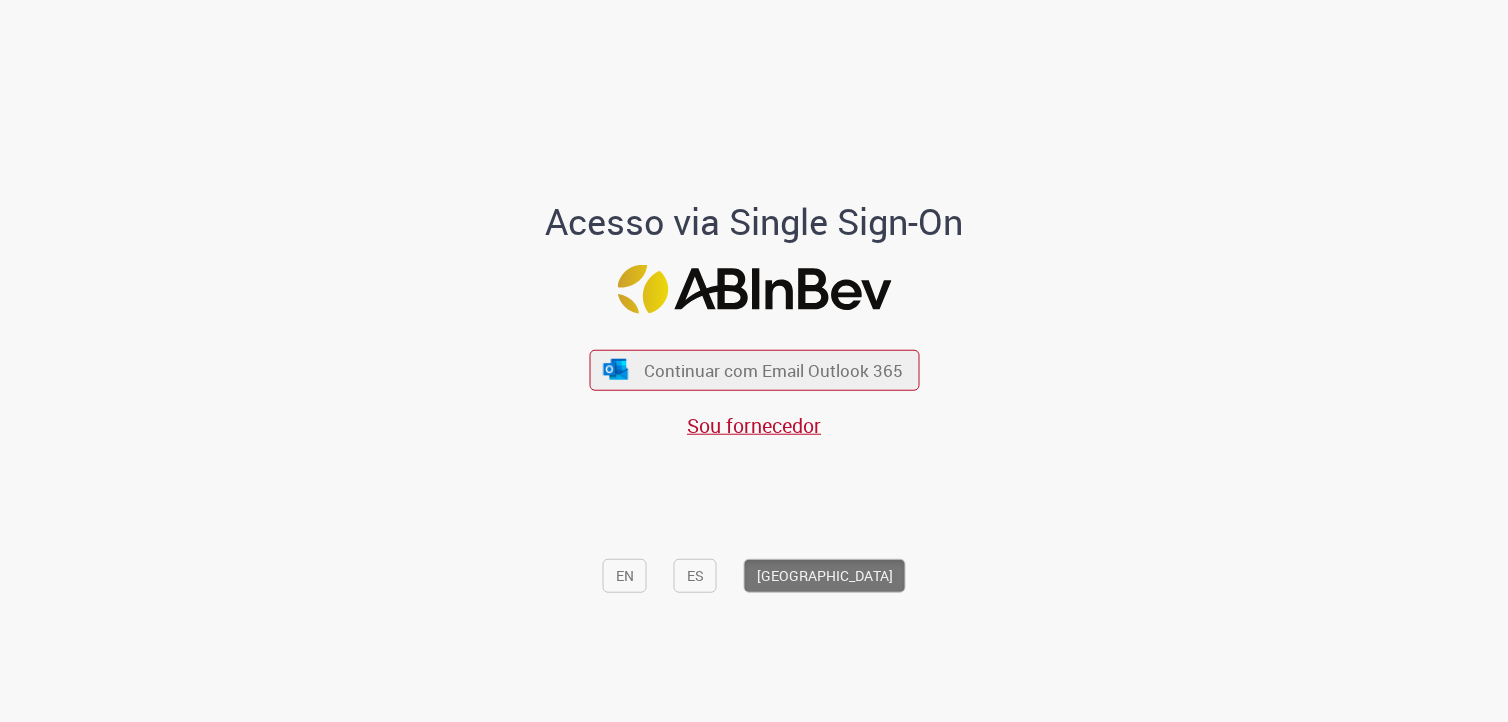 scroll, scrollTop: 0, scrollLeft: 0, axis: both 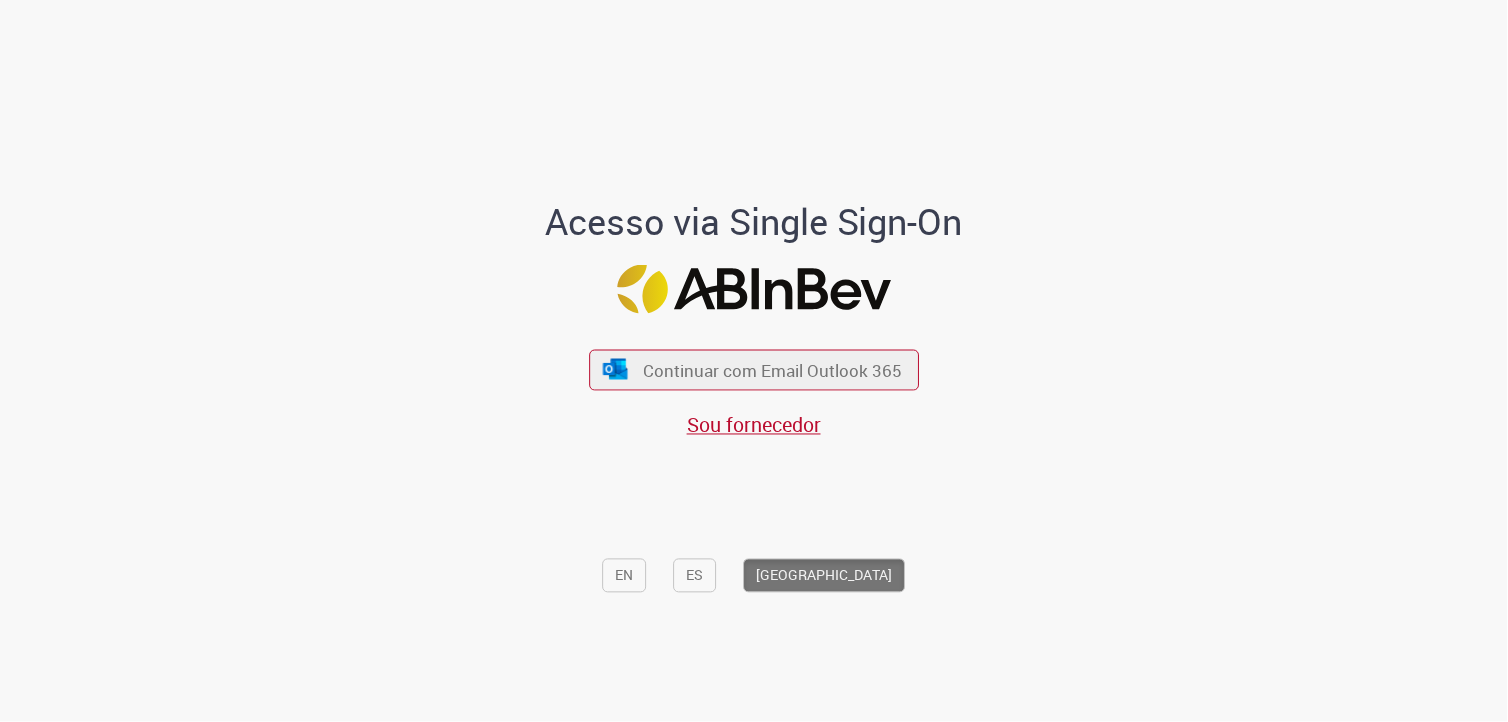 click on "Acesso via Single Sign-On
Continuar com Email Outlook 365
Sou fornecedor
EN   ES   PORTUGAL" at bounding box center (754, 368) 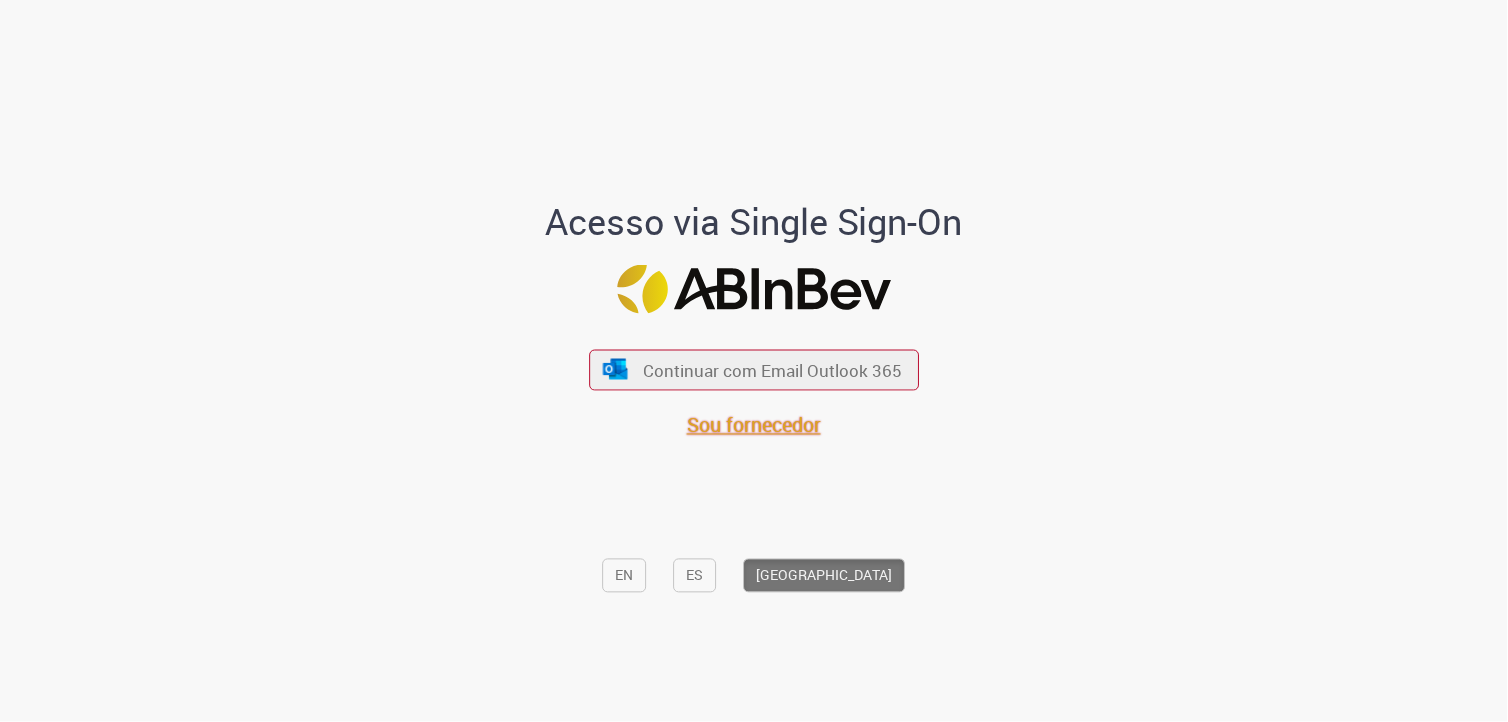 click on "Sou fornecedor" at bounding box center (754, 425) 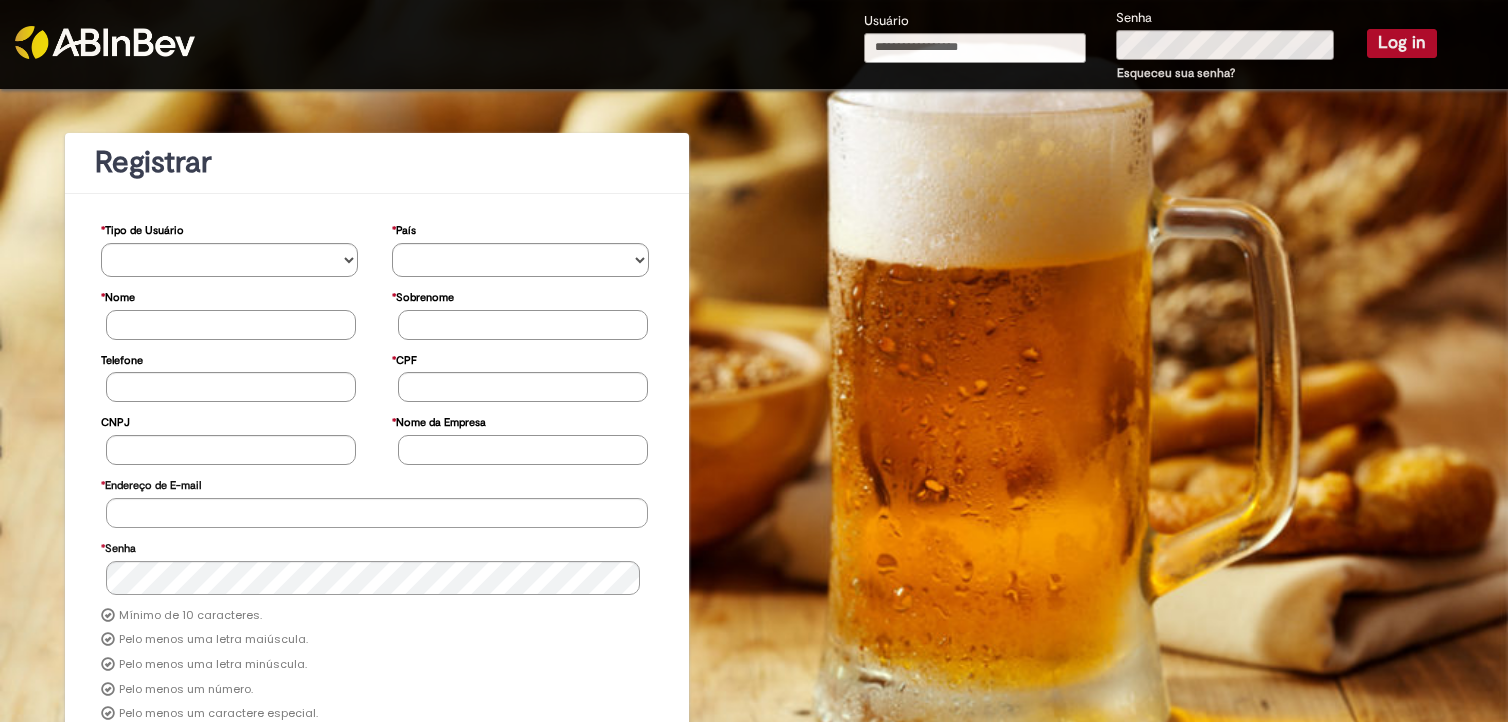 scroll, scrollTop: 0, scrollLeft: 0, axis: both 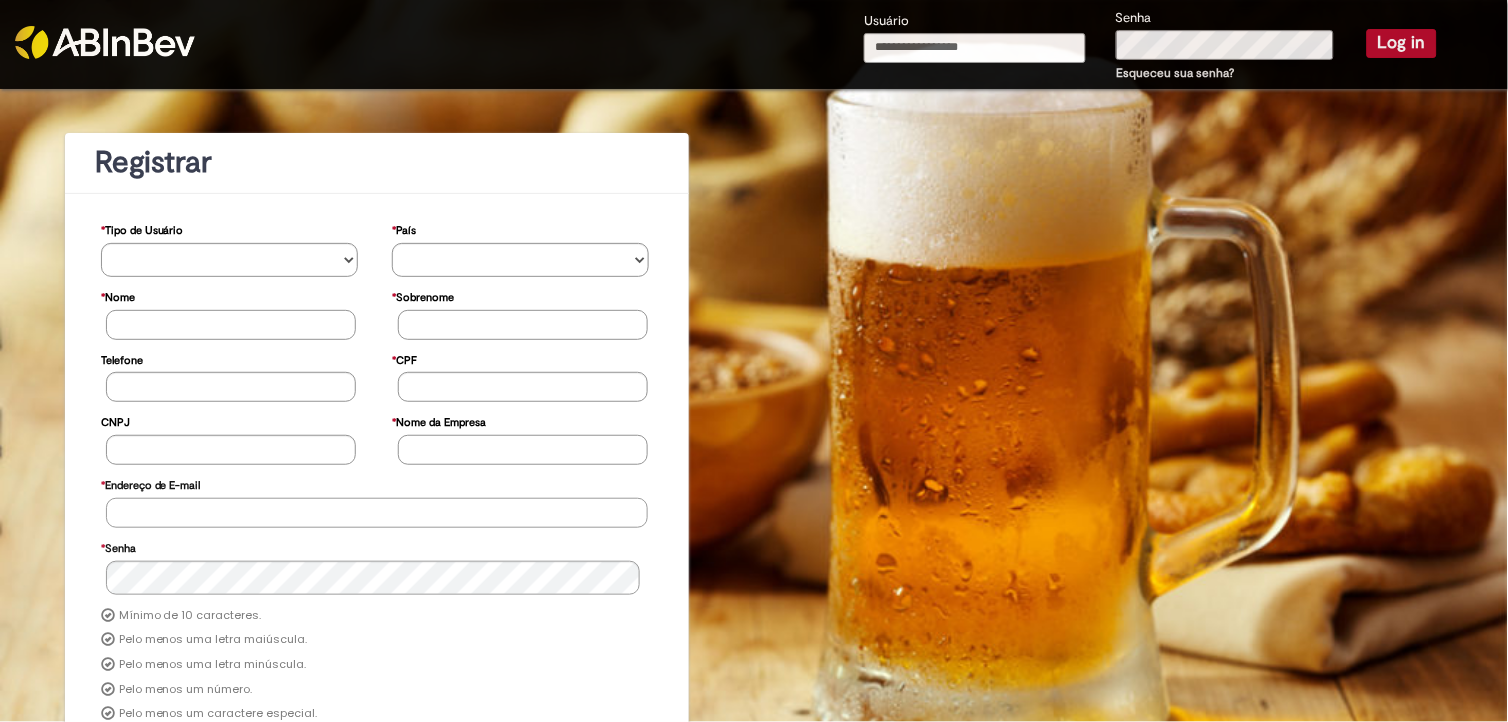 type on "**********" 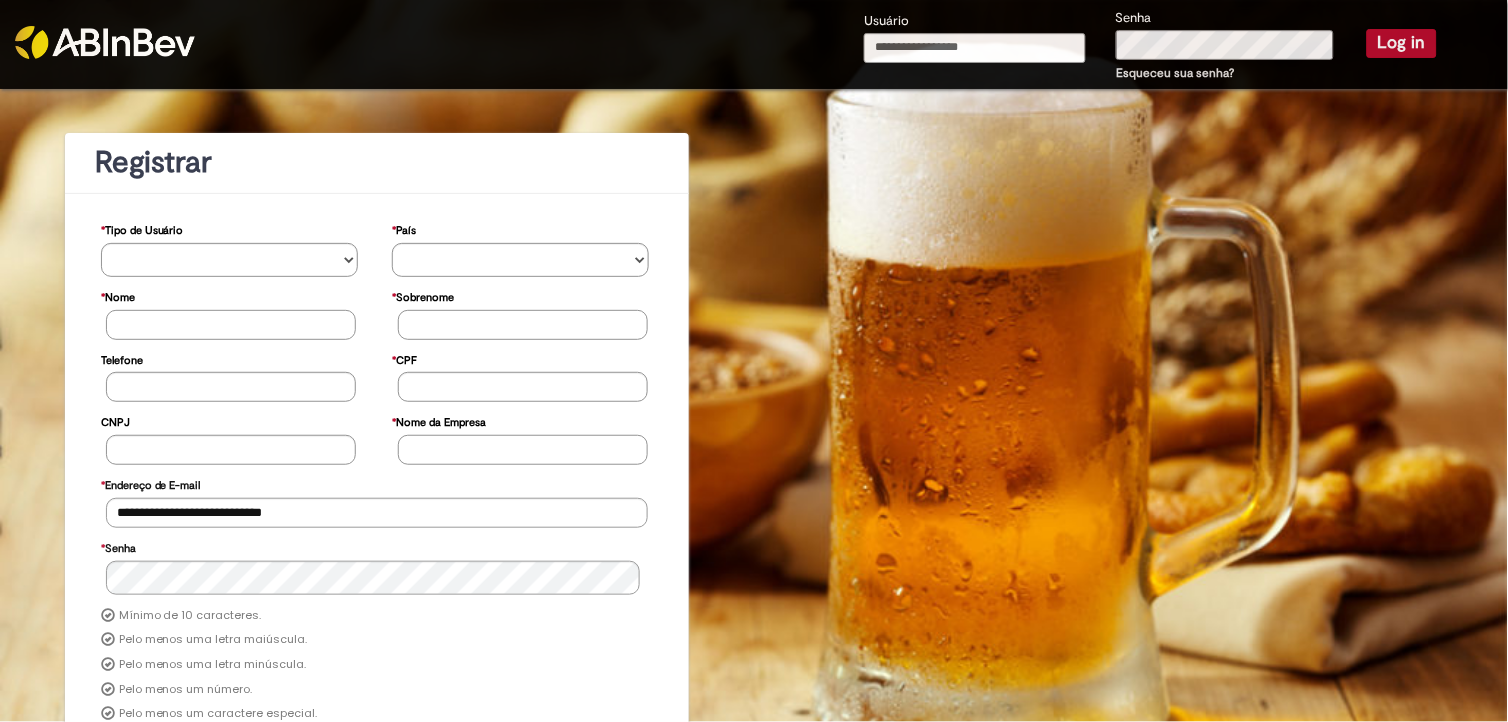 type on "**********" 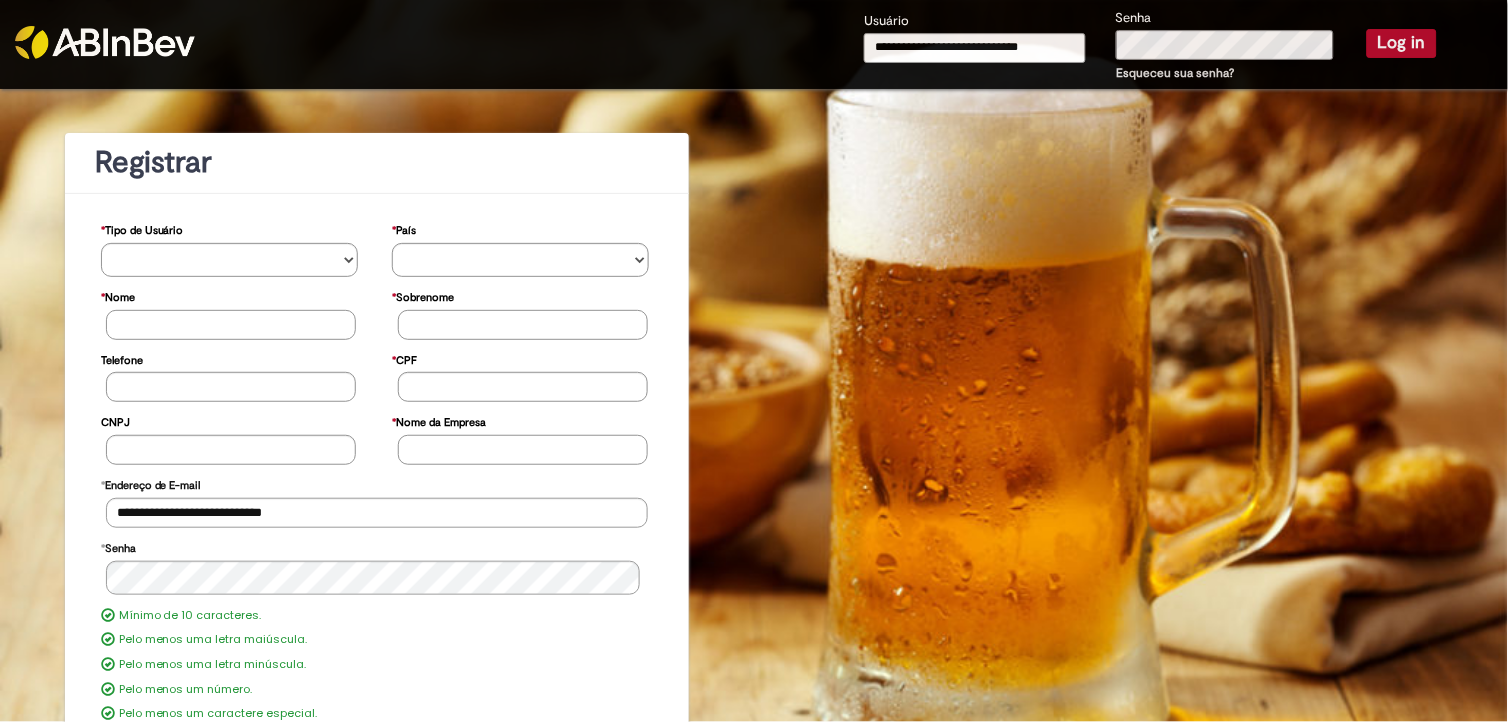 drag, startPoint x: 1060, startPoint y: 50, endPoint x: 802, endPoint y: 47, distance: 258.01746 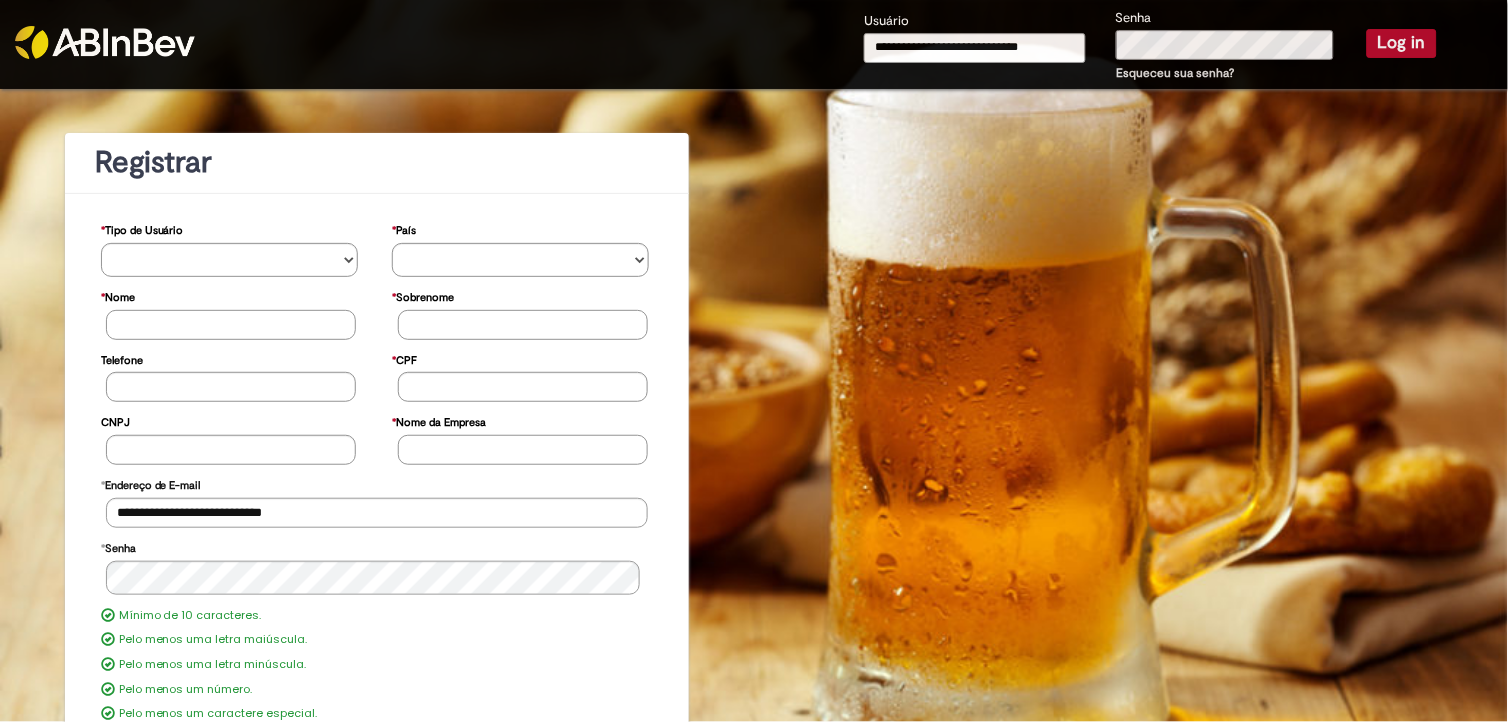click on "Log in" at bounding box center [1402, 43] 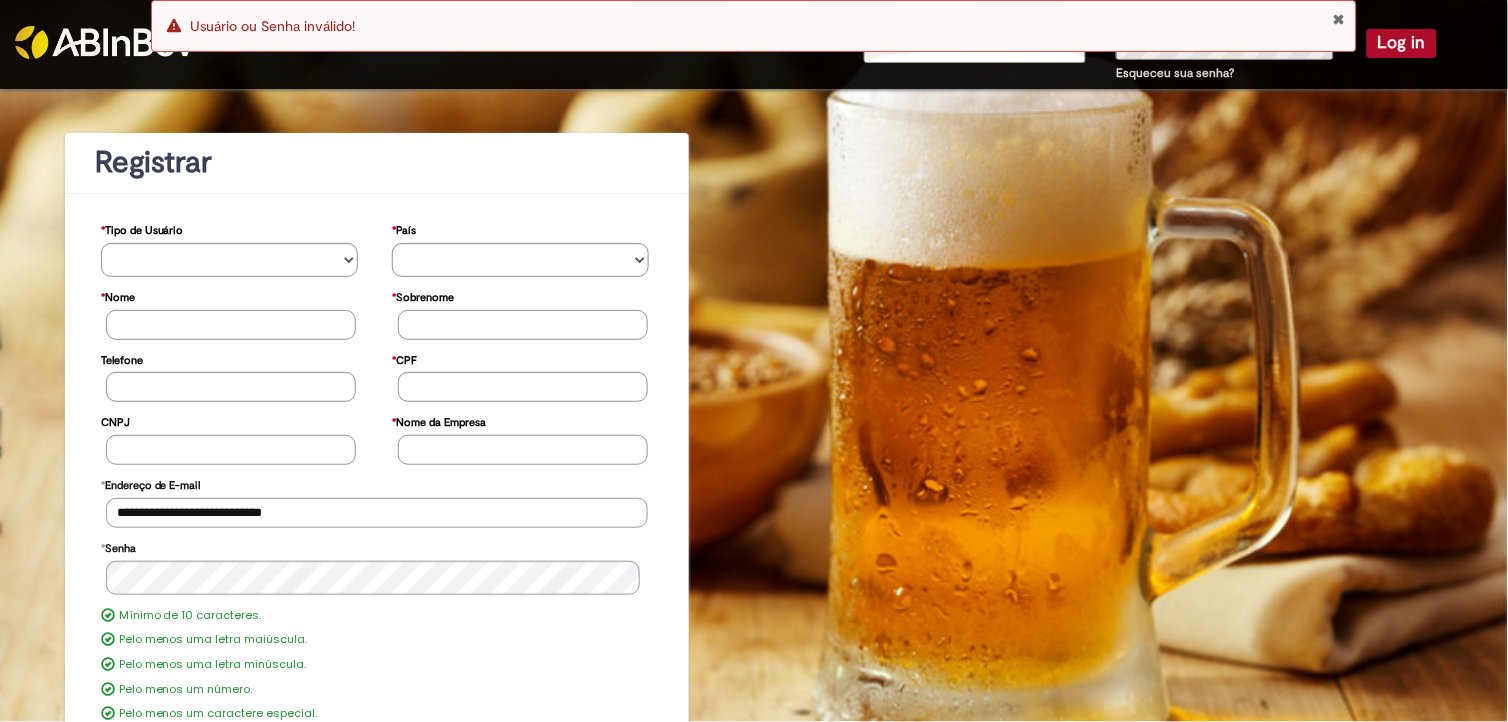 click at bounding box center (1339, 19) 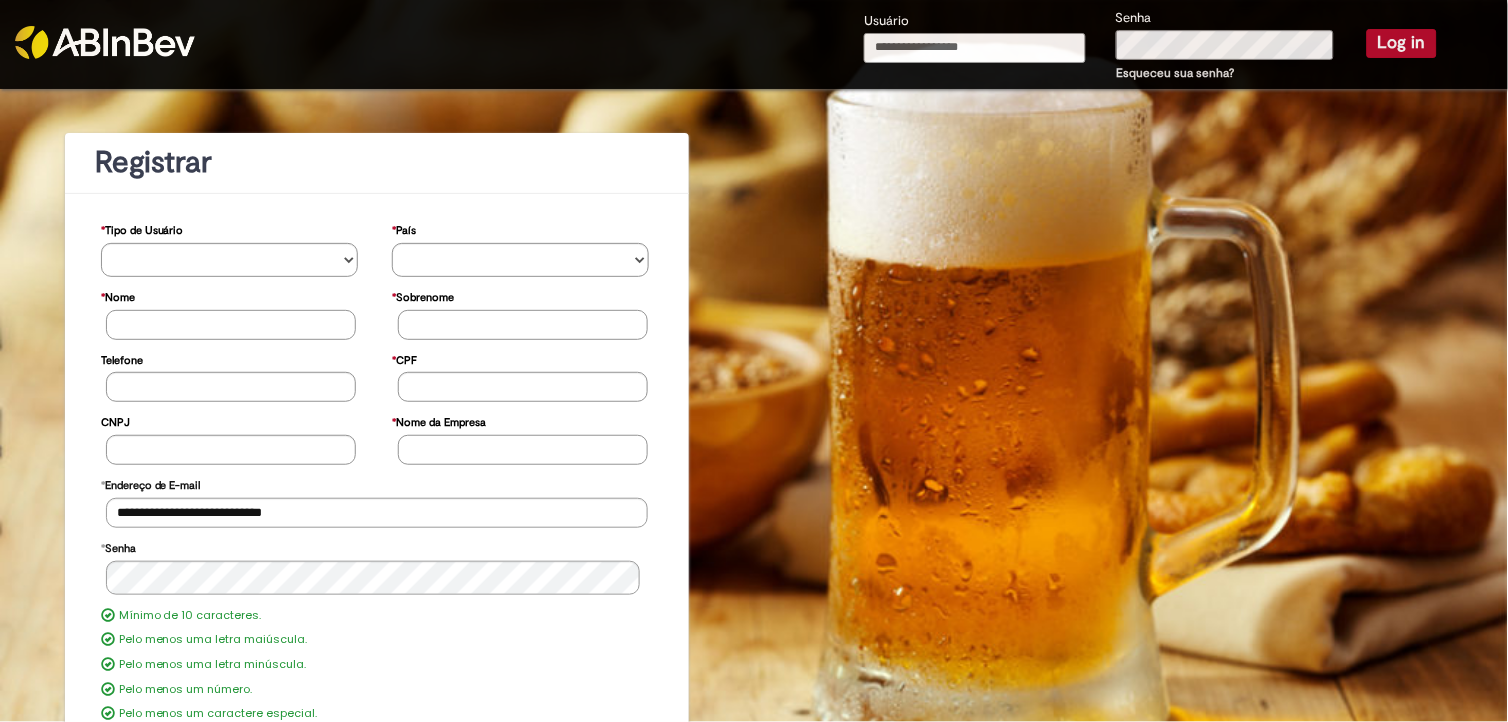 click on "Usuário" at bounding box center [974, 48] 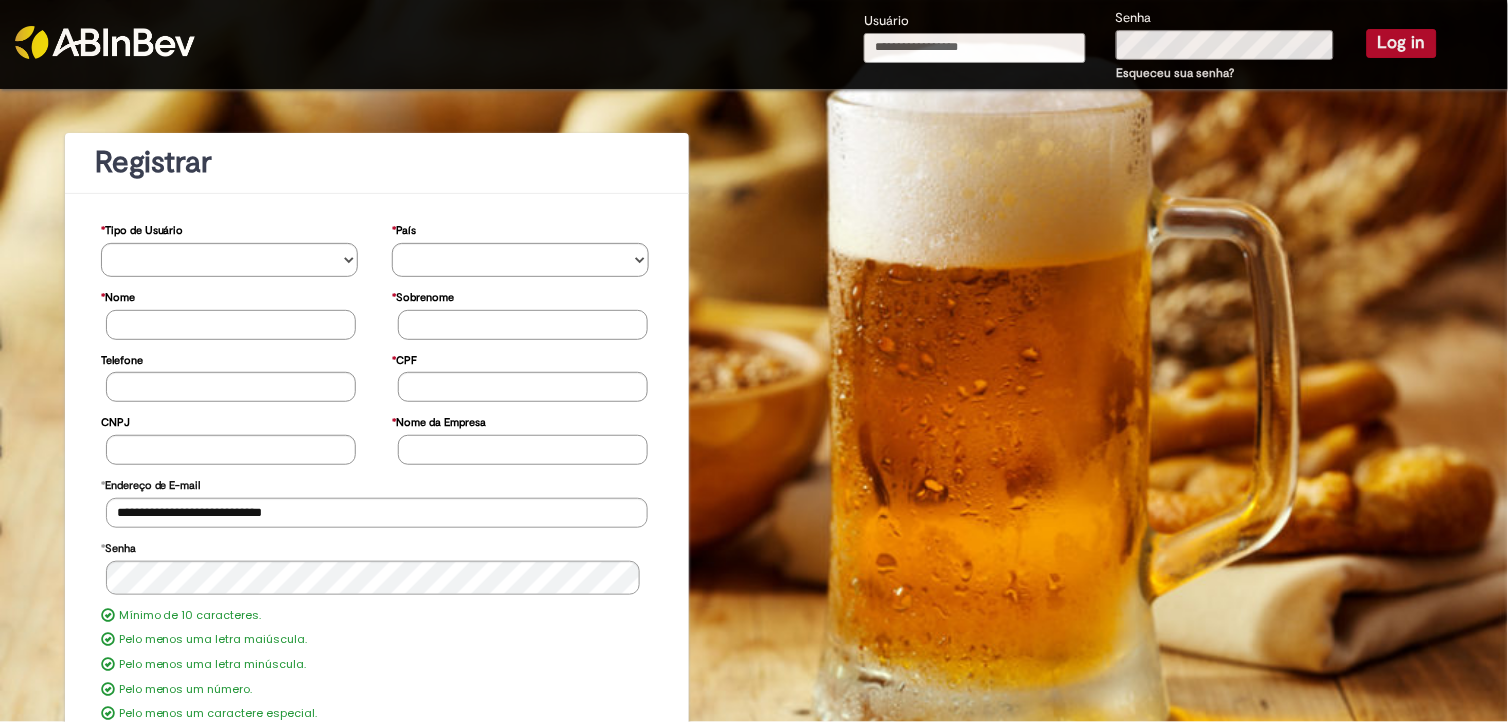 type on "**********" 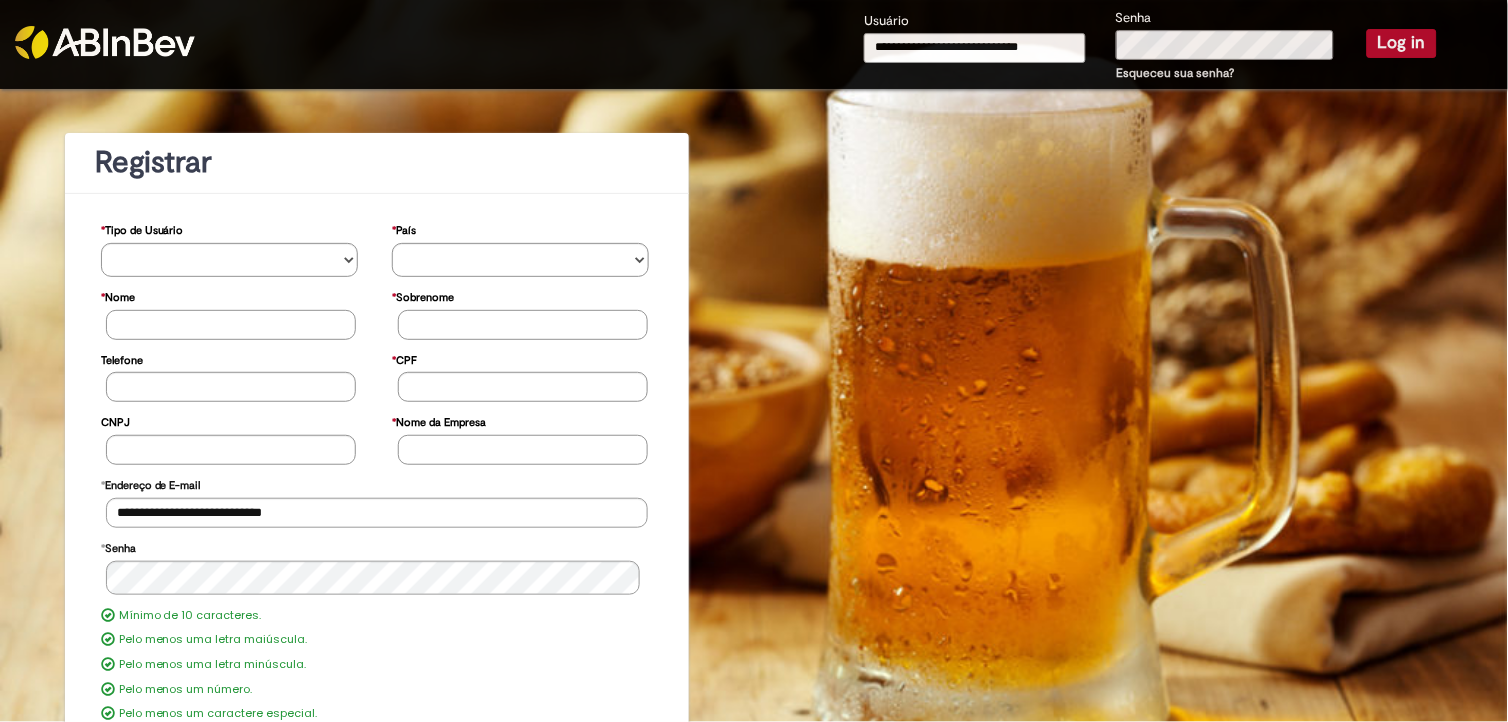 click on "Esqueceu sua senha?" at bounding box center [1176, 73] 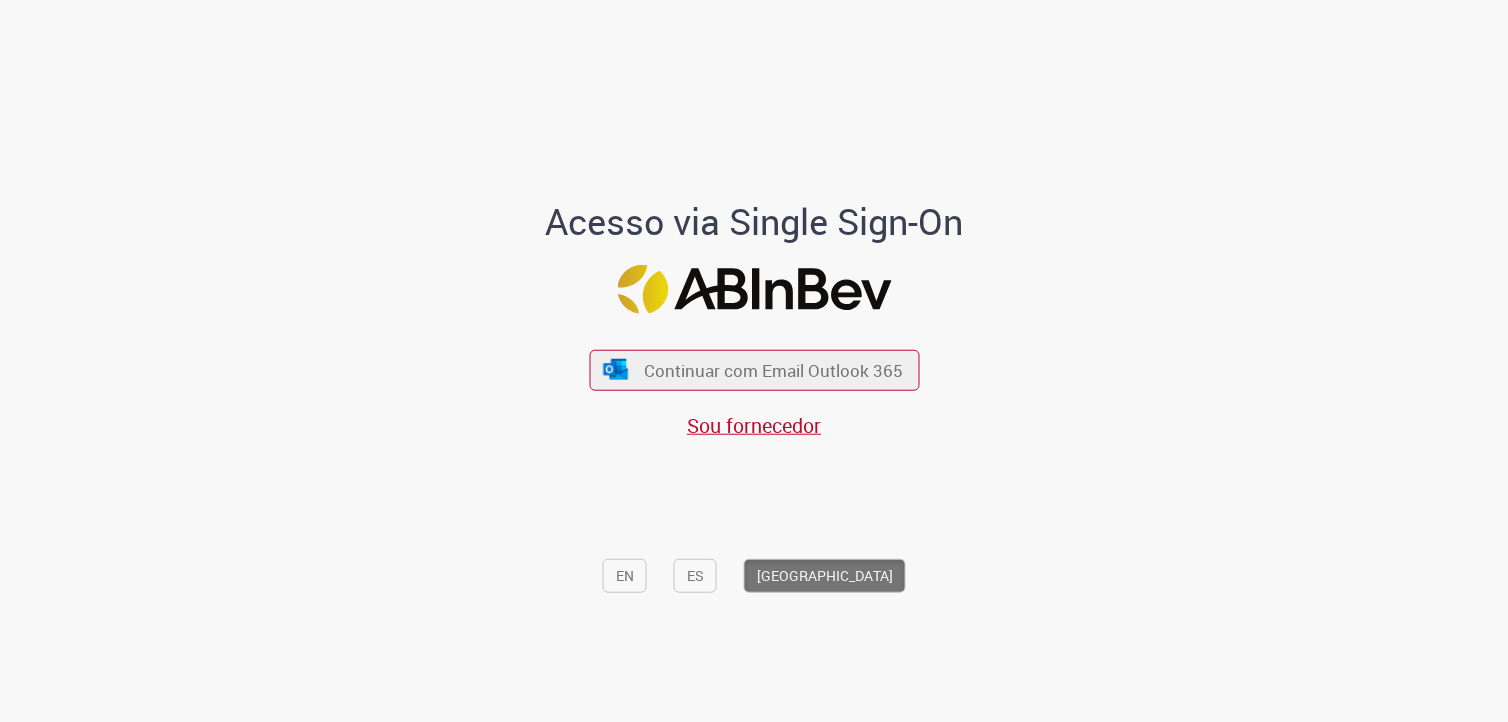 scroll, scrollTop: 0, scrollLeft: 0, axis: both 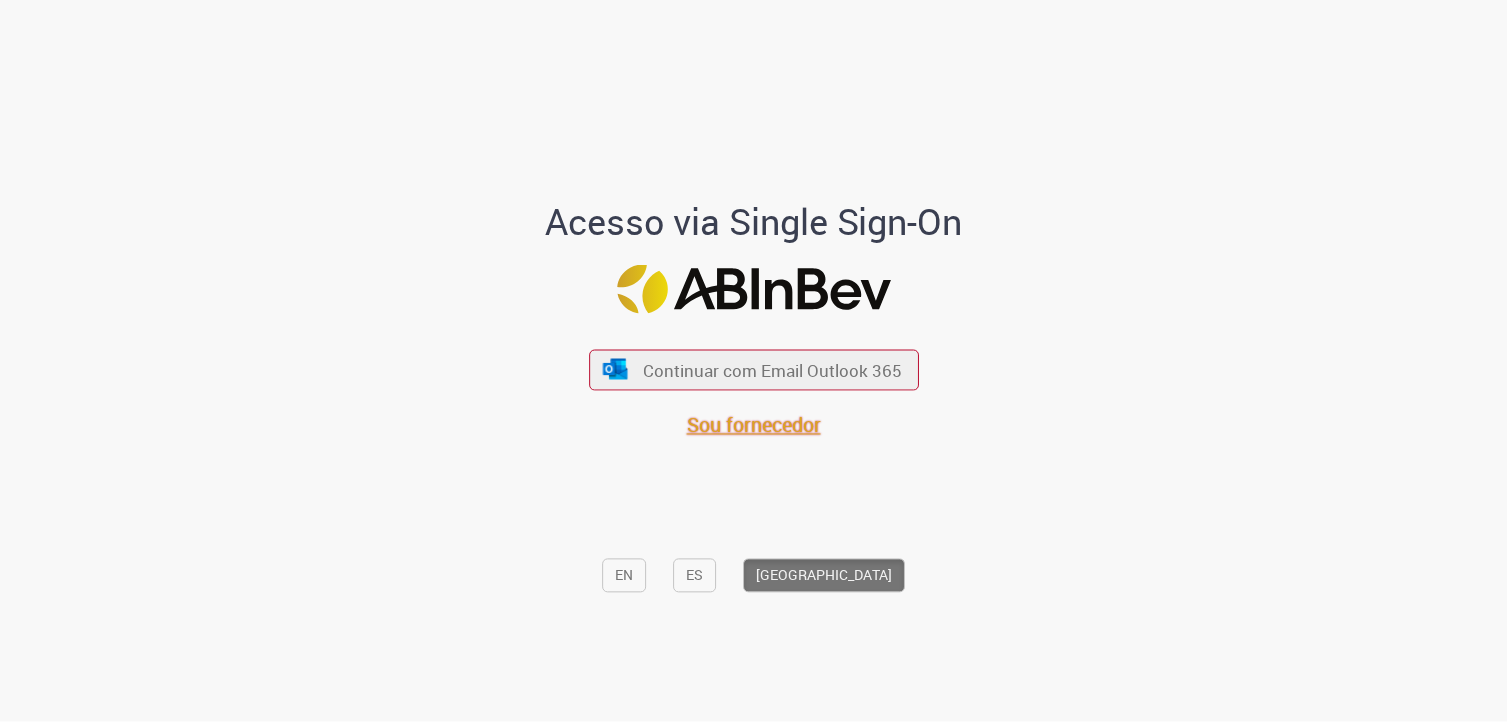 click on "Sou fornecedor" at bounding box center (754, 425) 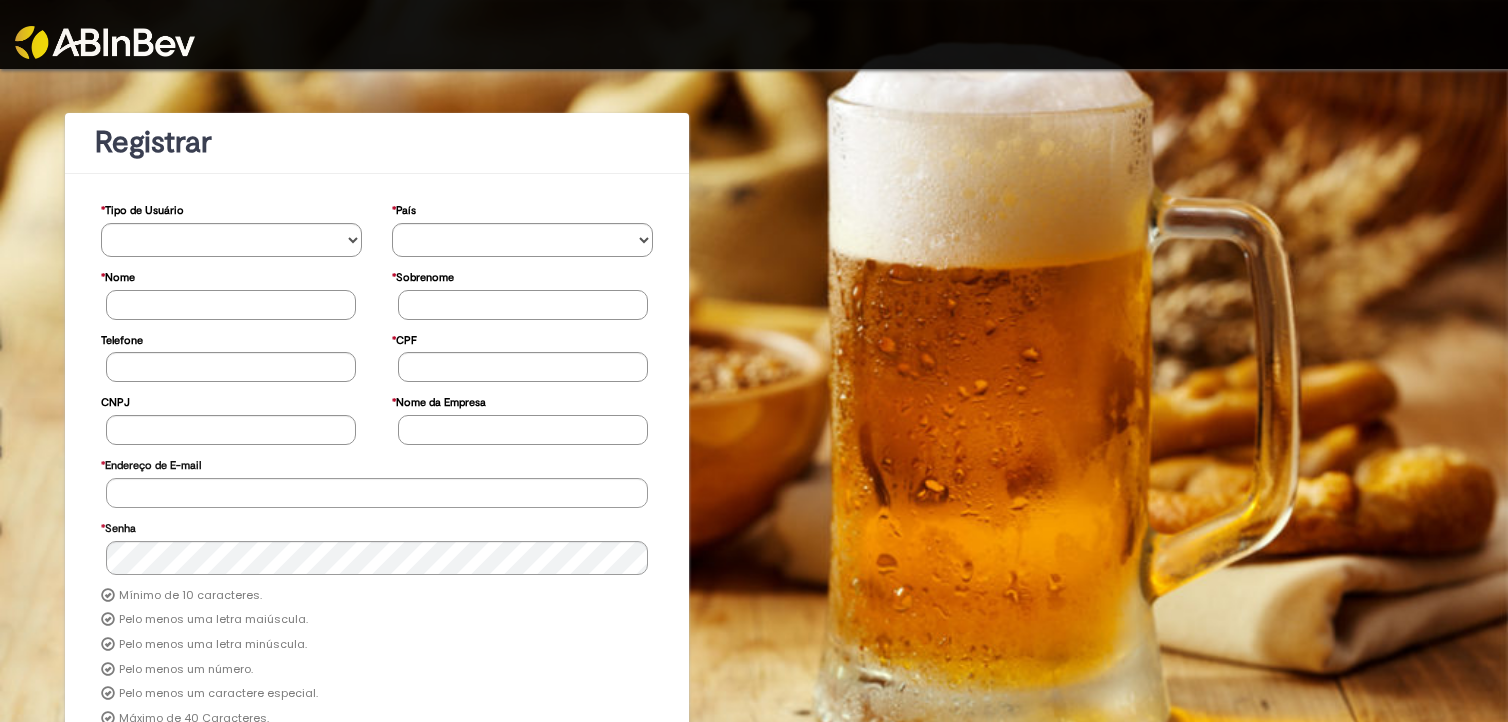 scroll, scrollTop: 0, scrollLeft: 0, axis: both 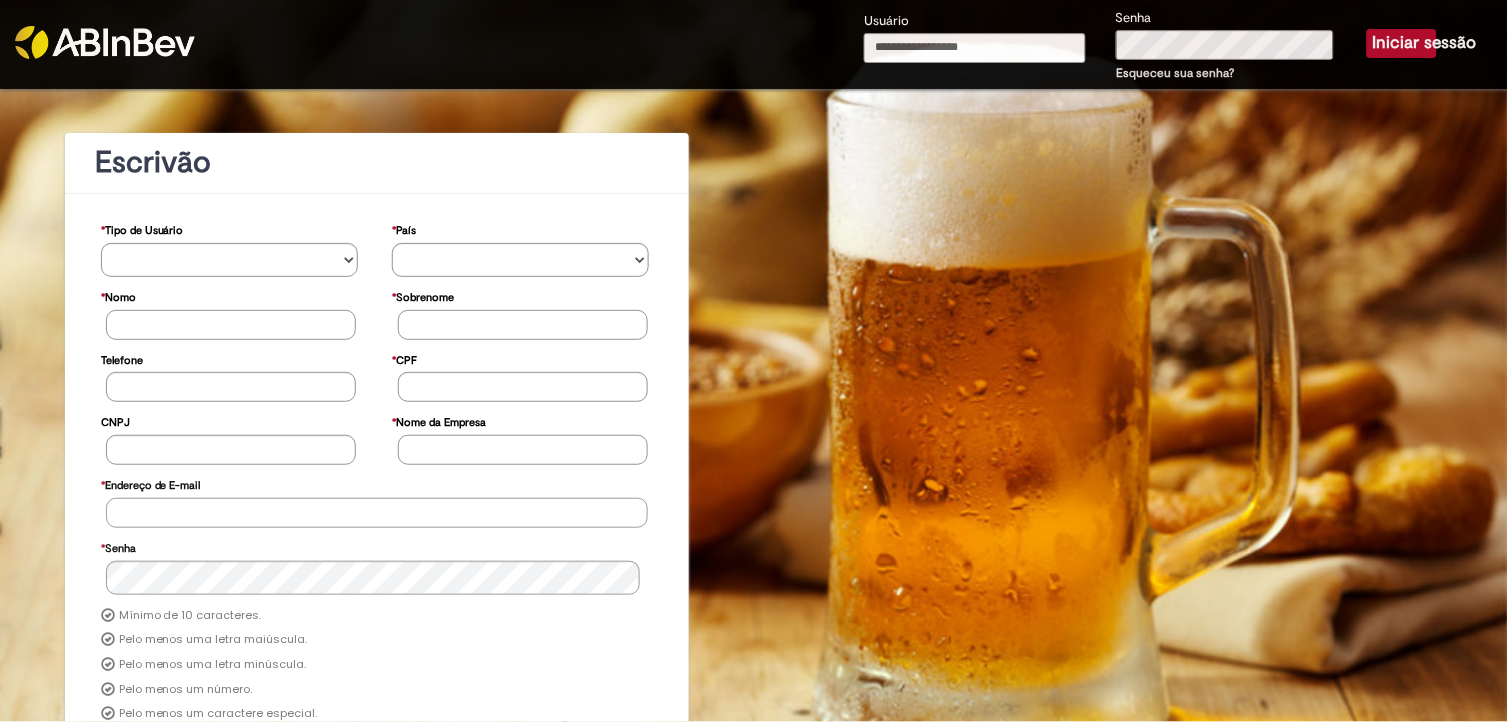 type on "**********" 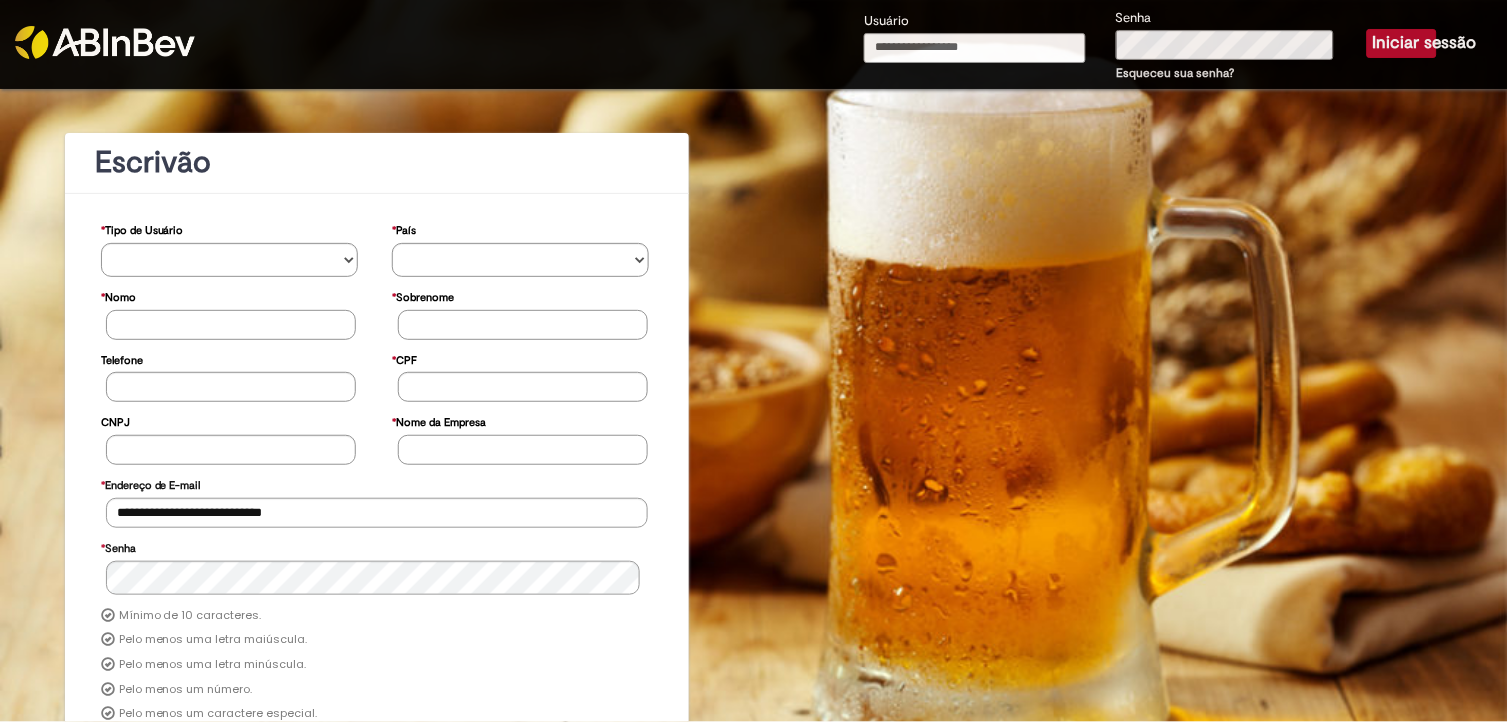 type on "**********" 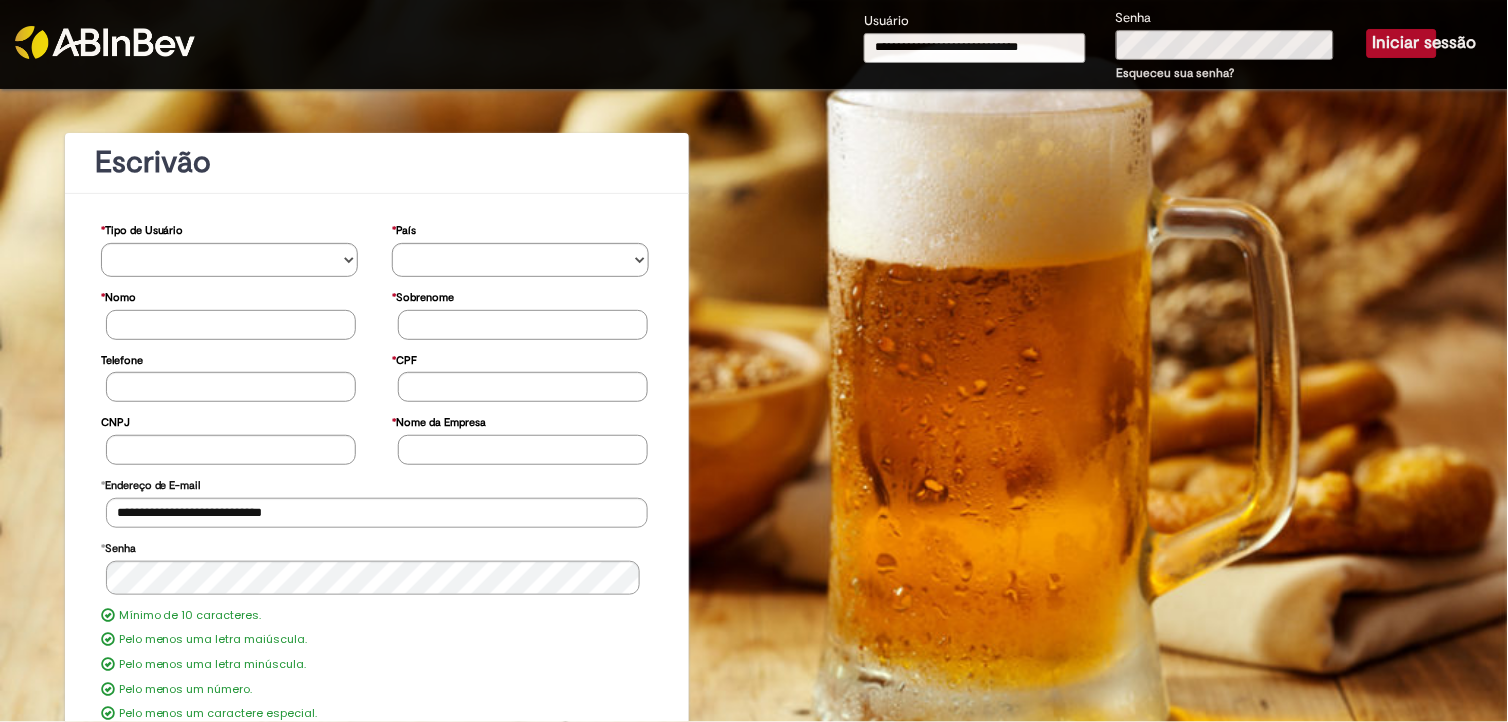 click on "Iniciar sessão" at bounding box center [1402, 43] 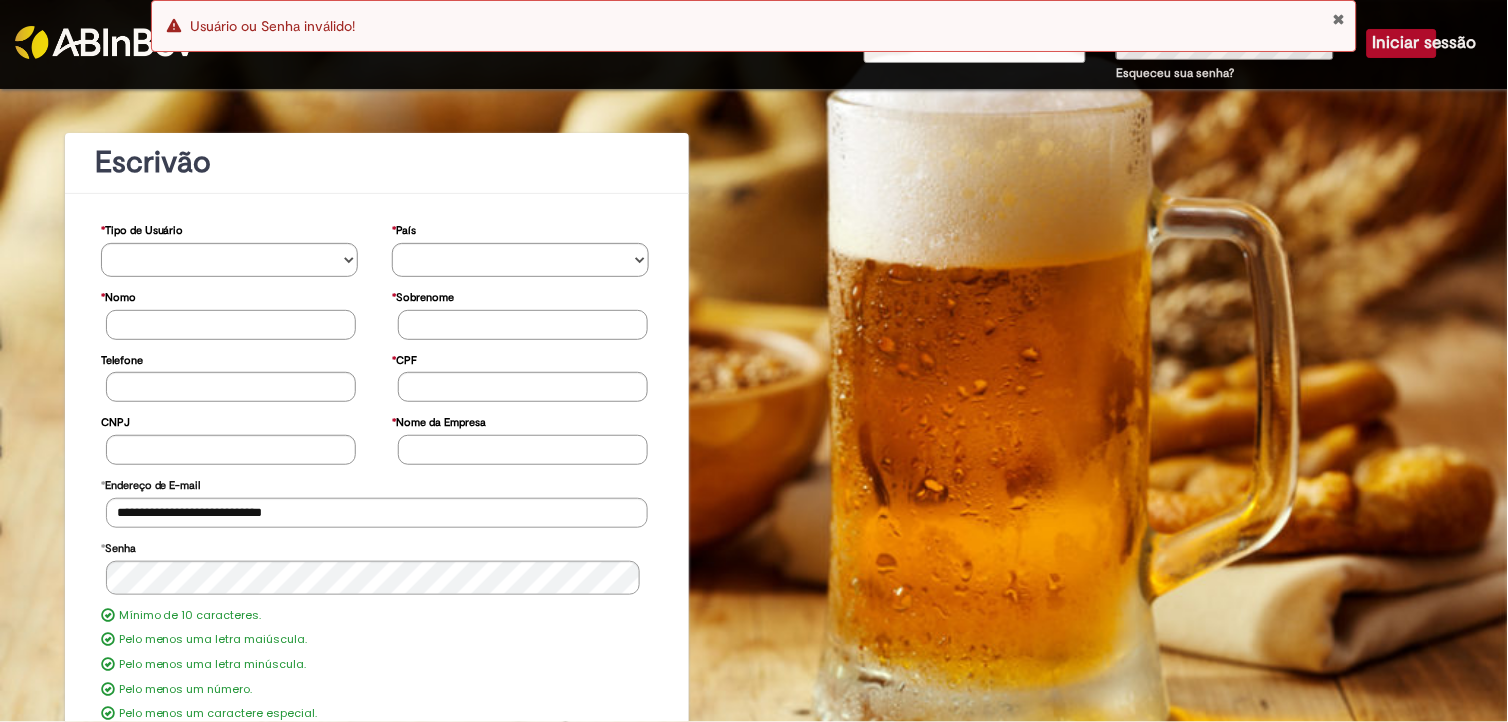 click at bounding box center (1339, 19) 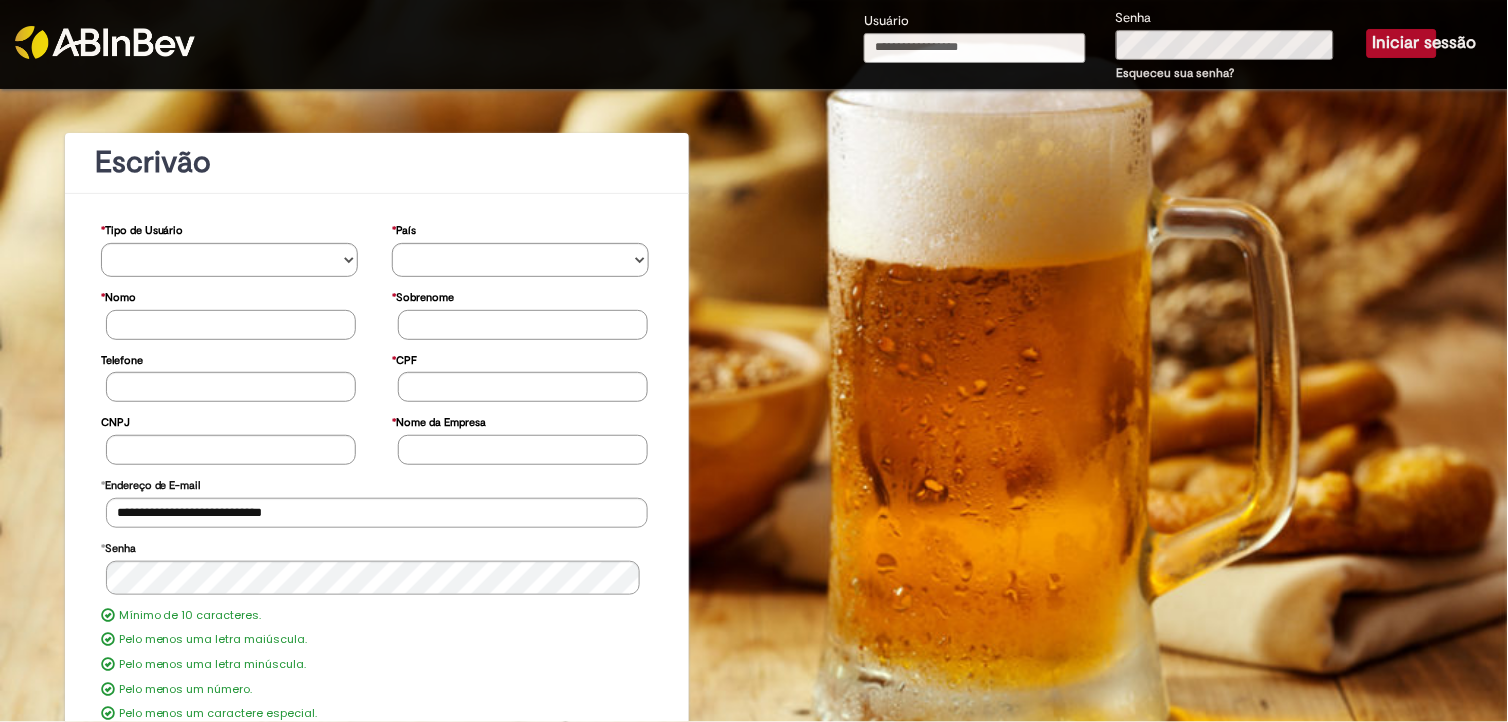 click on "Erro 			 Usuário ou Senha inválido!" at bounding box center [754, 31] 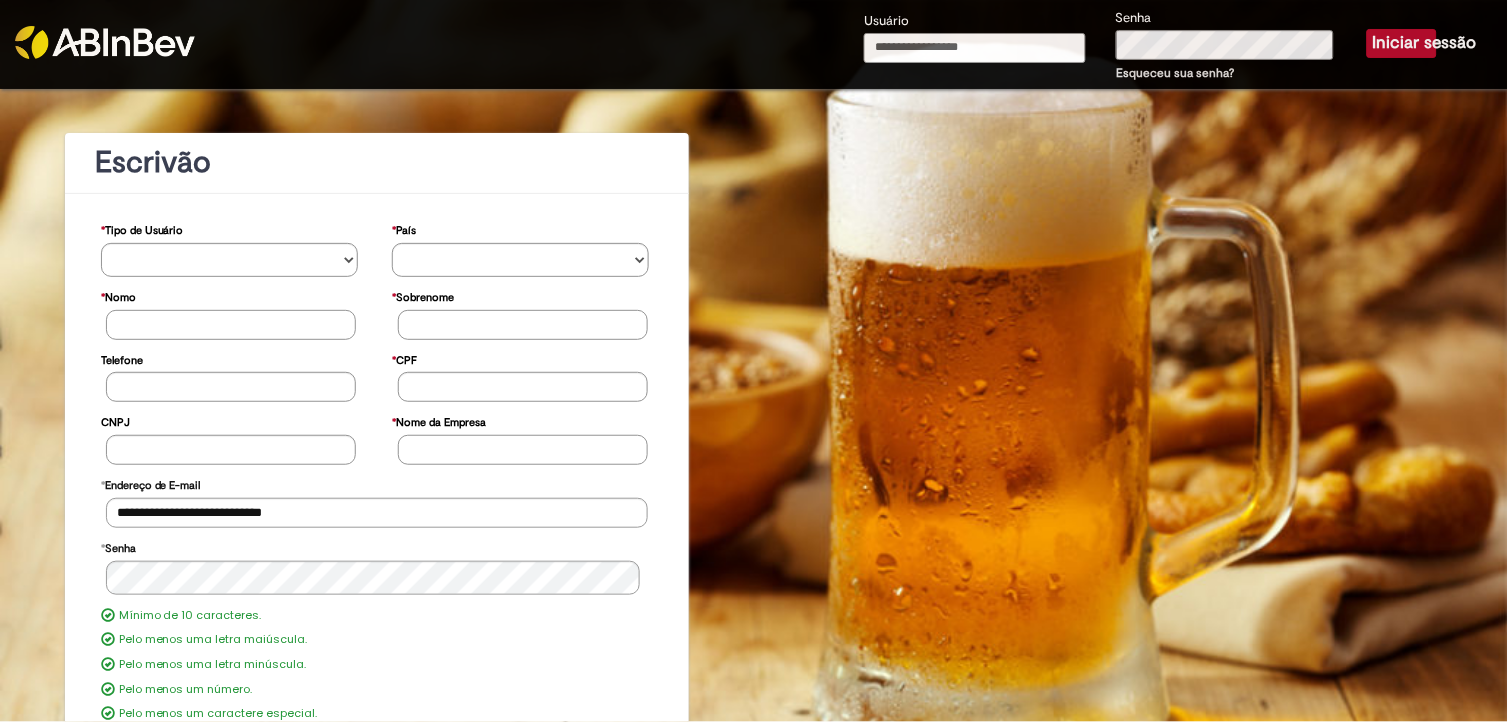 click on "Usuário" at bounding box center [974, 48] 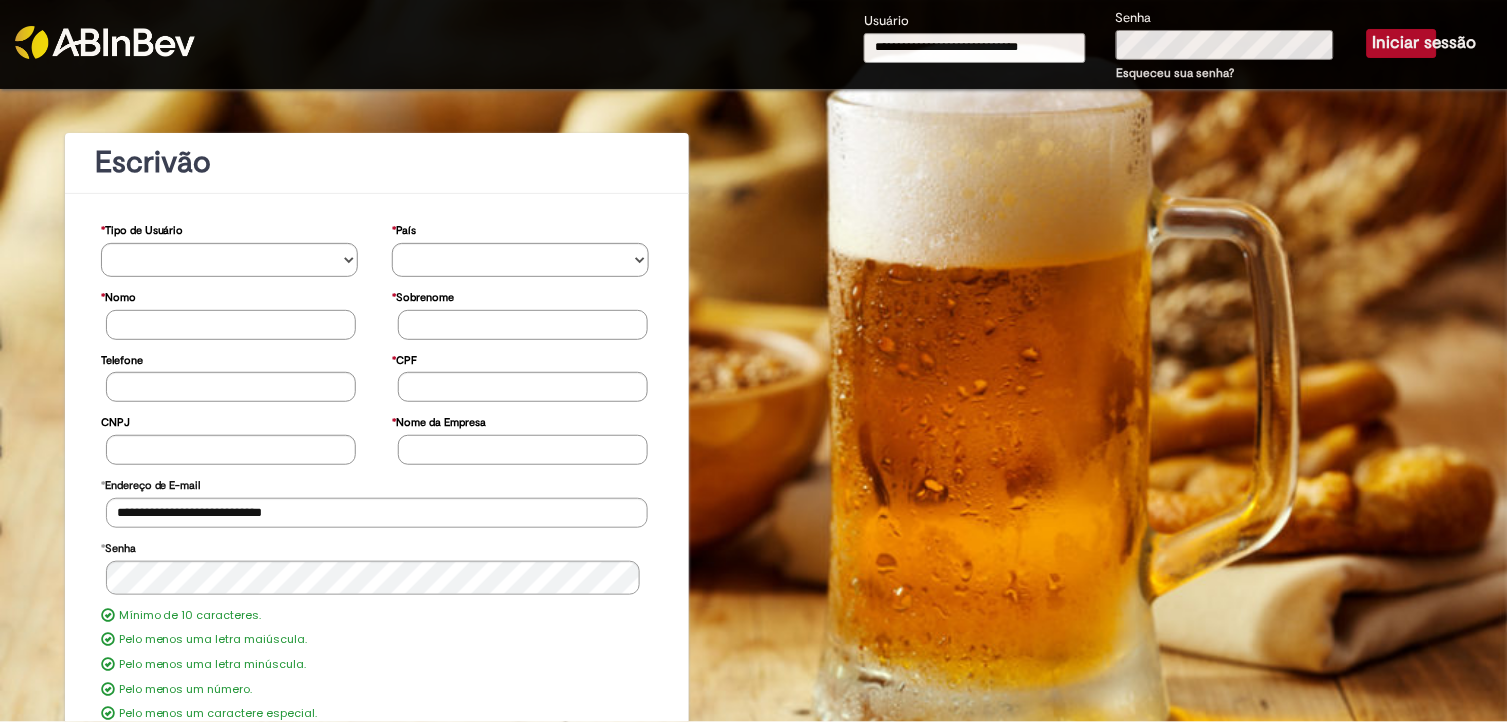 click on "**********" at bounding box center (1150, 46) 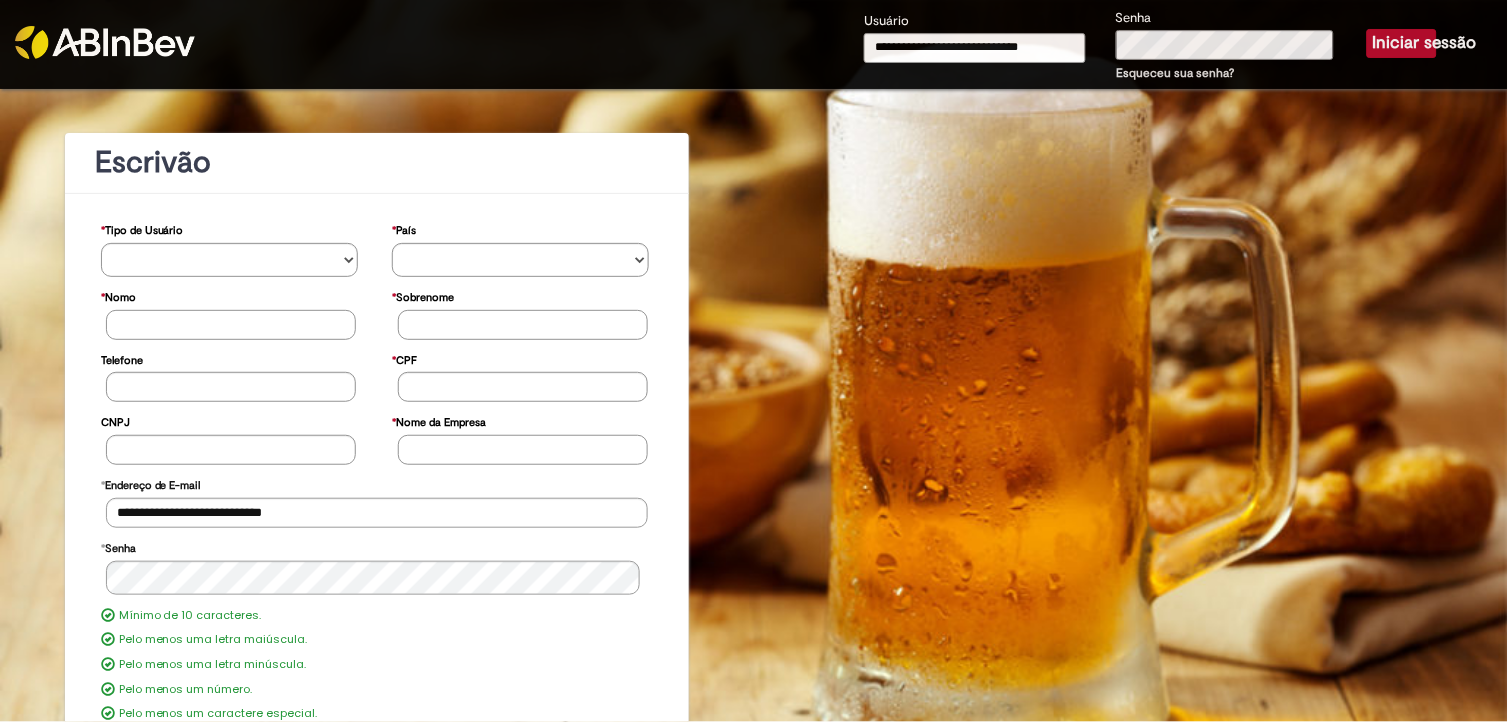 click on "Iniciar sessão" at bounding box center [1402, 43] 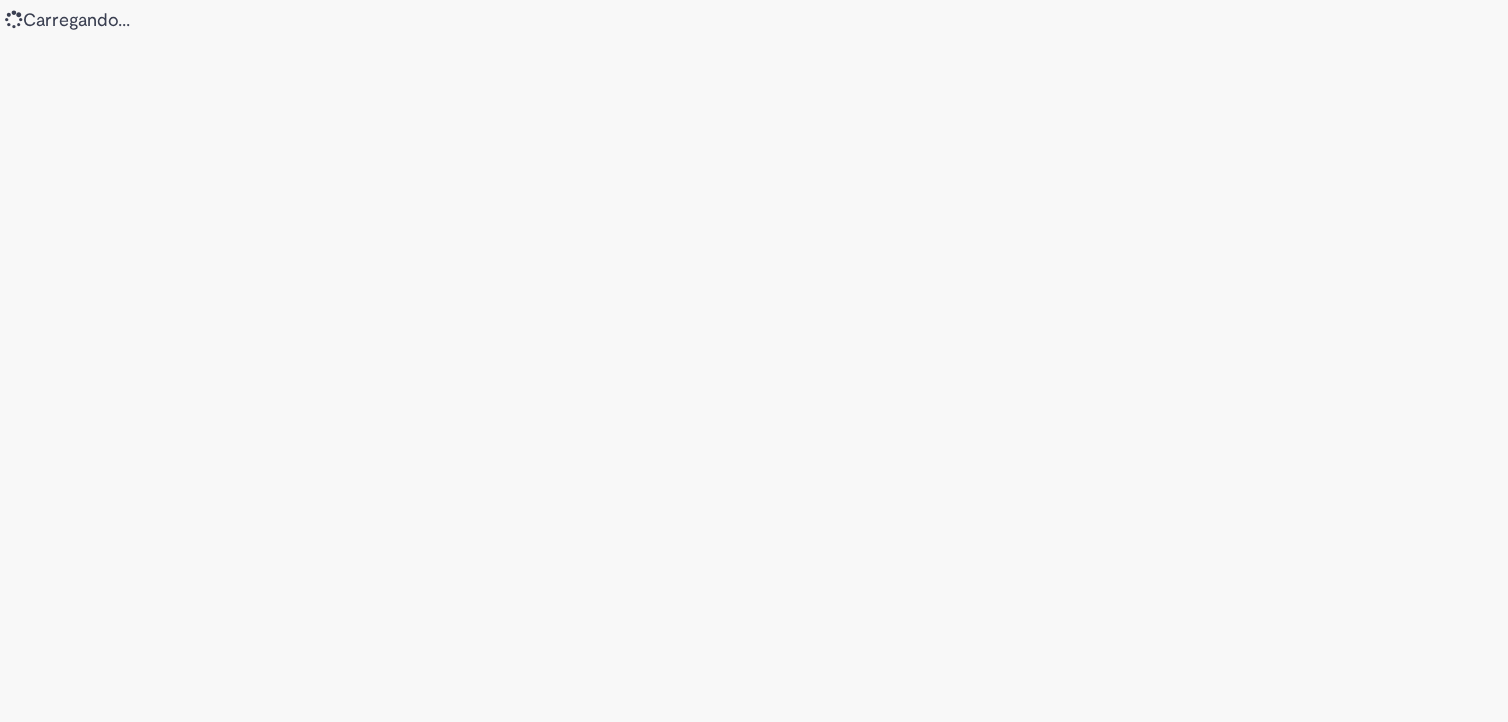 scroll, scrollTop: 0, scrollLeft: 0, axis: both 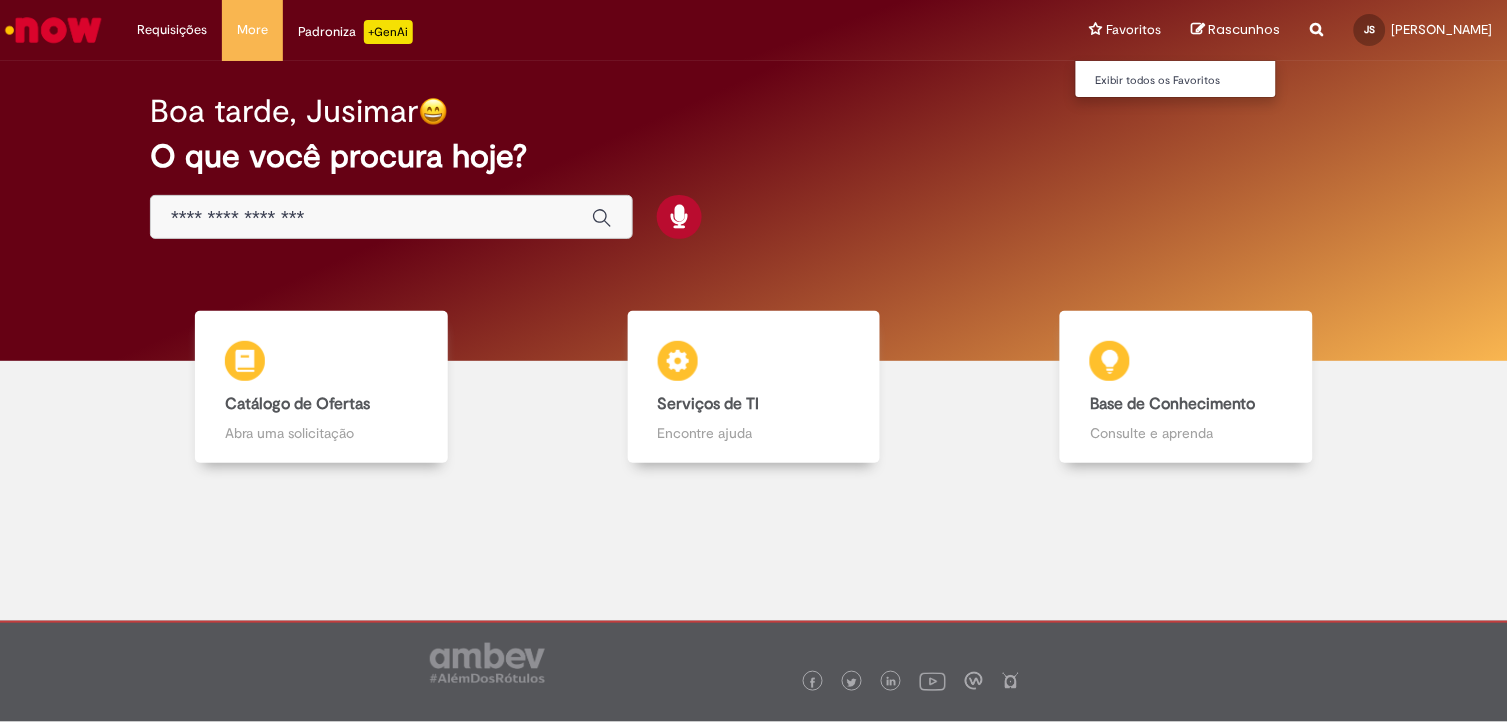 click on "Favoritos
Exibir todos os Favoritos" at bounding box center (1126, 30) 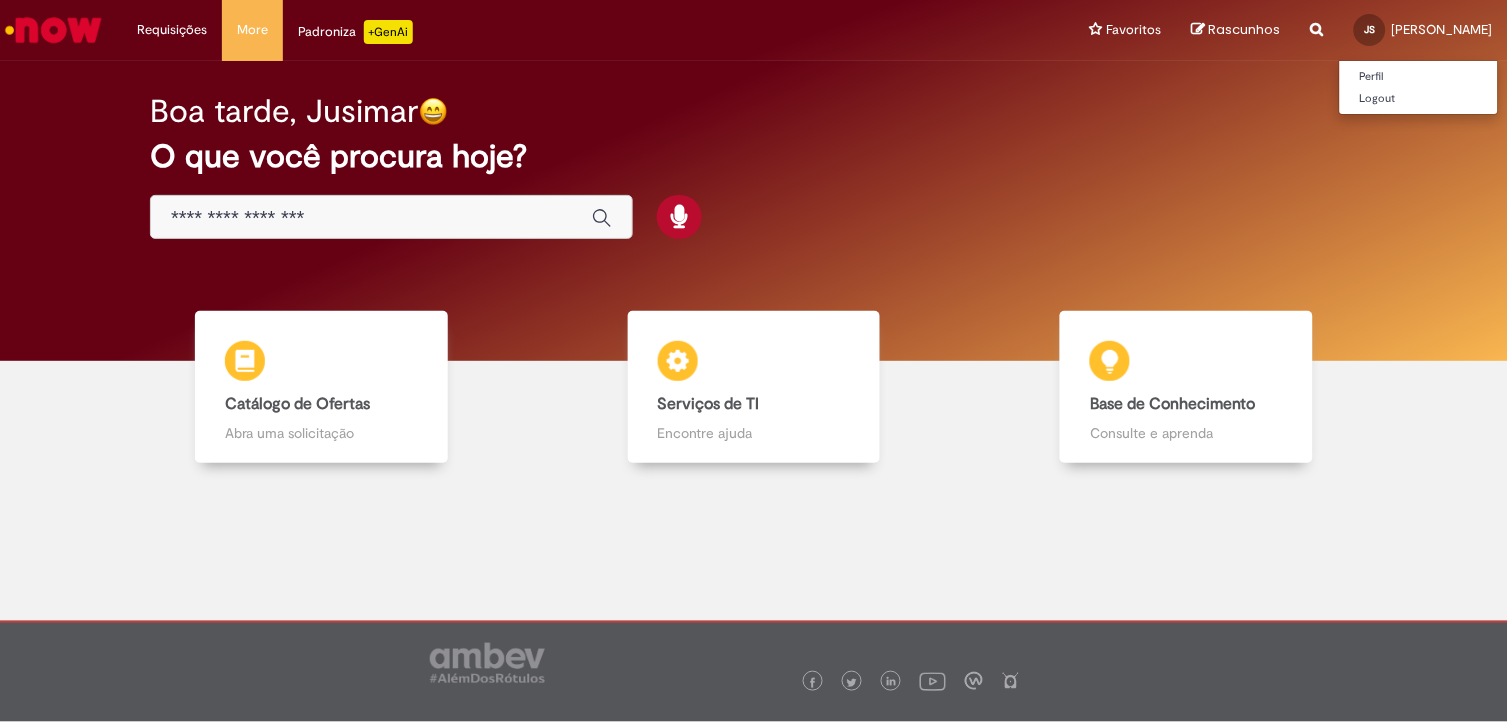 click on "JS" at bounding box center [1370, 29] 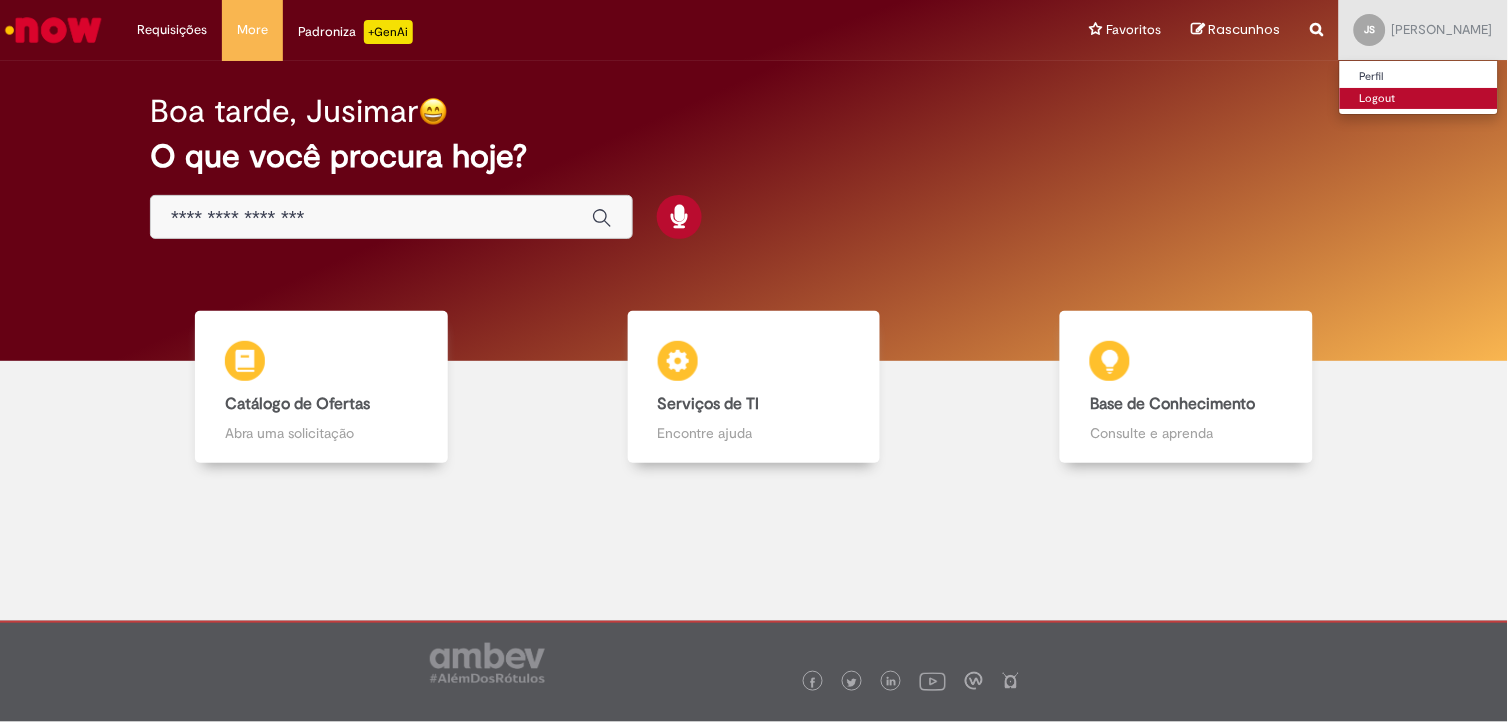 click on "Logout" at bounding box center [1419, 99] 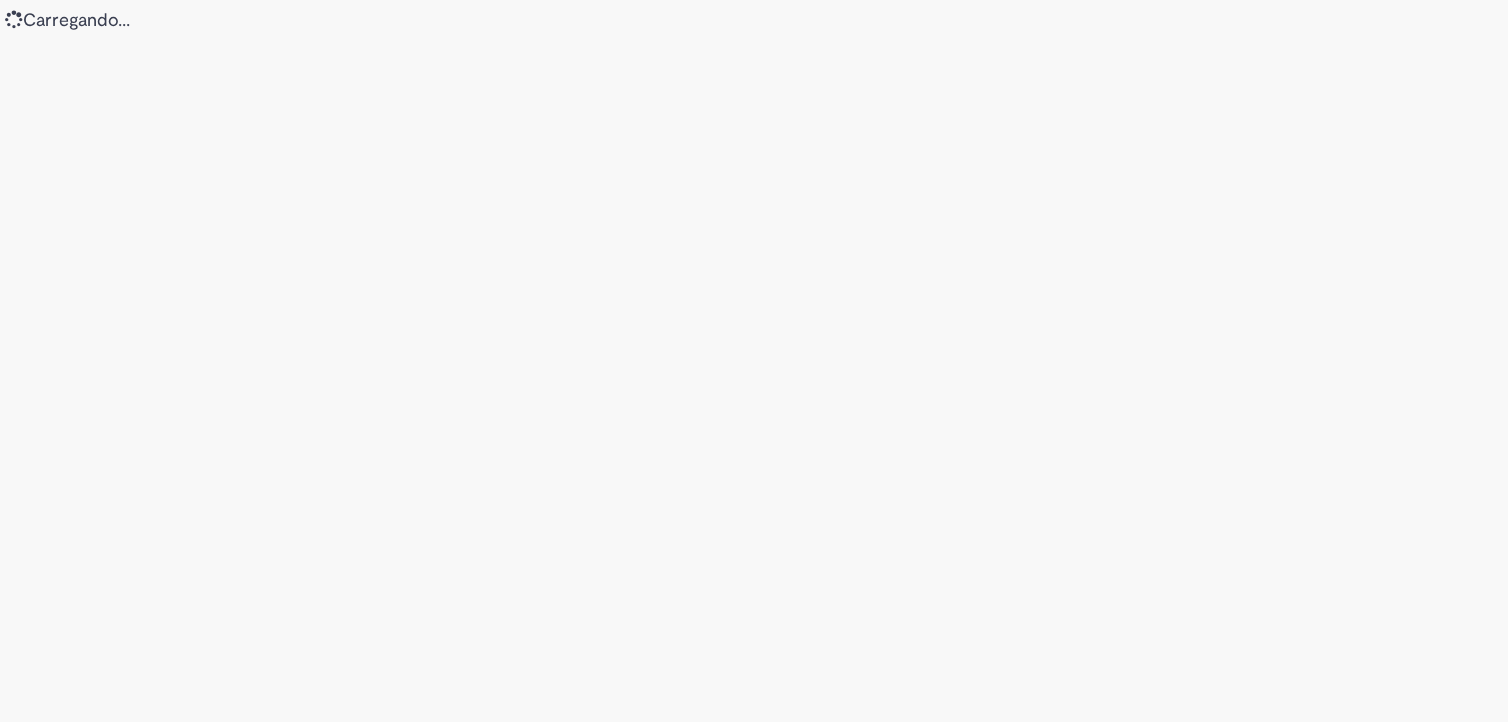 scroll, scrollTop: 0, scrollLeft: 0, axis: both 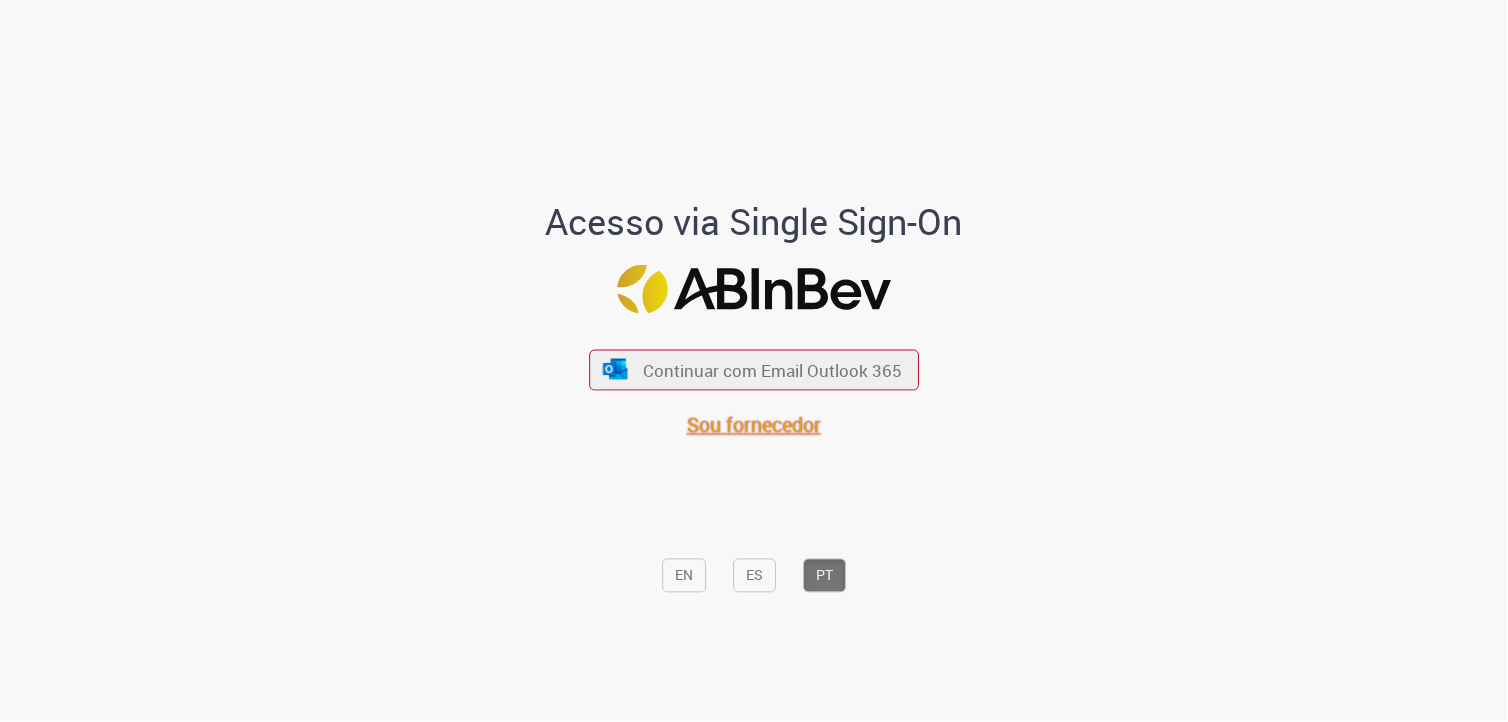 click on "Sou fornecedor" at bounding box center [754, 425] 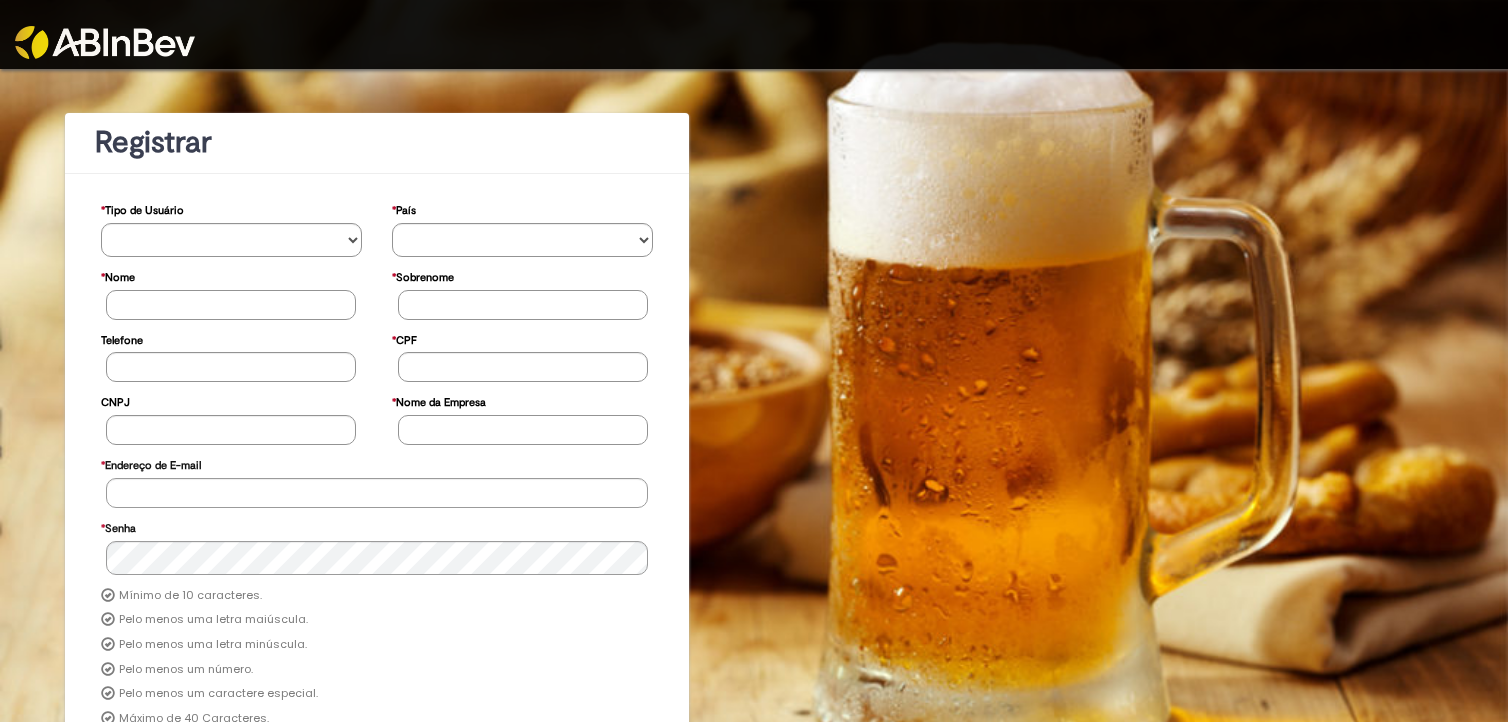 scroll, scrollTop: 0, scrollLeft: 0, axis: both 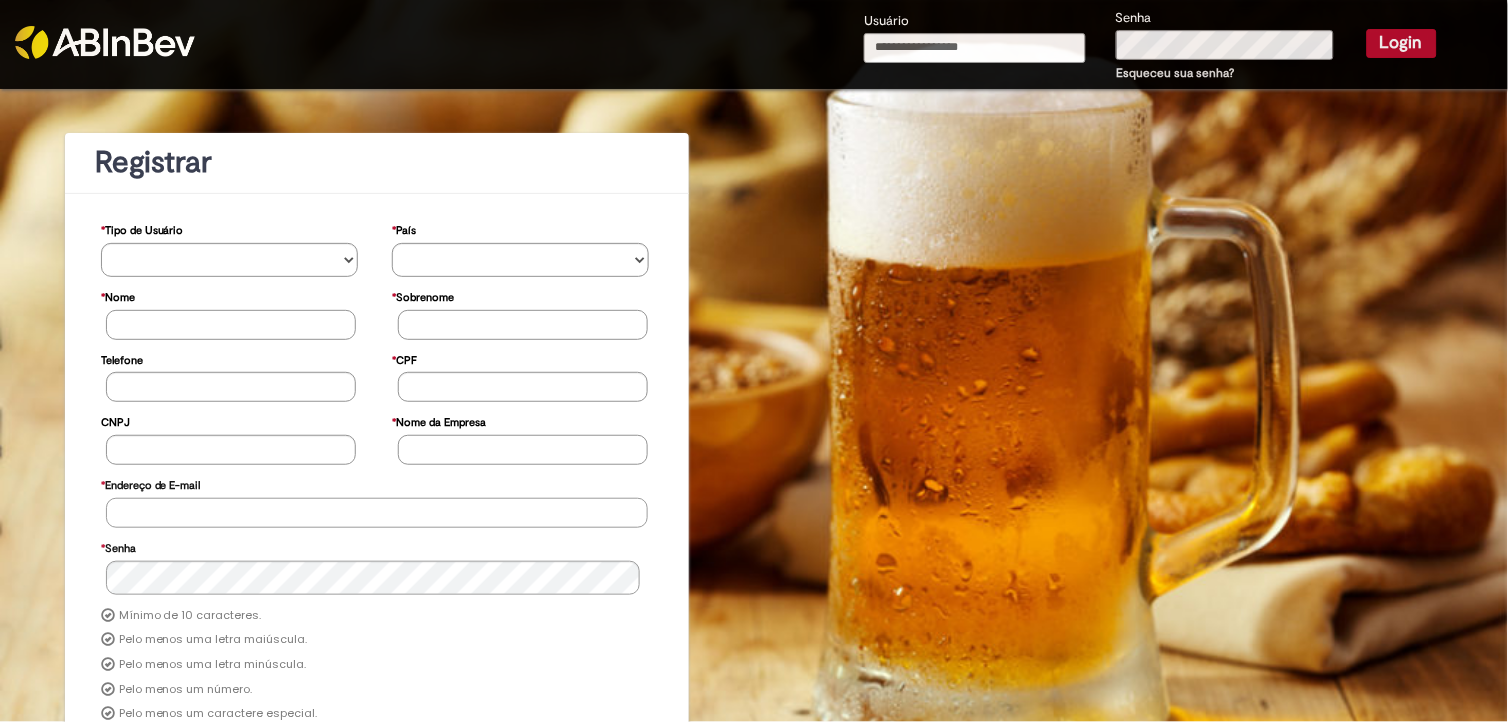 type on "**********" 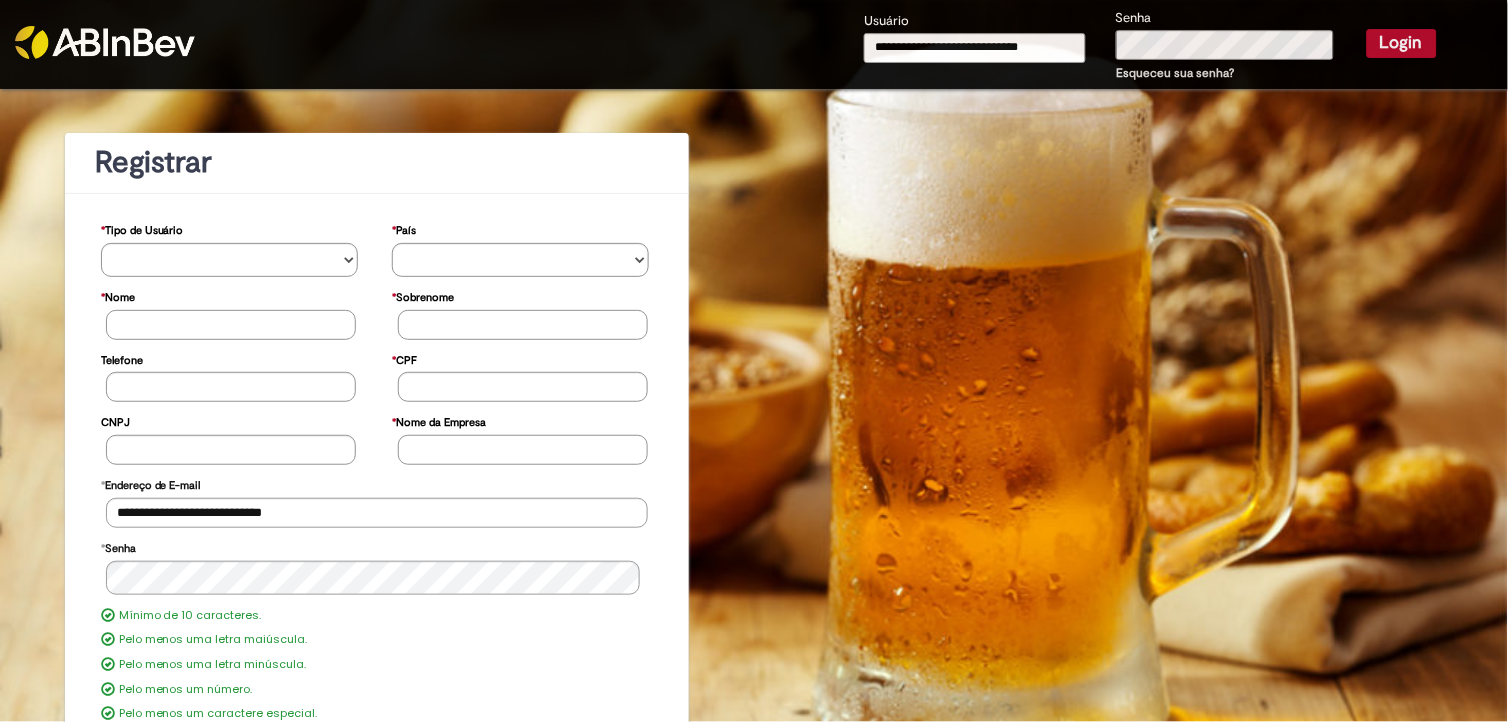 drag, startPoint x: 1051, startPoint y: 51, endPoint x: 854, endPoint y: 3, distance: 202.76341 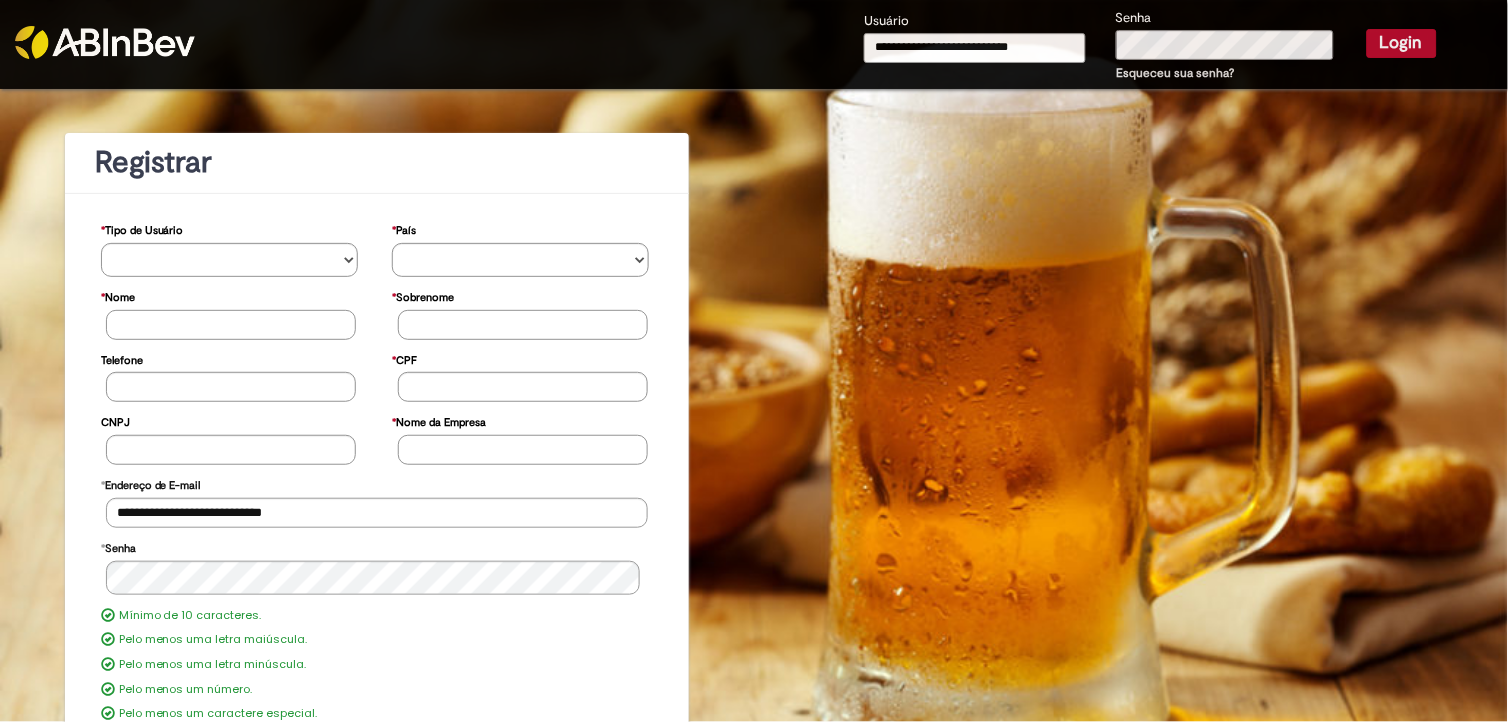 type on "**********" 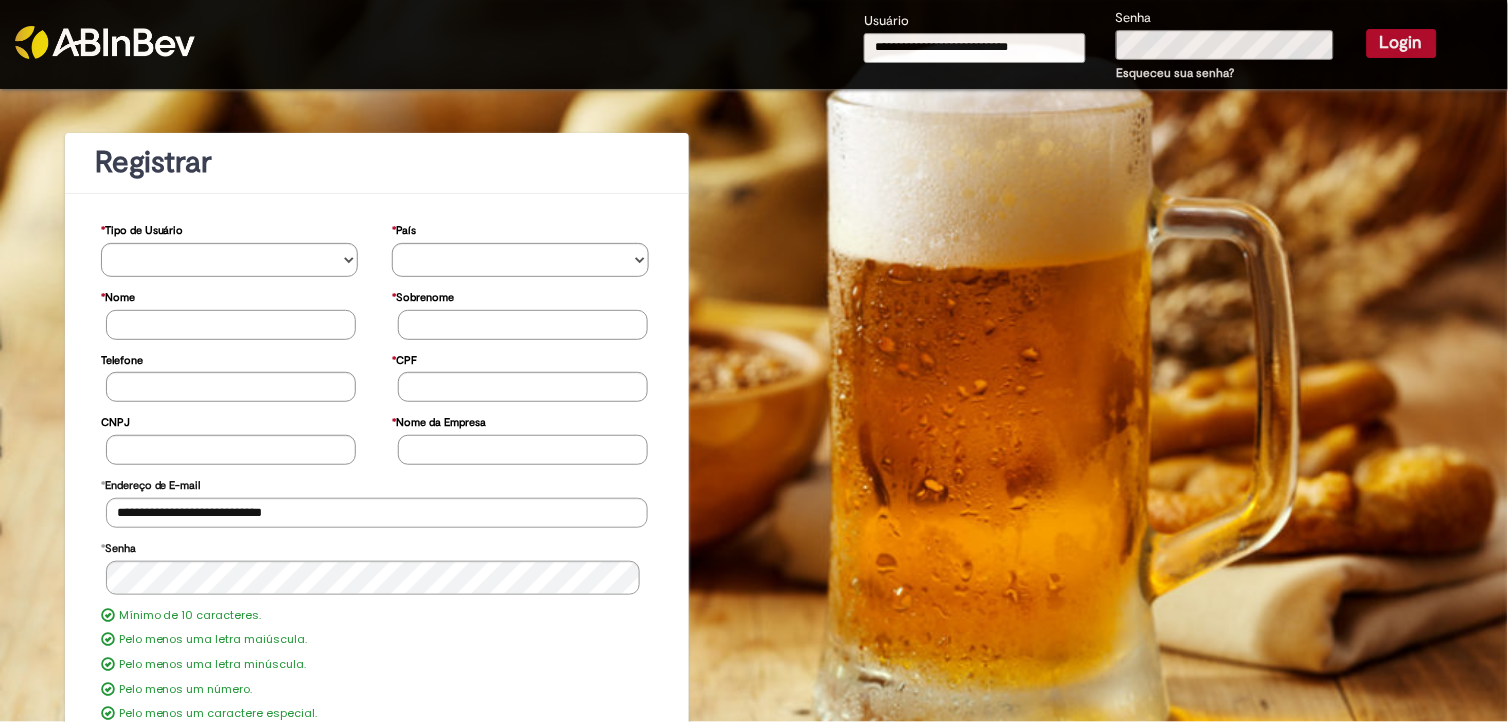 click on "Login" at bounding box center (1402, 43) 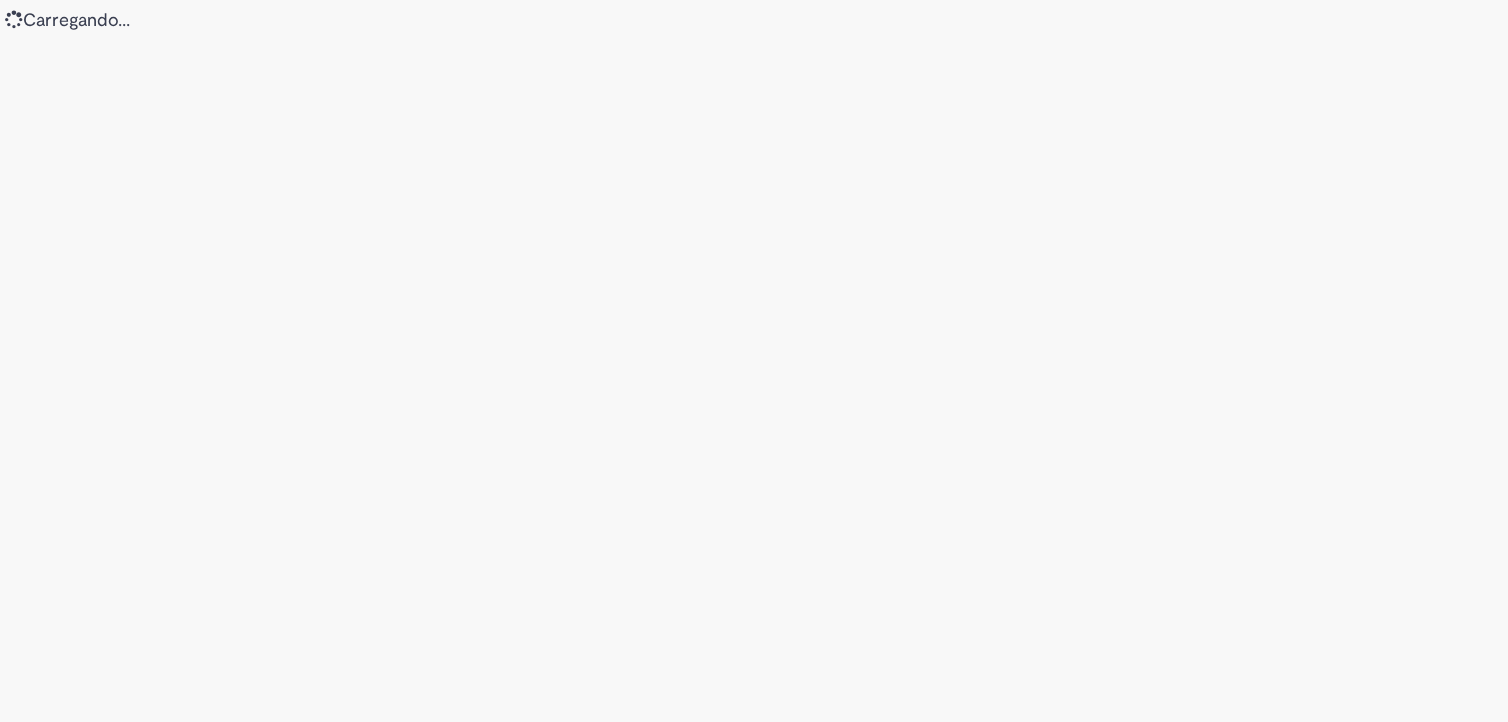 scroll, scrollTop: 0, scrollLeft: 0, axis: both 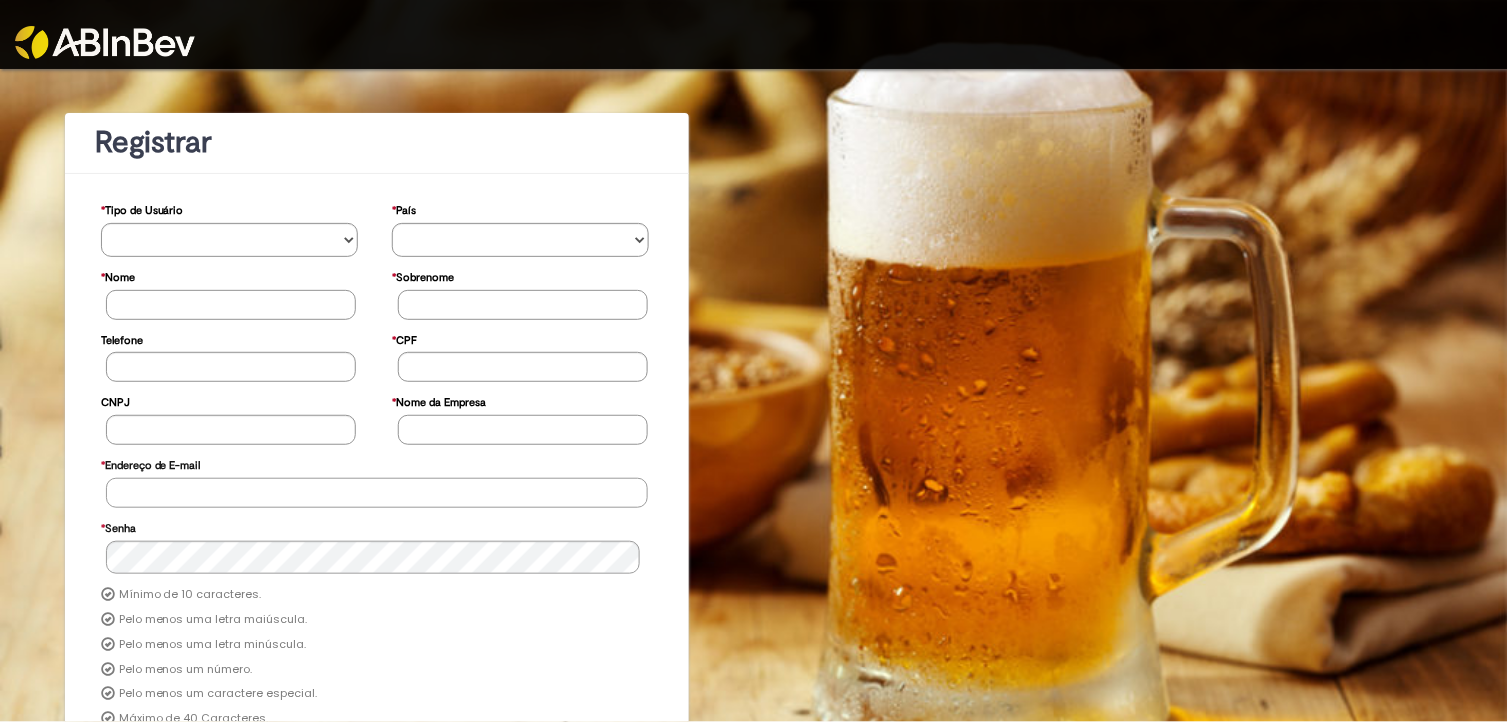 type on "**********" 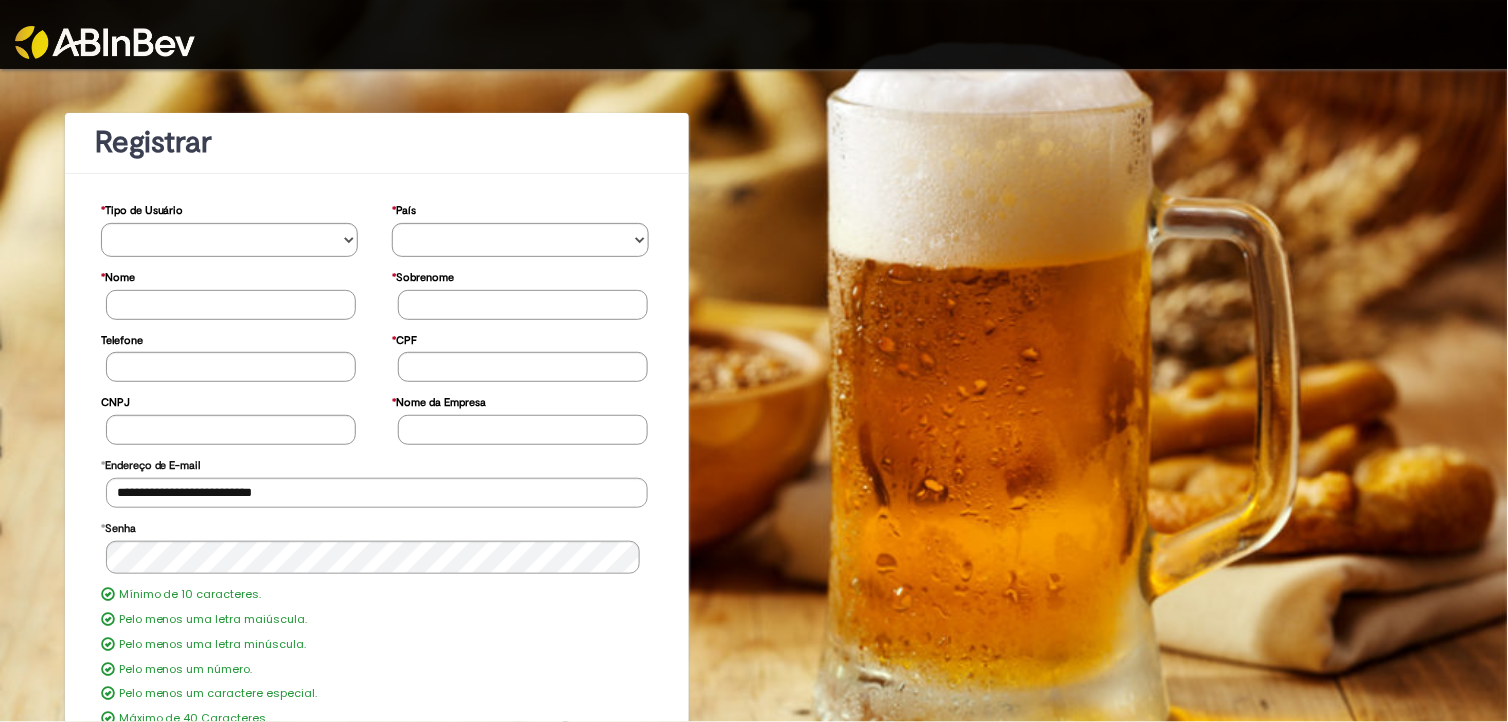 click at bounding box center (105, 42) 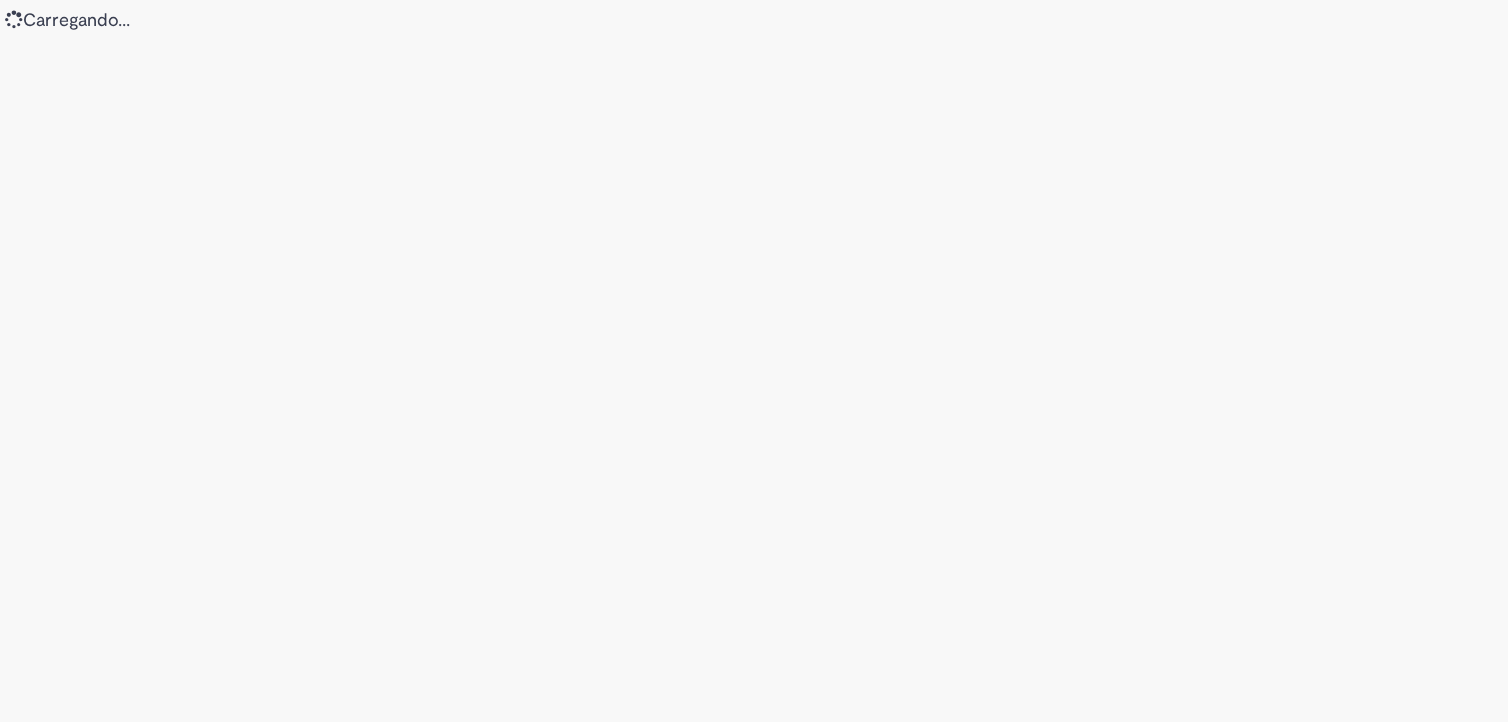 scroll, scrollTop: 0, scrollLeft: 0, axis: both 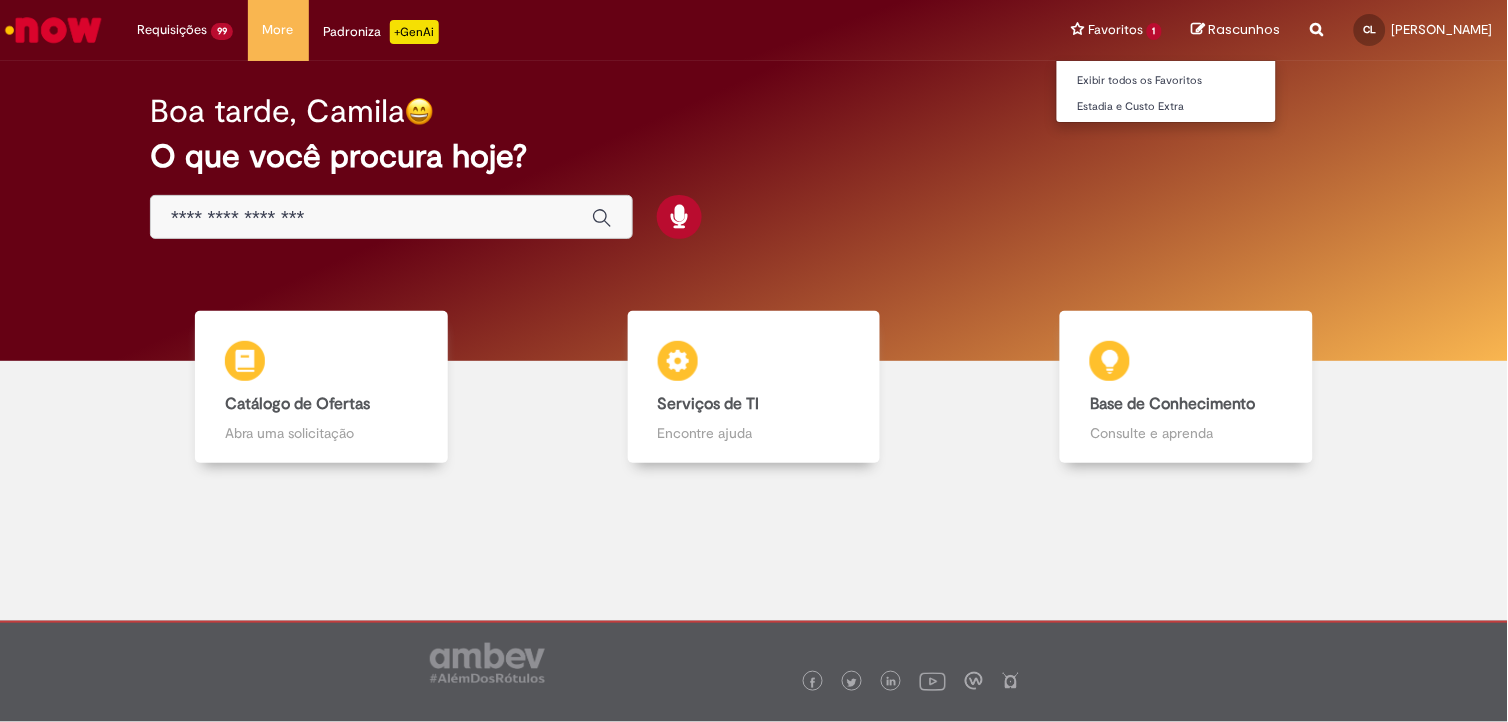 click on "Favoritos   1
Exibir todos os Favoritos
Estadia e Custo Extra" at bounding box center [1116, 30] 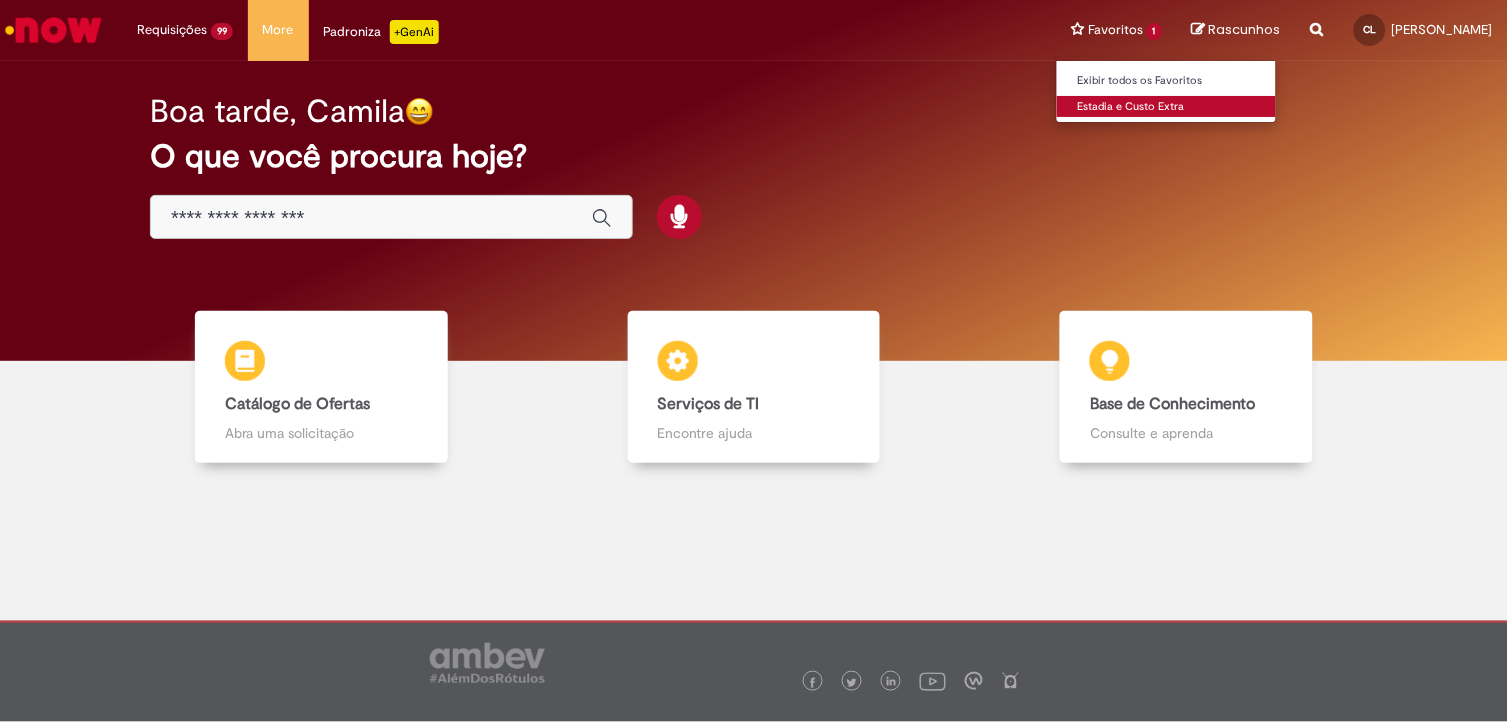 click on "Estadia e Custo Extra" at bounding box center (1167, 107) 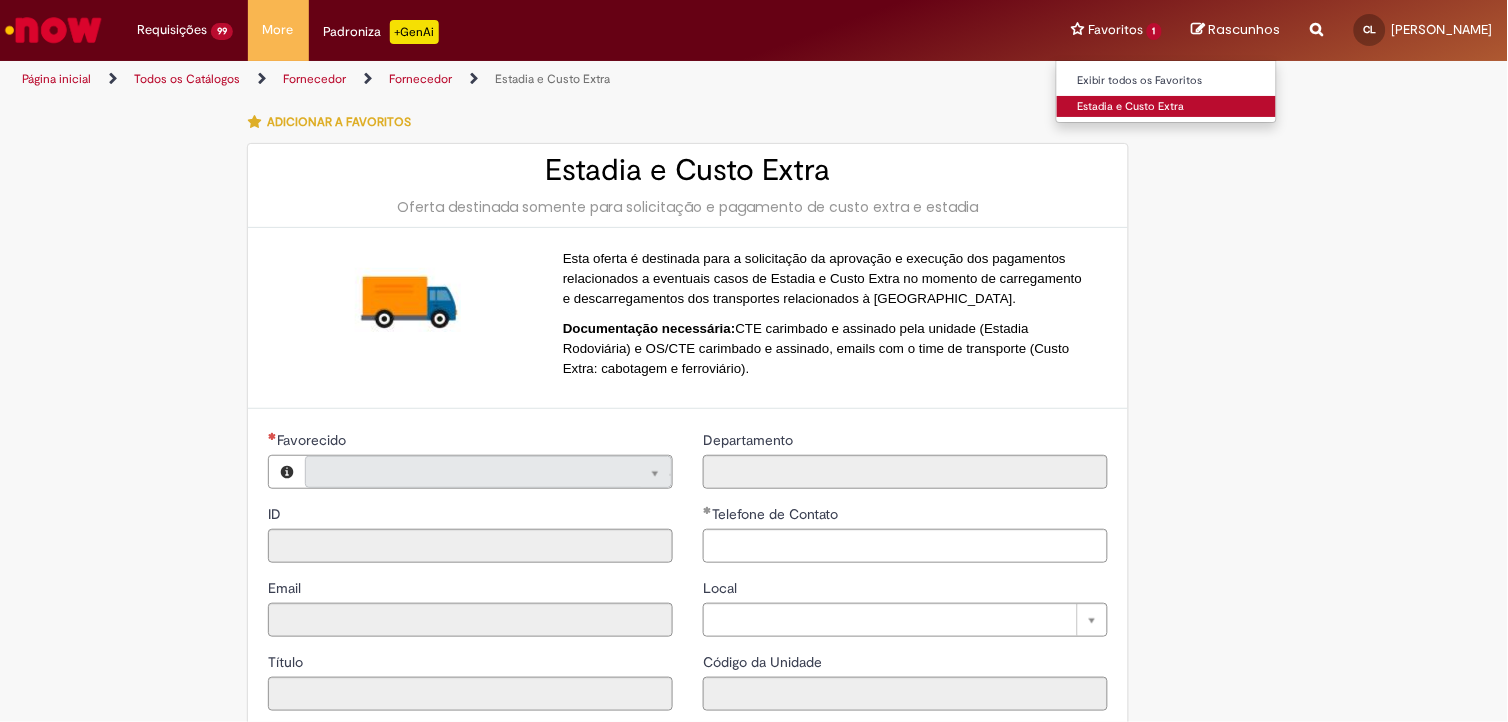 type on "**********" 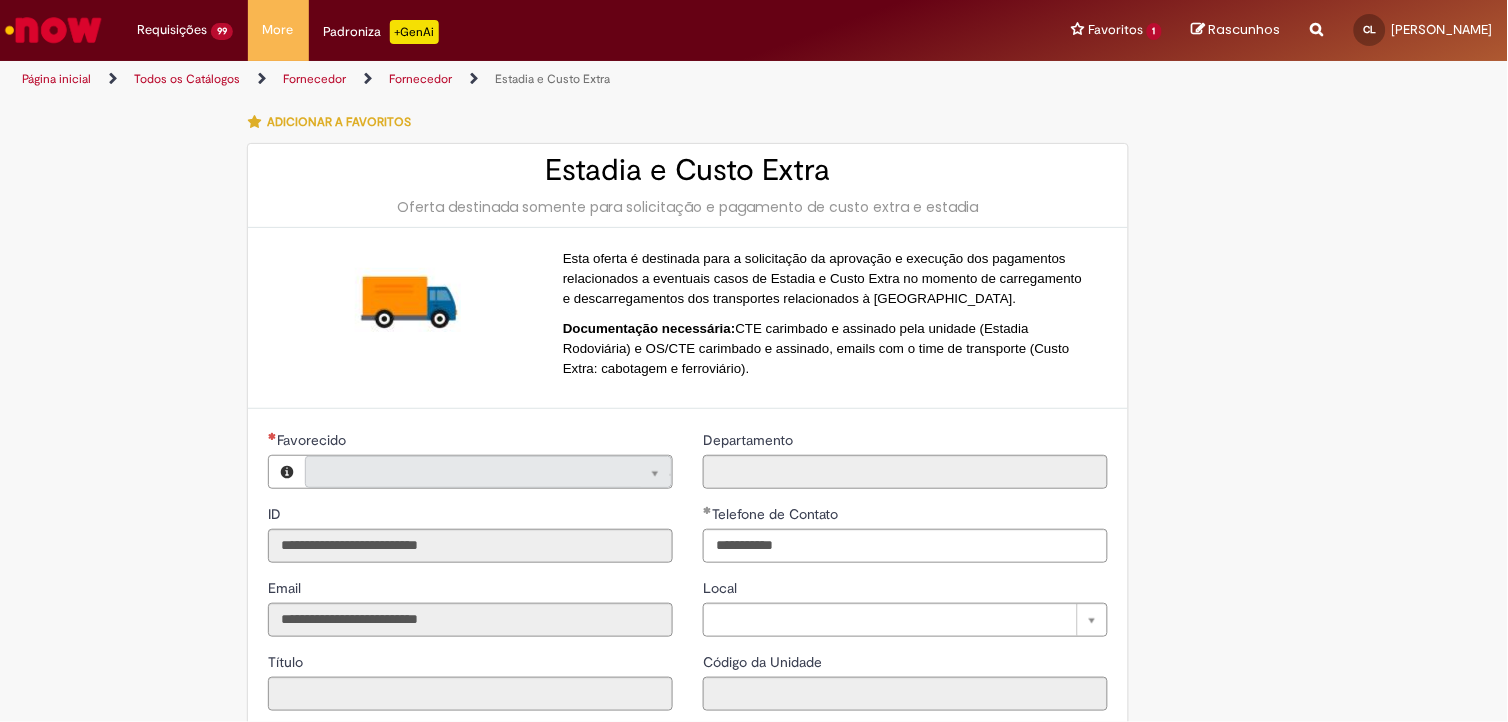 type on "**********" 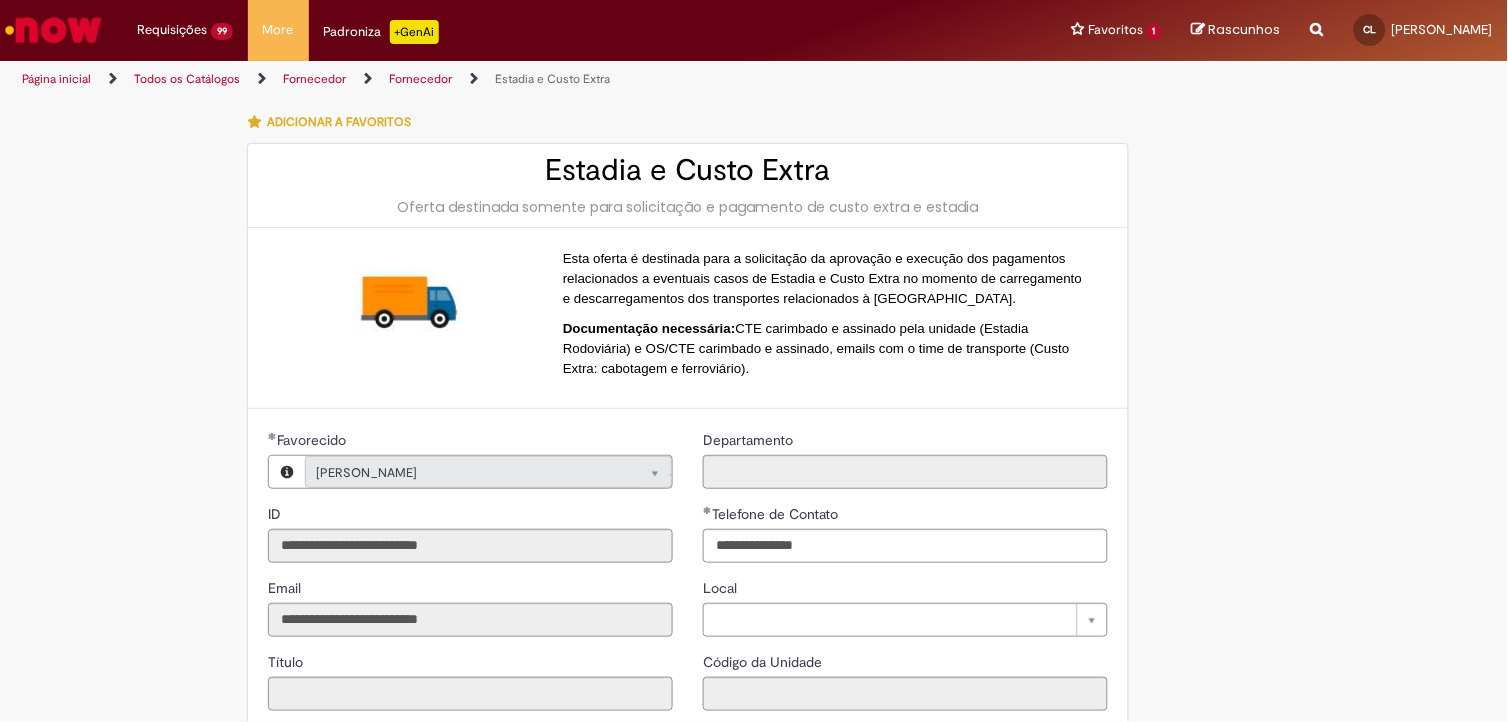 type on "**********" 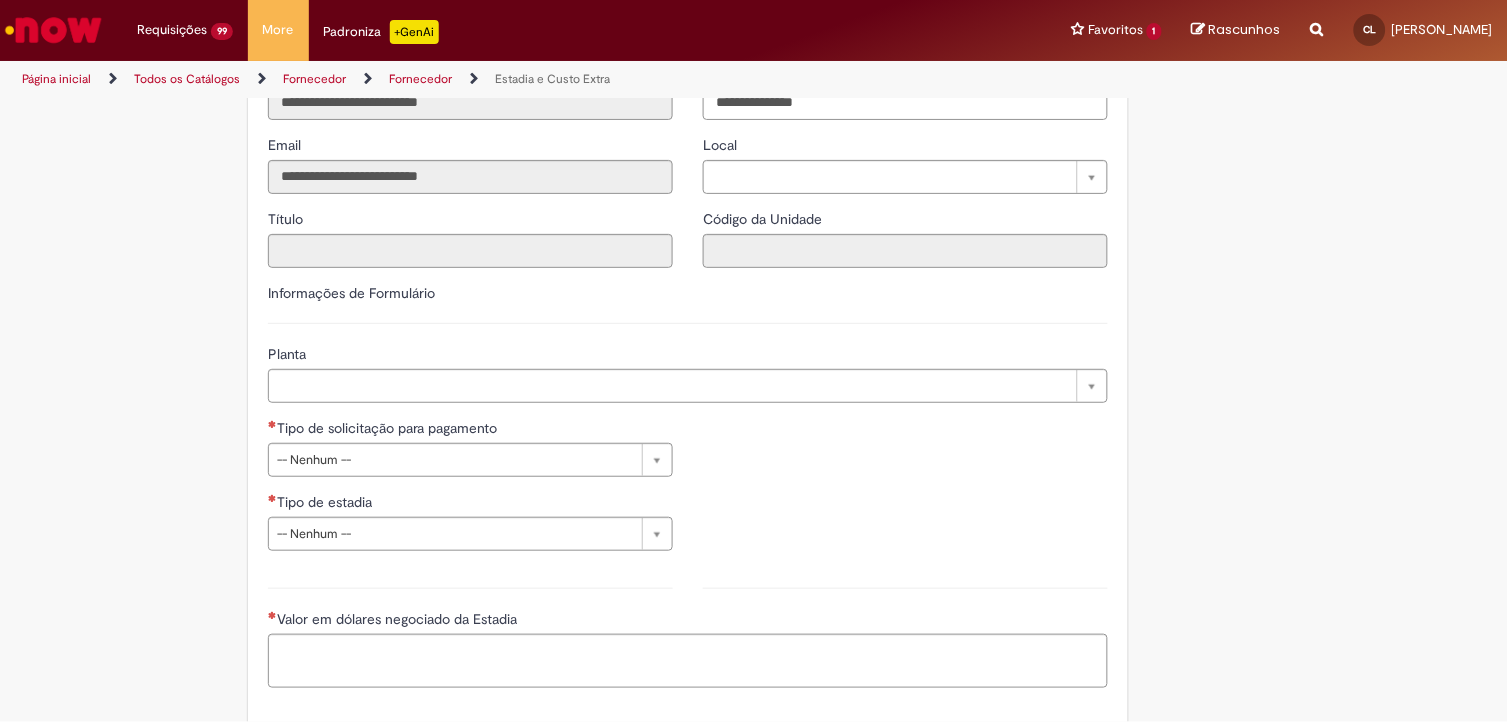 scroll, scrollTop: 444, scrollLeft: 0, axis: vertical 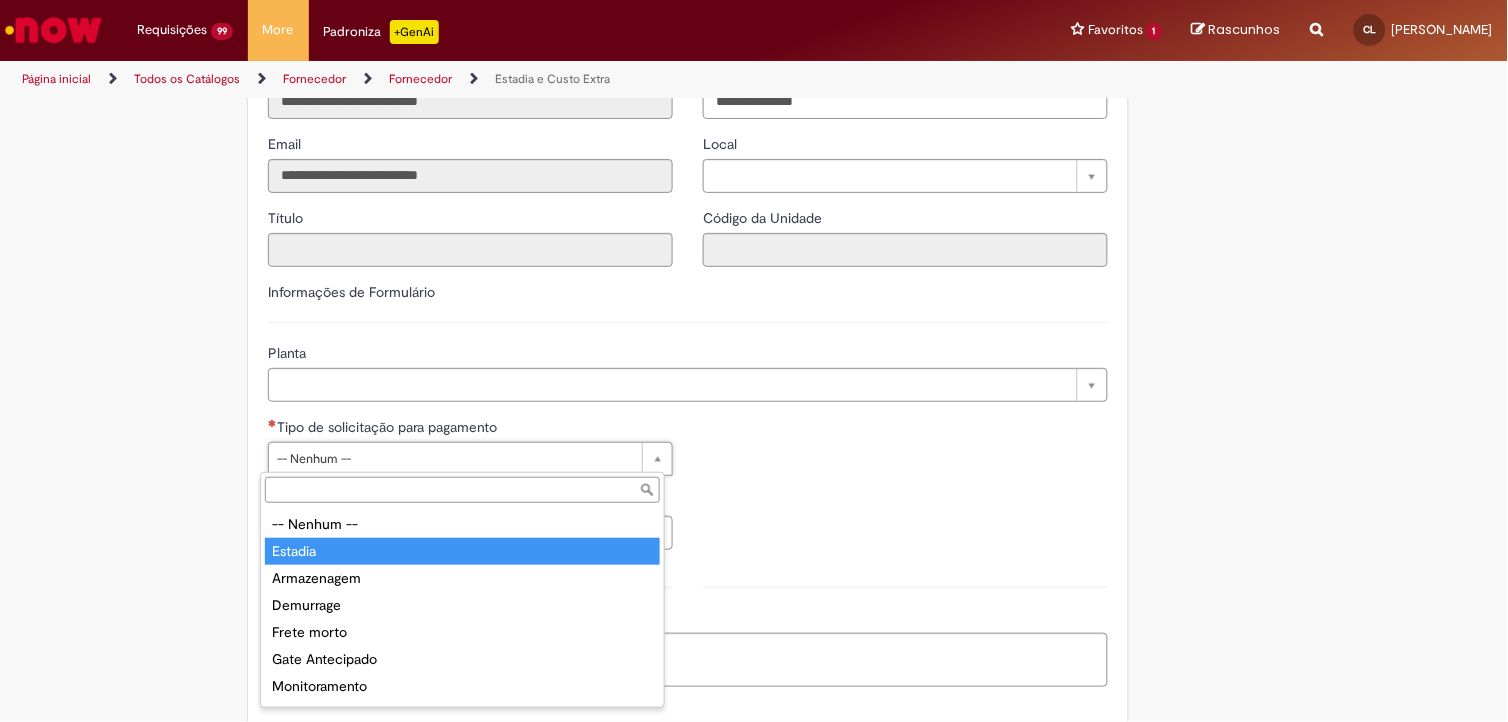 type on "*******" 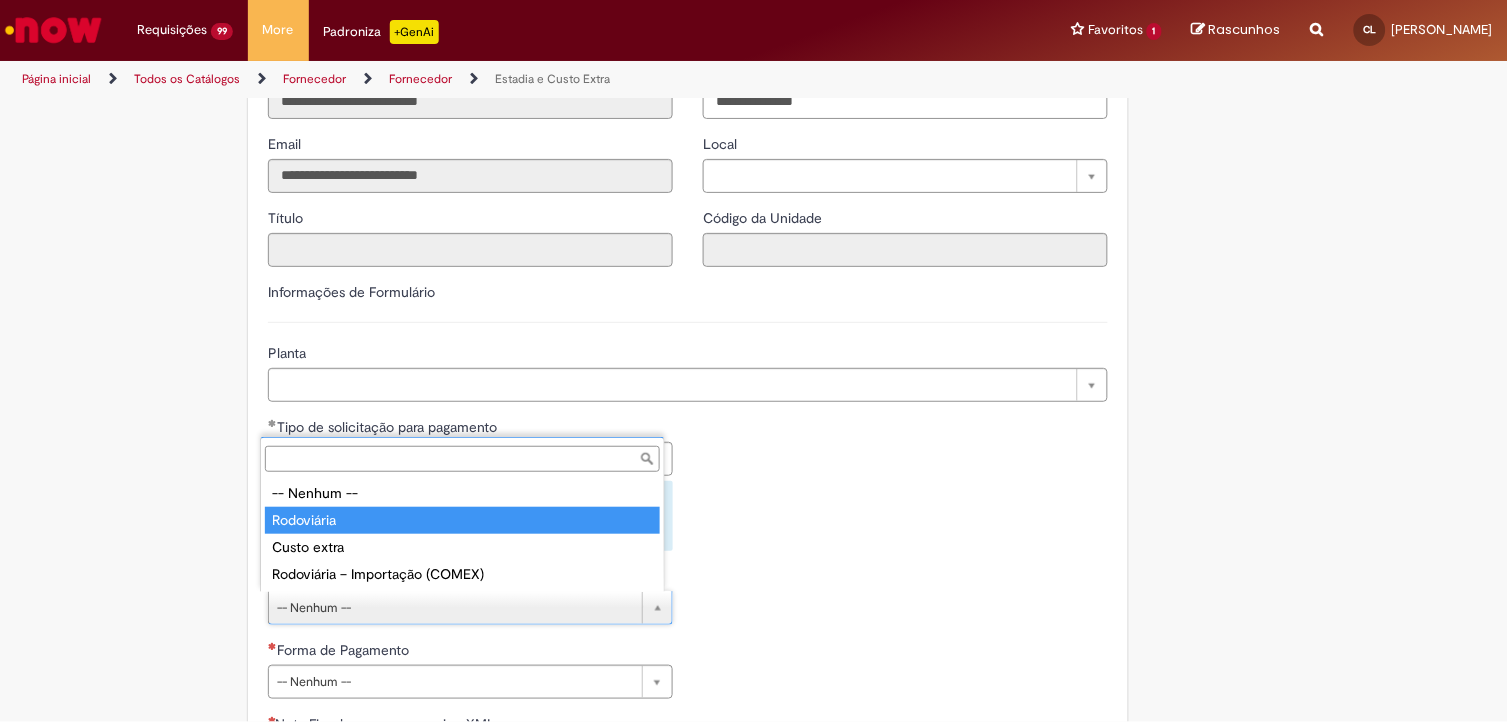 type on "**********" 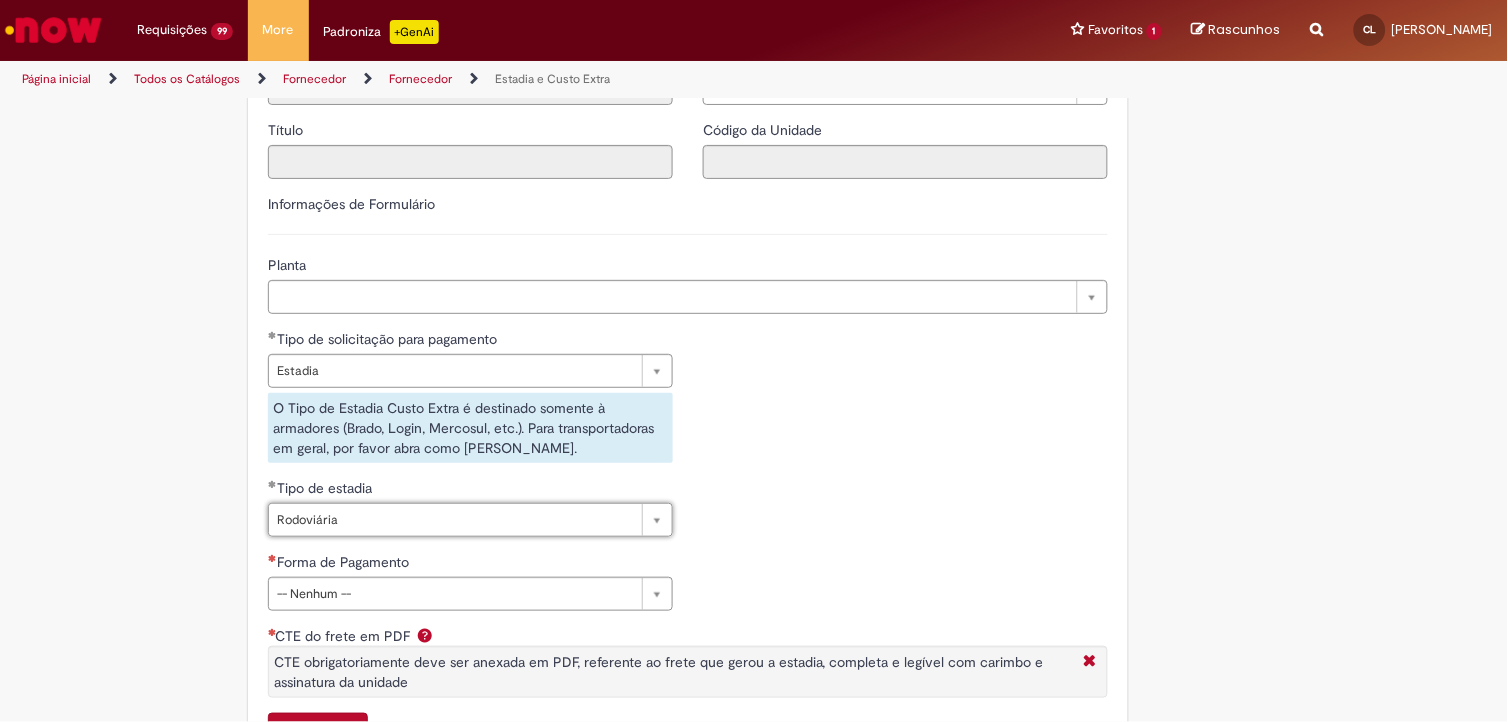 scroll, scrollTop: 666, scrollLeft: 0, axis: vertical 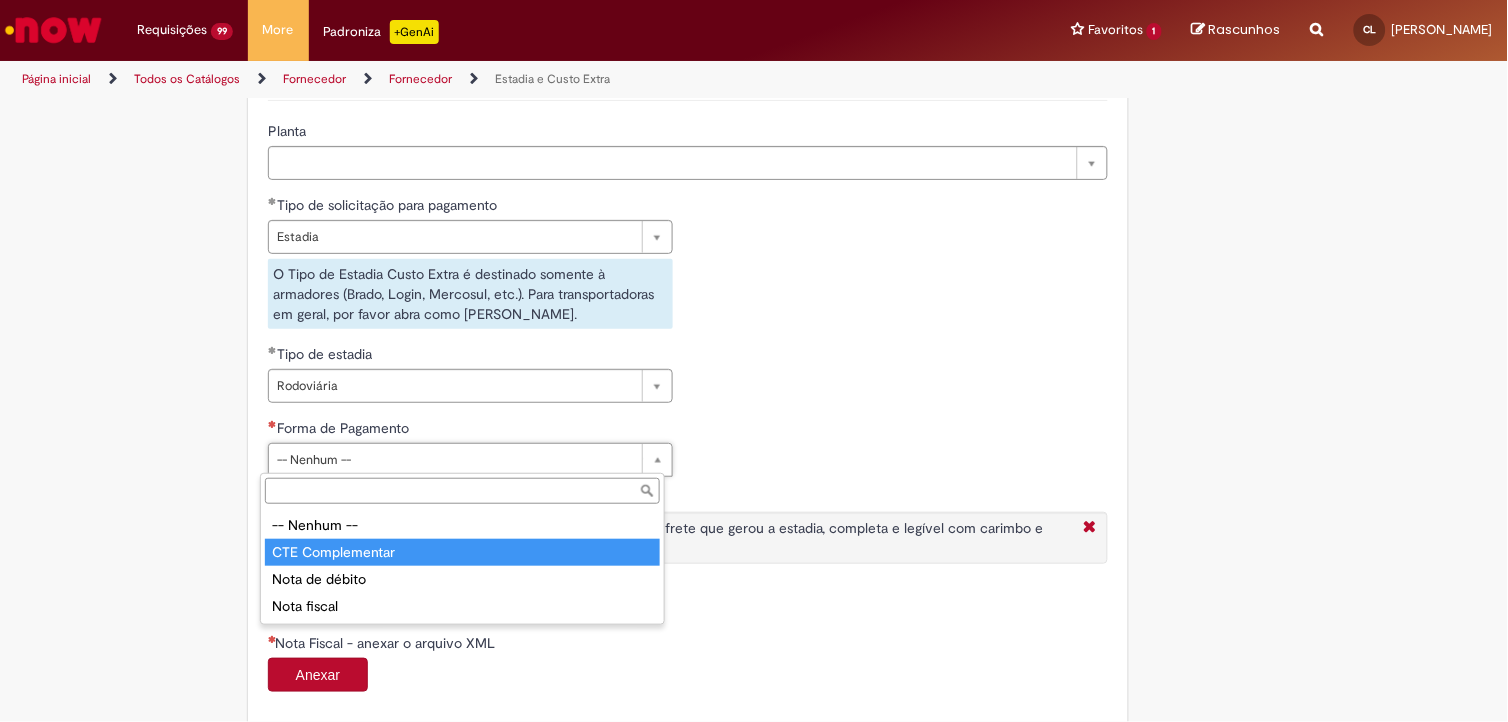 type on "**********" 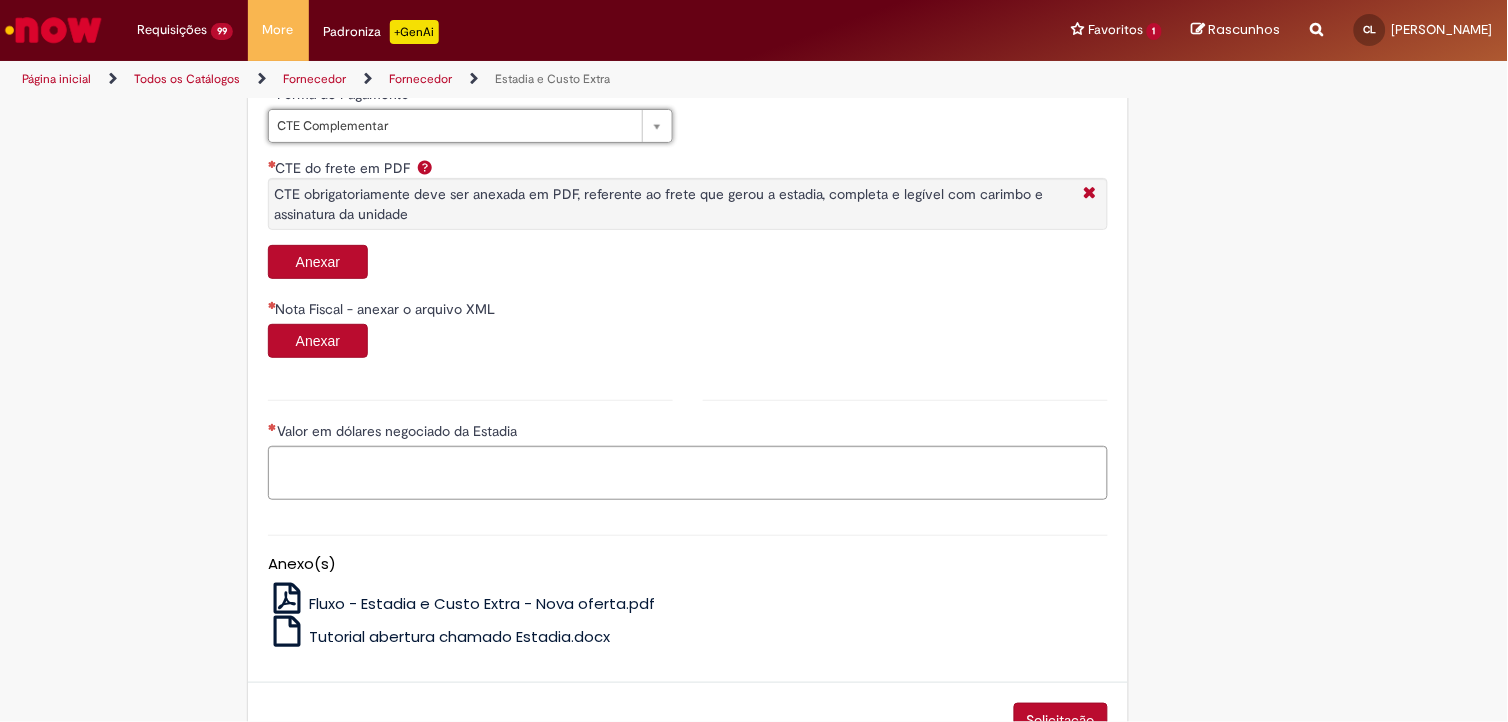 scroll, scrollTop: 888, scrollLeft: 0, axis: vertical 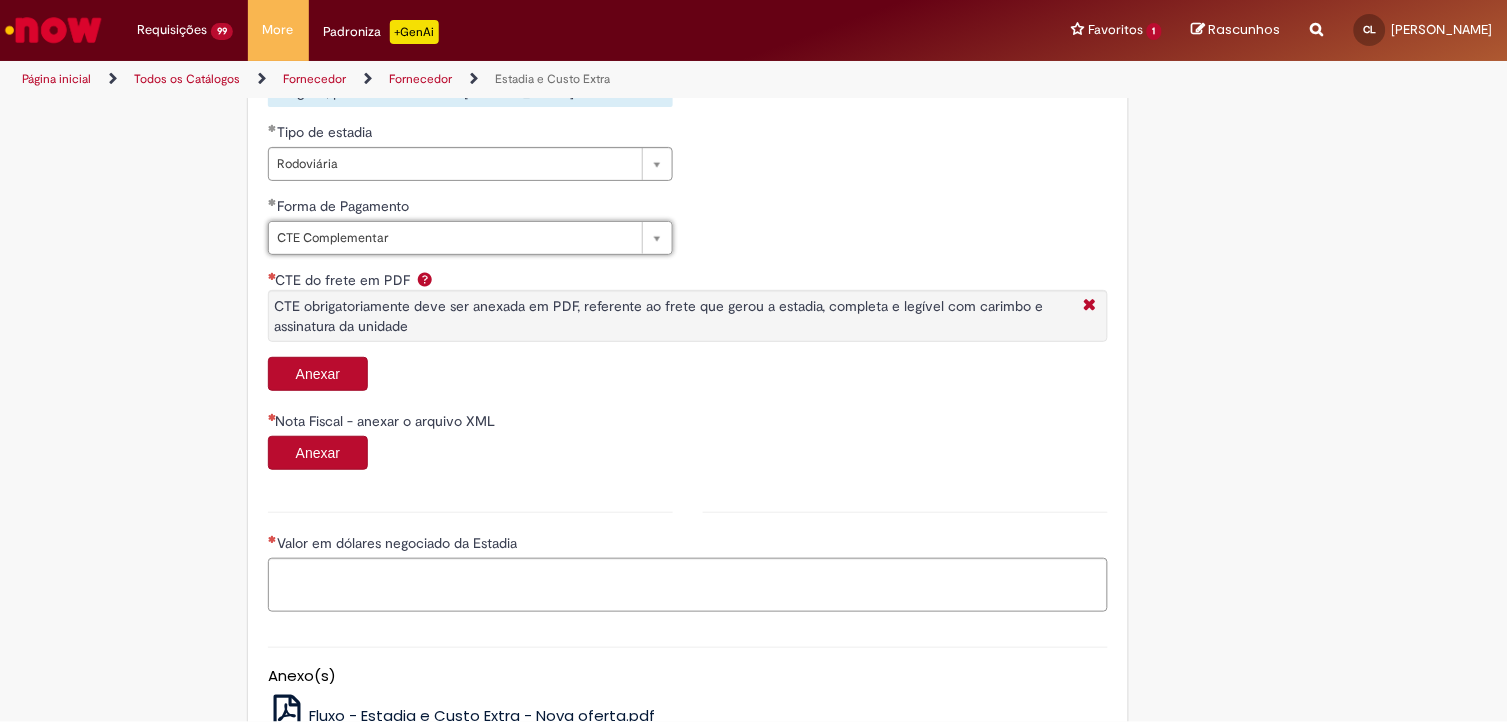 click on "Anexar" at bounding box center [318, 374] 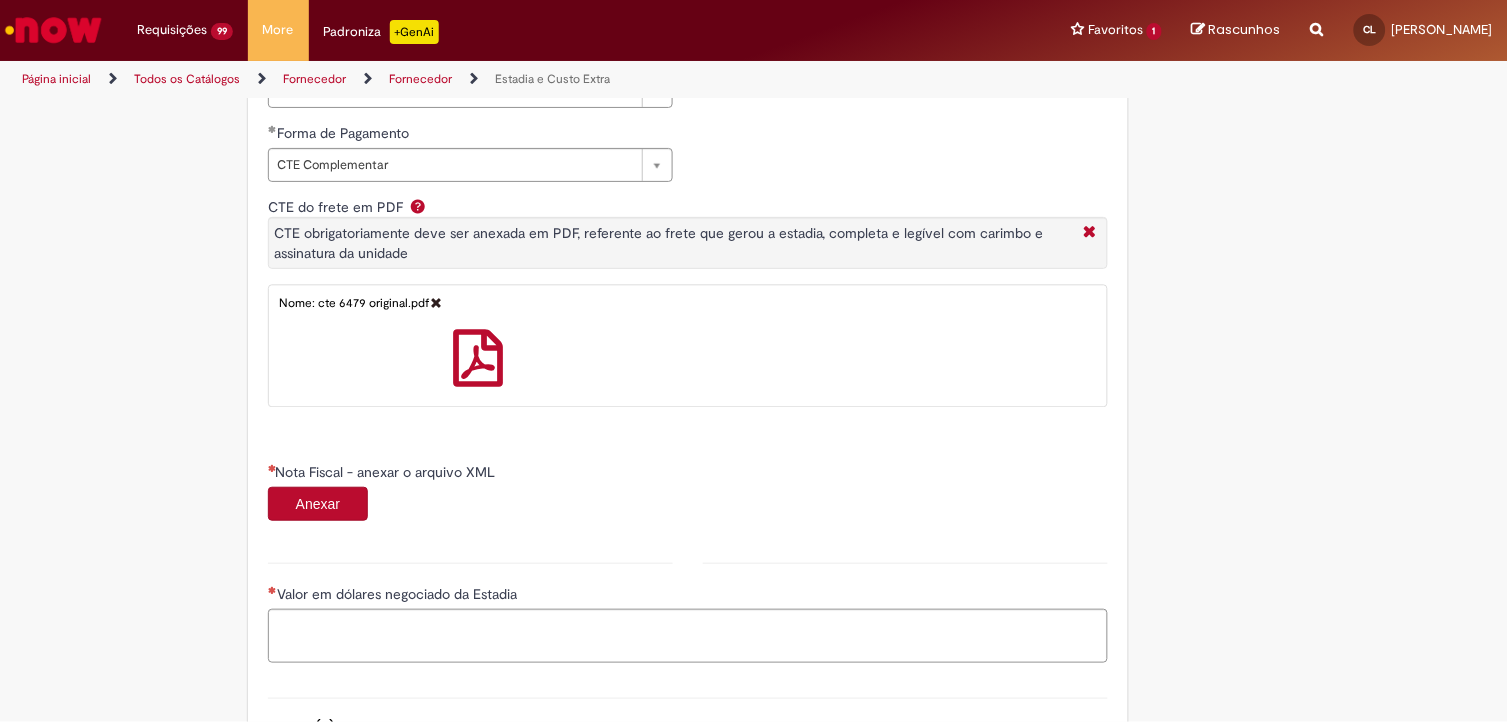 scroll, scrollTop: 1000, scrollLeft: 0, axis: vertical 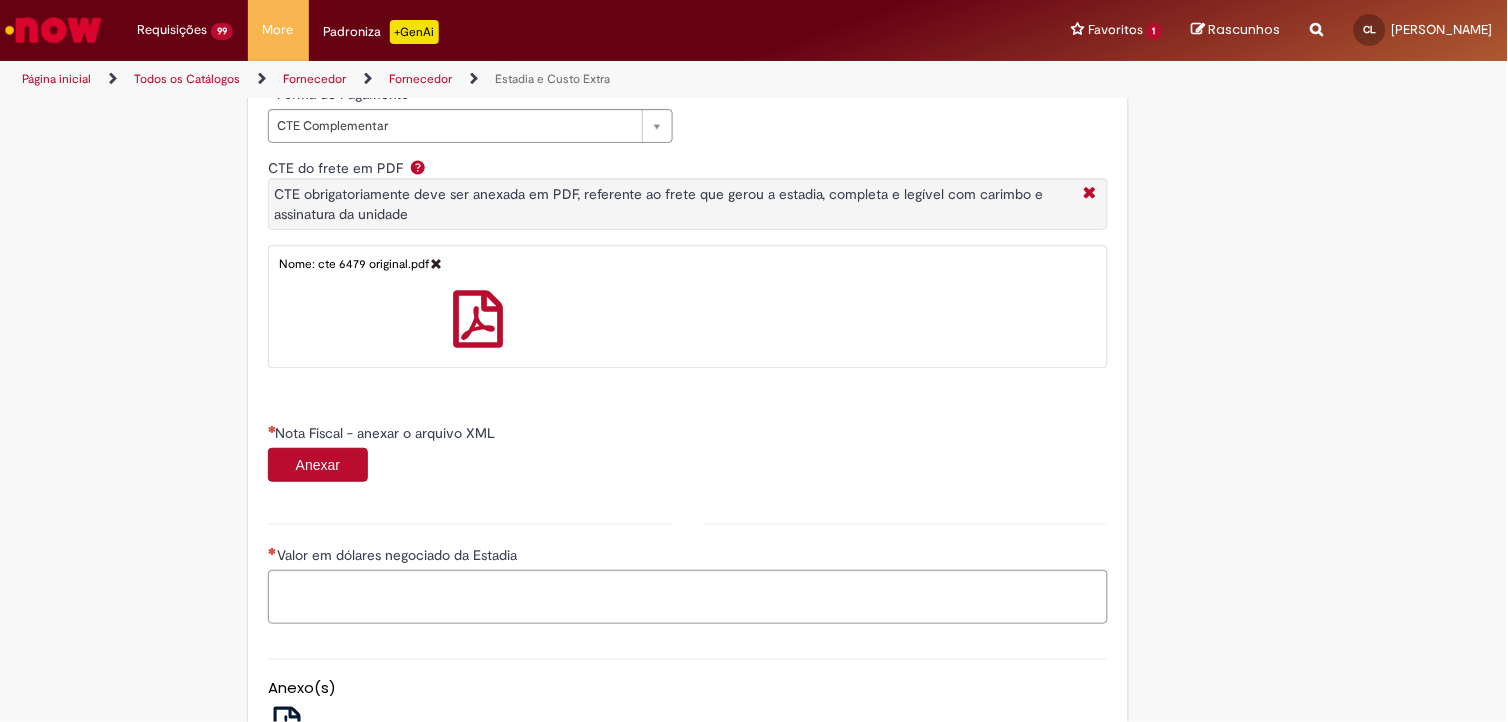 click on "Anexar" at bounding box center (318, 465) 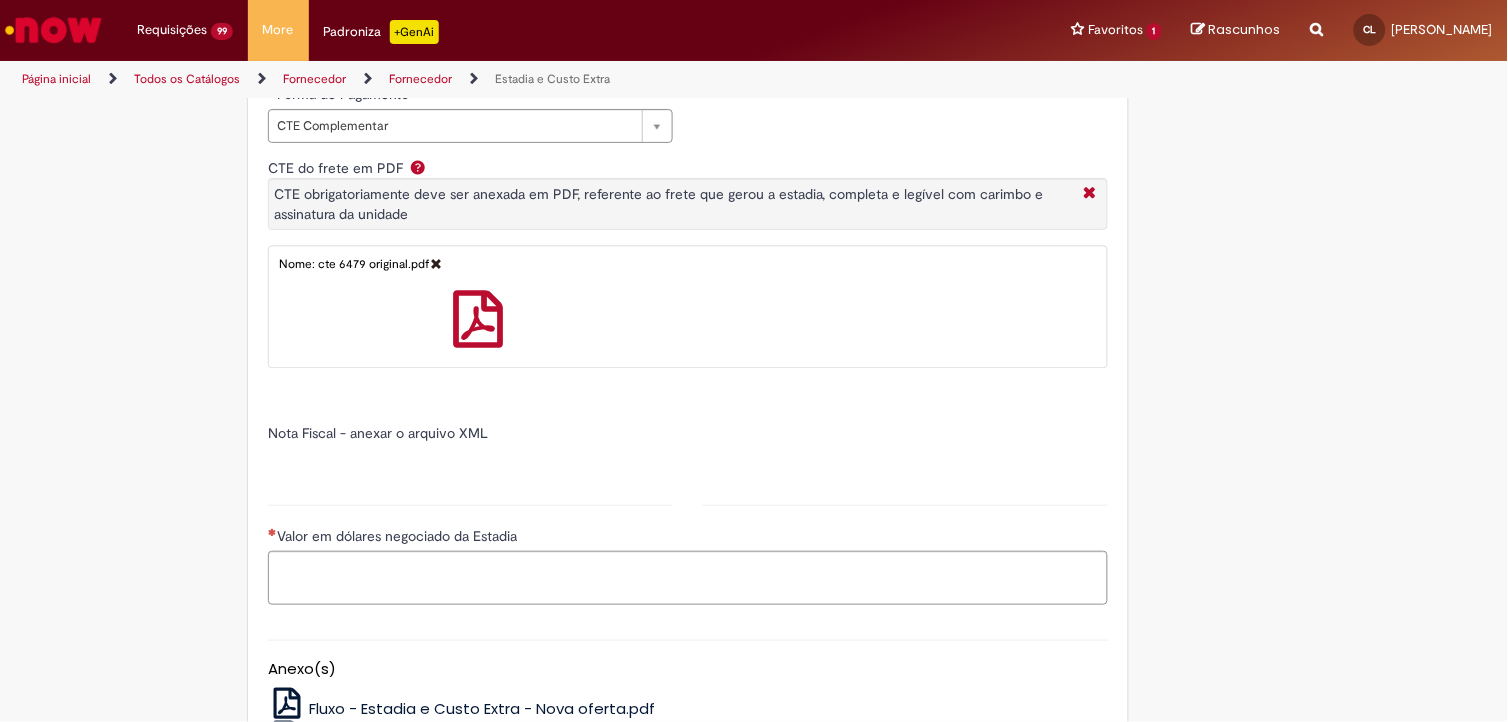 type on "******" 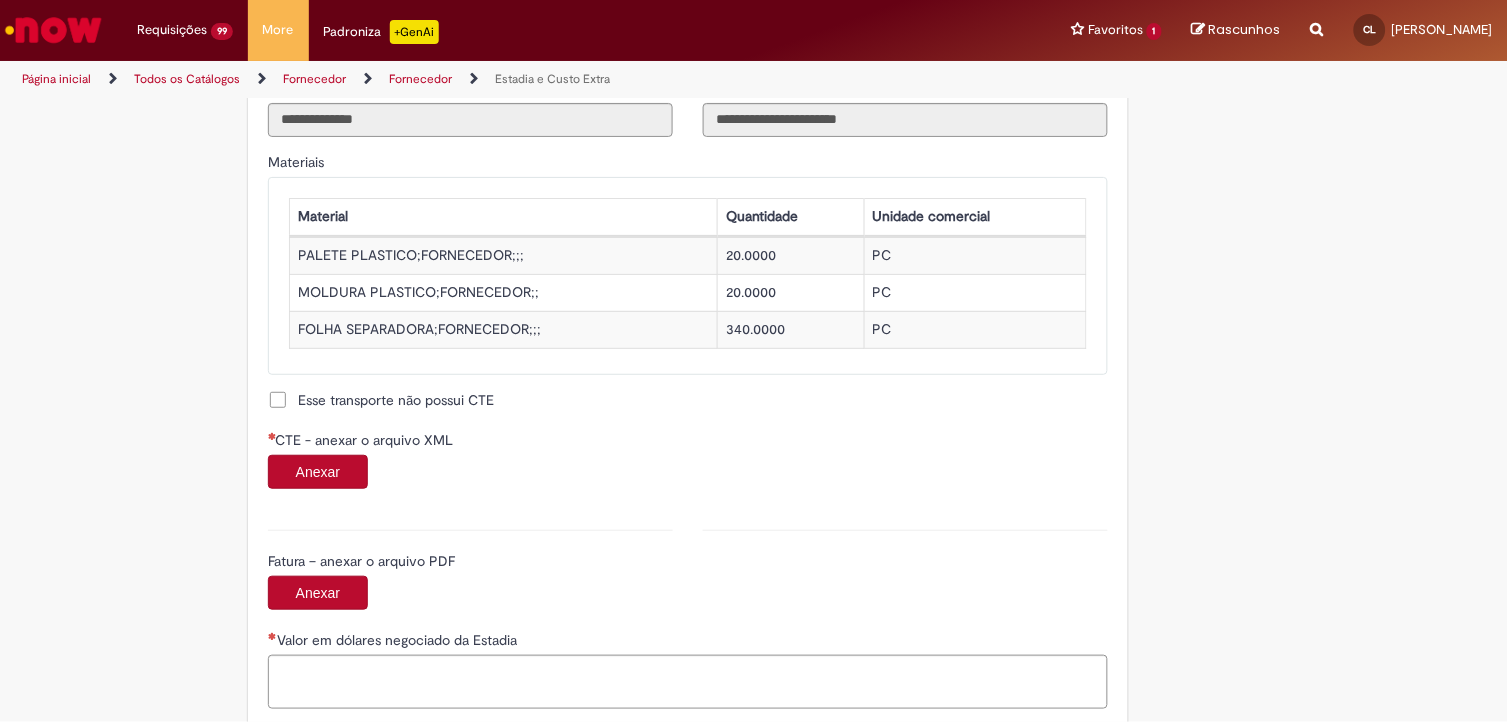 scroll, scrollTop: 1888, scrollLeft: 0, axis: vertical 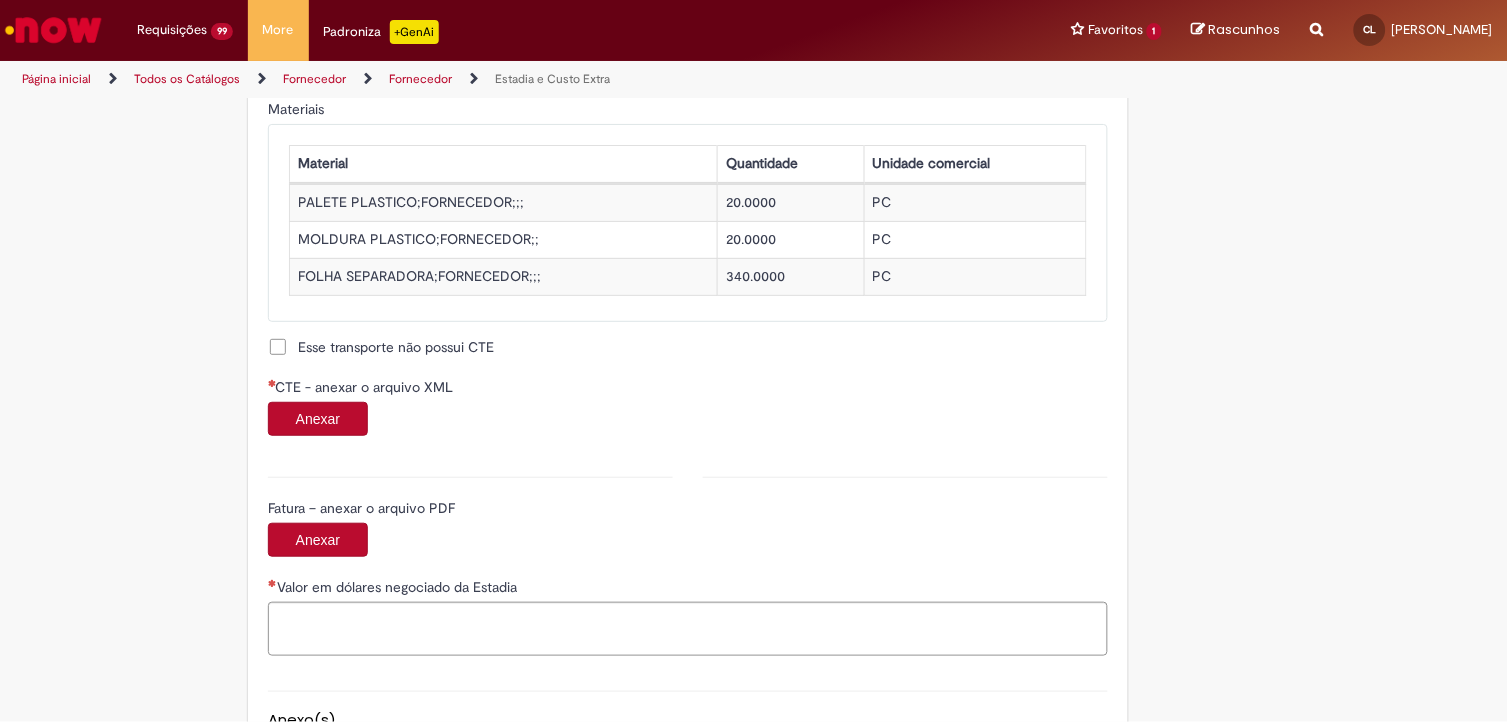 click on "Anexar" at bounding box center [318, 419] 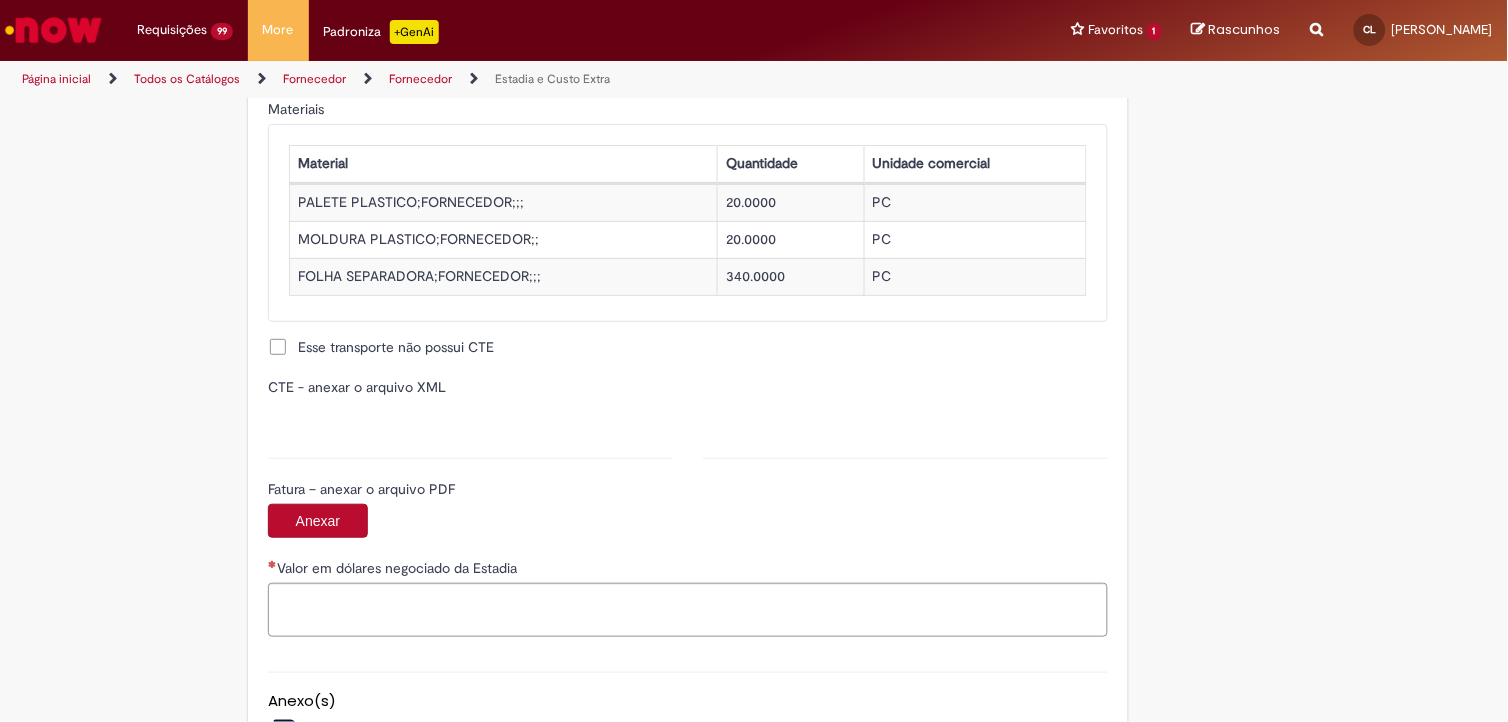 type on "**********" 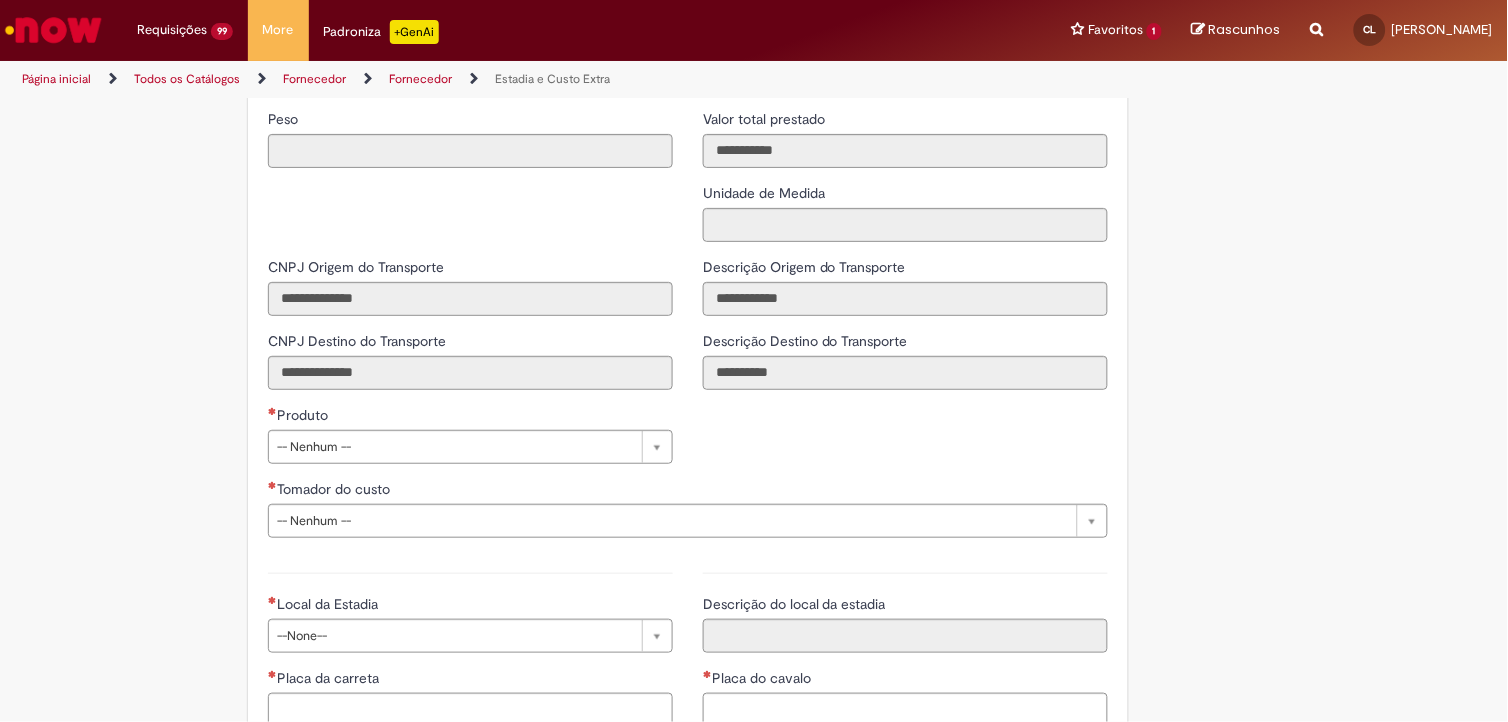 scroll, scrollTop: 2555, scrollLeft: 0, axis: vertical 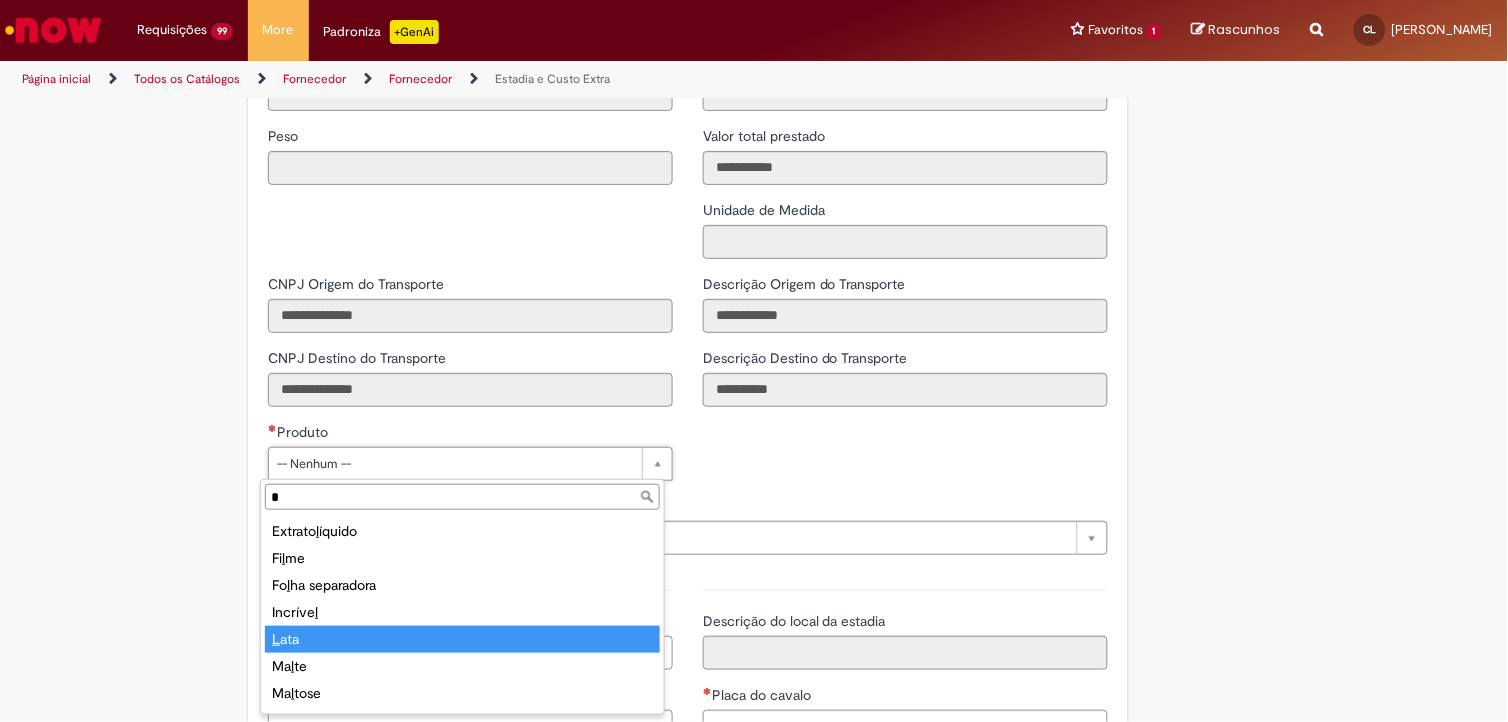 type on "*" 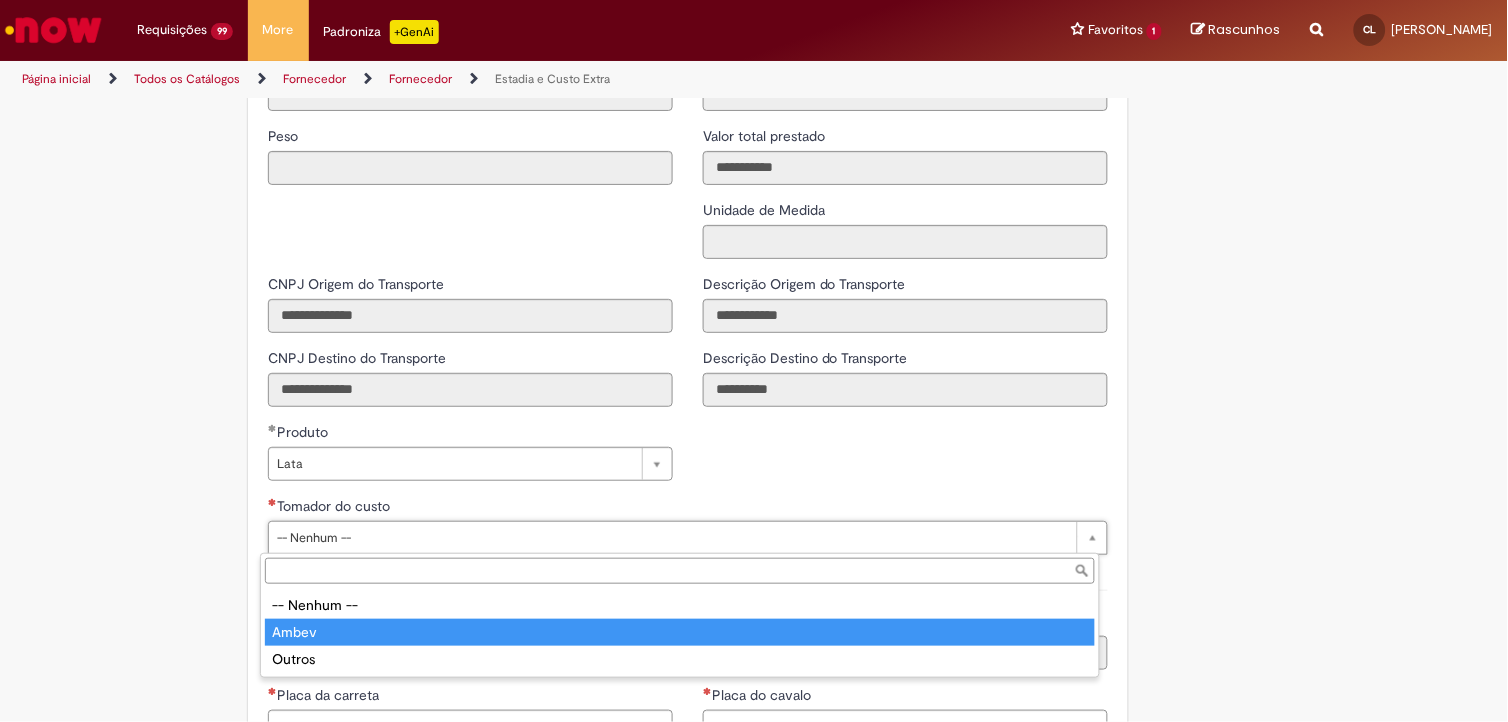 type on "*****" 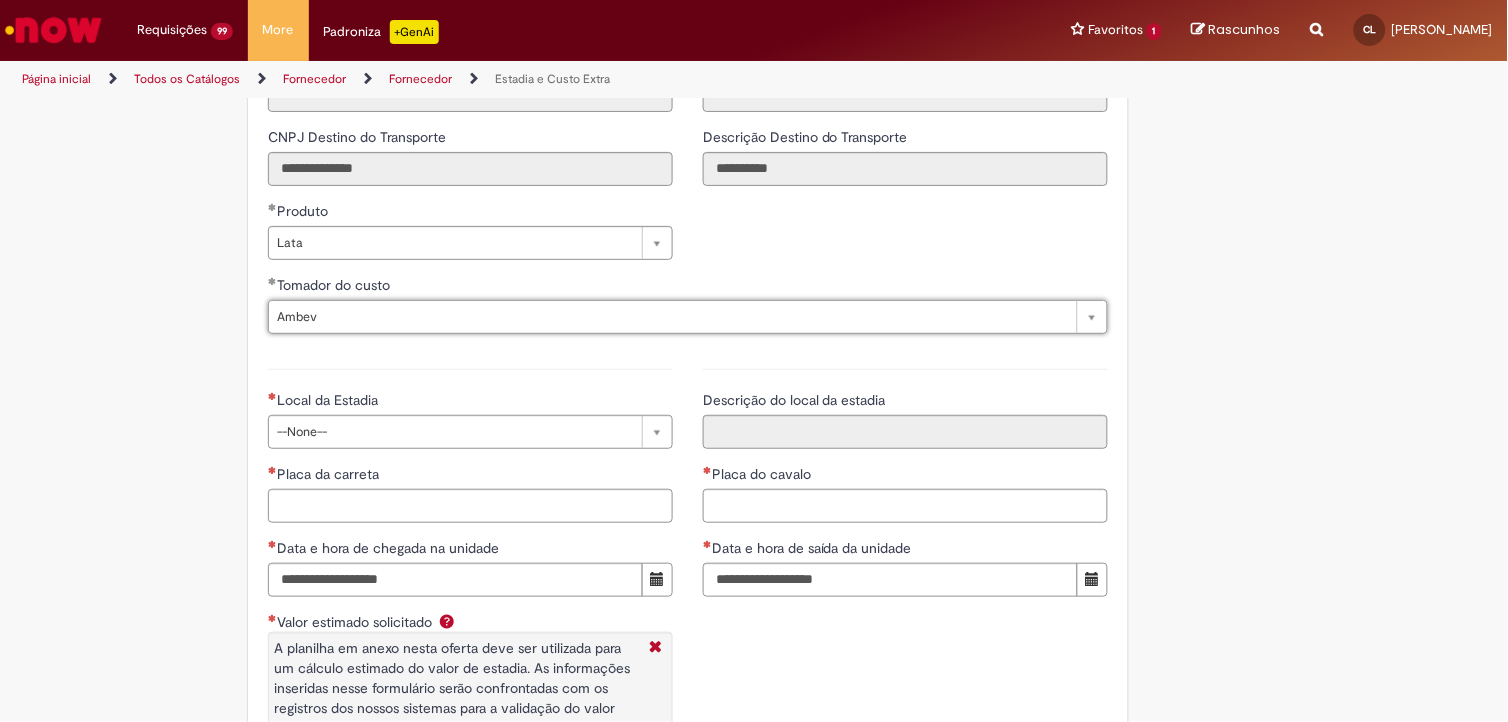 scroll, scrollTop: 2777, scrollLeft: 0, axis: vertical 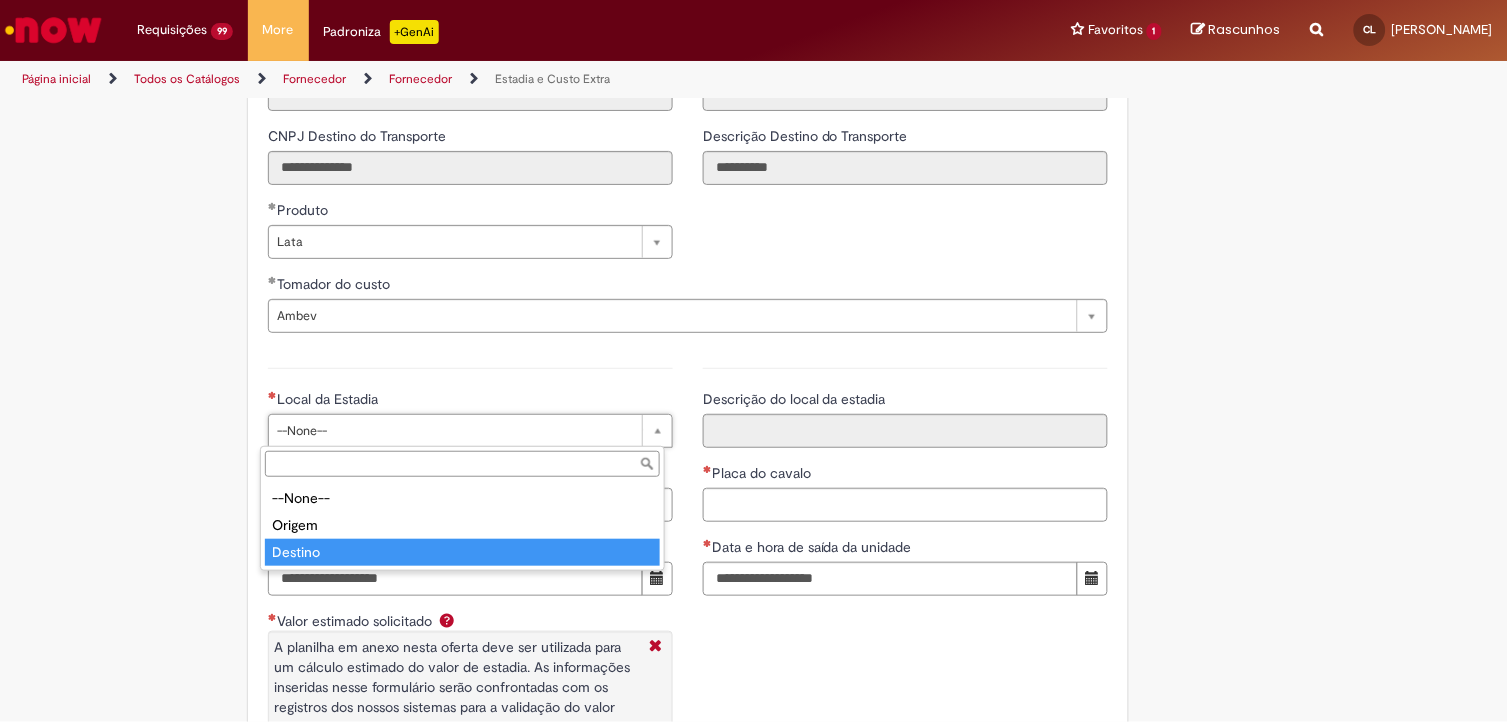 type on "*******" 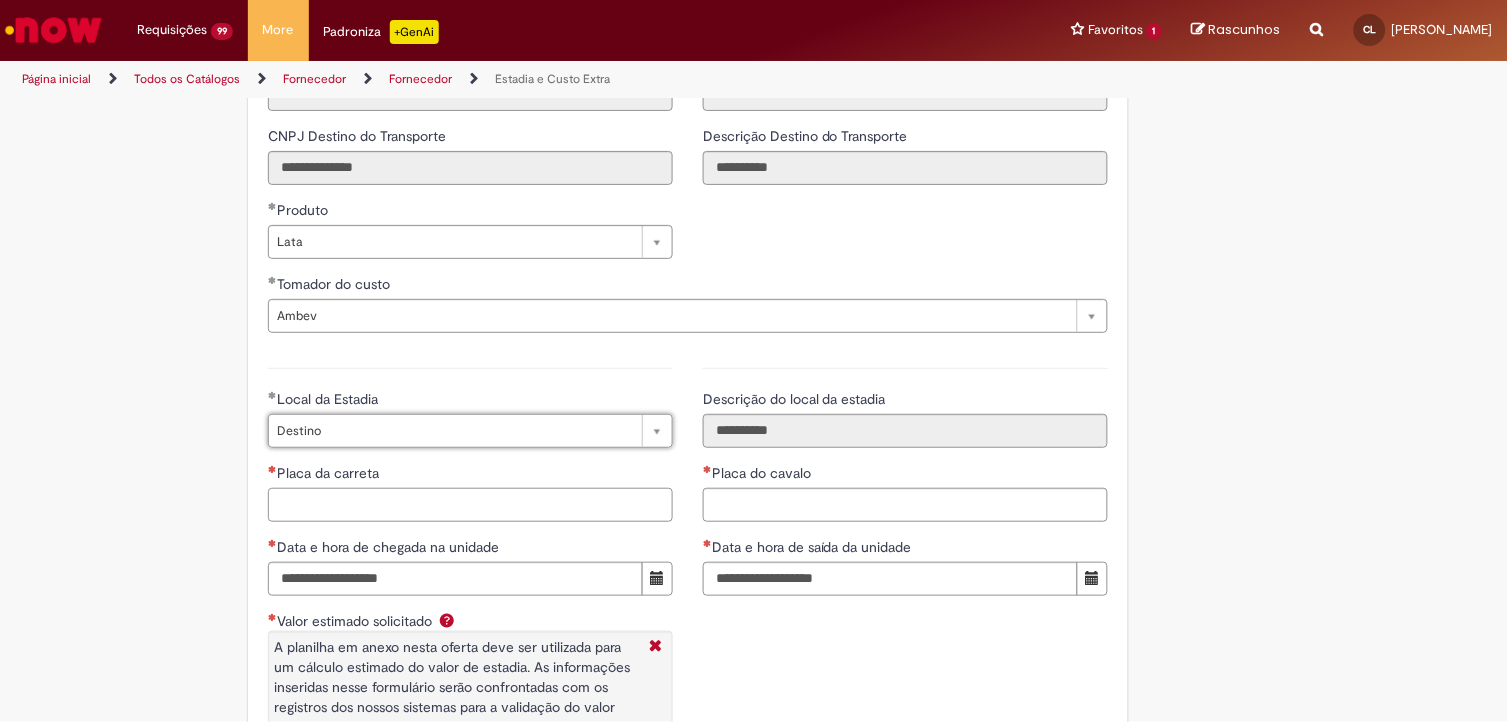 click on "Placa da carreta" at bounding box center [470, 505] 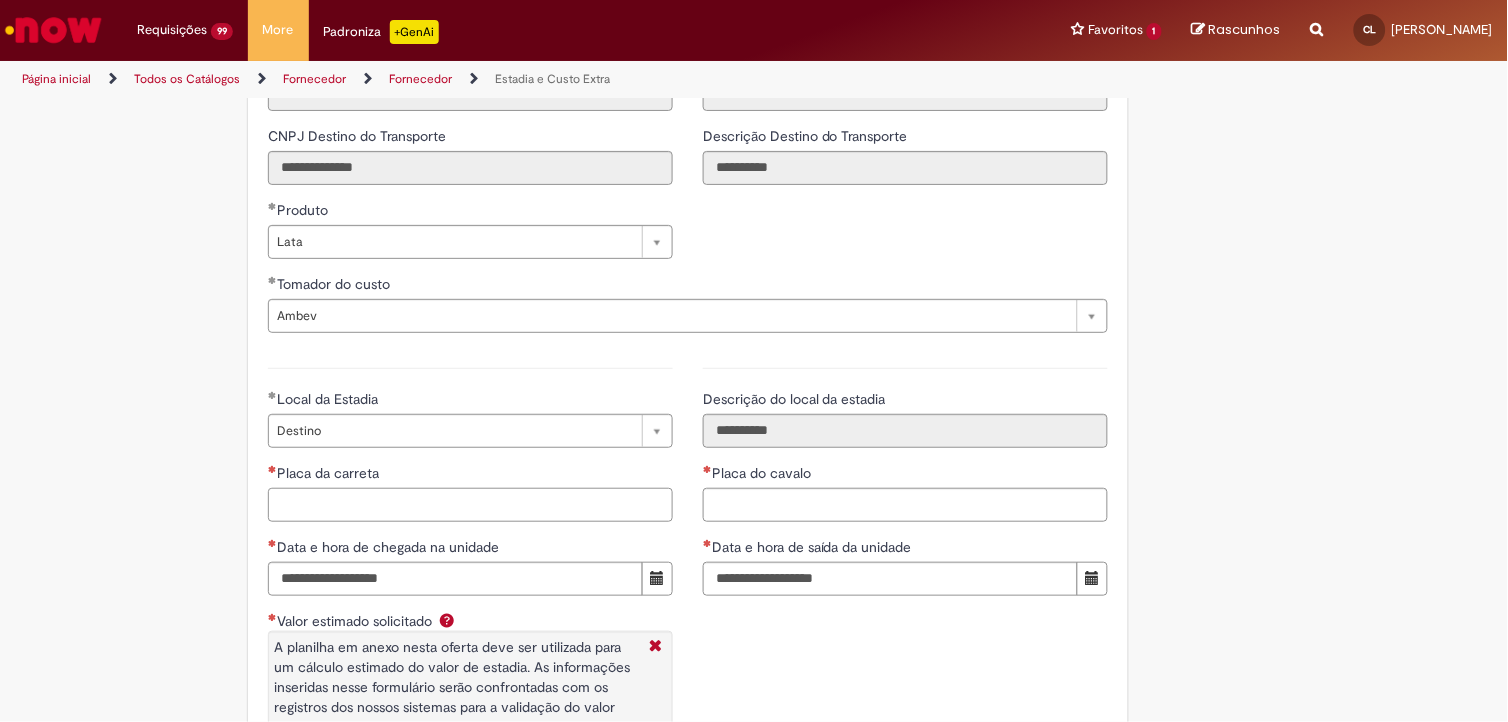 click on "Placa da carreta" at bounding box center [470, 505] 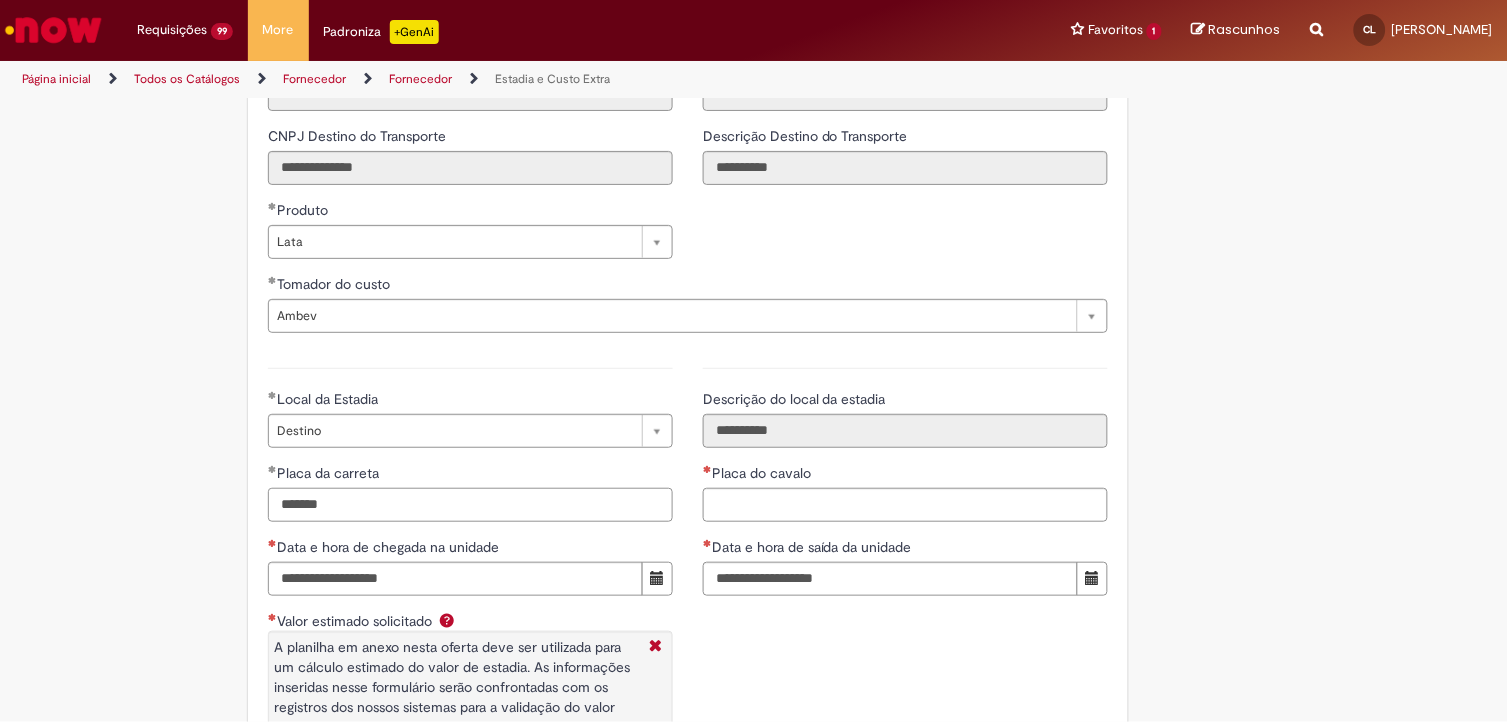 drag, startPoint x: 336, startPoint y: 507, endPoint x: 187, endPoint y: 481, distance: 151.25145 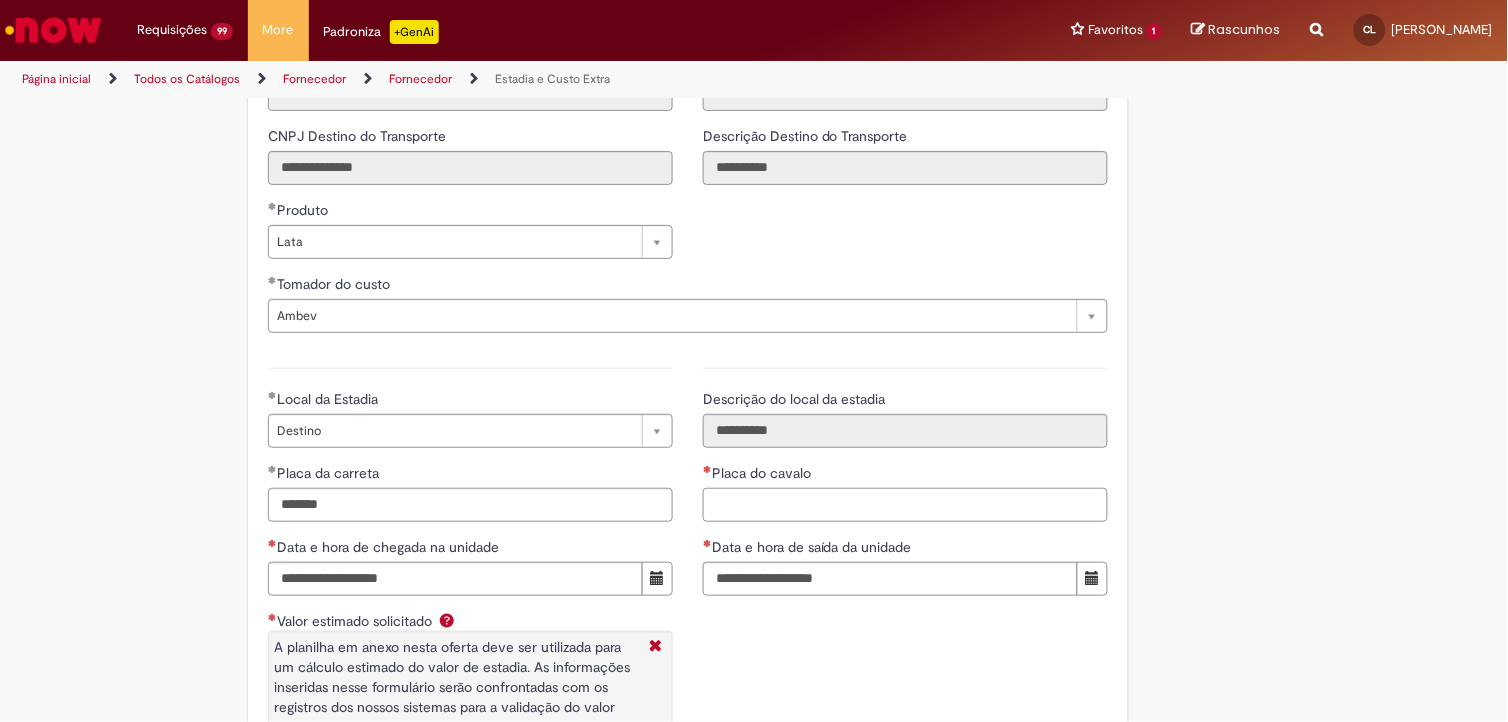 click on "Placa do cavalo" at bounding box center [905, 505] 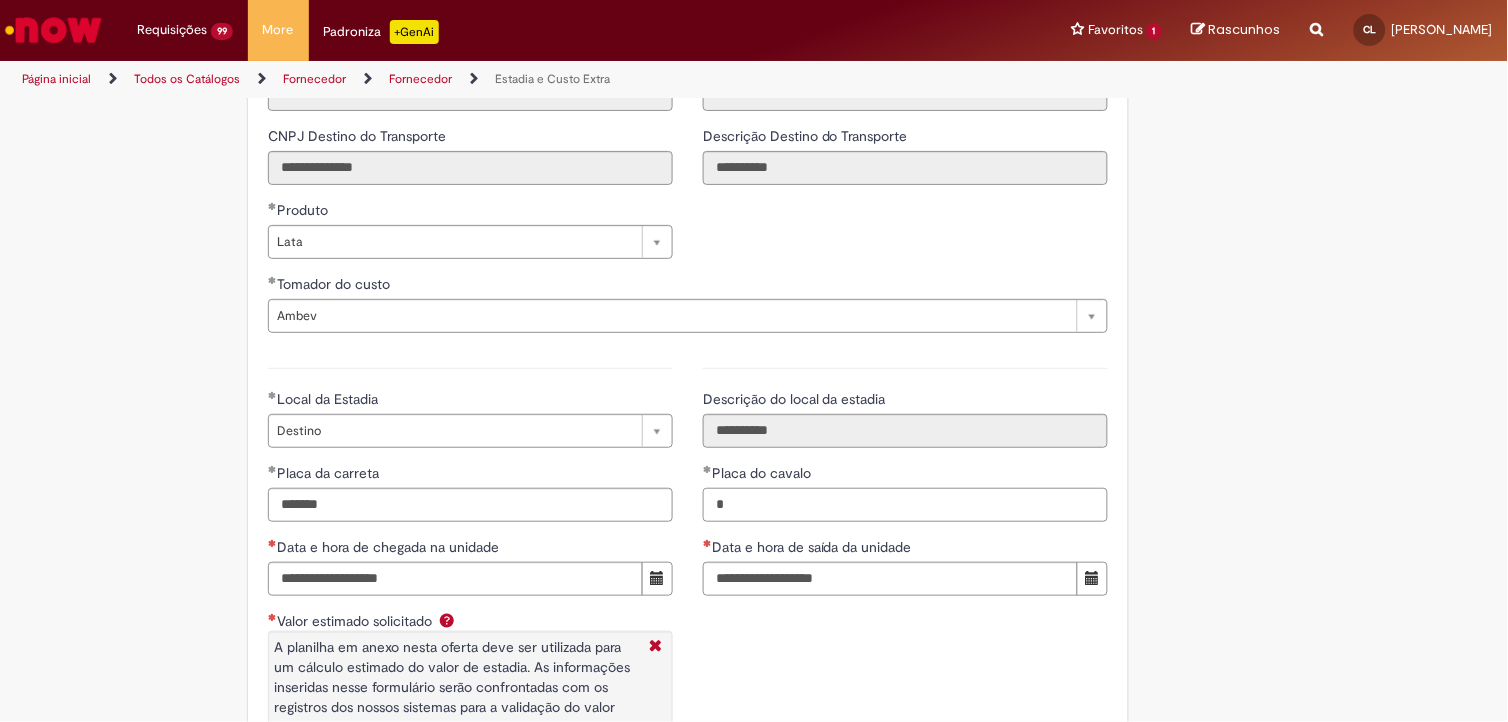 paste on "******" 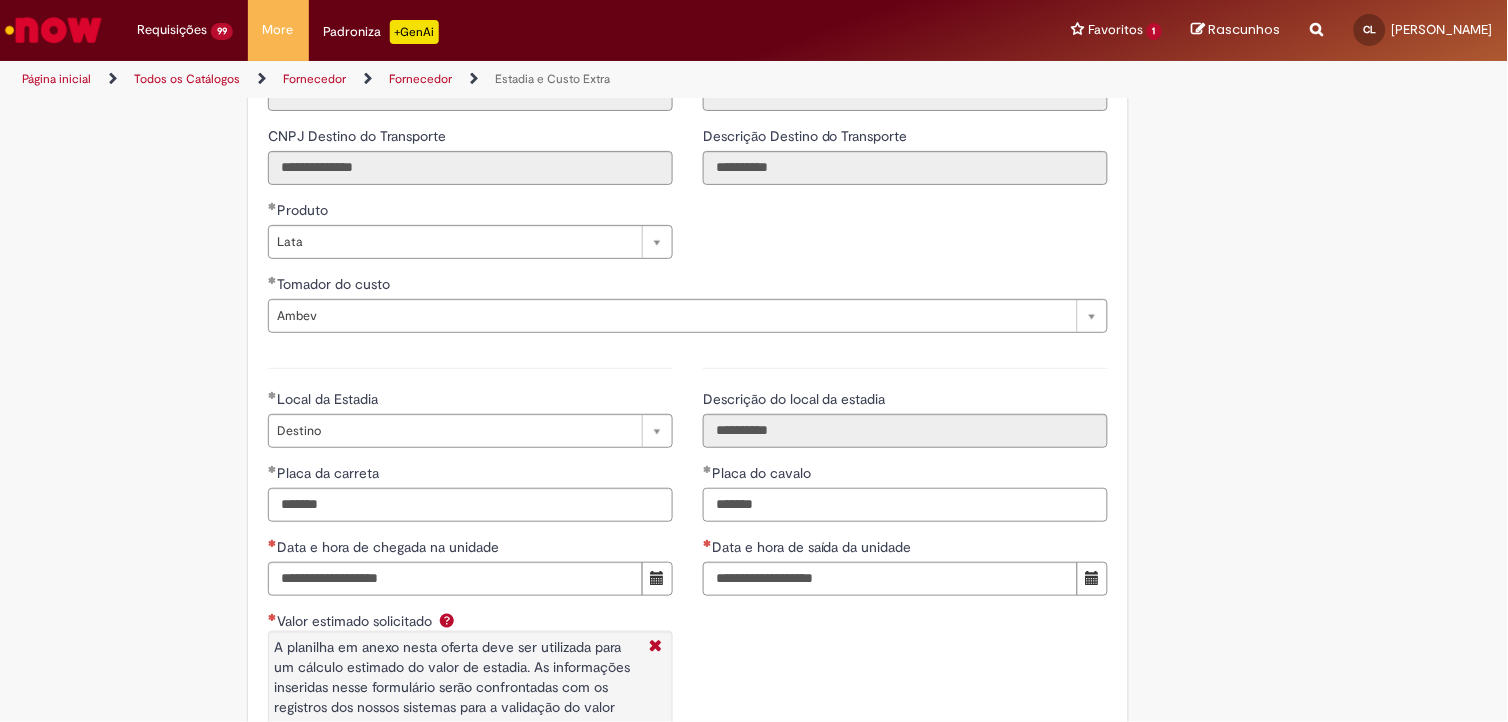 type on "*******" 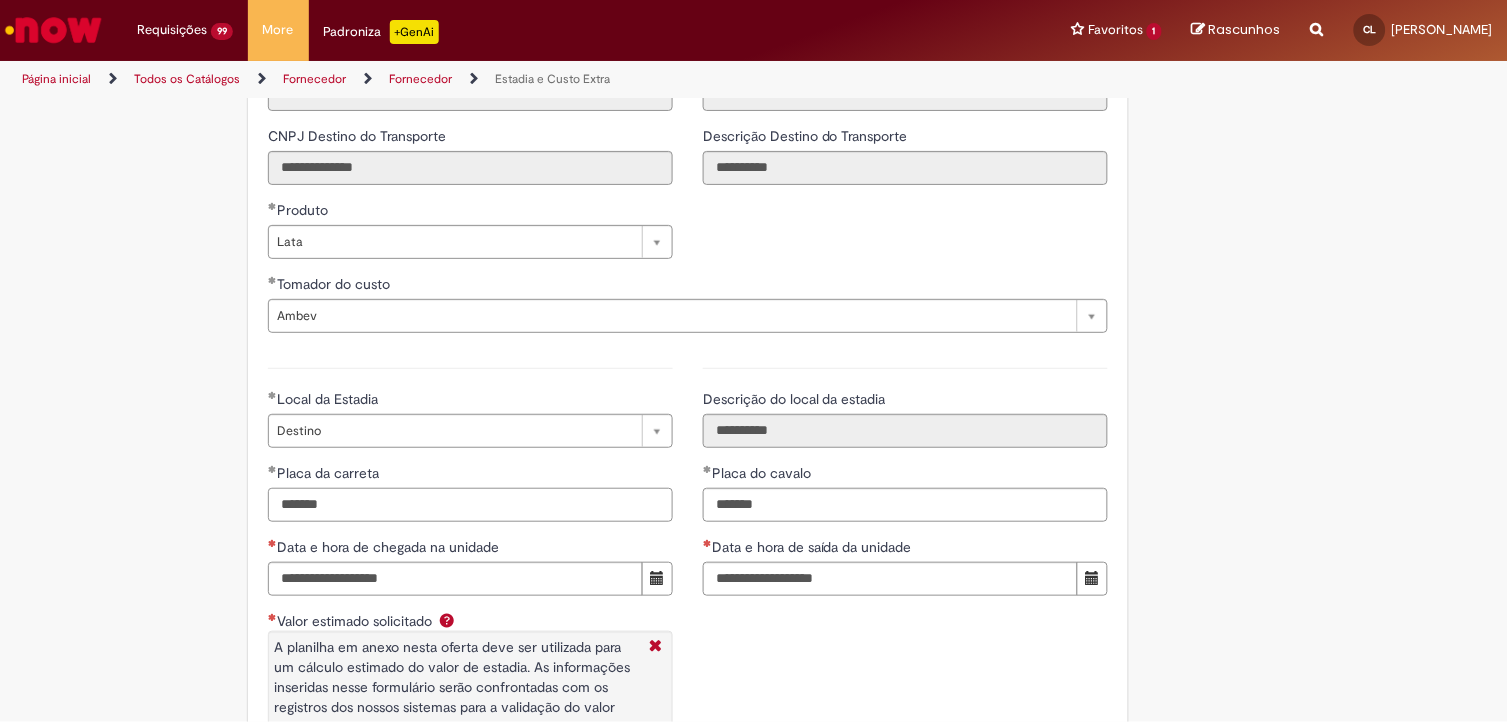 drag, startPoint x: 342, startPoint y: 508, endPoint x: 227, endPoint y: 498, distance: 115.43397 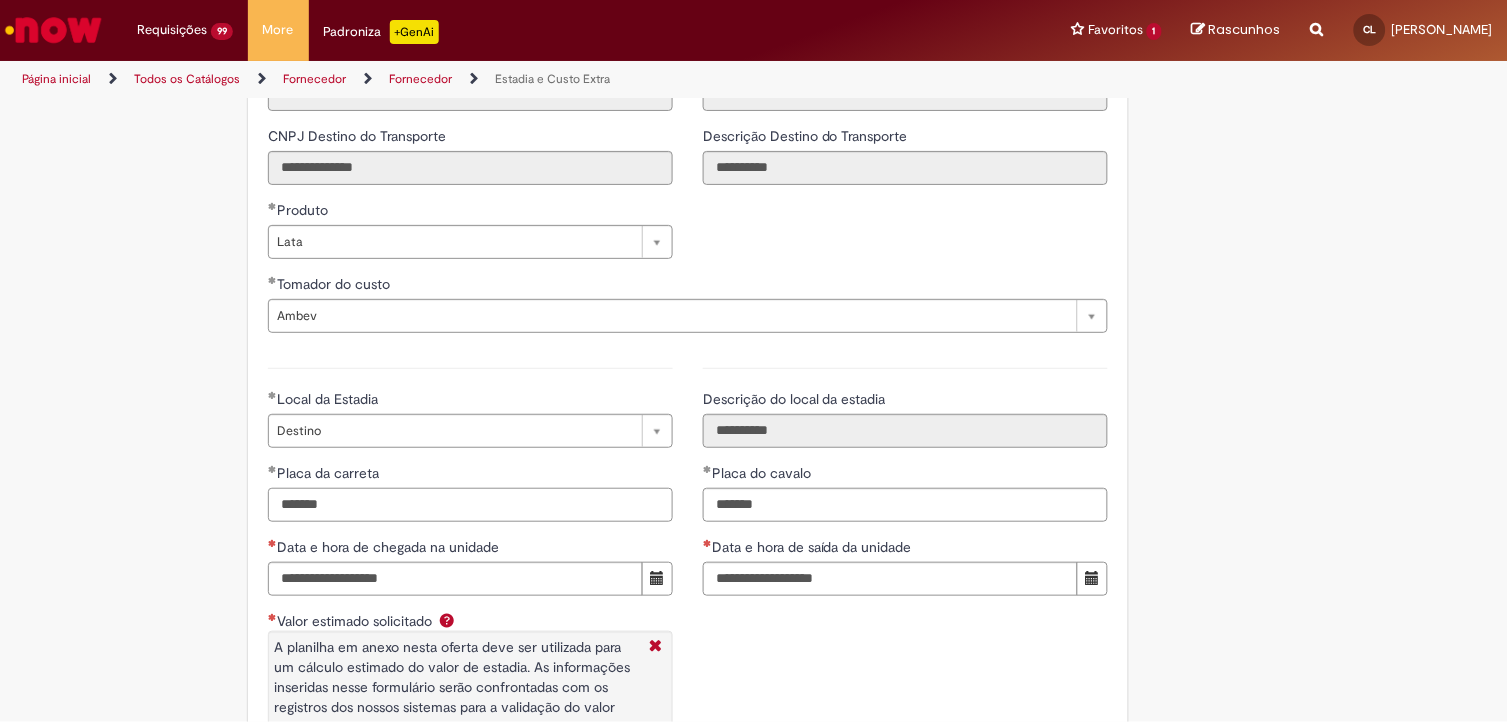 paste 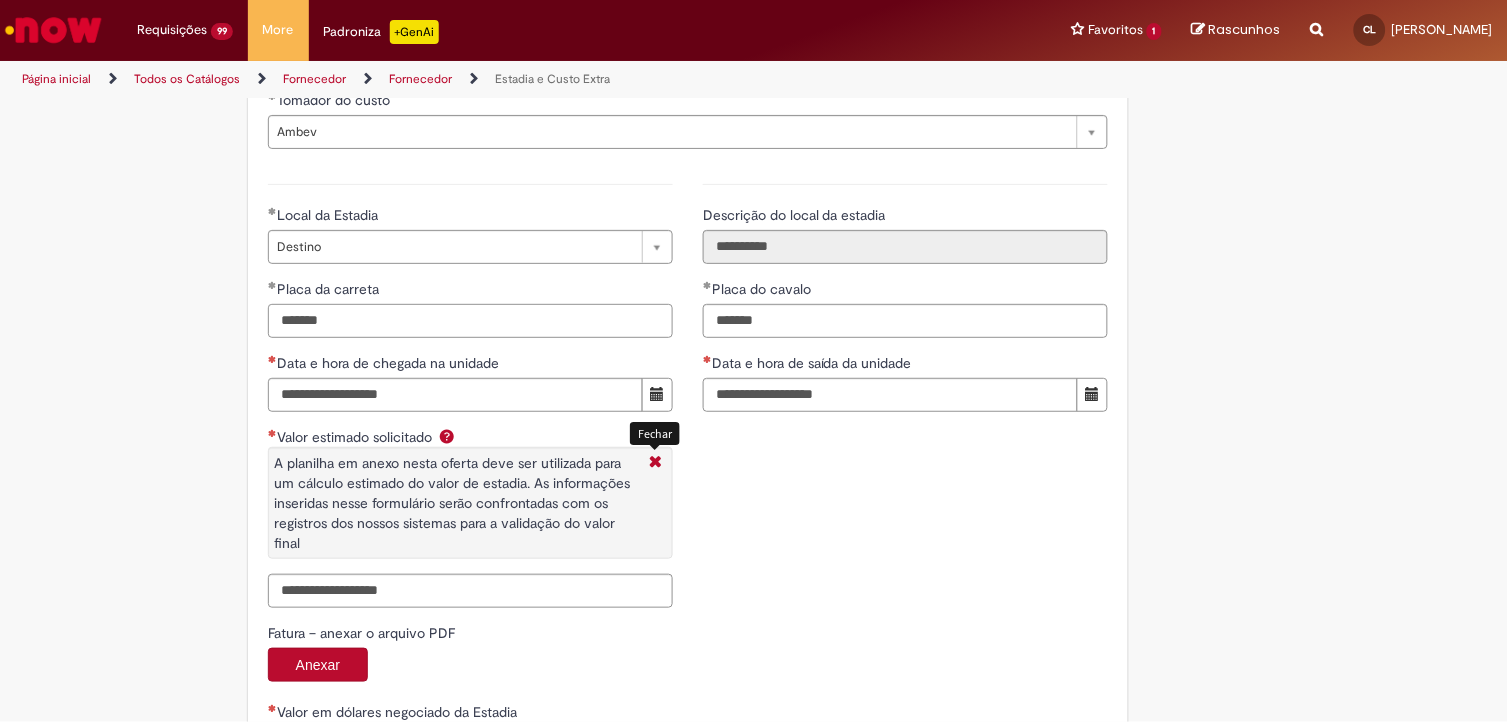 scroll, scrollTop: 3000, scrollLeft: 0, axis: vertical 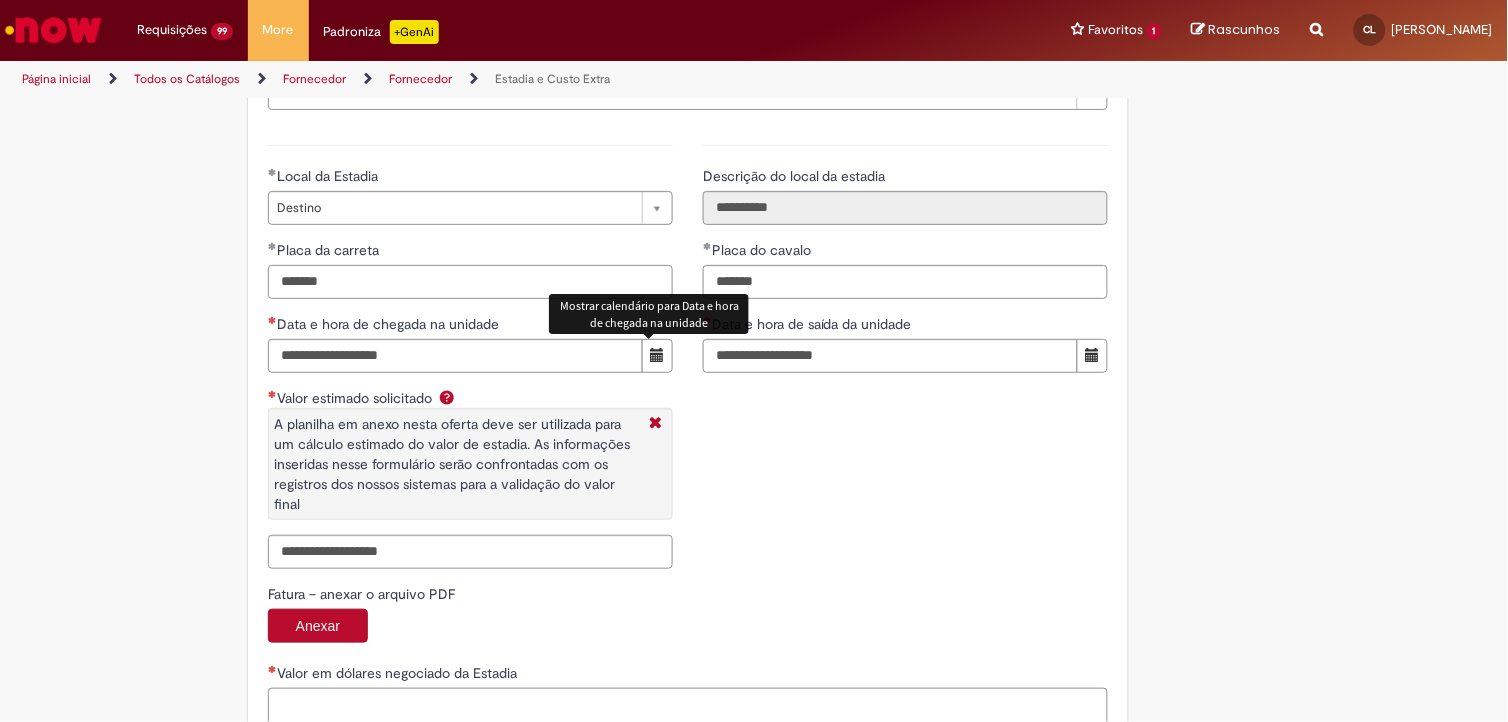 type on "*******" 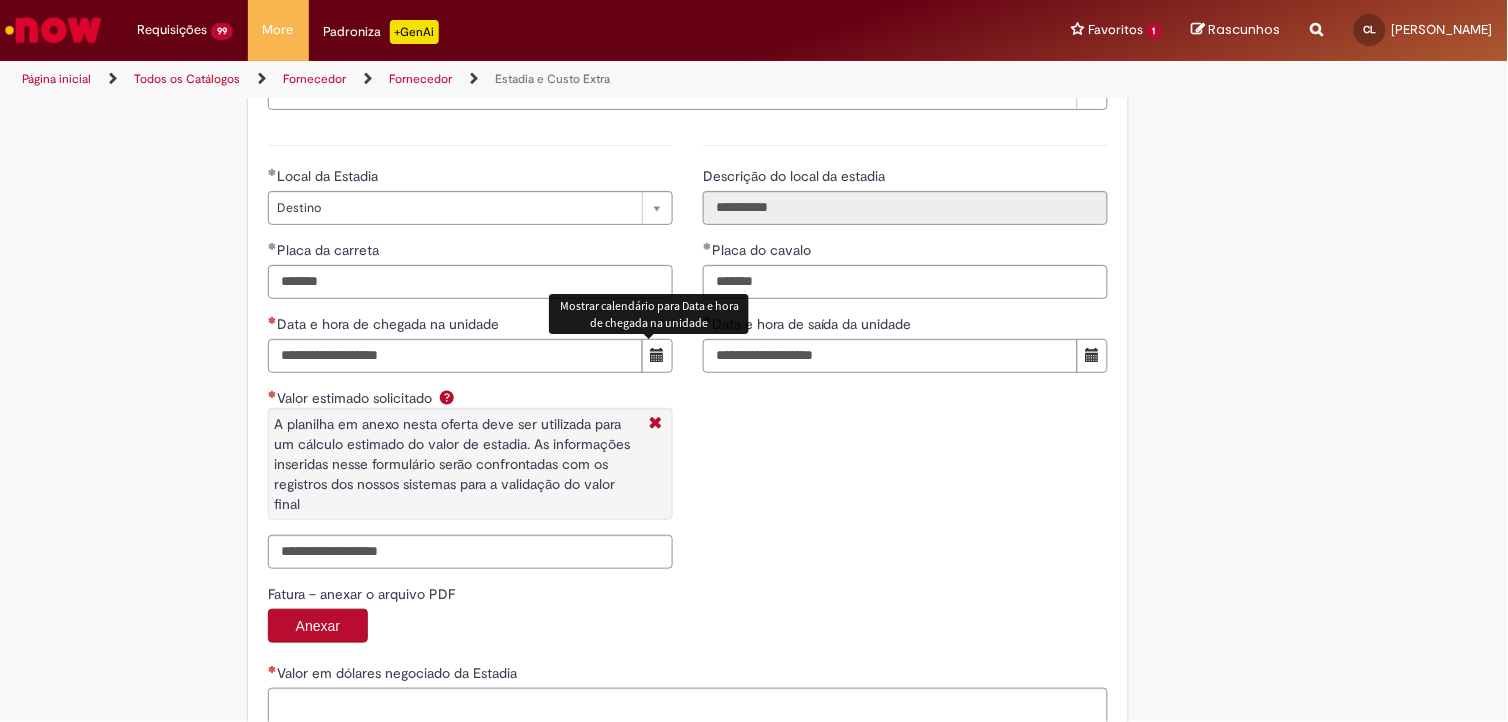 click at bounding box center [657, 355] 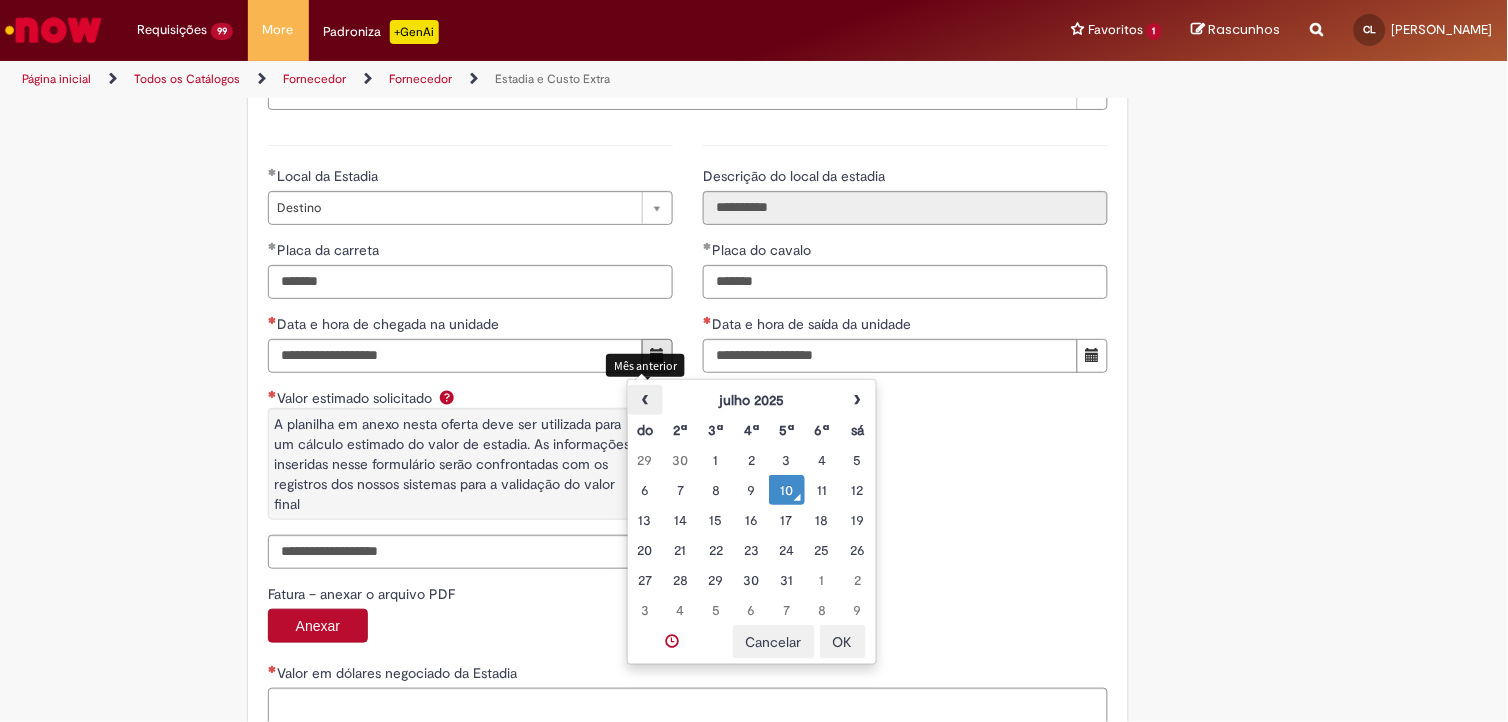 click on "‹" at bounding box center (645, 400) 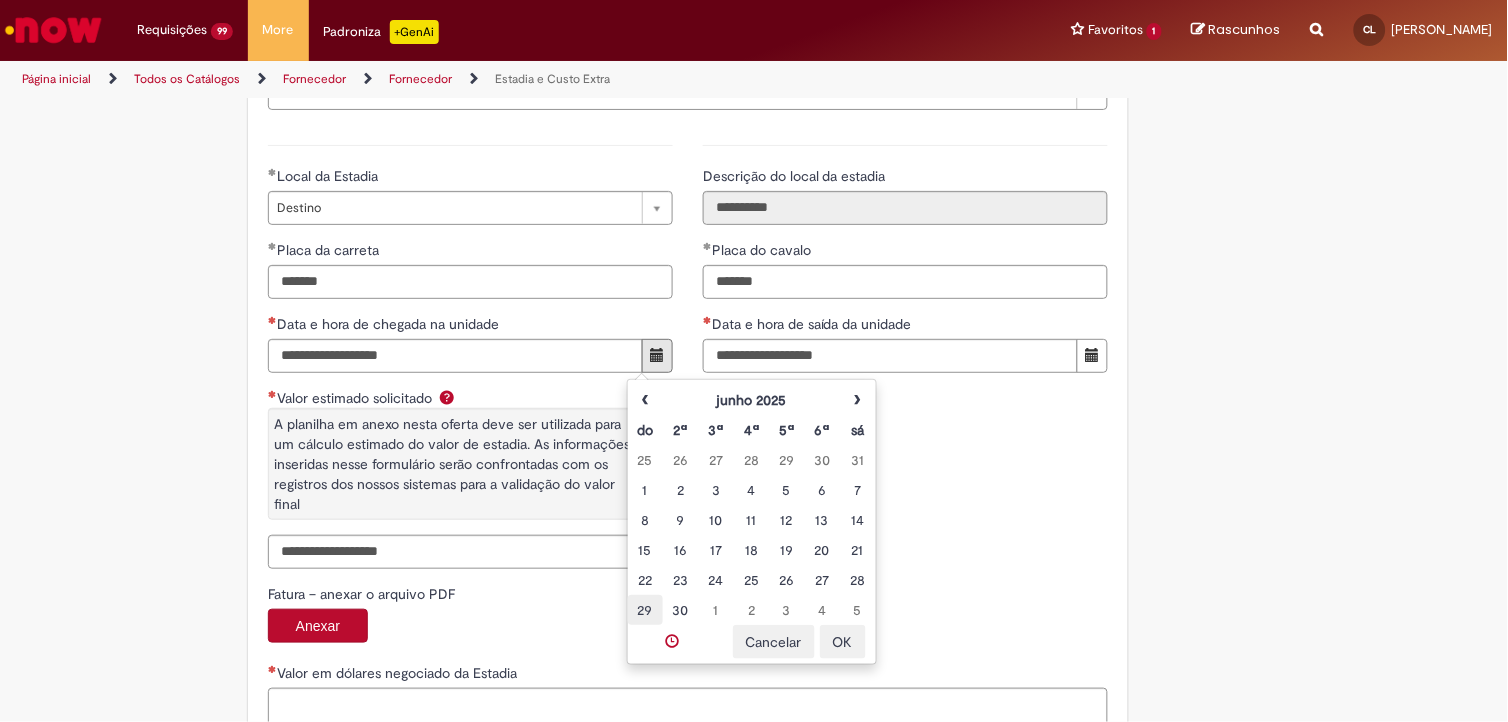 click on "29" at bounding box center [645, 610] 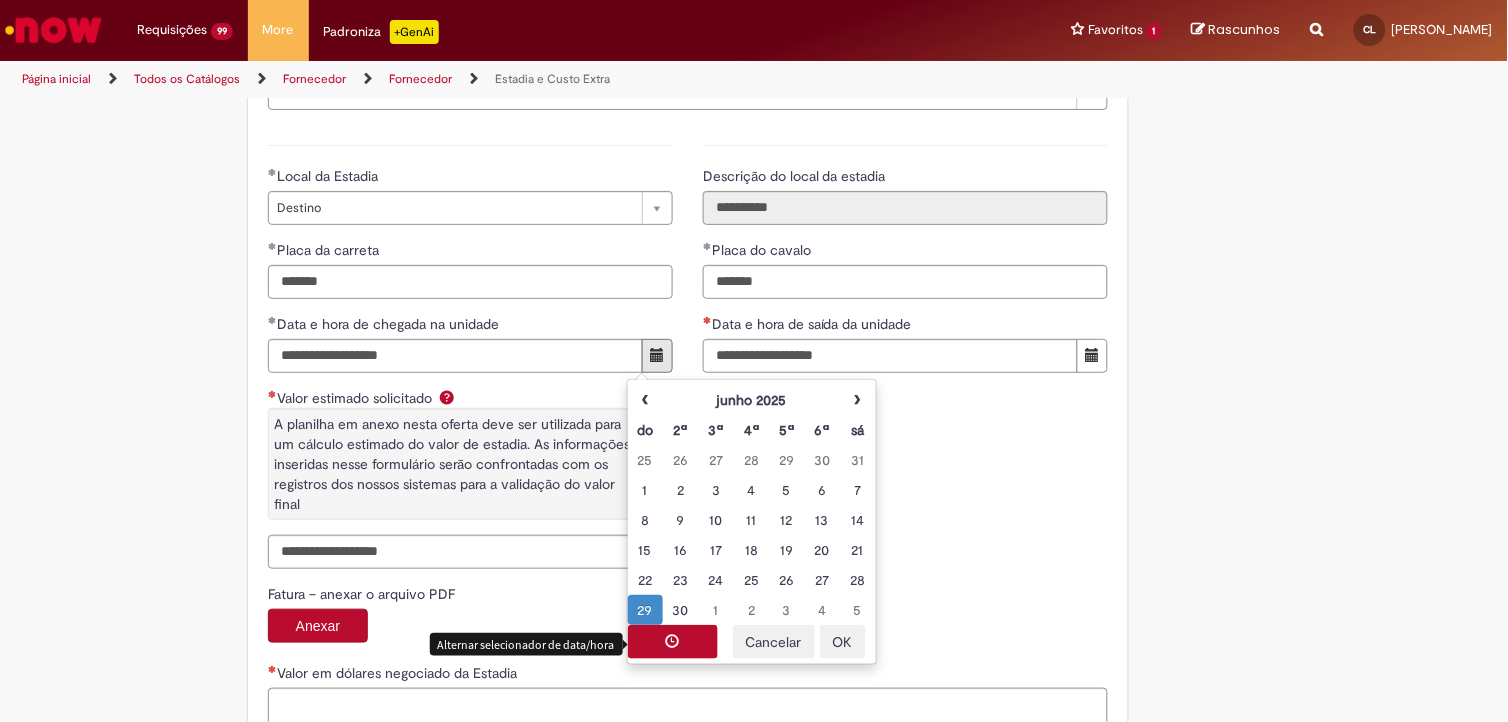 click at bounding box center (673, 641) 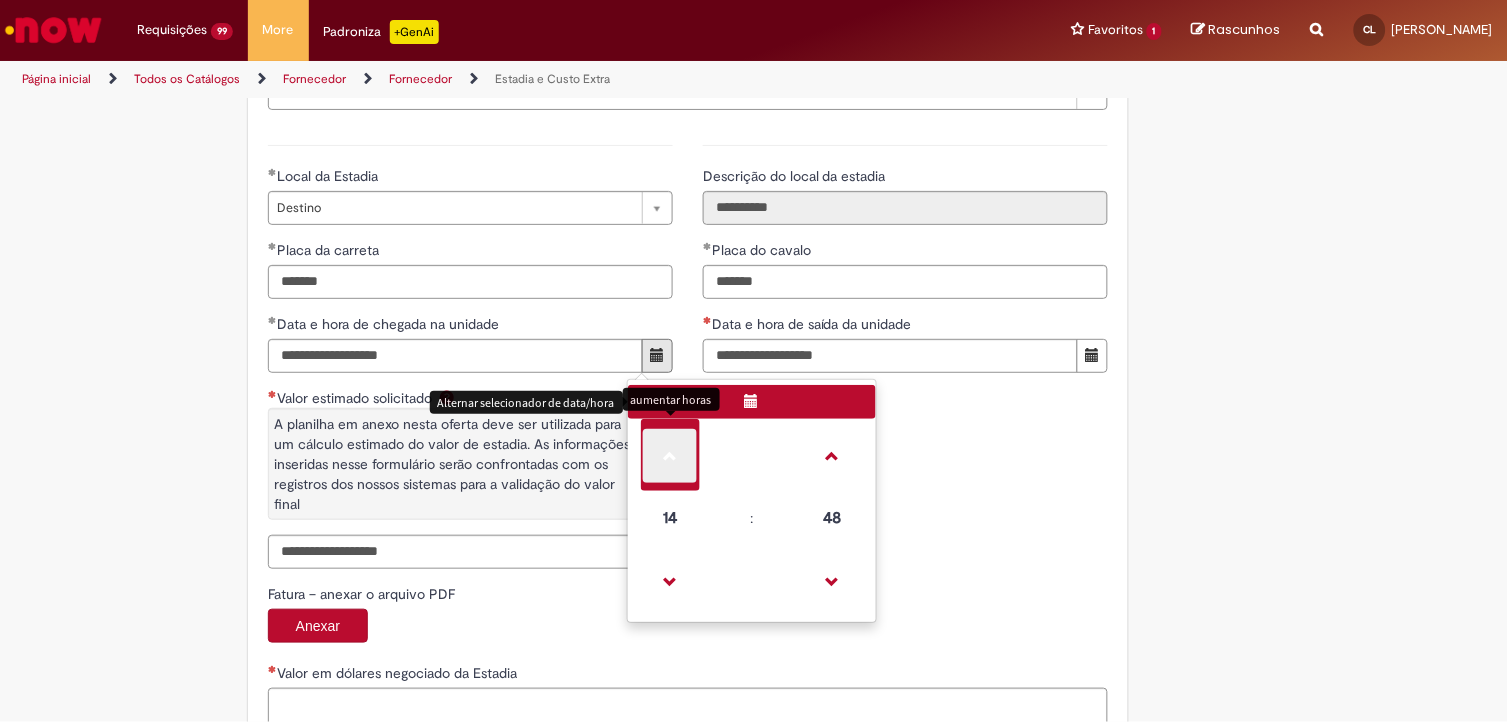 click at bounding box center (670, 456) 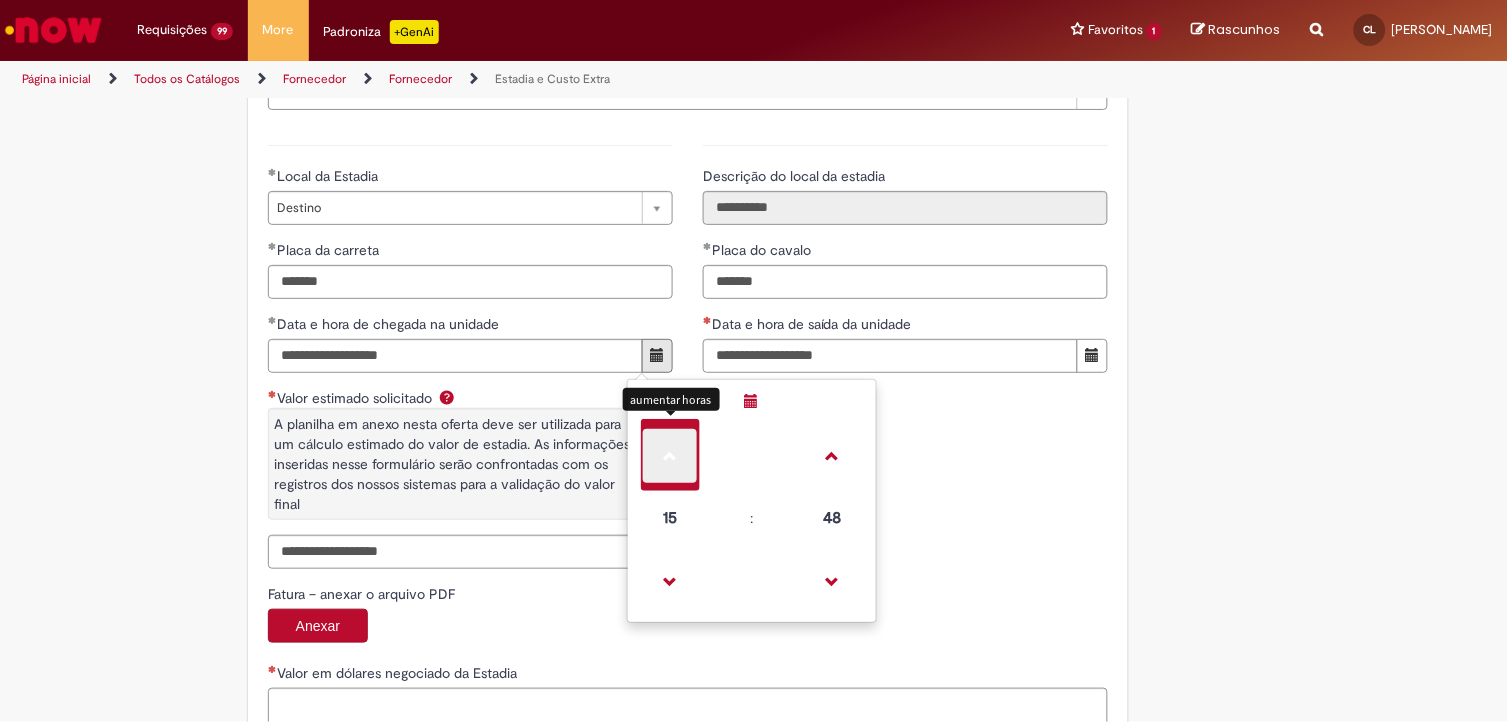 click at bounding box center (670, 456) 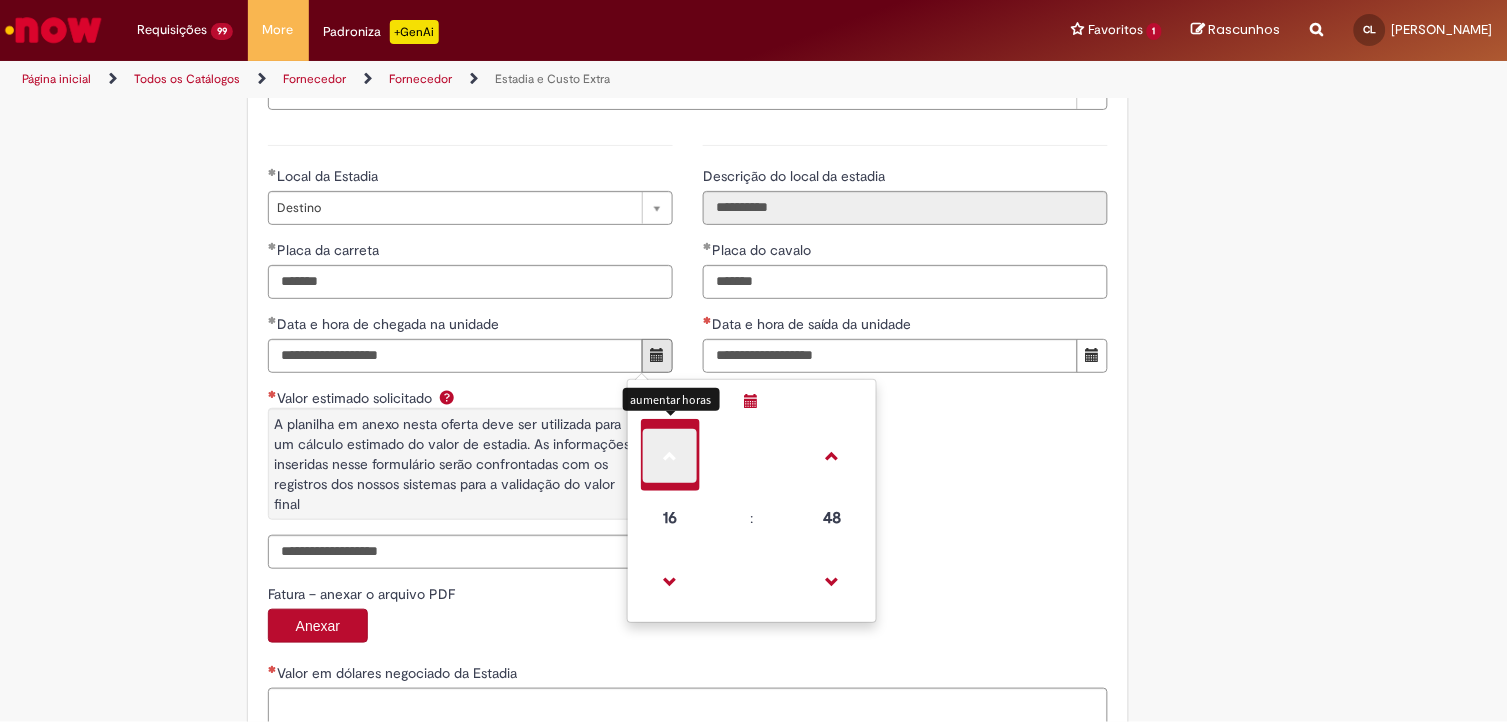 click at bounding box center (670, 456) 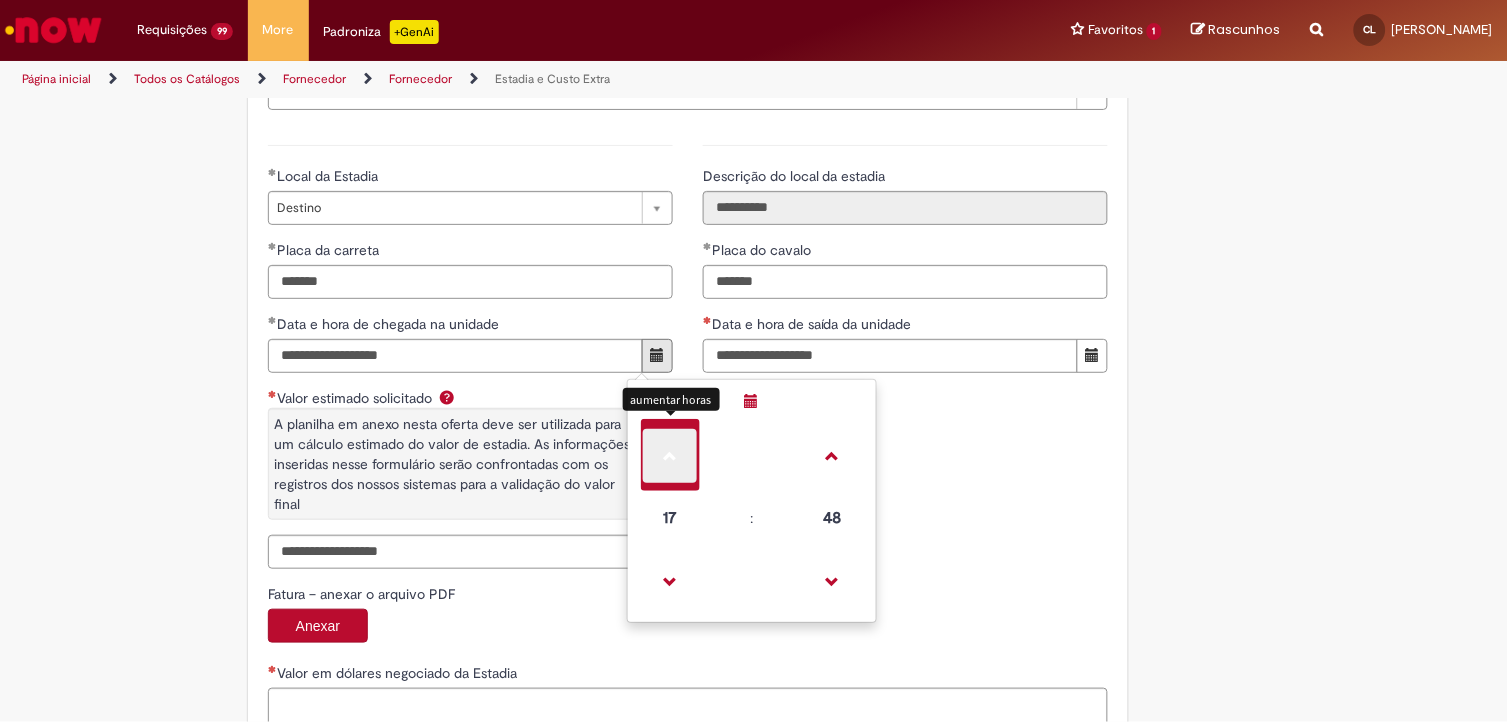 click at bounding box center [670, 456] 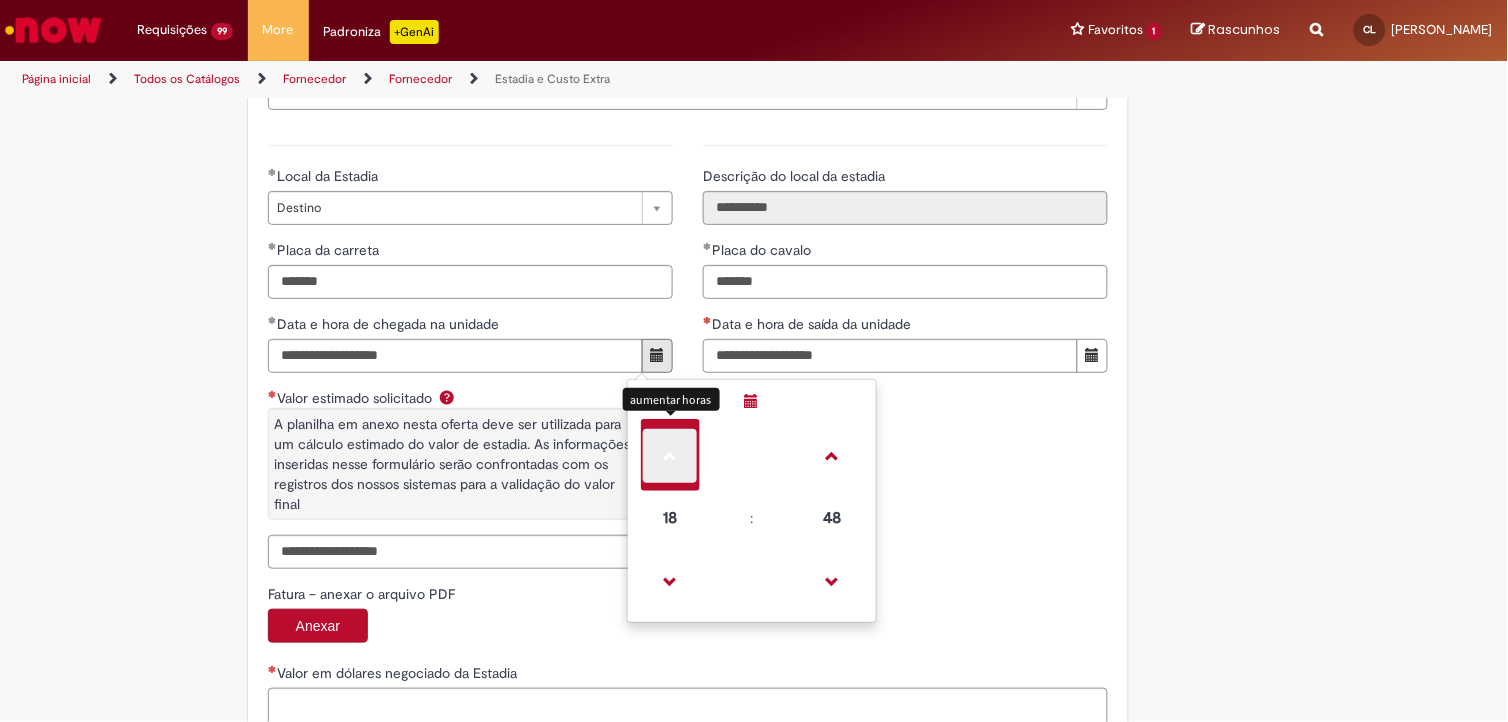 click at bounding box center (670, 456) 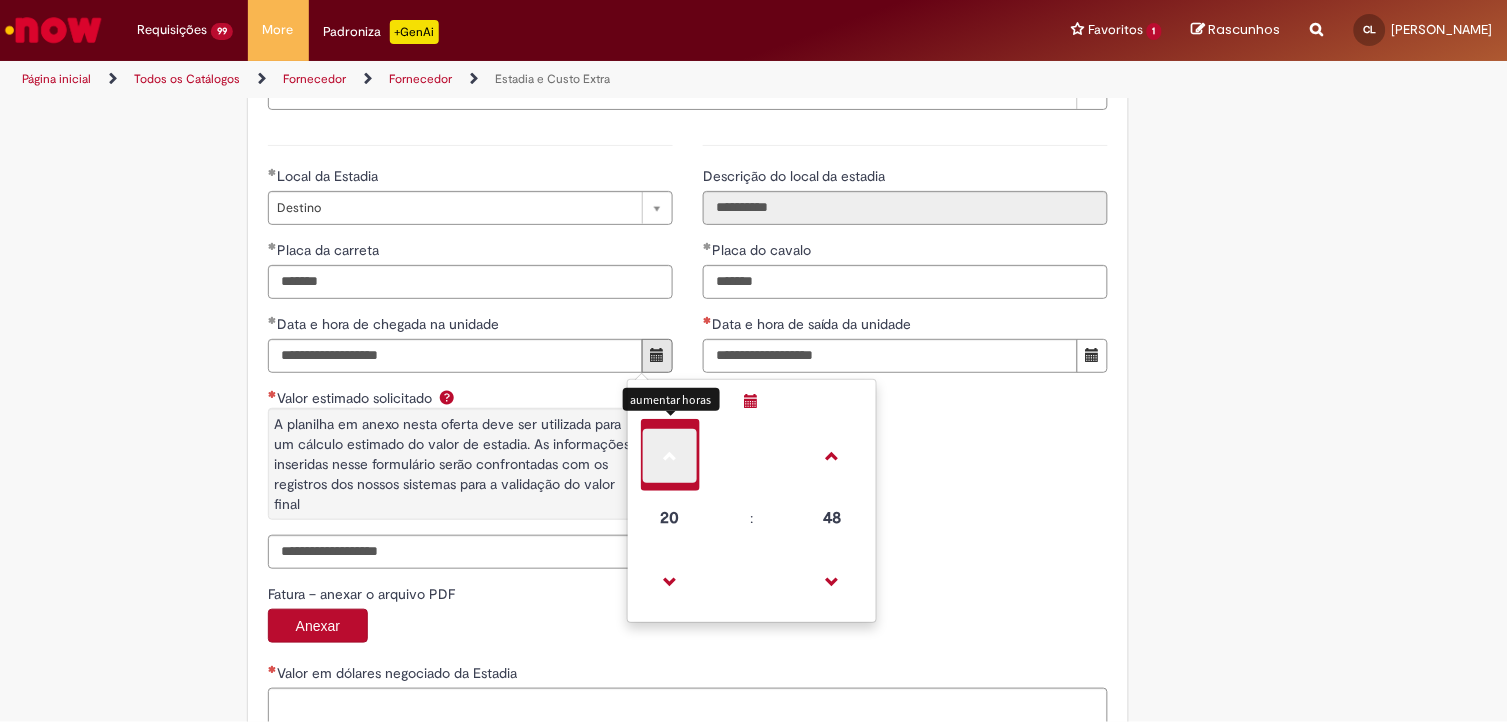 click at bounding box center [670, 456] 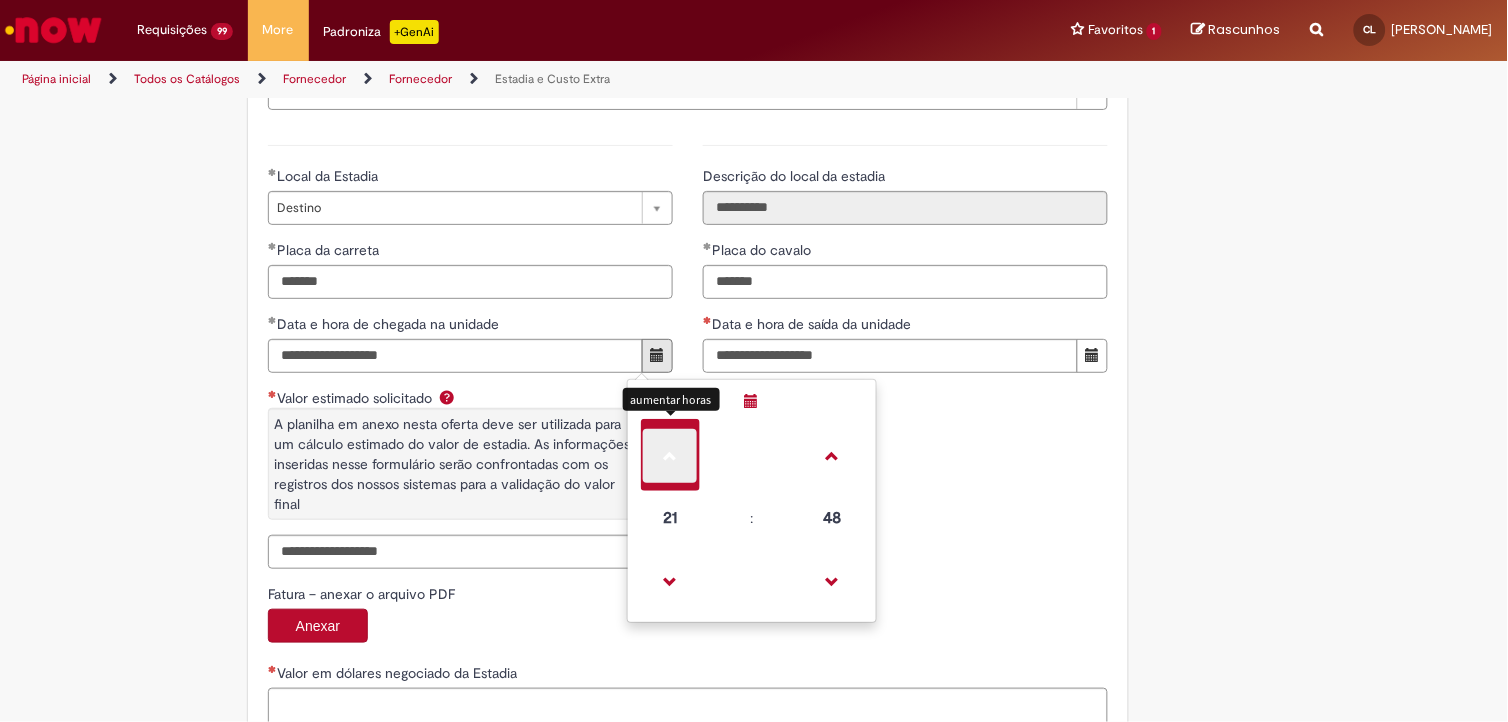 click at bounding box center [670, 456] 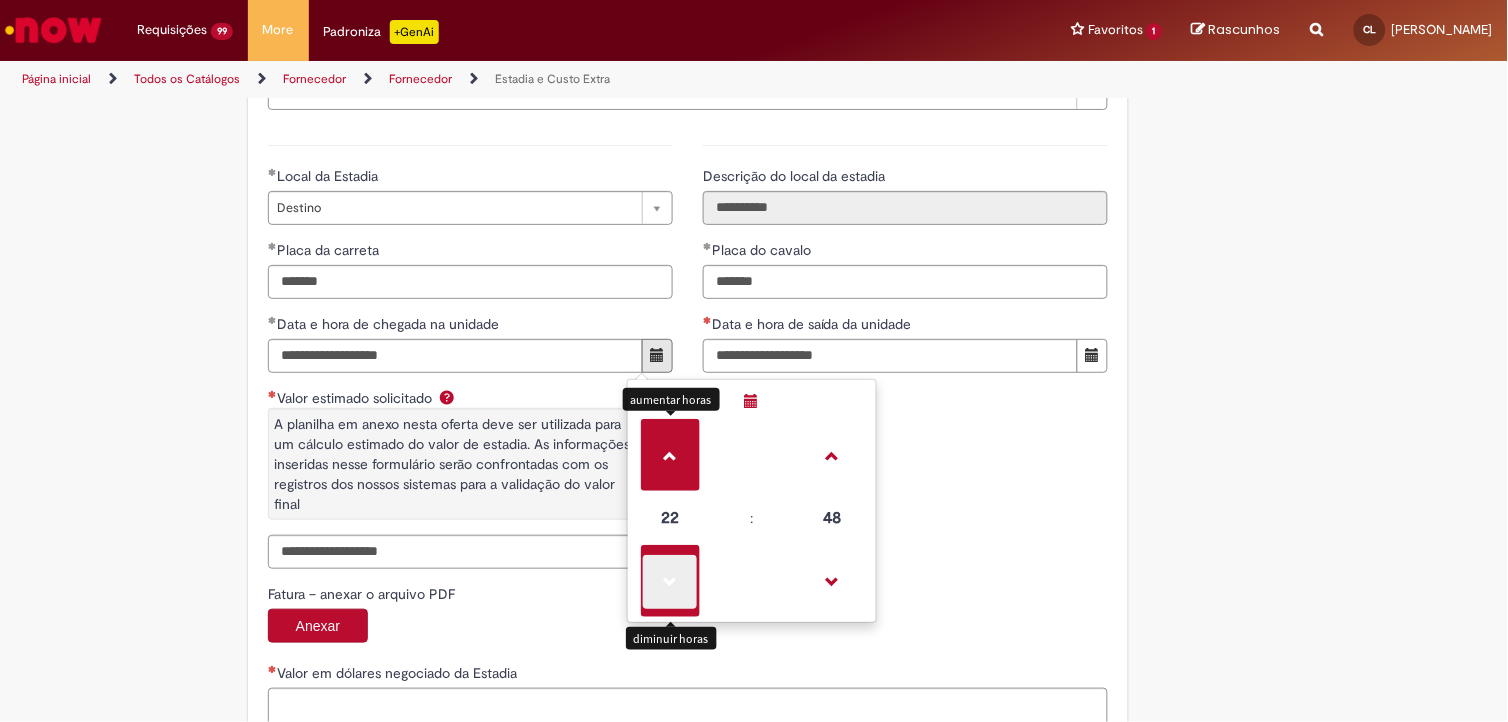 click at bounding box center [670, 582] 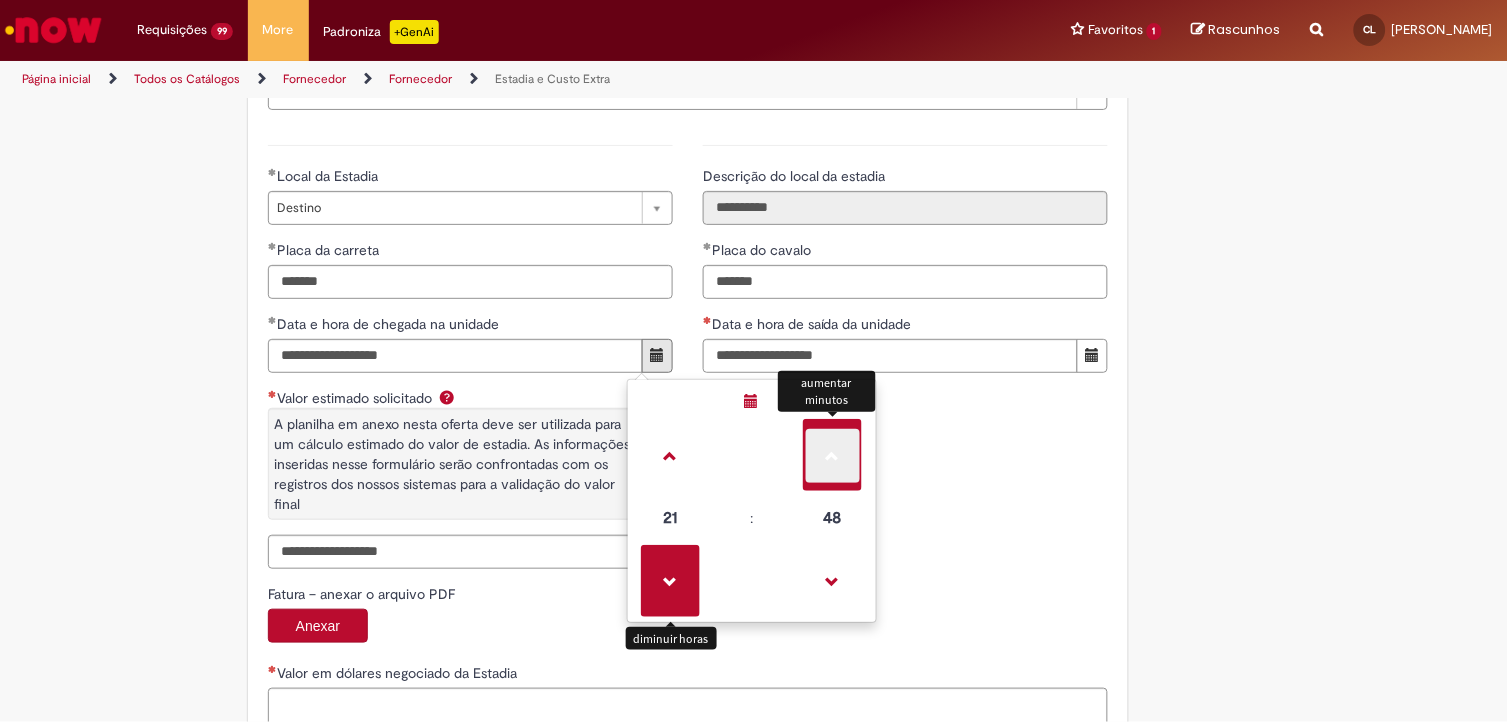 click at bounding box center (833, 456) 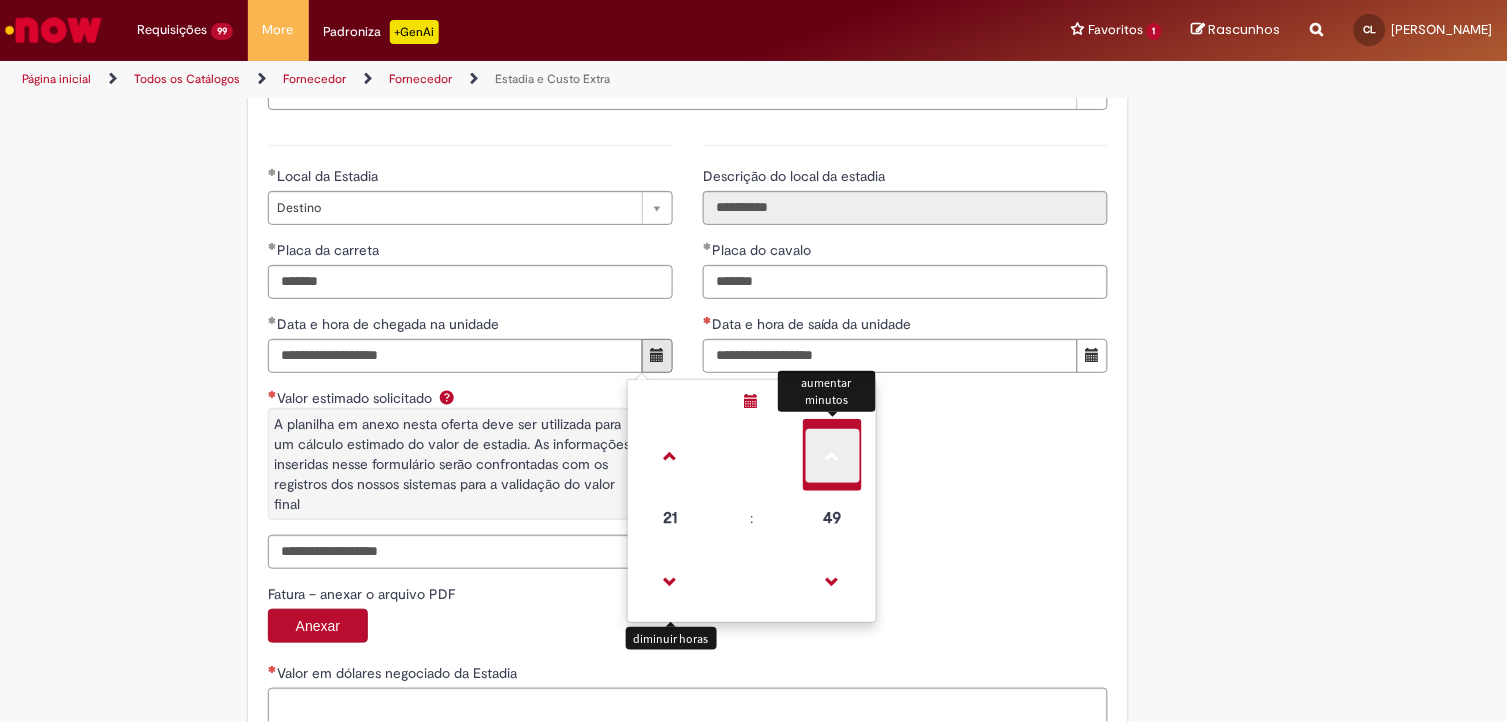 click at bounding box center (833, 456) 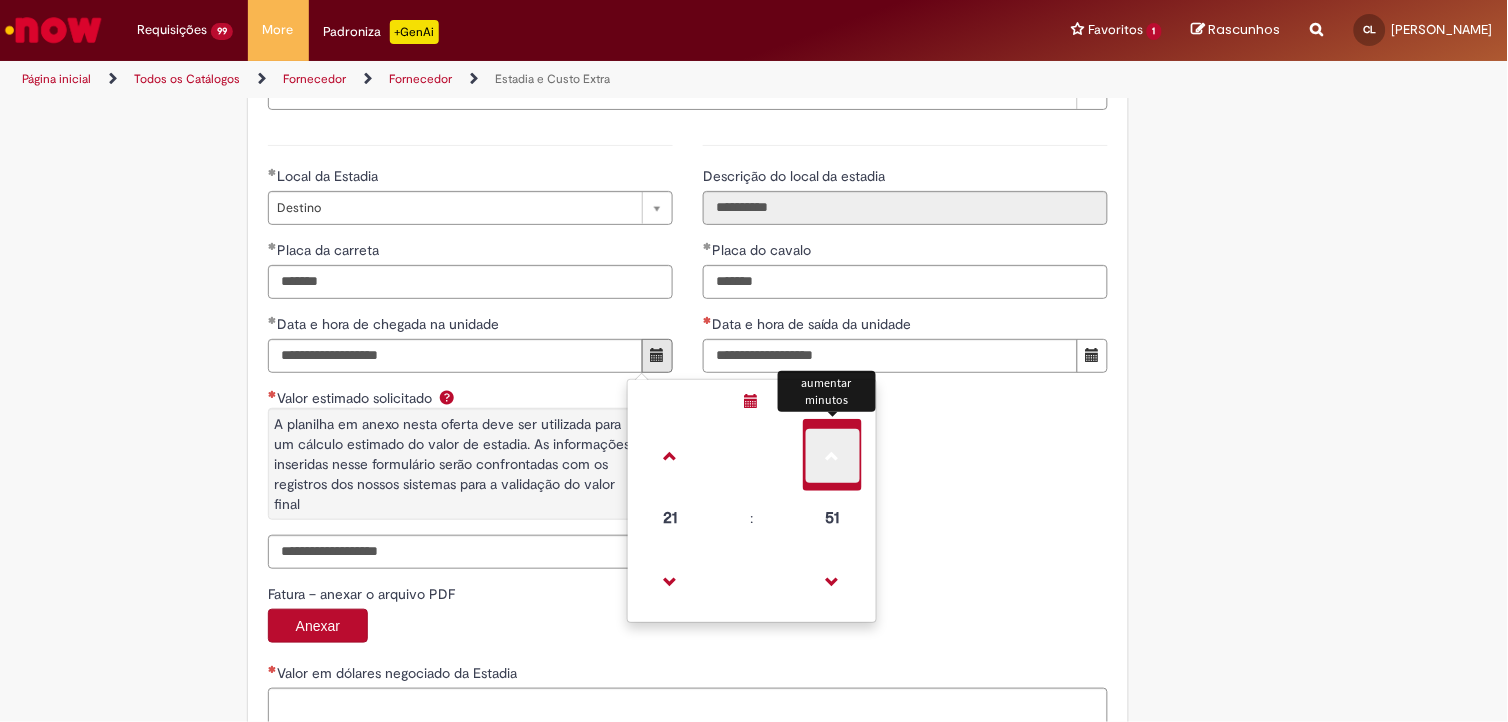 click at bounding box center (833, 456) 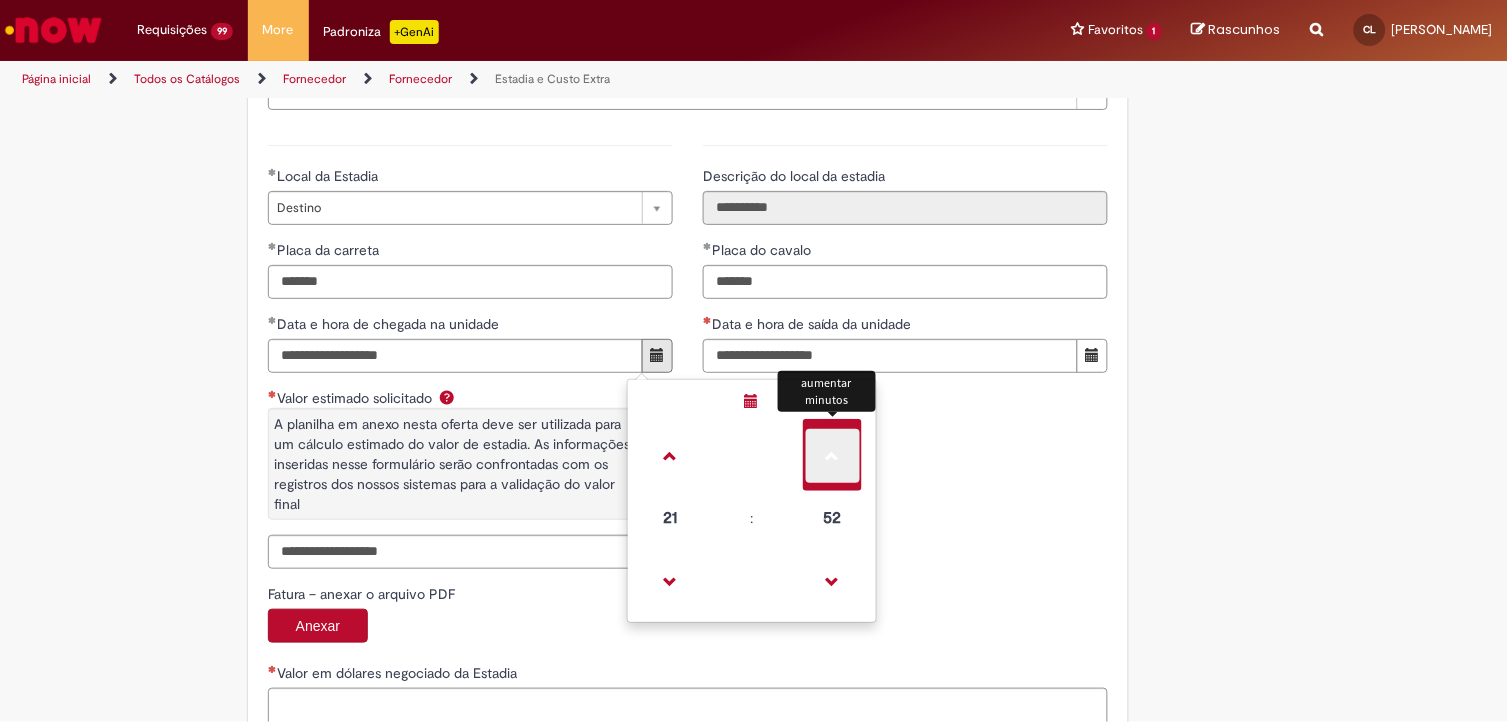 click at bounding box center (833, 456) 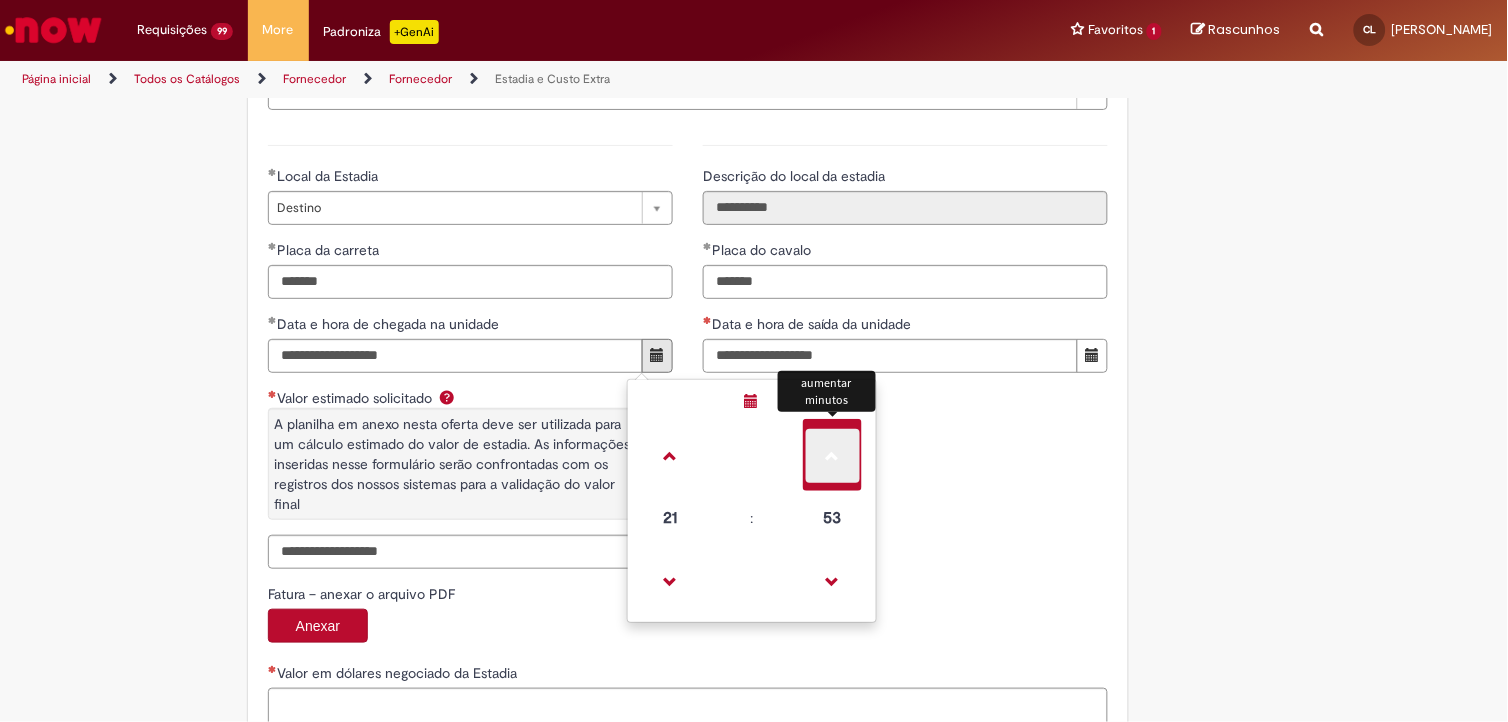 click at bounding box center [833, 456] 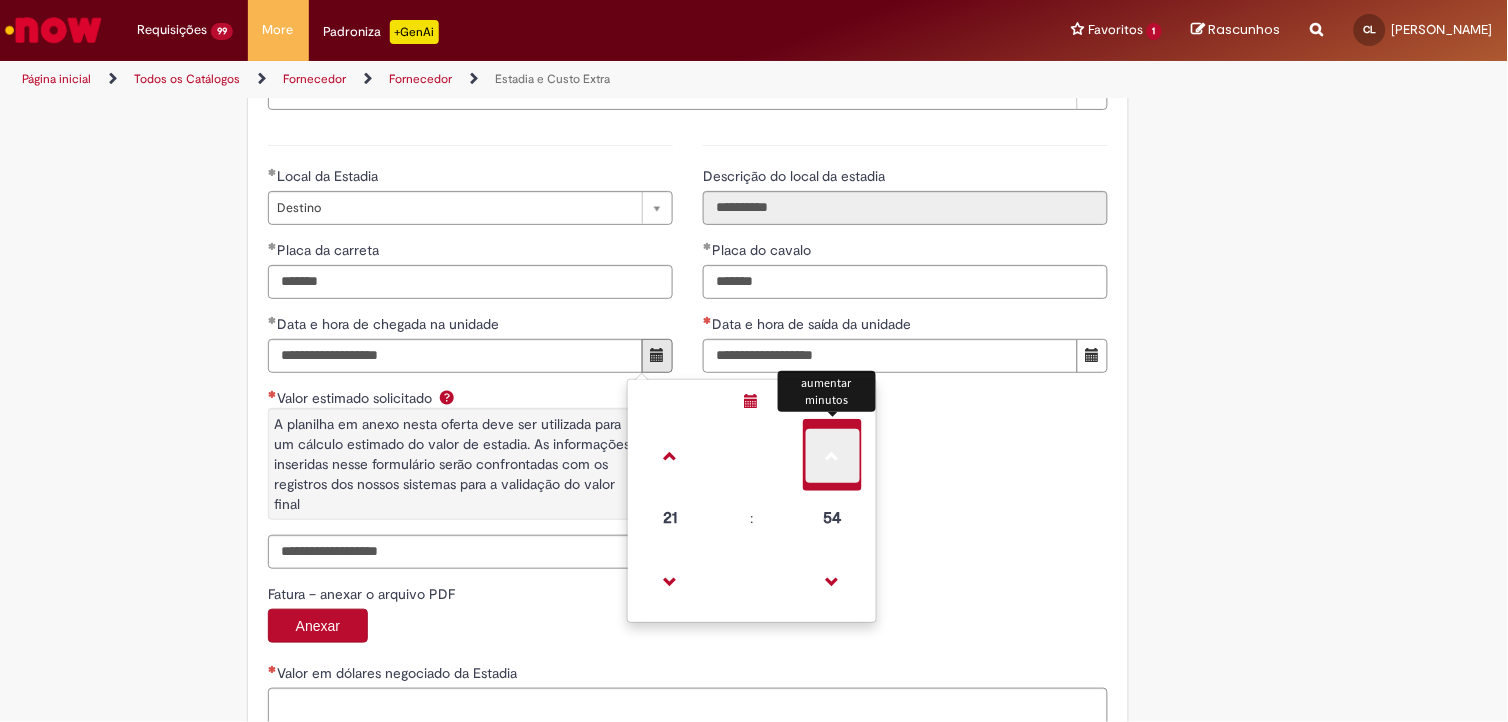 click at bounding box center (833, 456) 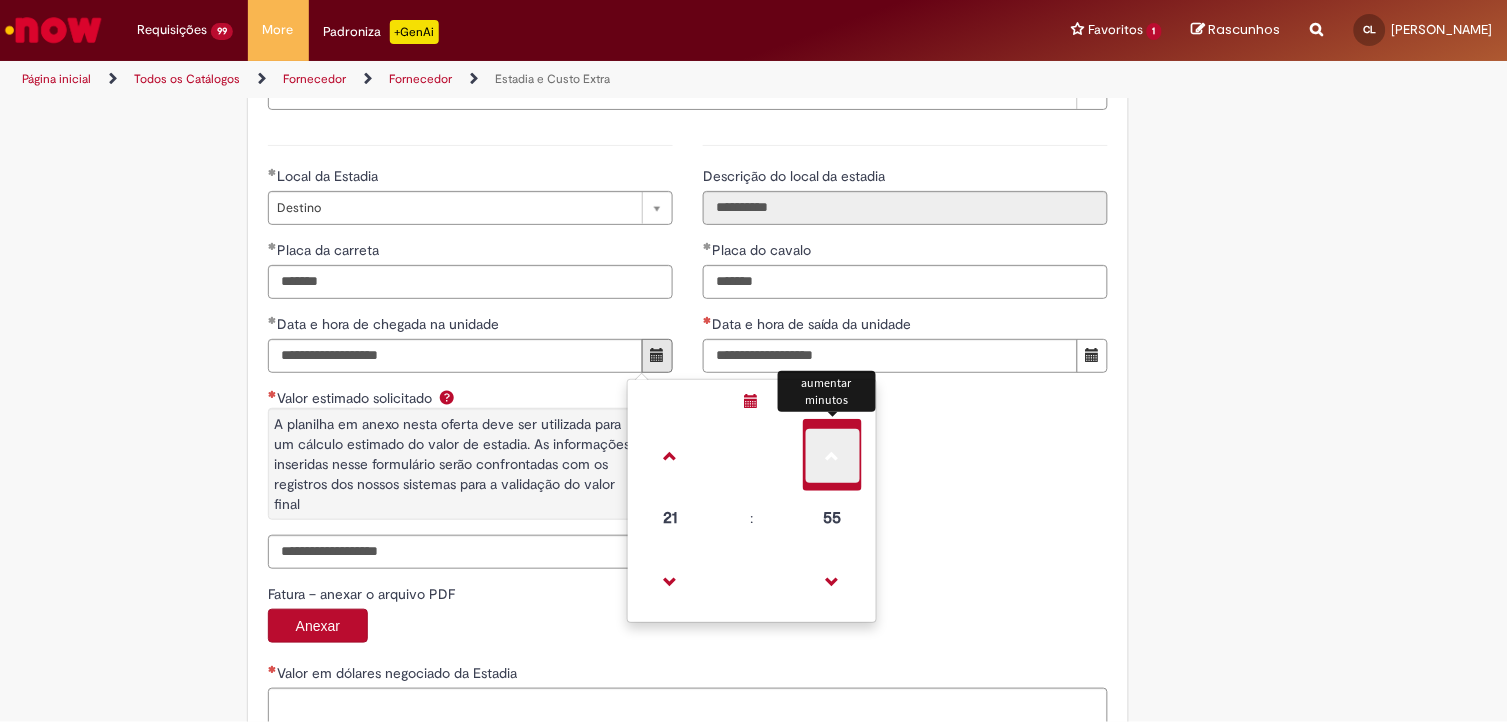 click at bounding box center (833, 456) 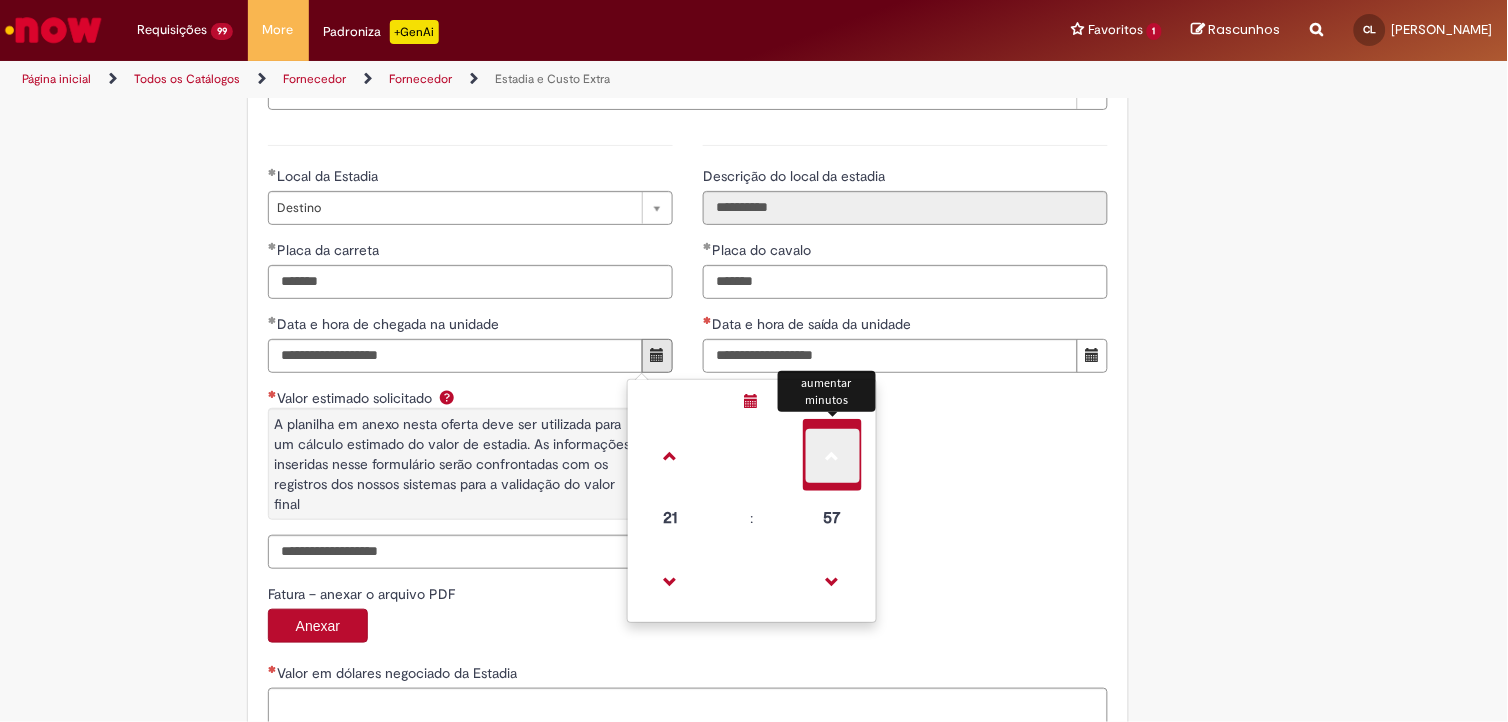 click at bounding box center [833, 456] 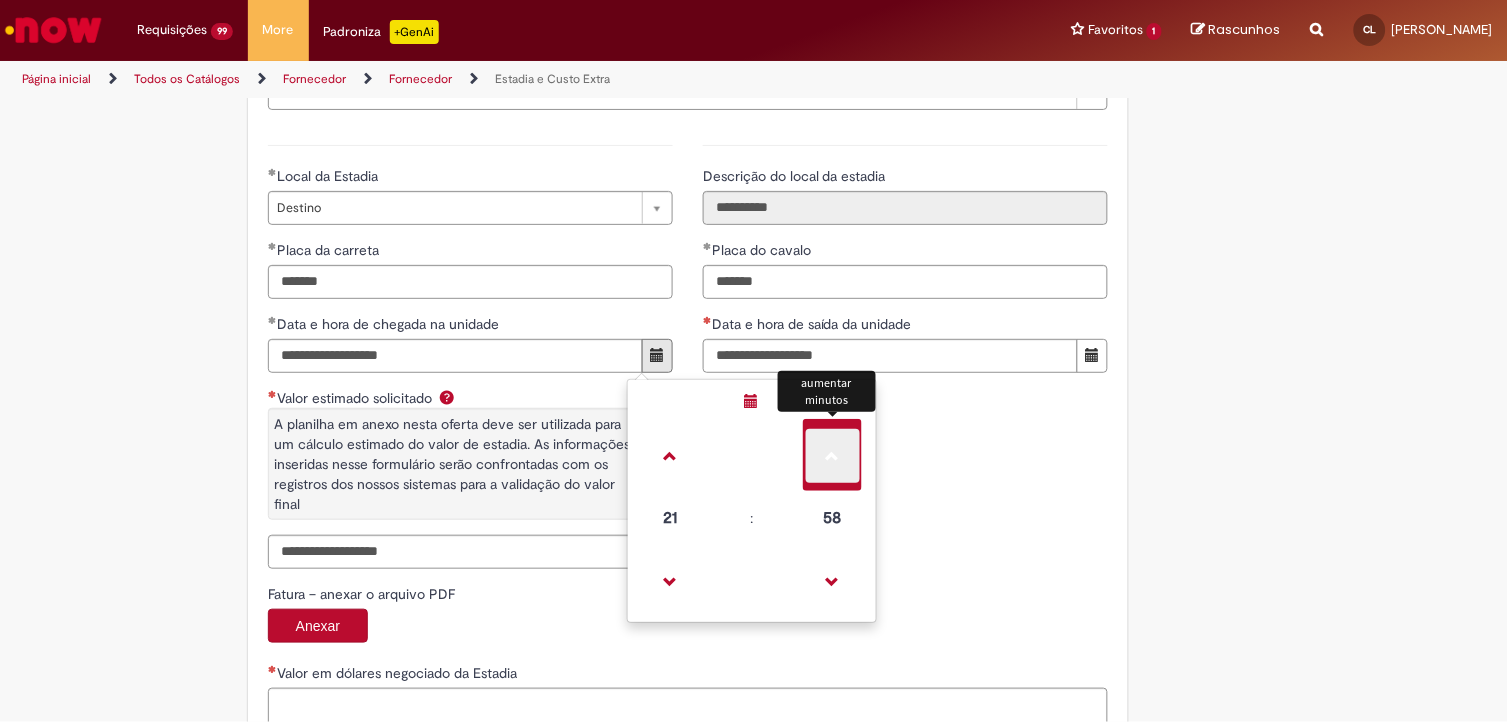 click at bounding box center (833, 456) 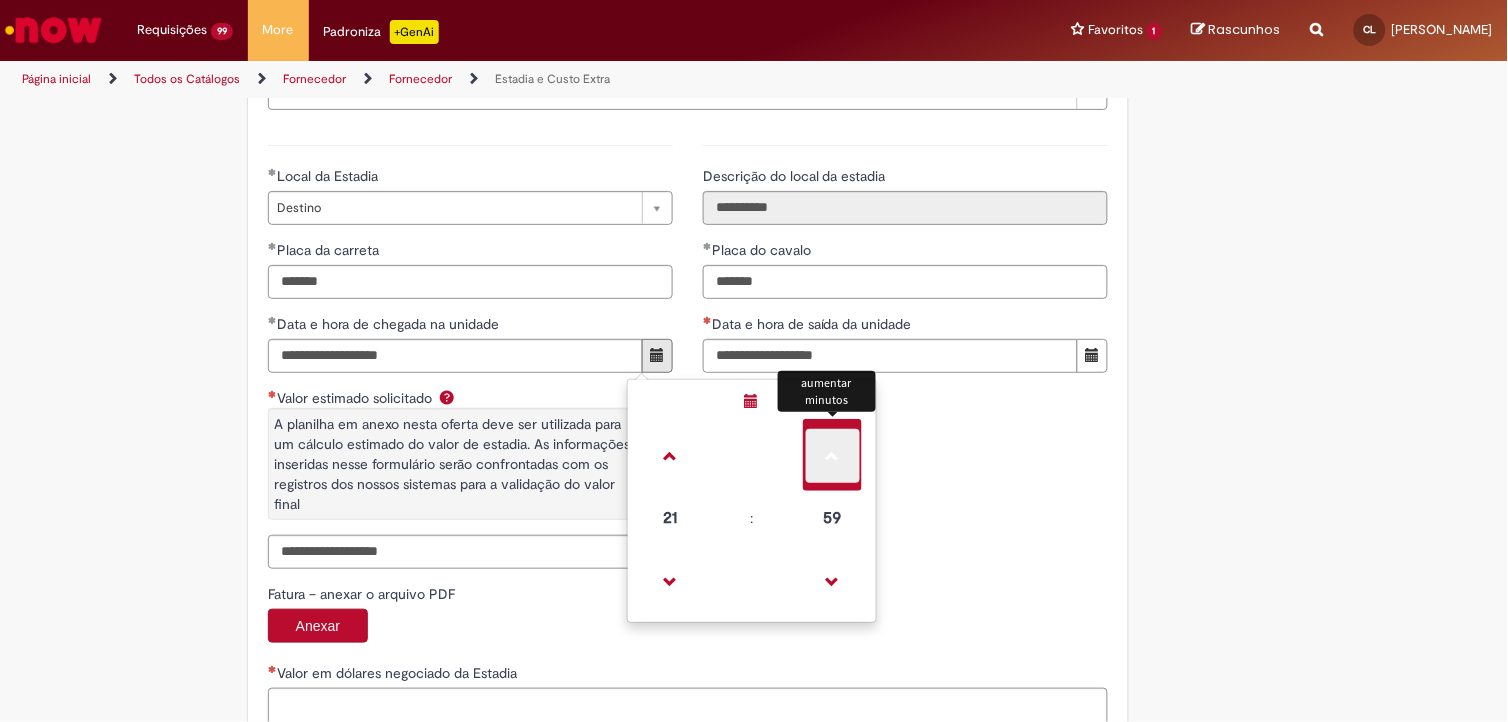 click at bounding box center [833, 456] 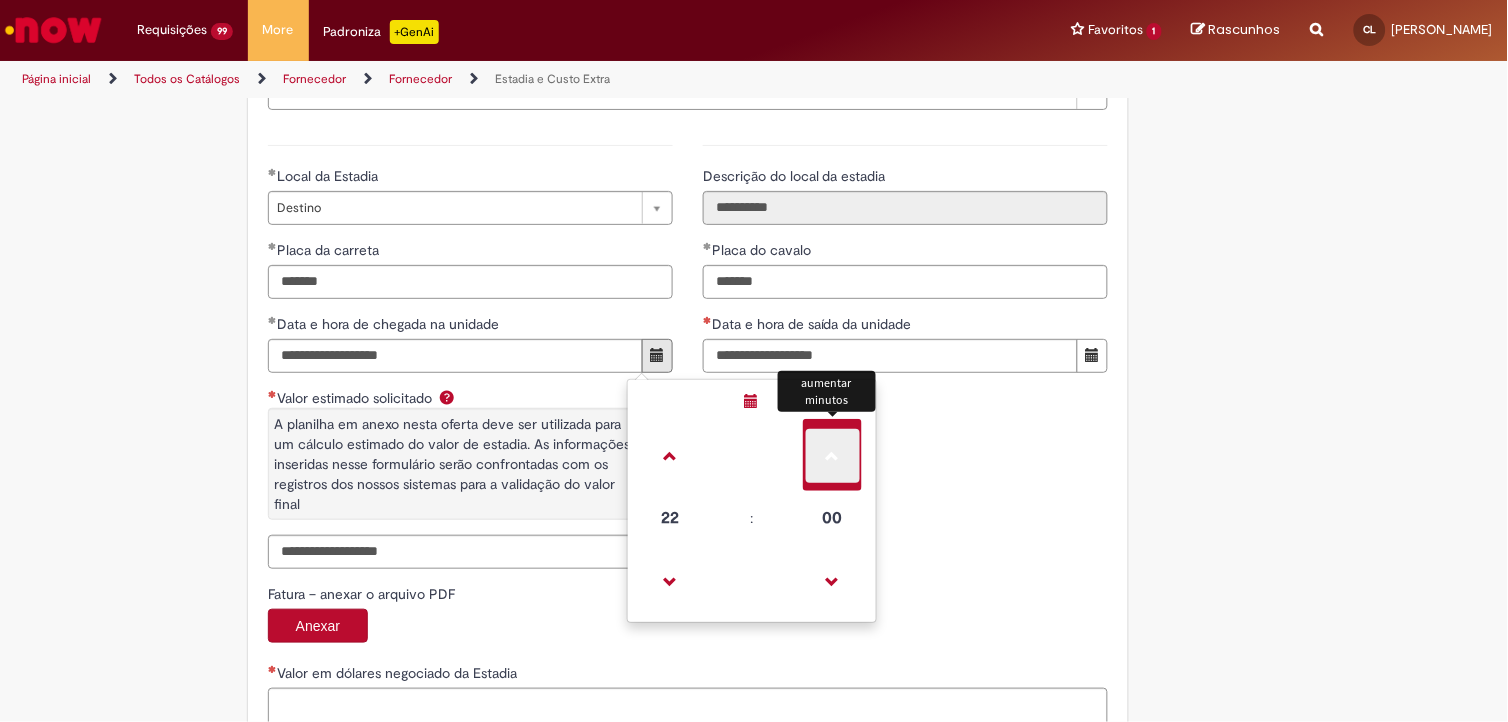 click at bounding box center (833, 456) 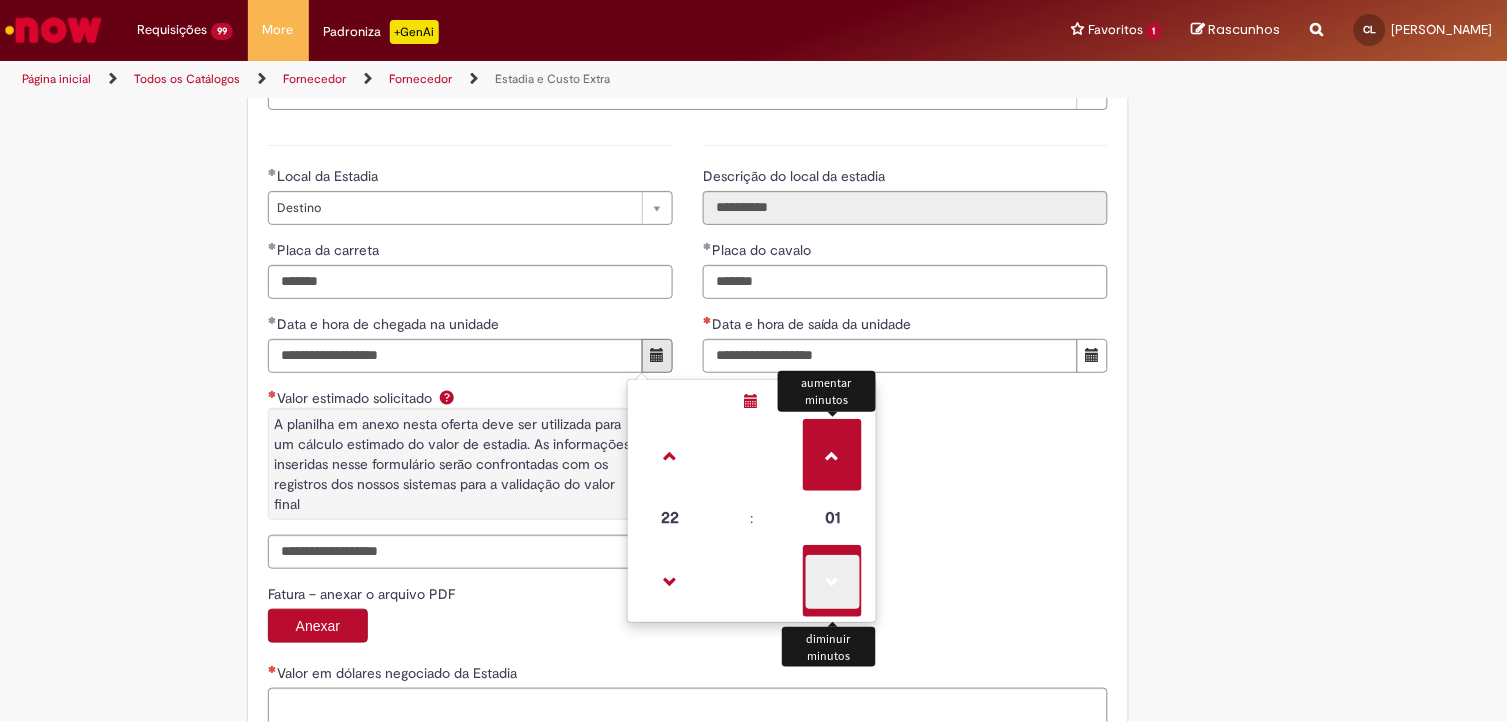 click at bounding box center (833, 582) 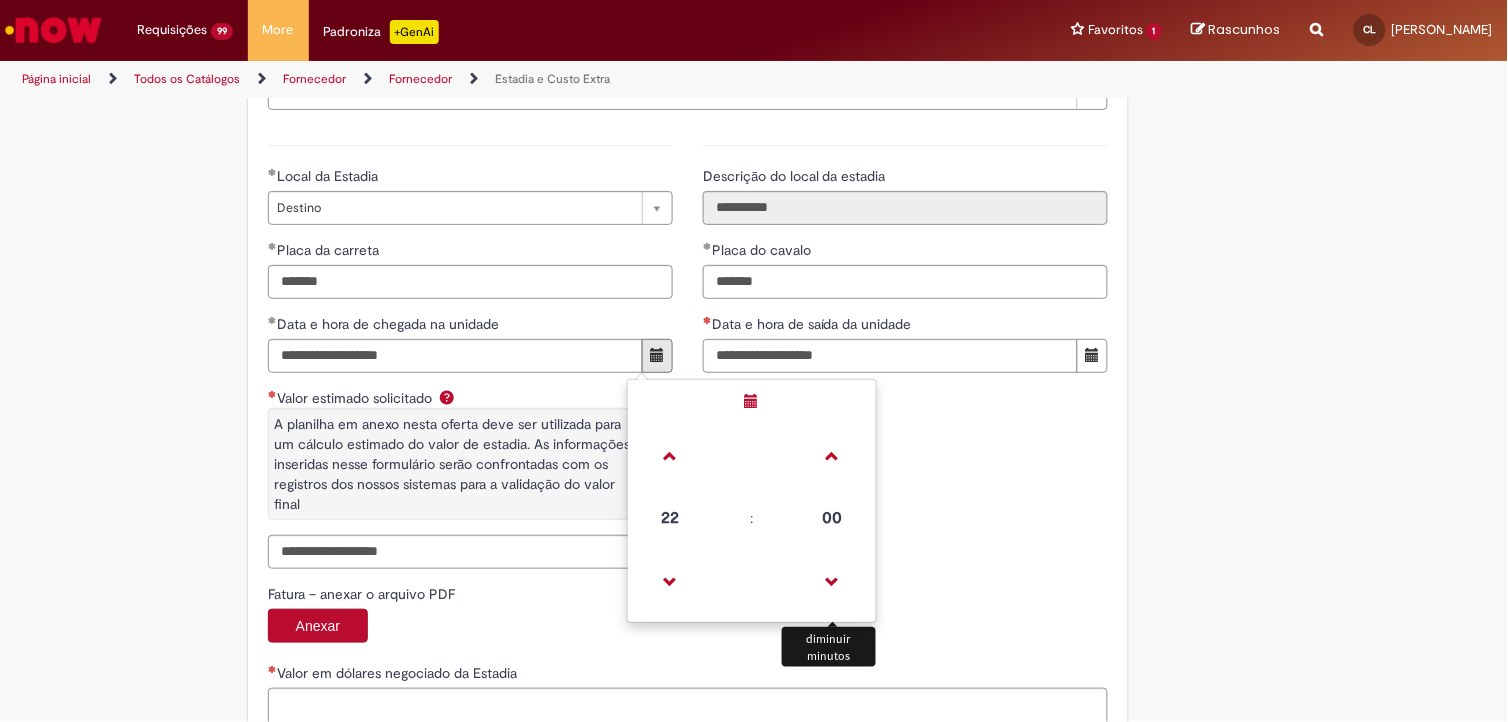 click on "Anexar" at bounding box center (688, 628) 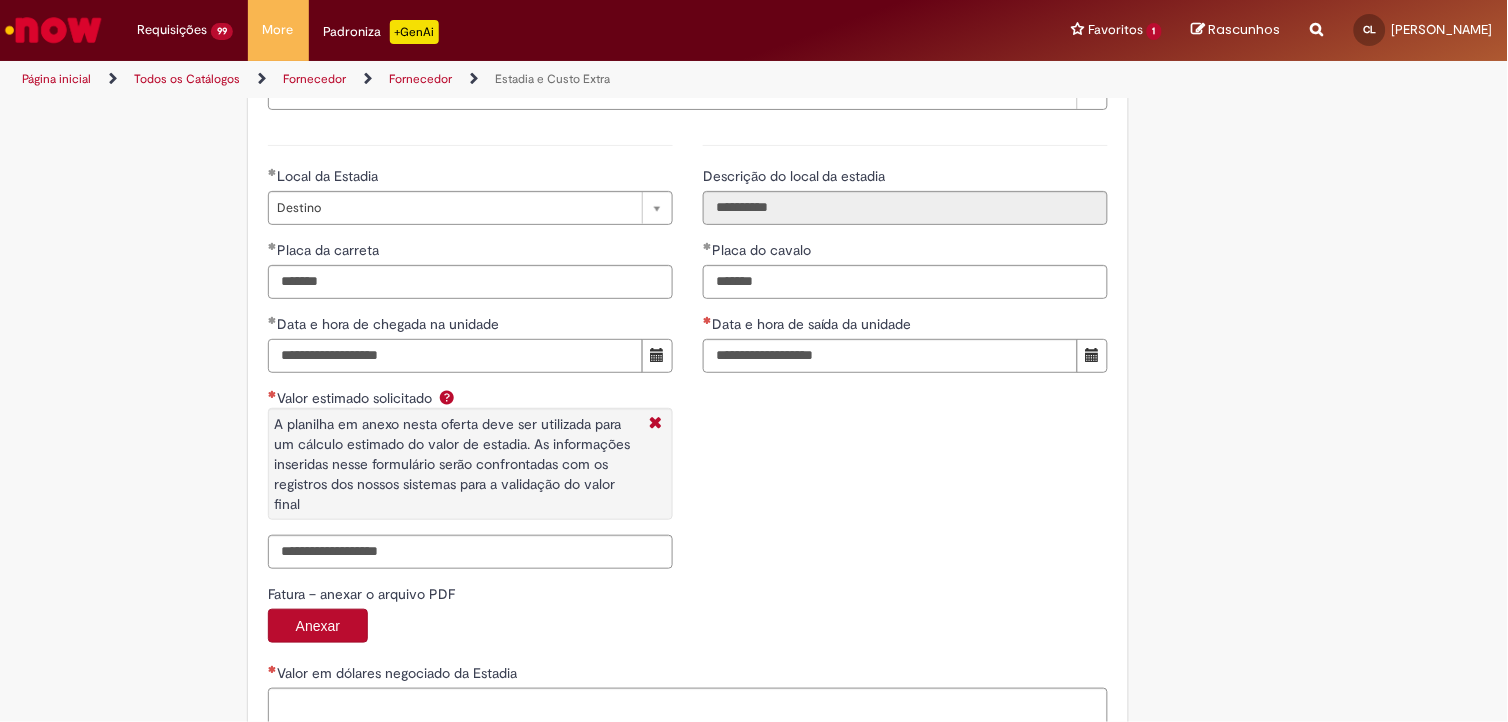 drag, startPoint x: 427, startPoint y: 364, endPoint x: 197, endPoint y: 326, distance: 233.118 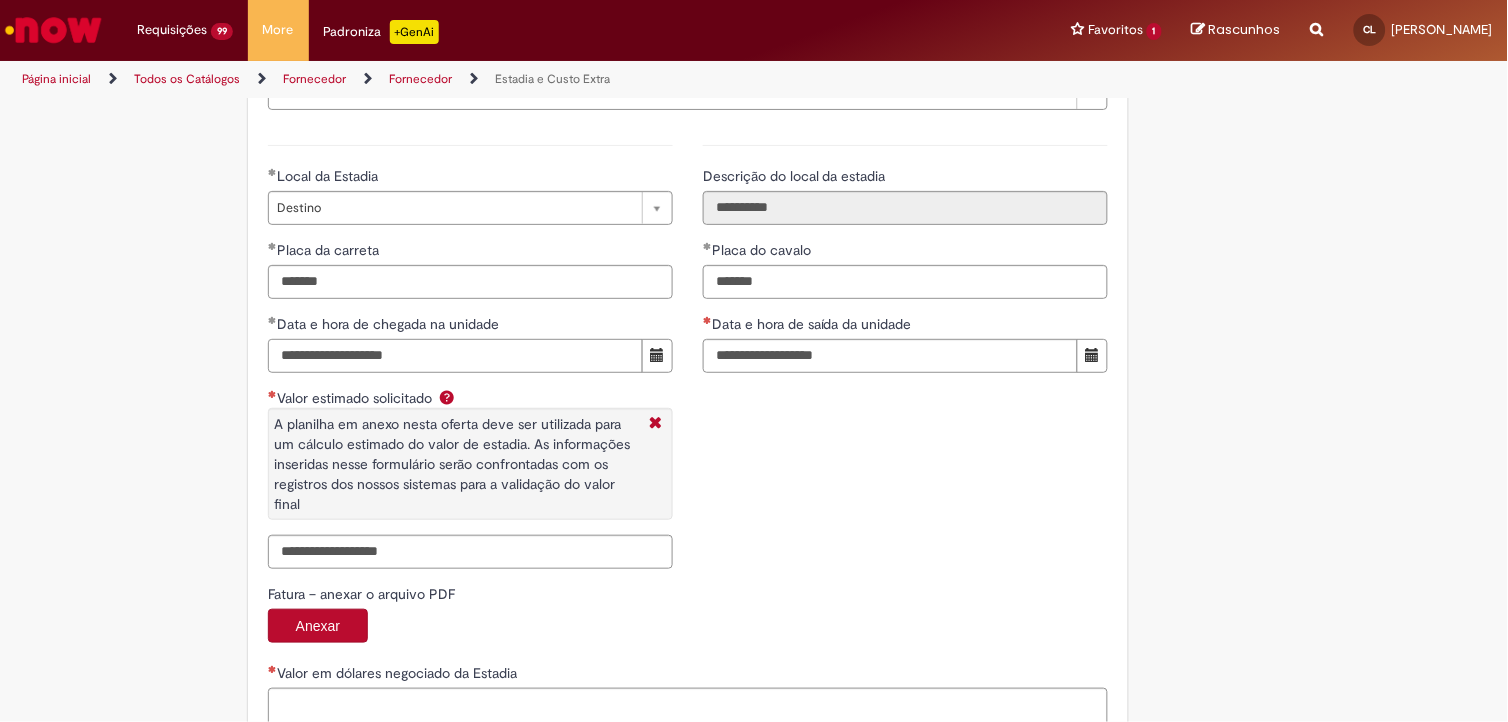 type on "**********" 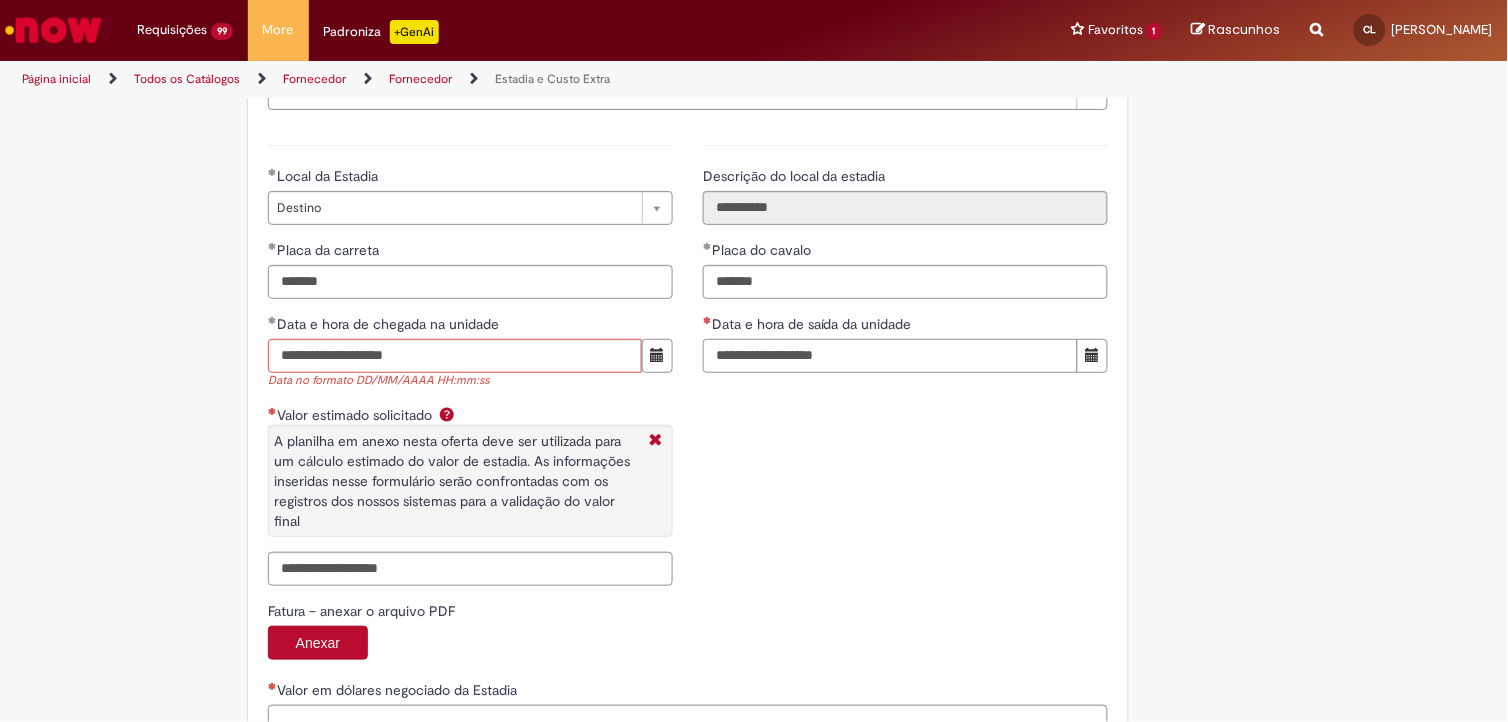 click on "Data e hora de saída da unidade" at bounding box center [890, 356] 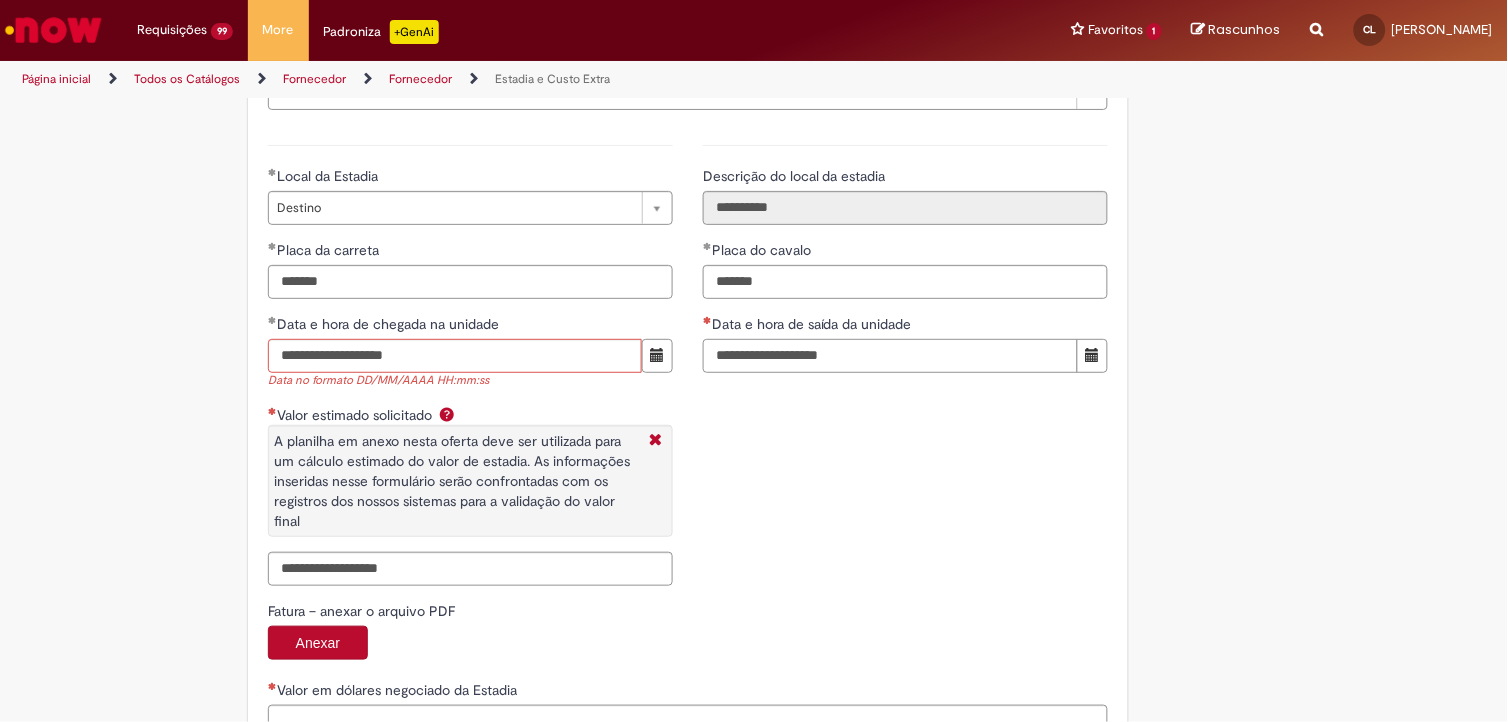 type on "**********" 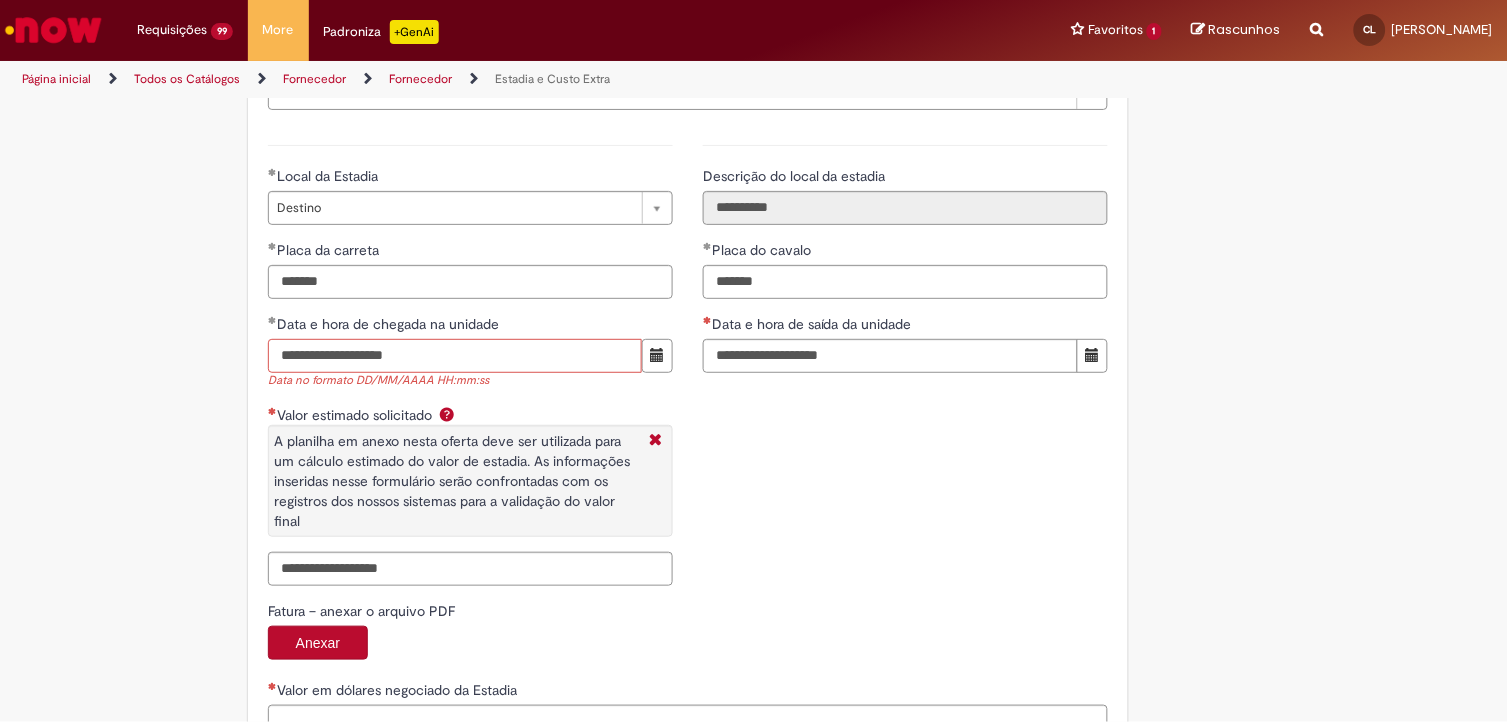 click on "**********" at bounding box center [455, 356] 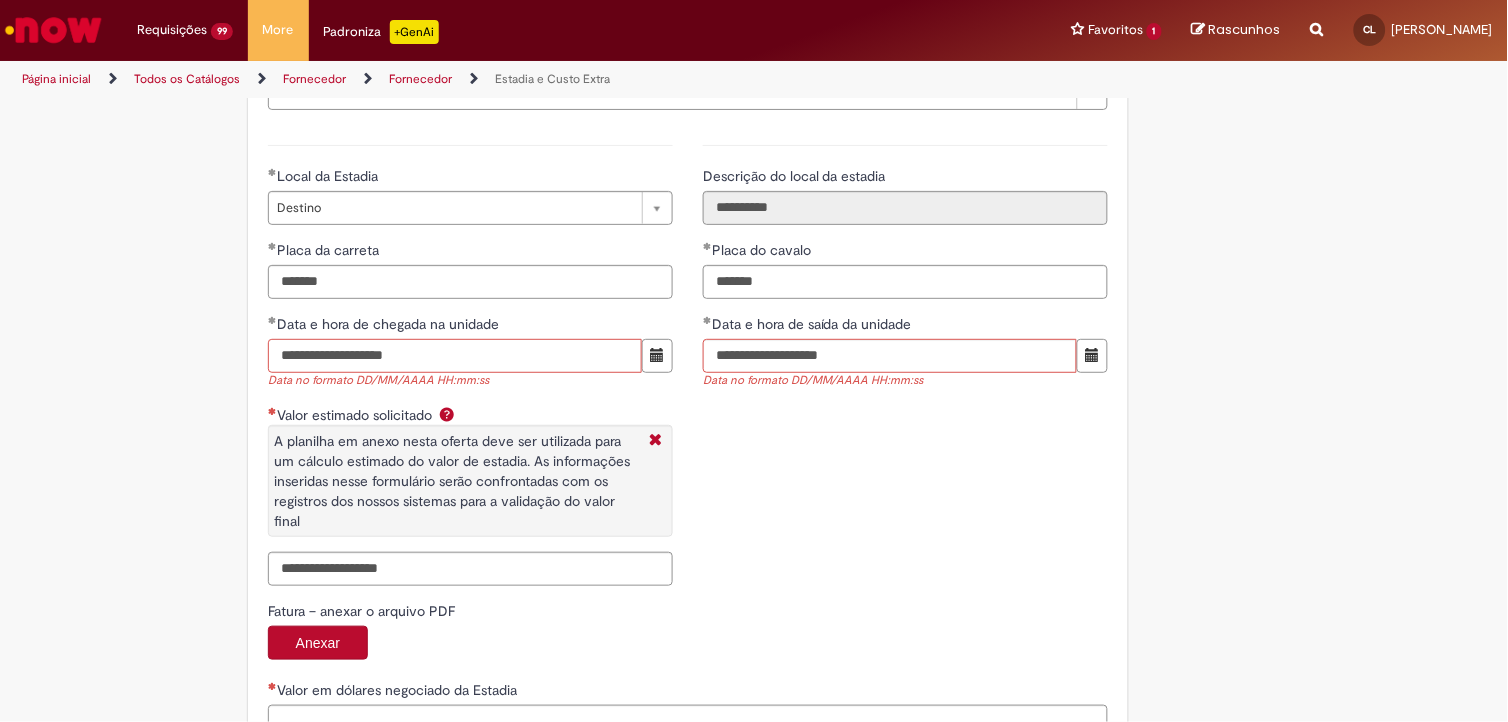 click on "**********" at bounding box center (455, 356) 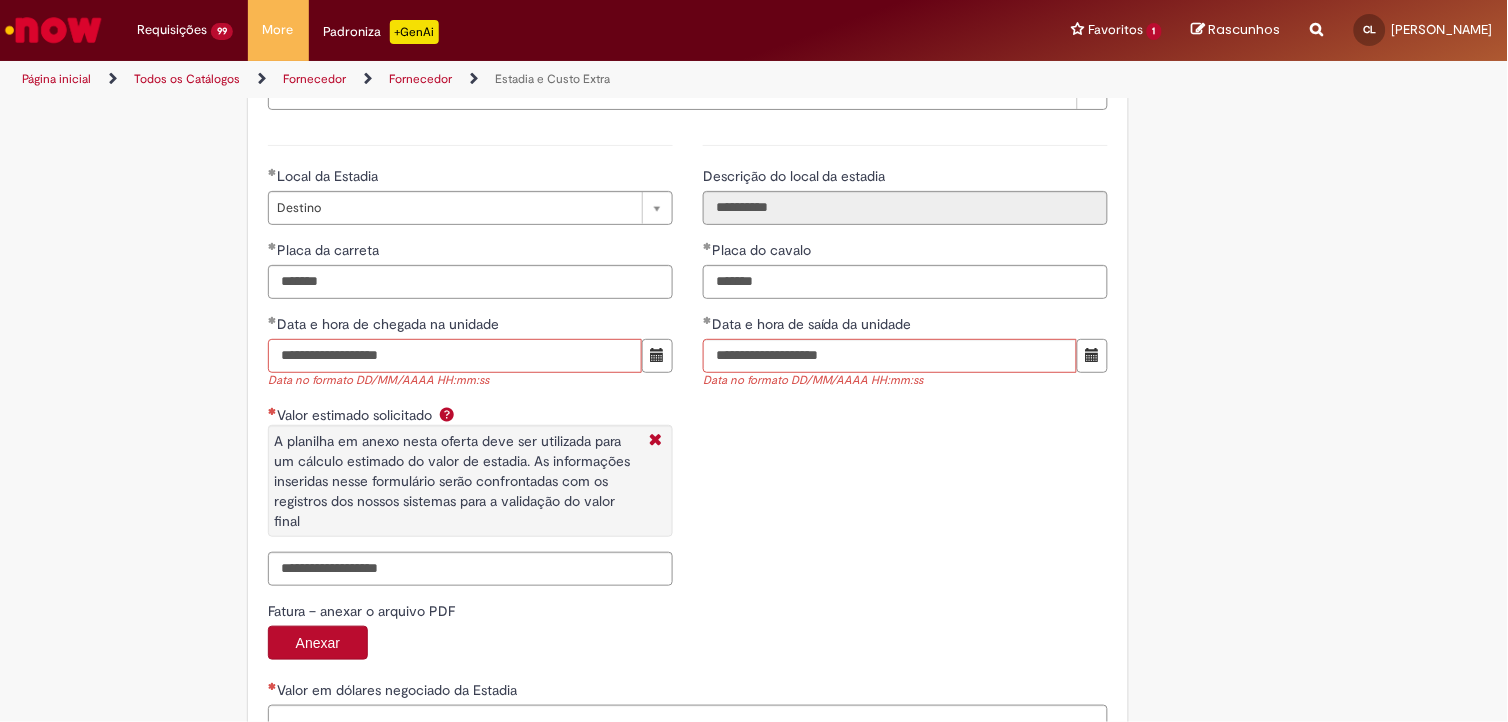 type on "**********" 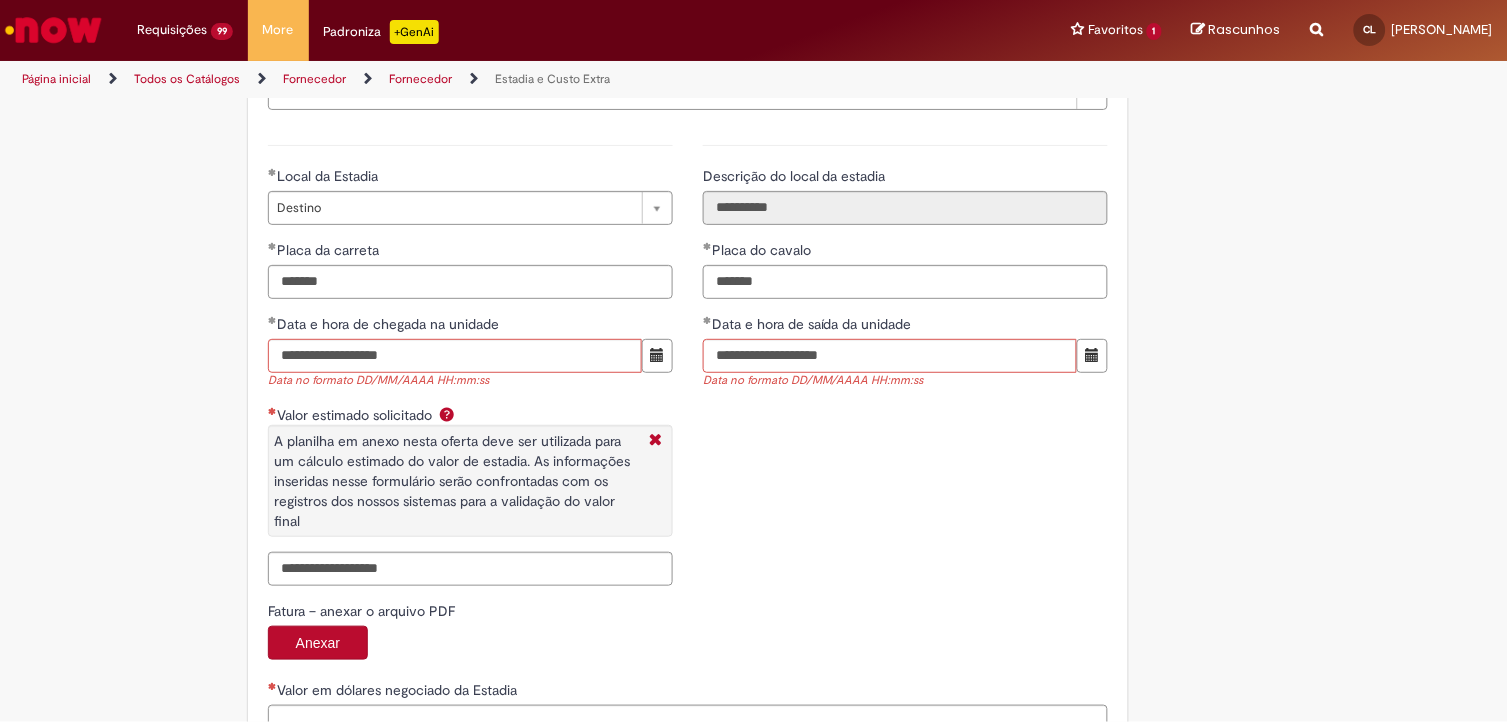 click on "**********" at bounding box center (470, 363) 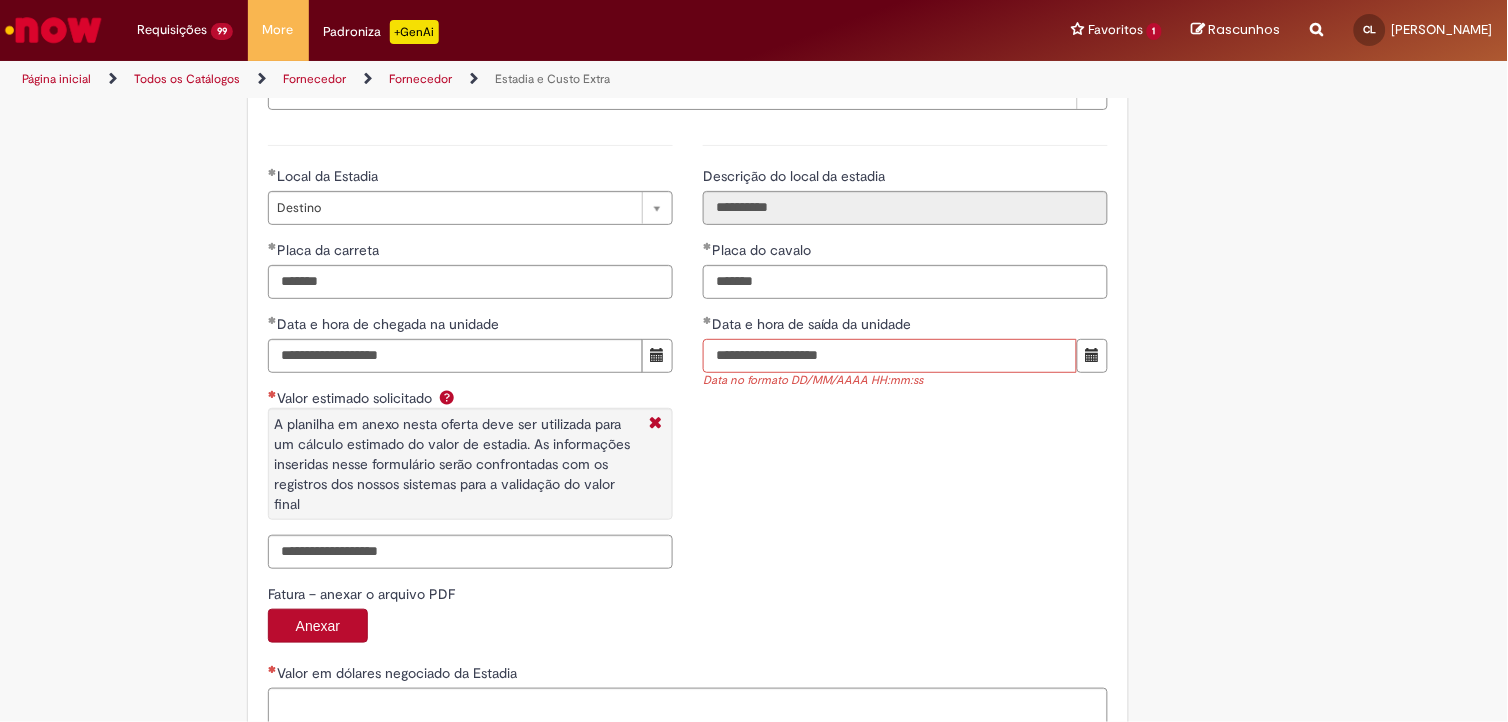 click on "**********" at bounding box center [890, 356] 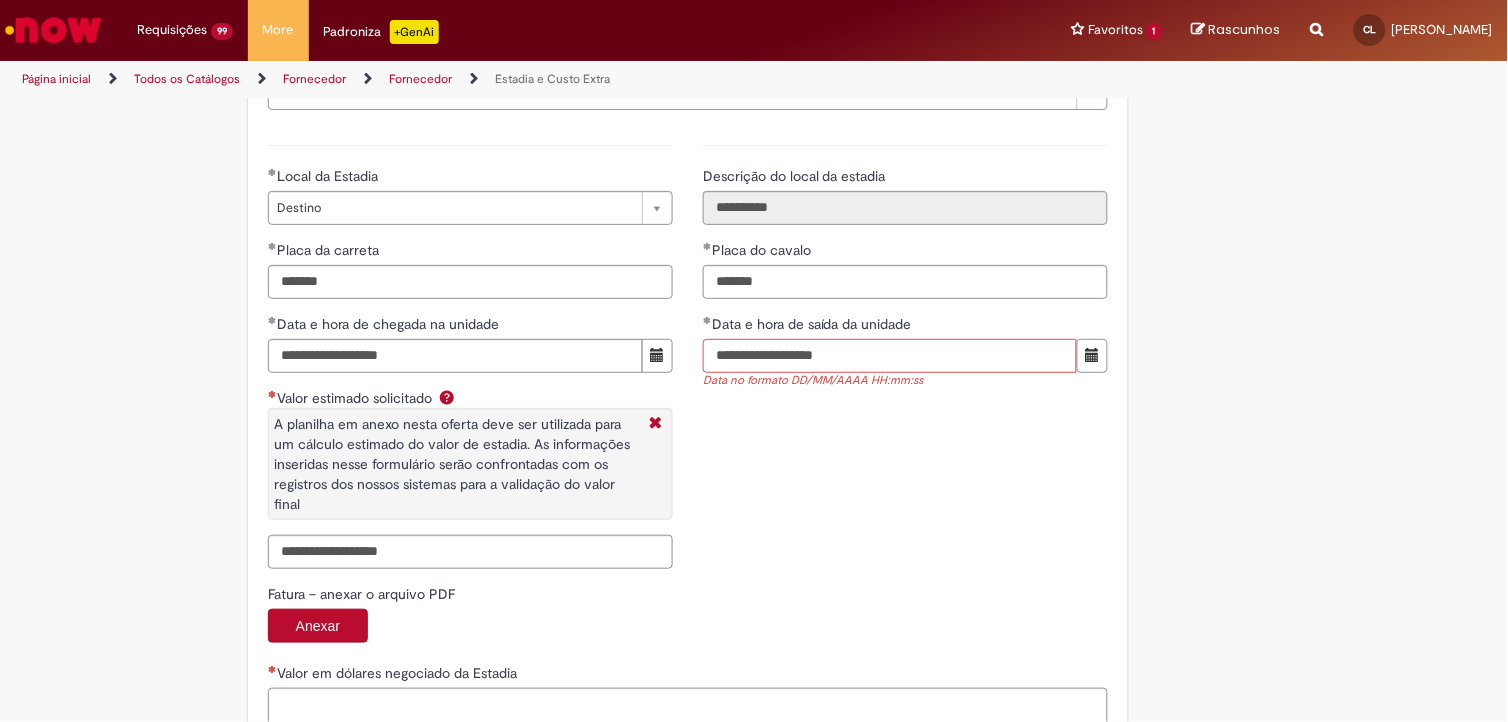 type on "**********" 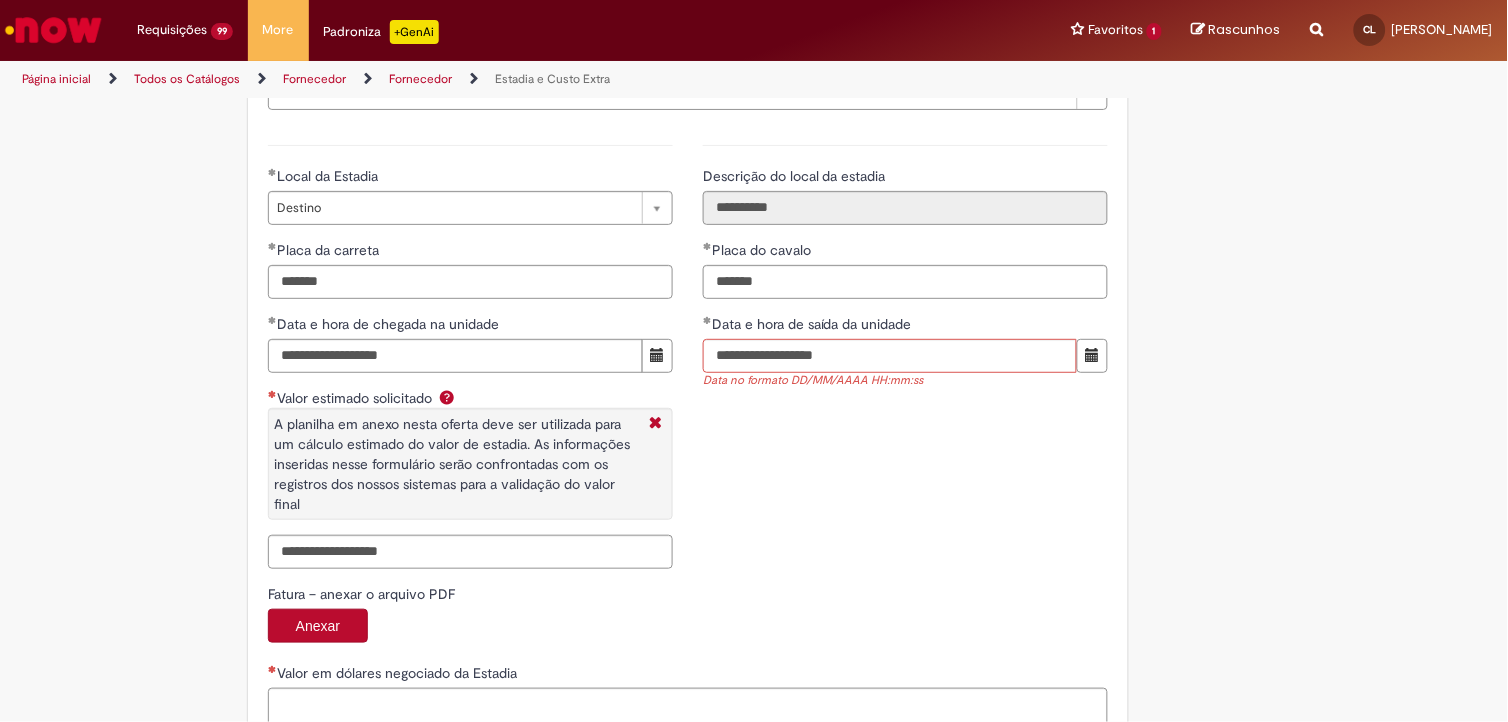 type 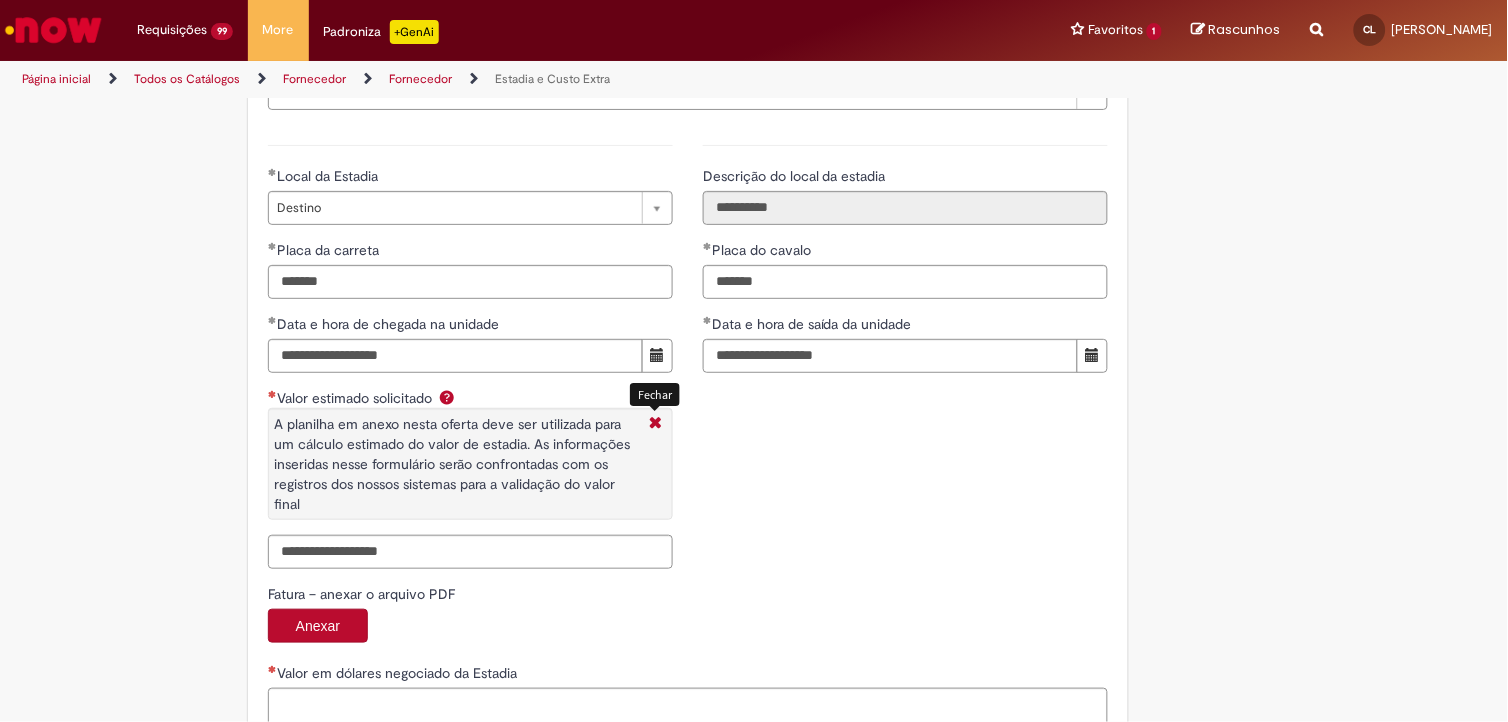 click at bounding box center [655, 424] 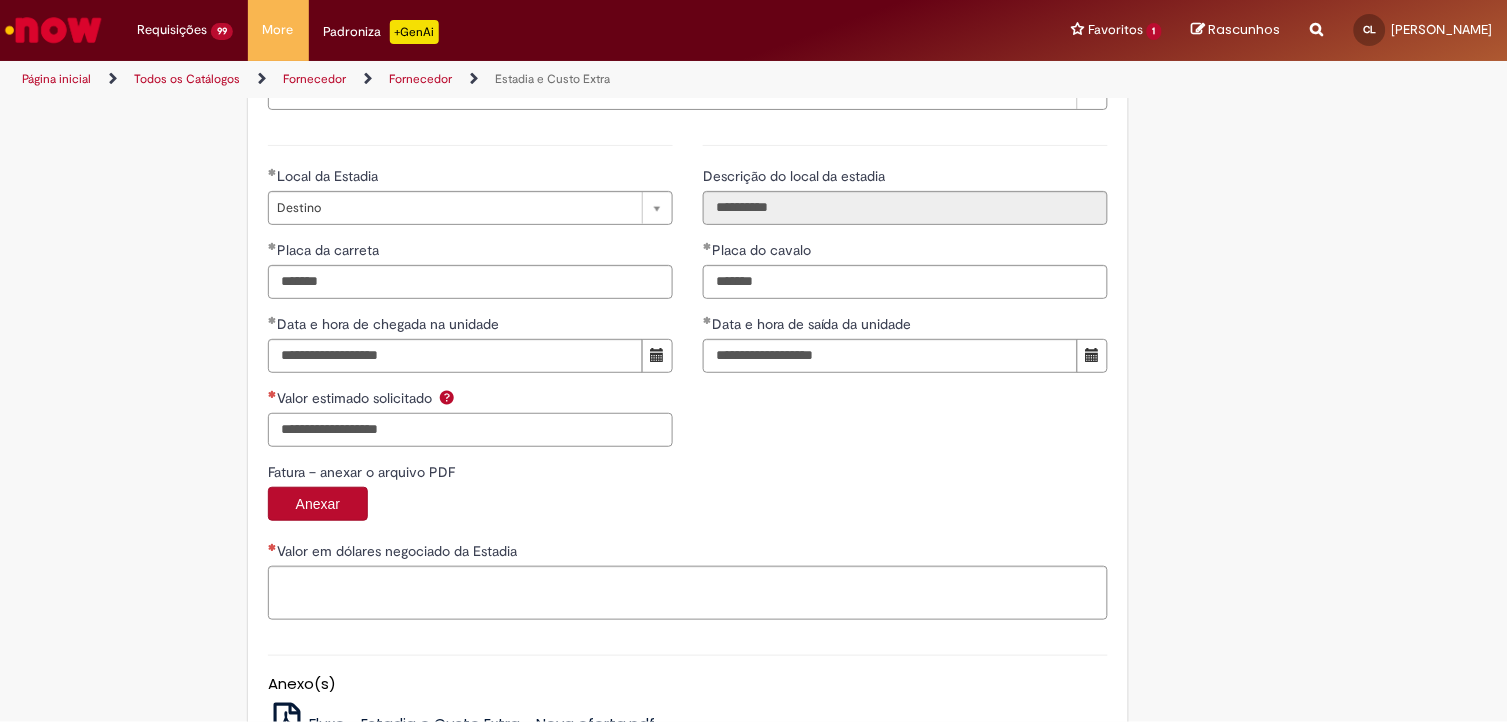 click on "Valor estimado solicitado" at bounding box center [470, 430] 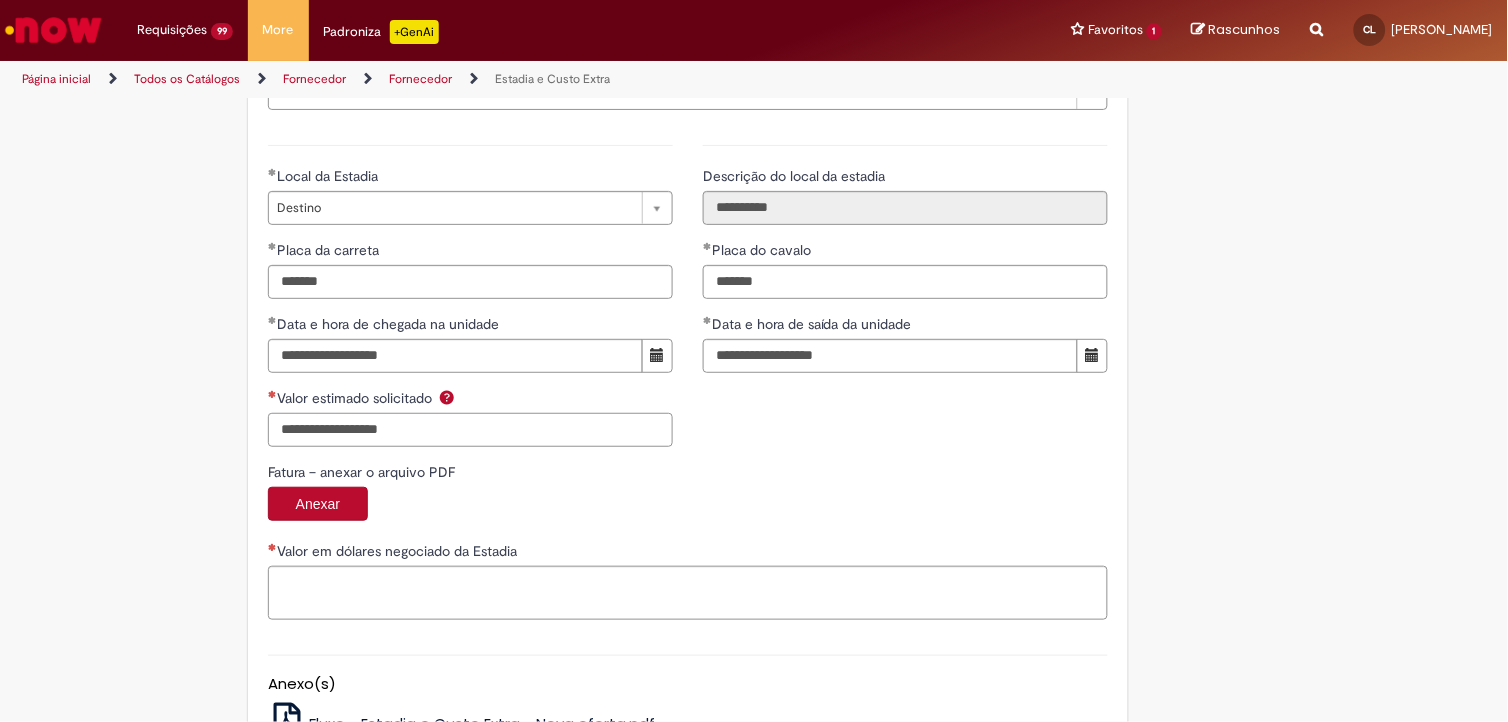 paste on "*******" 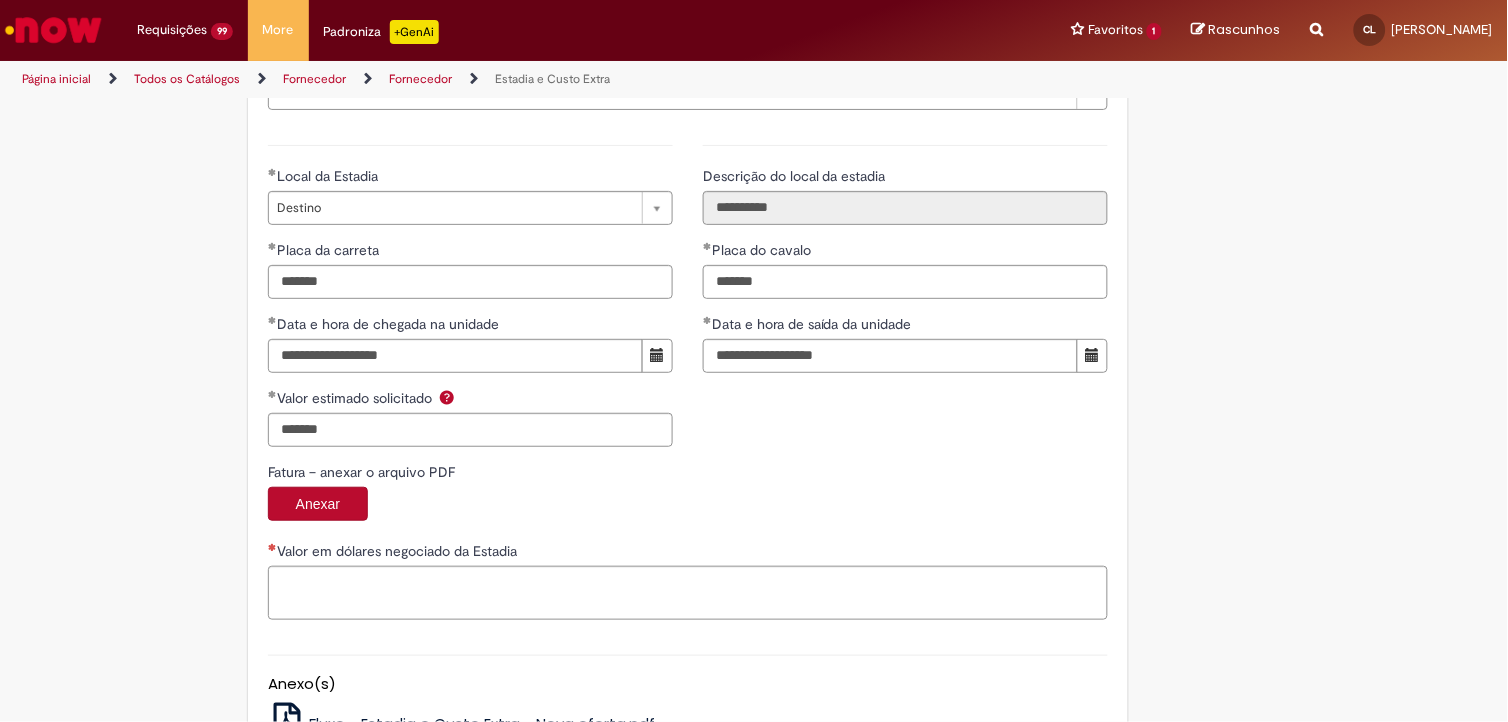 type on "**********" 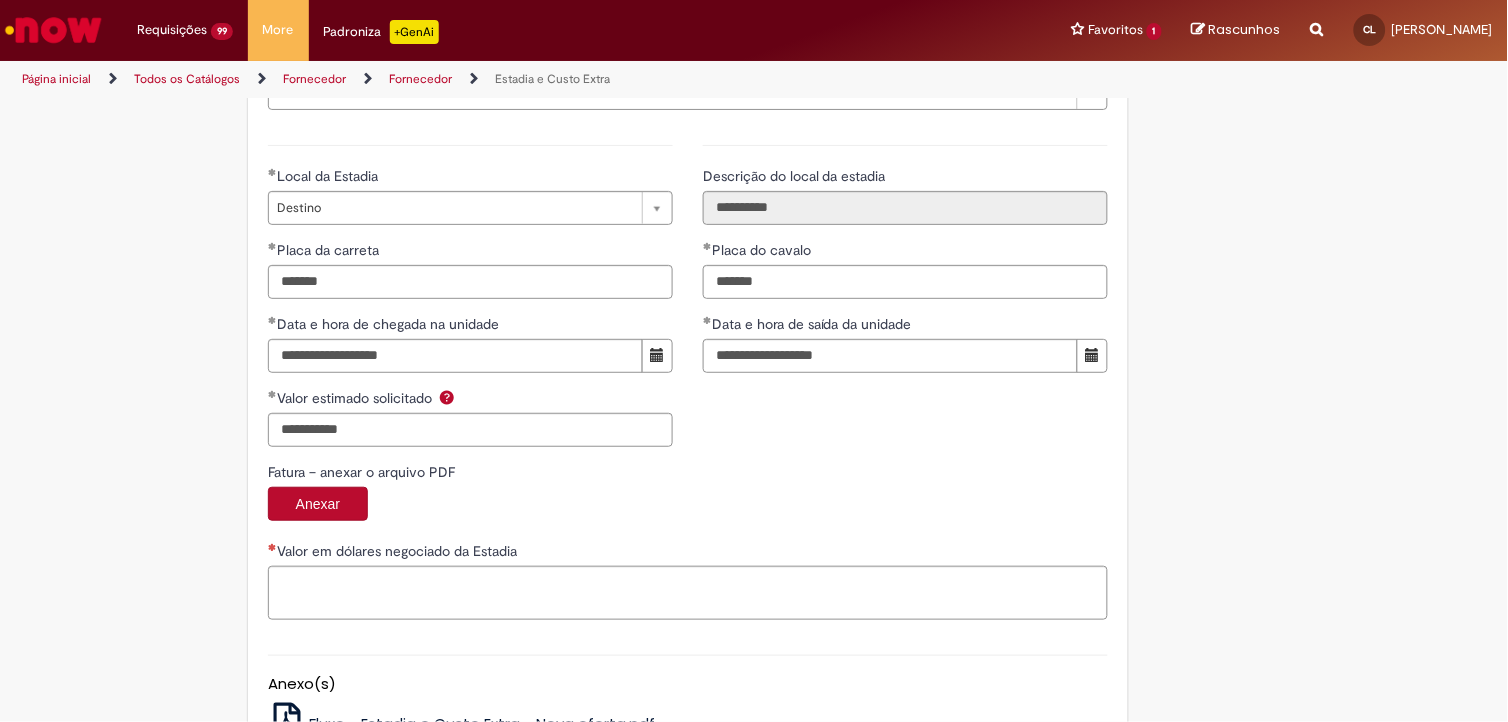 click on "Anexar" at bounding box center [688, 506] 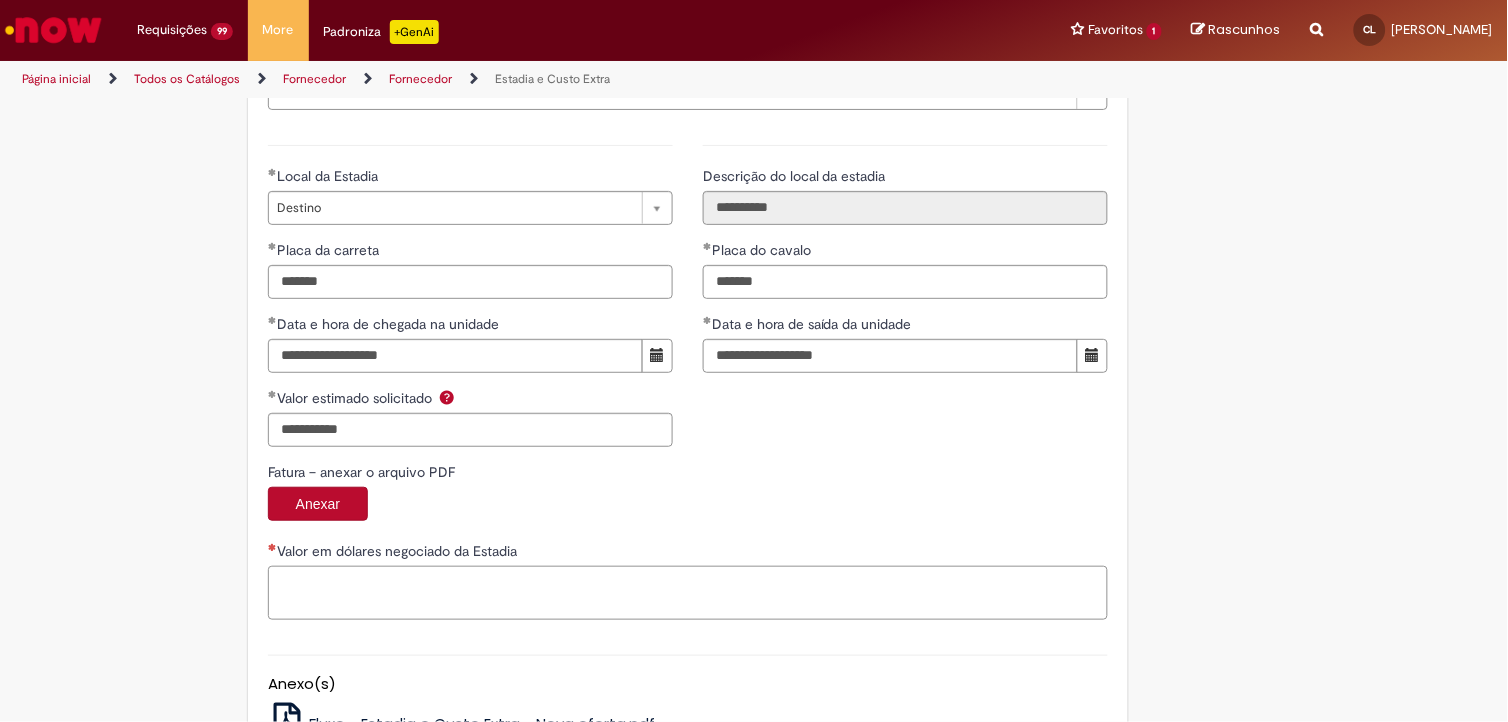 click on "Valor em dólares negociado da Estadia" at bounding box center (688, 593) 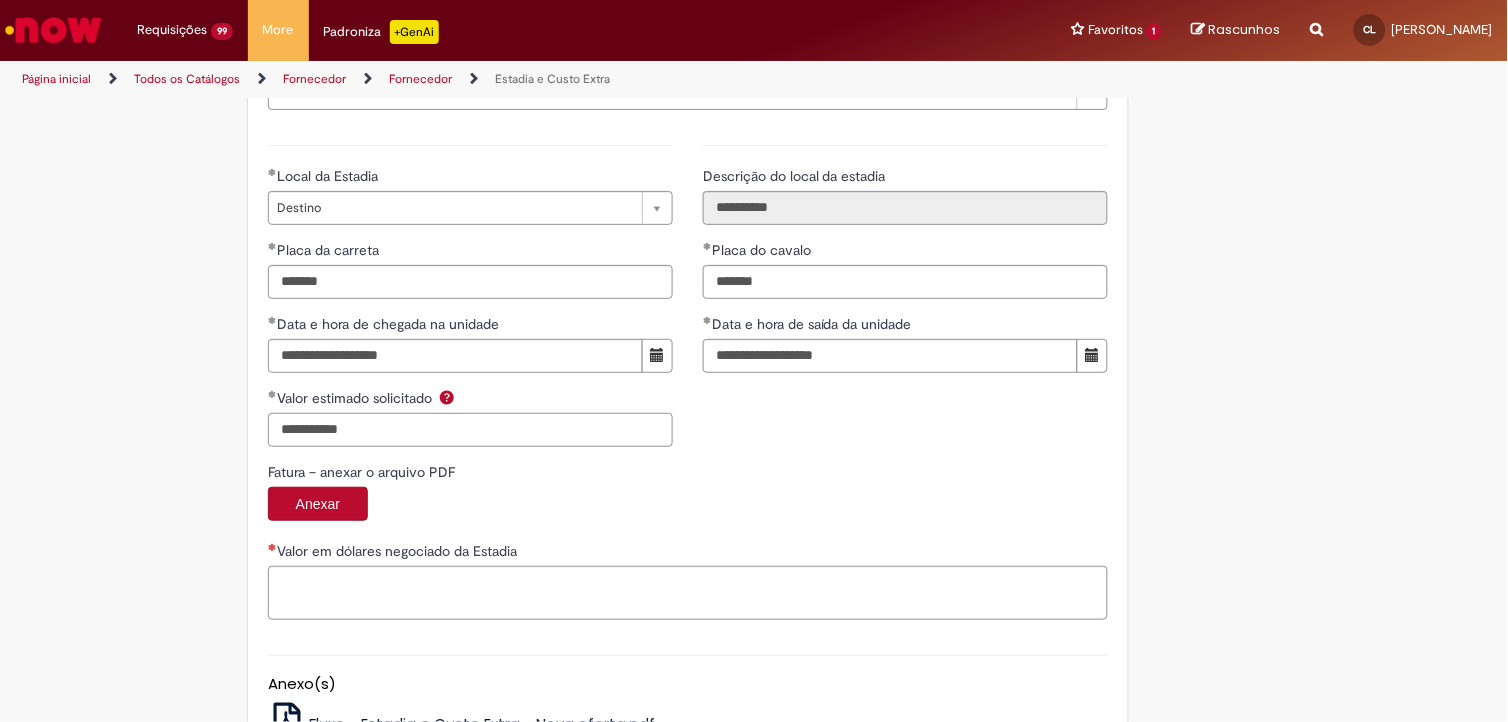 drag, startPoint x: 348, startPoint y: 436, endPoint x: 216, endPoint y: 417, distance: 133.36041 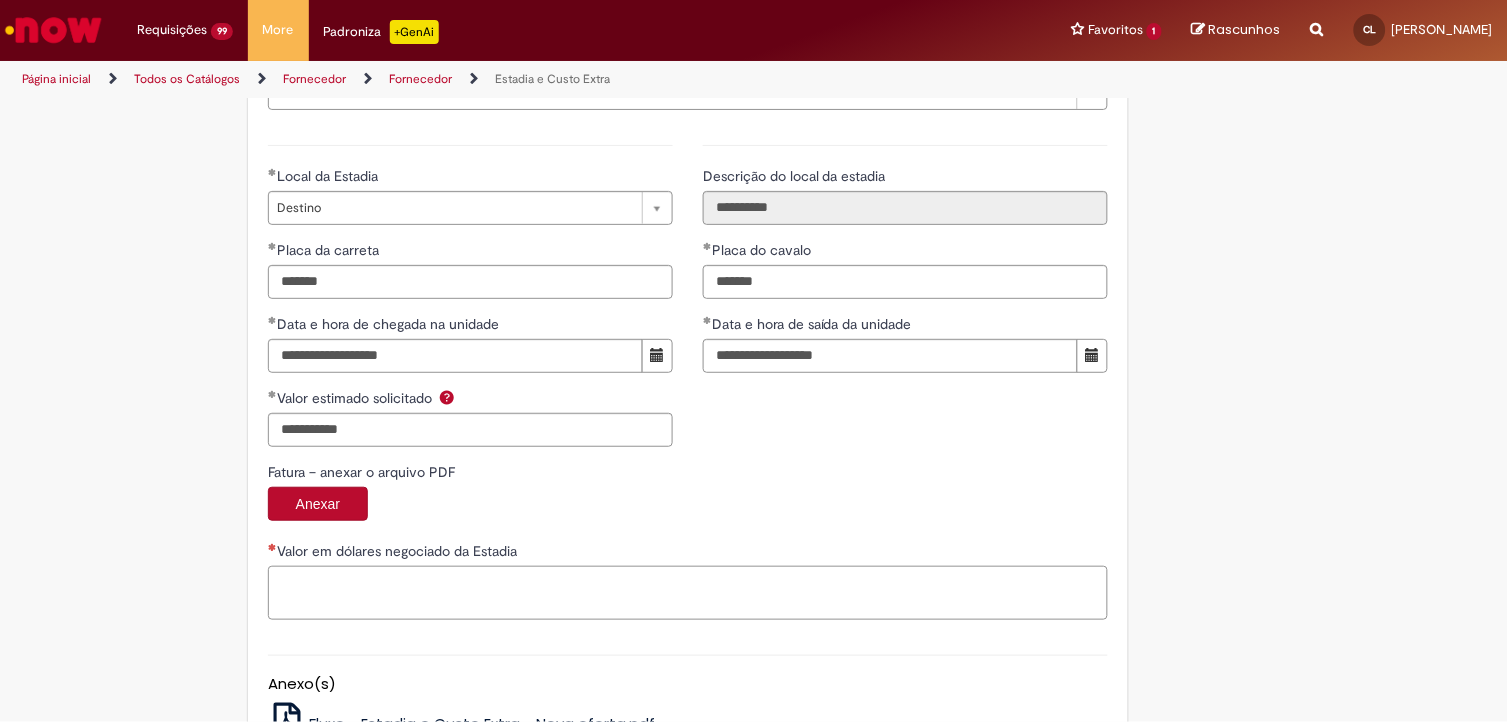 click on "Valor em dólares negociado da Estadia" at bounding box center (688, 593) 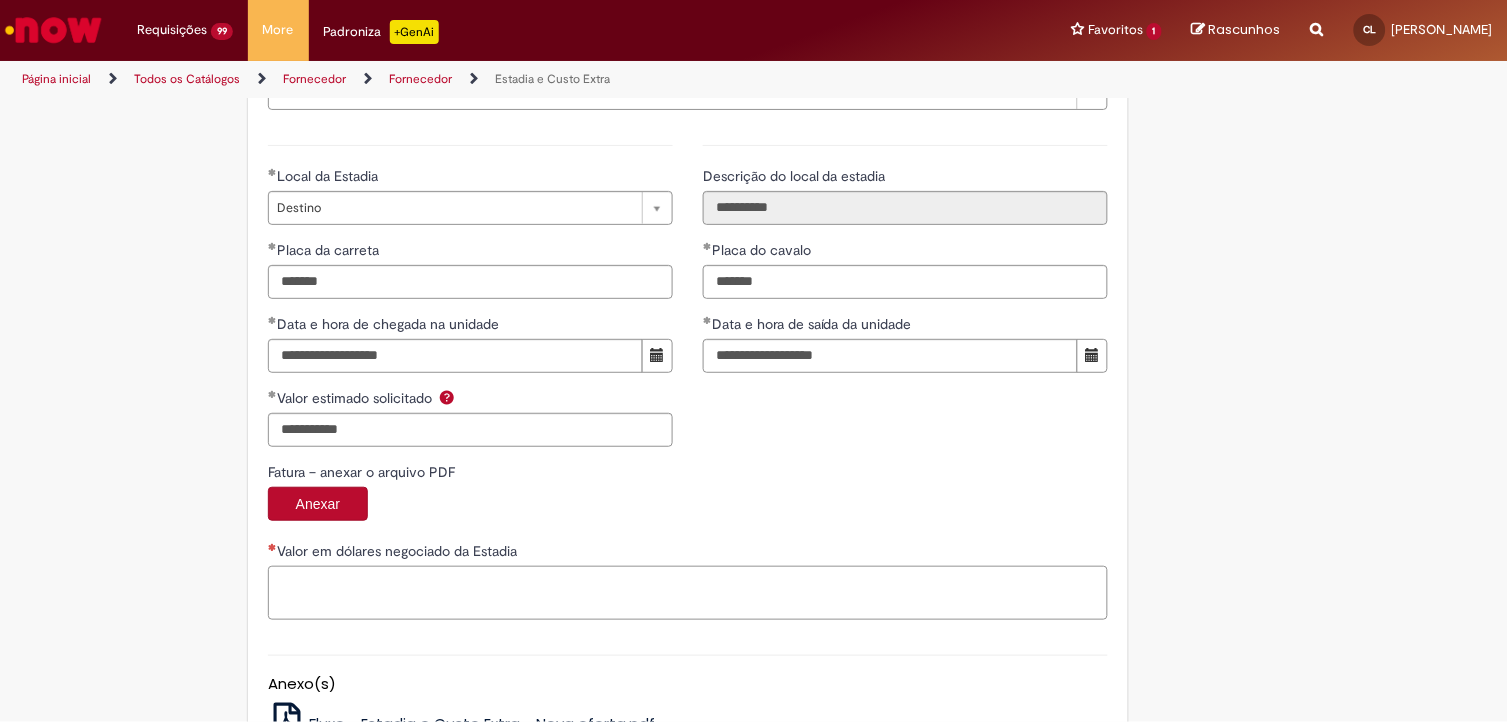 click on "Valor em dólares negociado da Estadia" at bounding box center (688, 593) 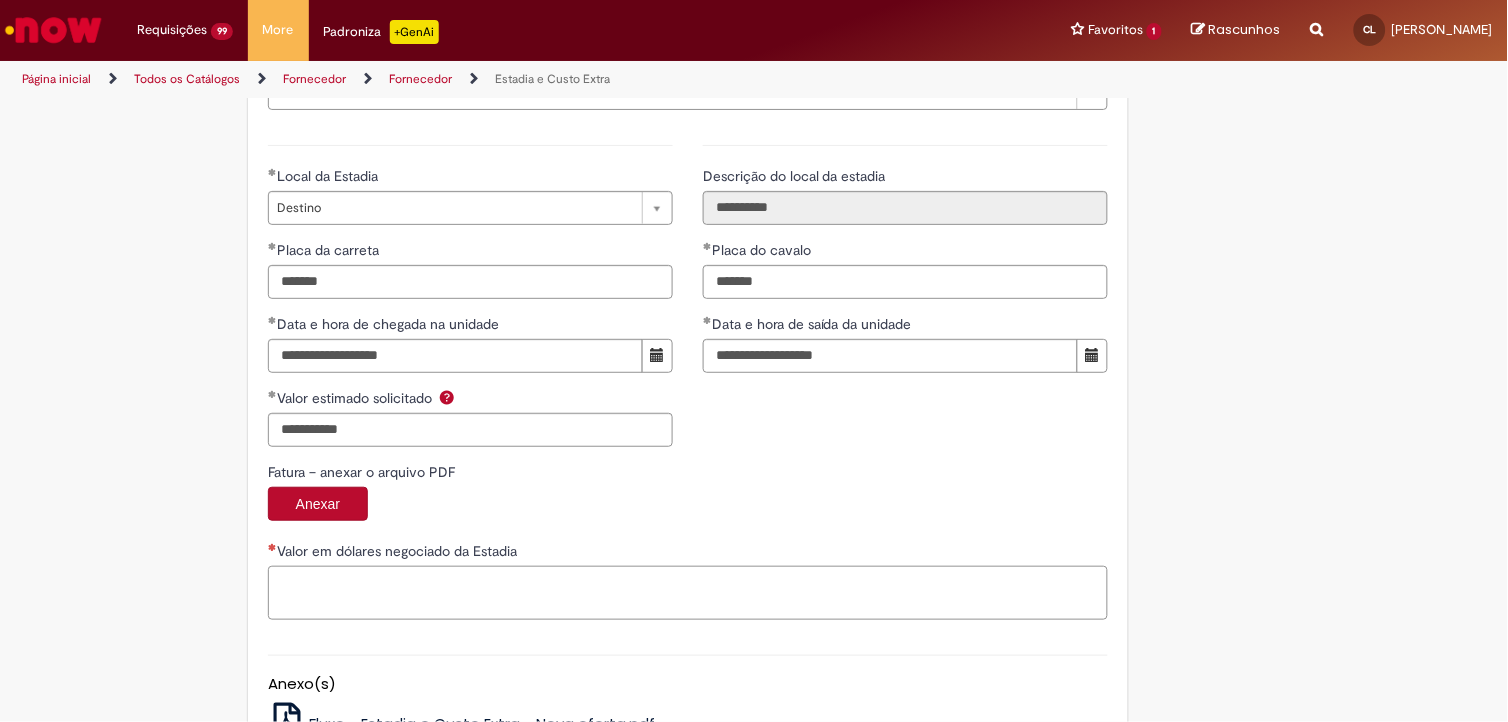 paste on "**********" 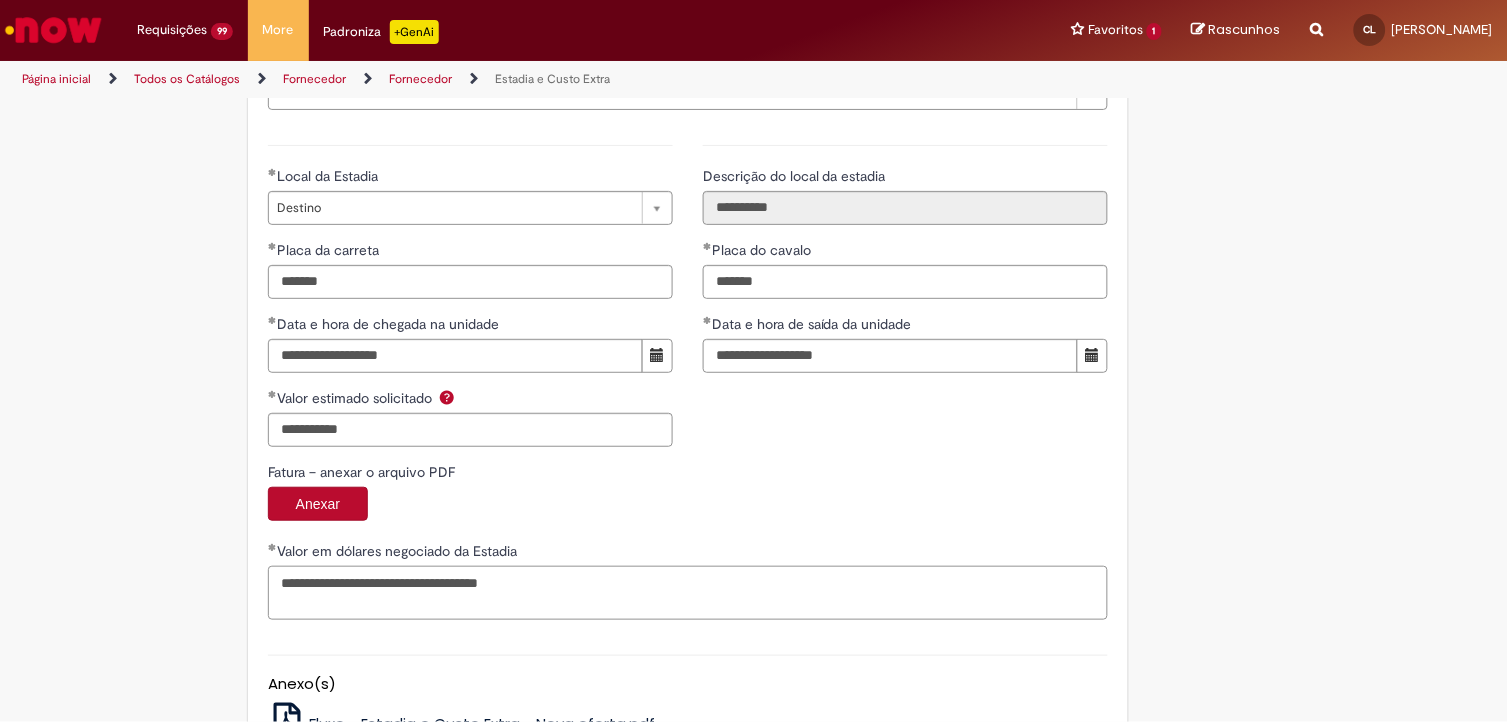 click on "**********" at bounding box center [688, 593] 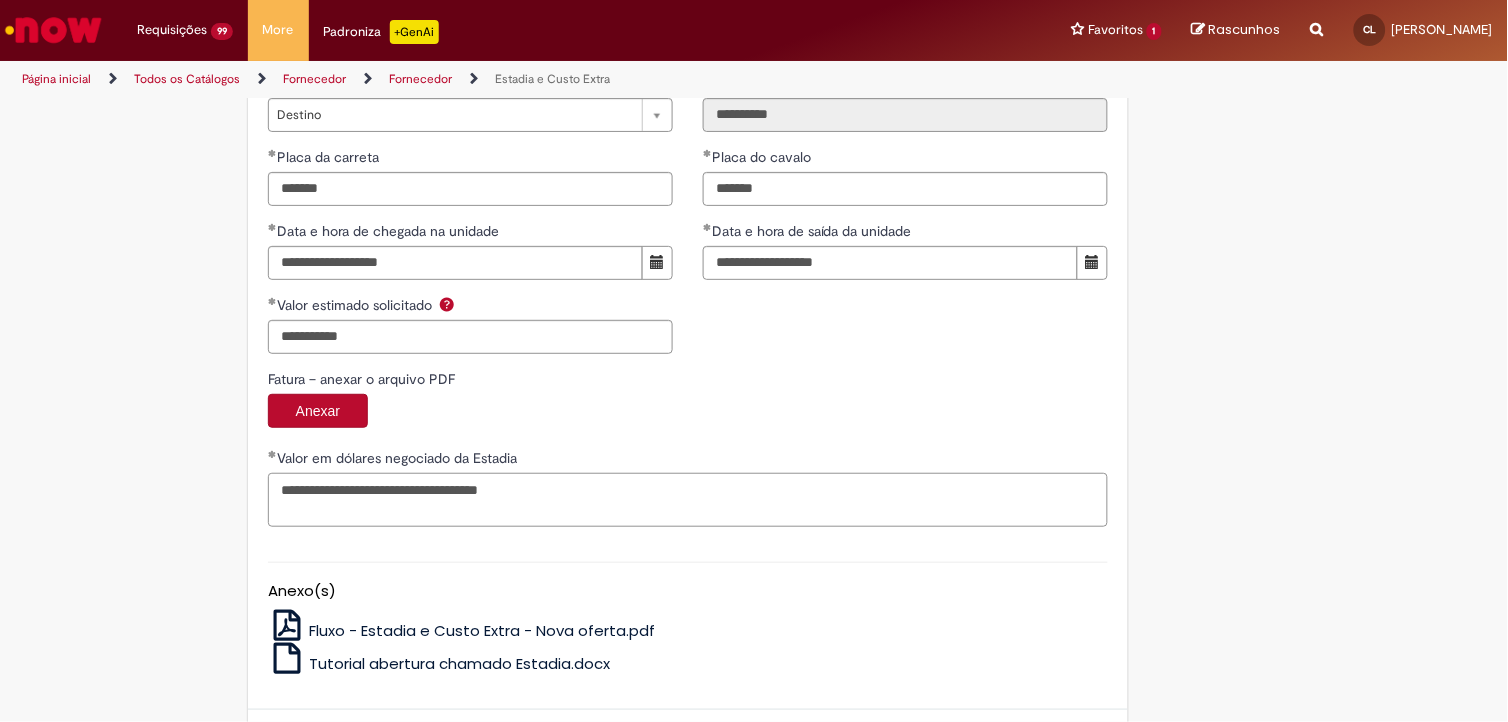 scroll, scrollTop: 3186, scrollLeft: 0, axis: vertical 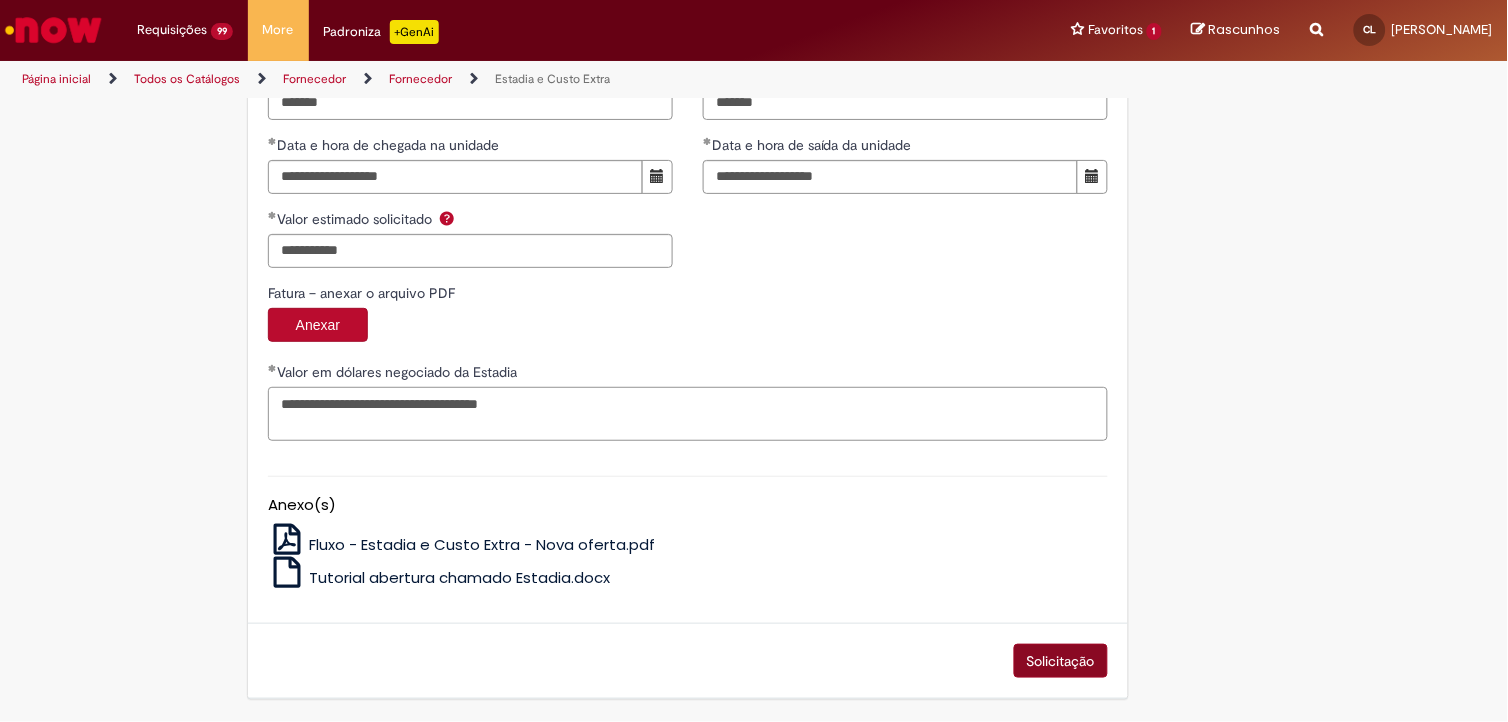 type on "**********" 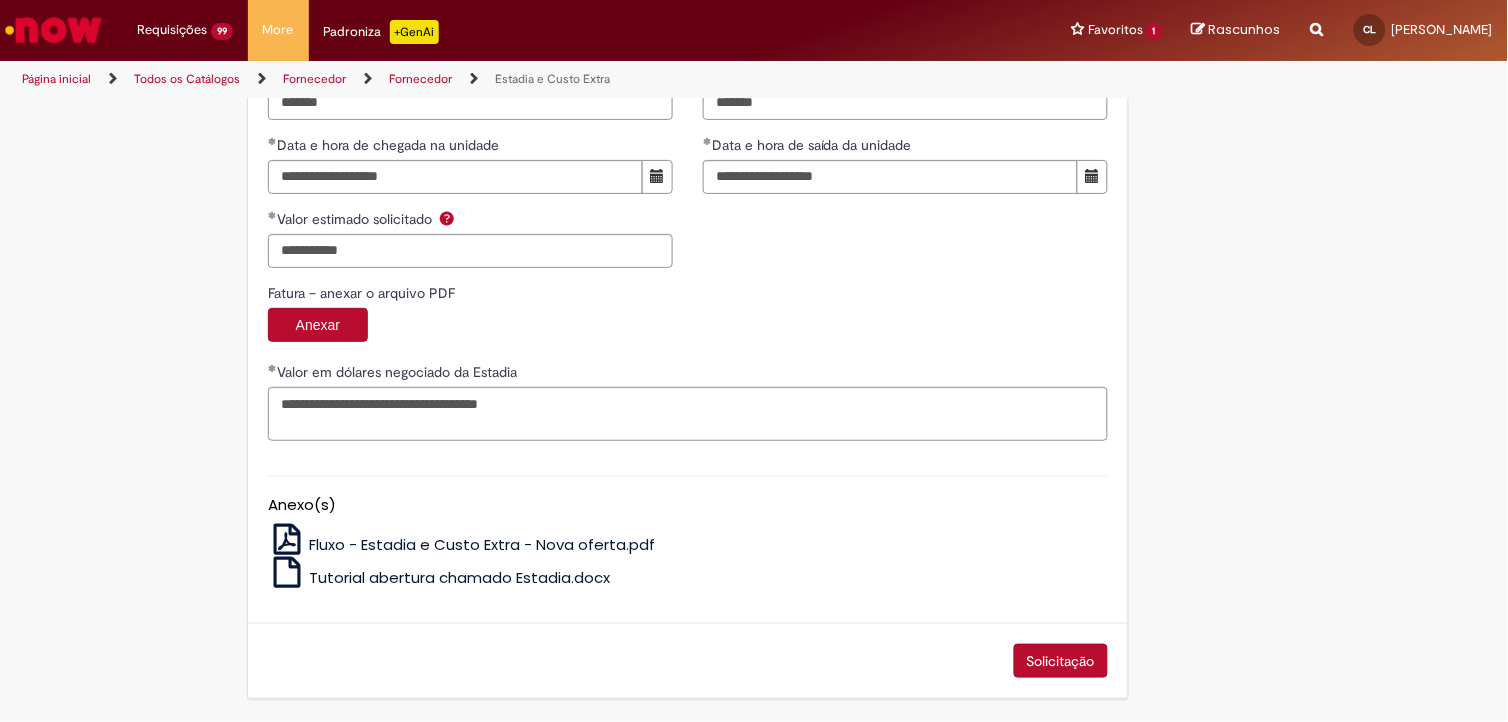 click on "Solicitação" at bounding box center (1061, 661) 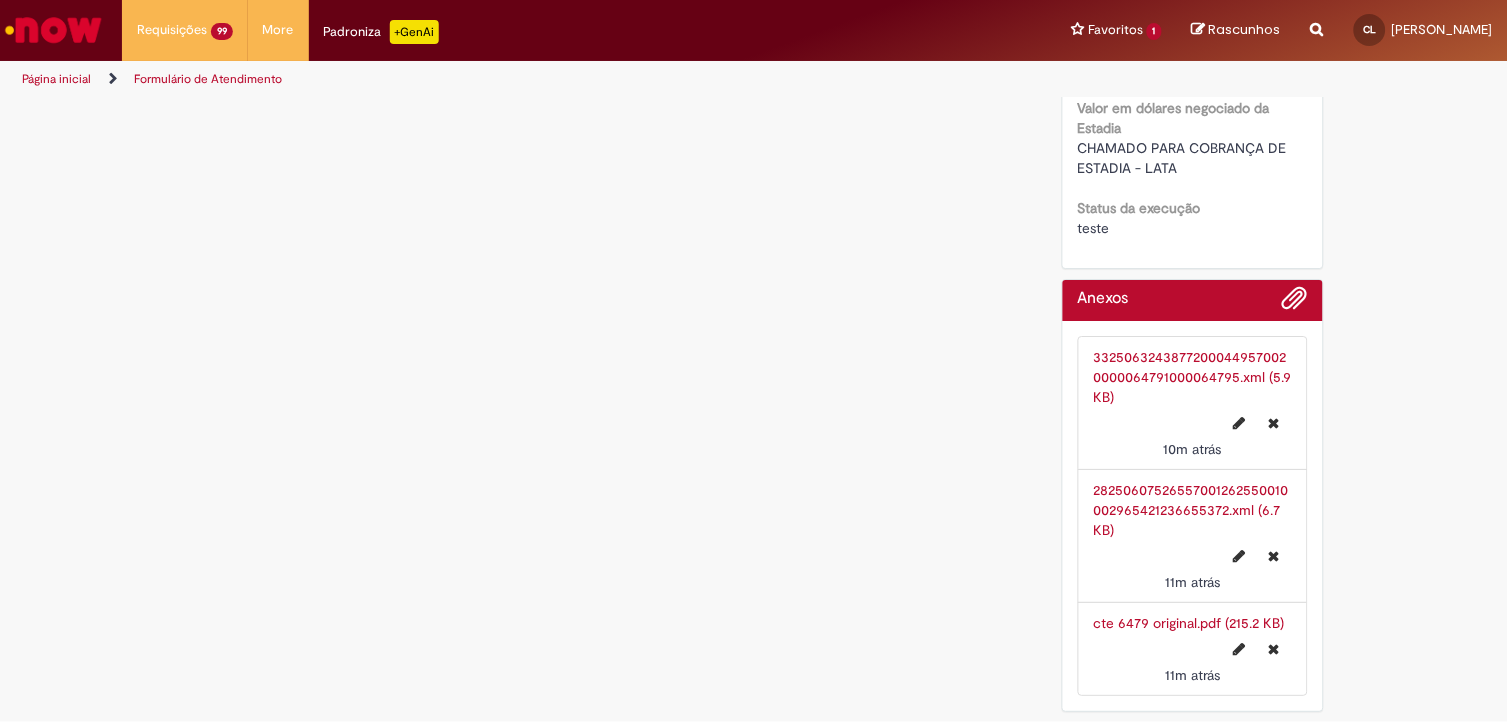 scroll, scrollTop: 0, scrollLeft: 0, axis: both 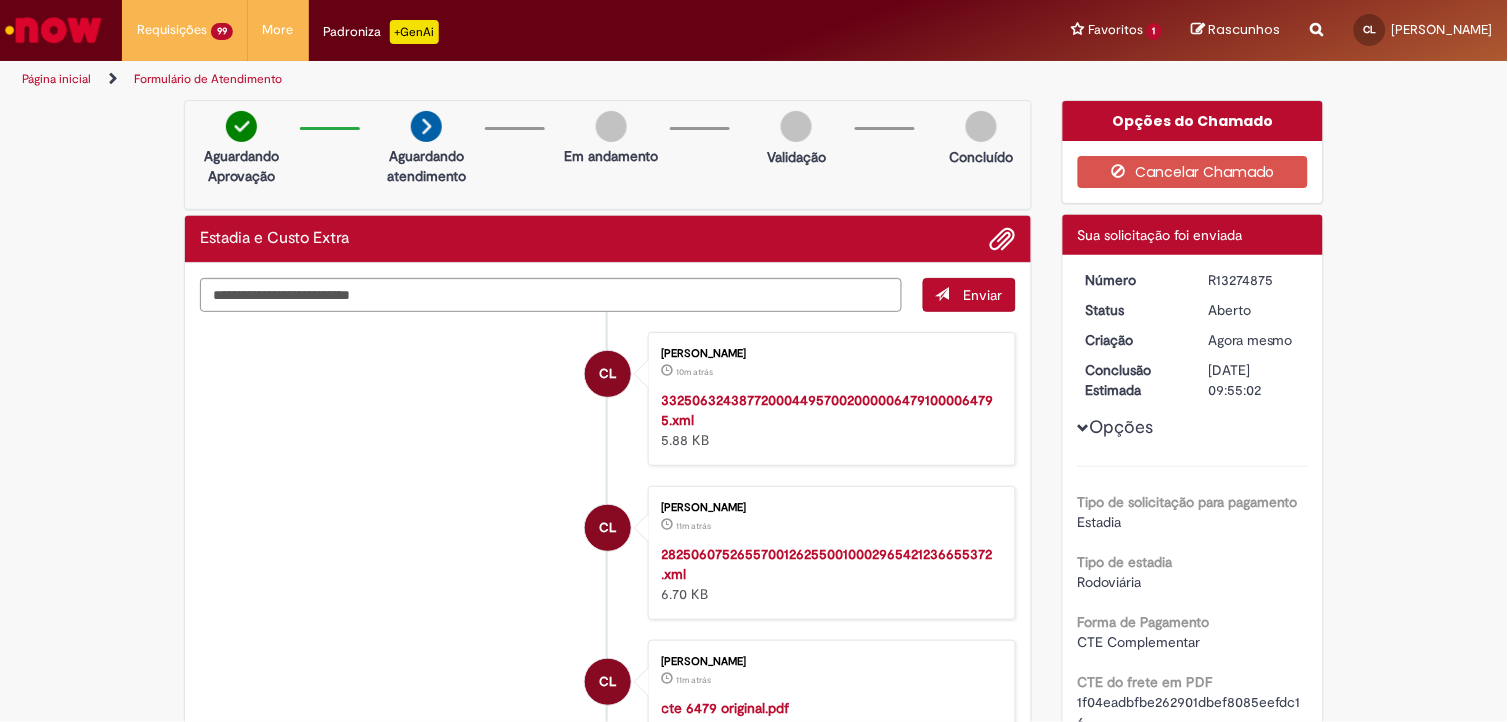 drag, startPoint x: 1265, startPoint y: 273, endPoint x: 1194, endPoint y: 267, distance: 71.25307 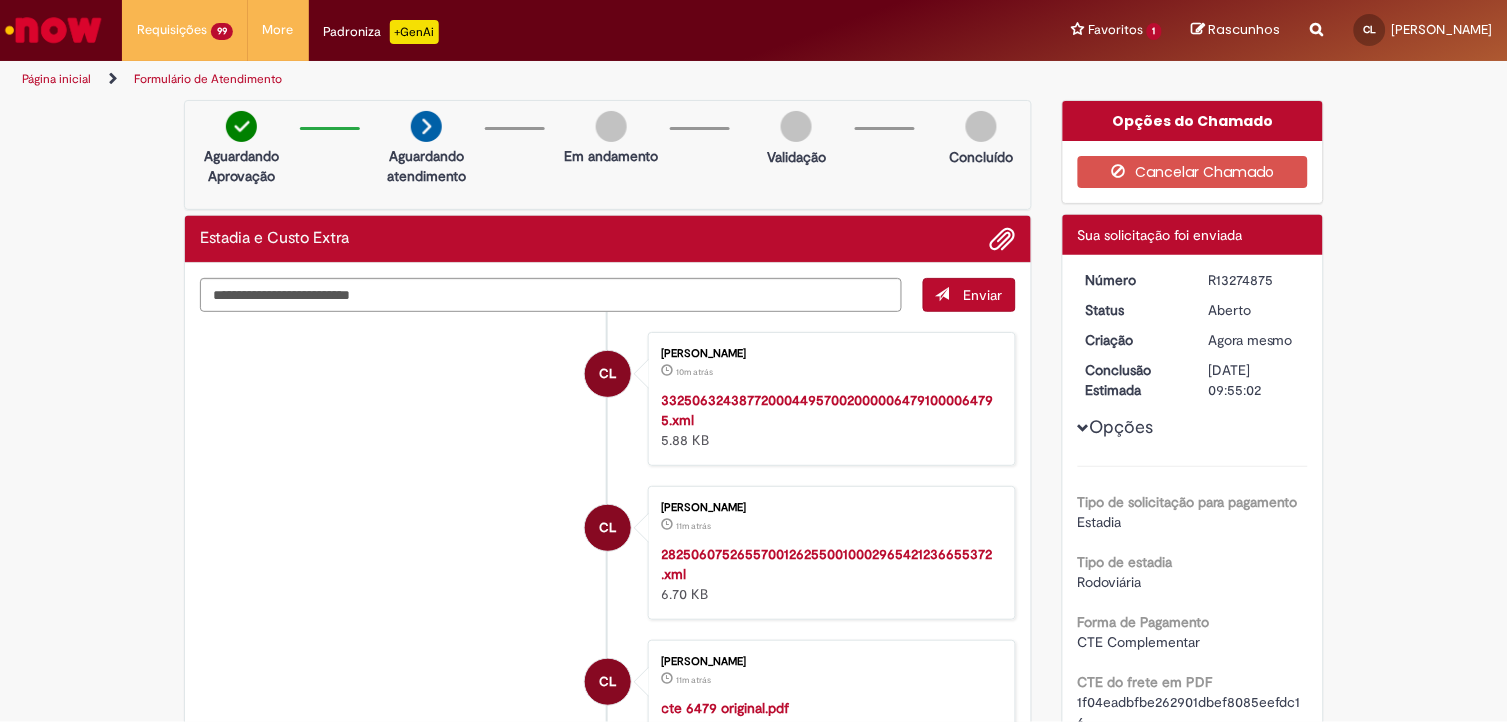 copy on "R13274875" 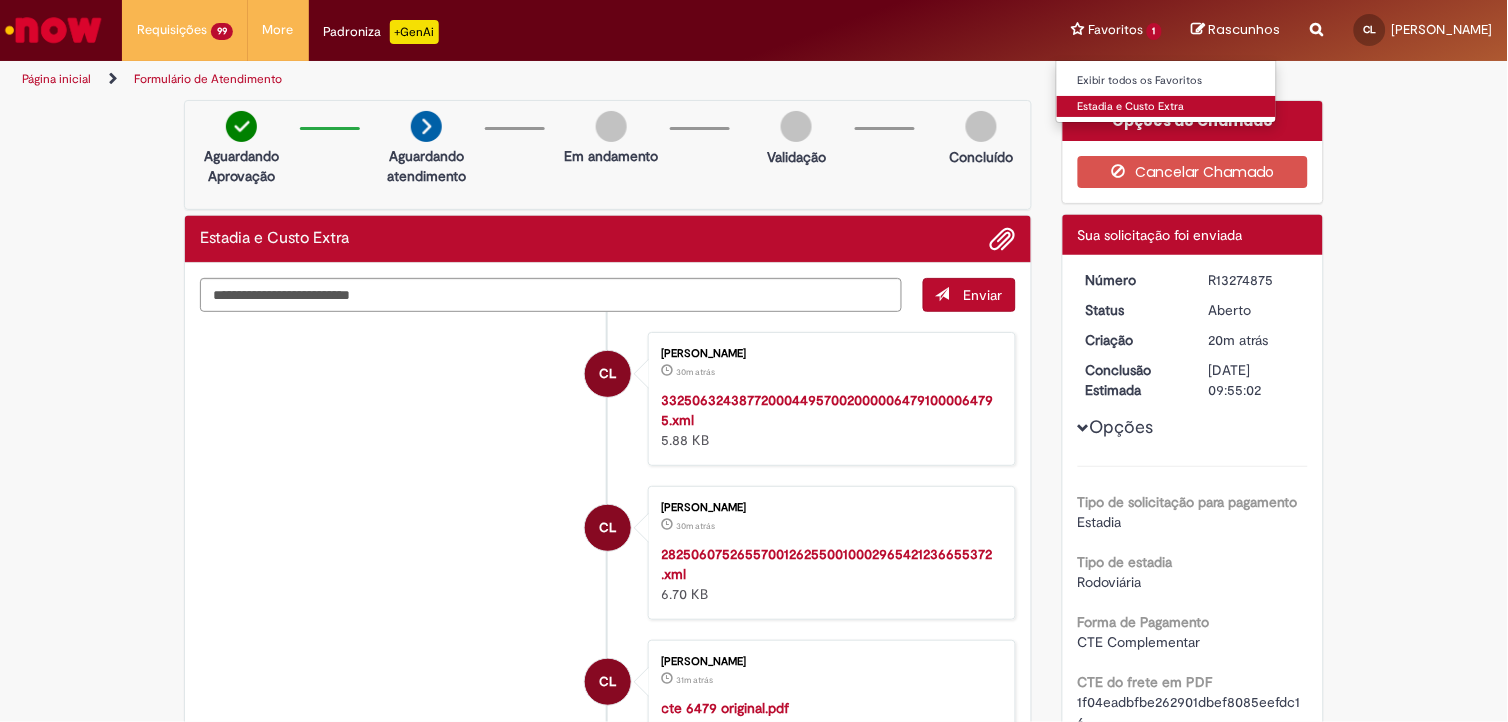 click on "Estadia e Custo Extra" at bounding box center [1167, 107] 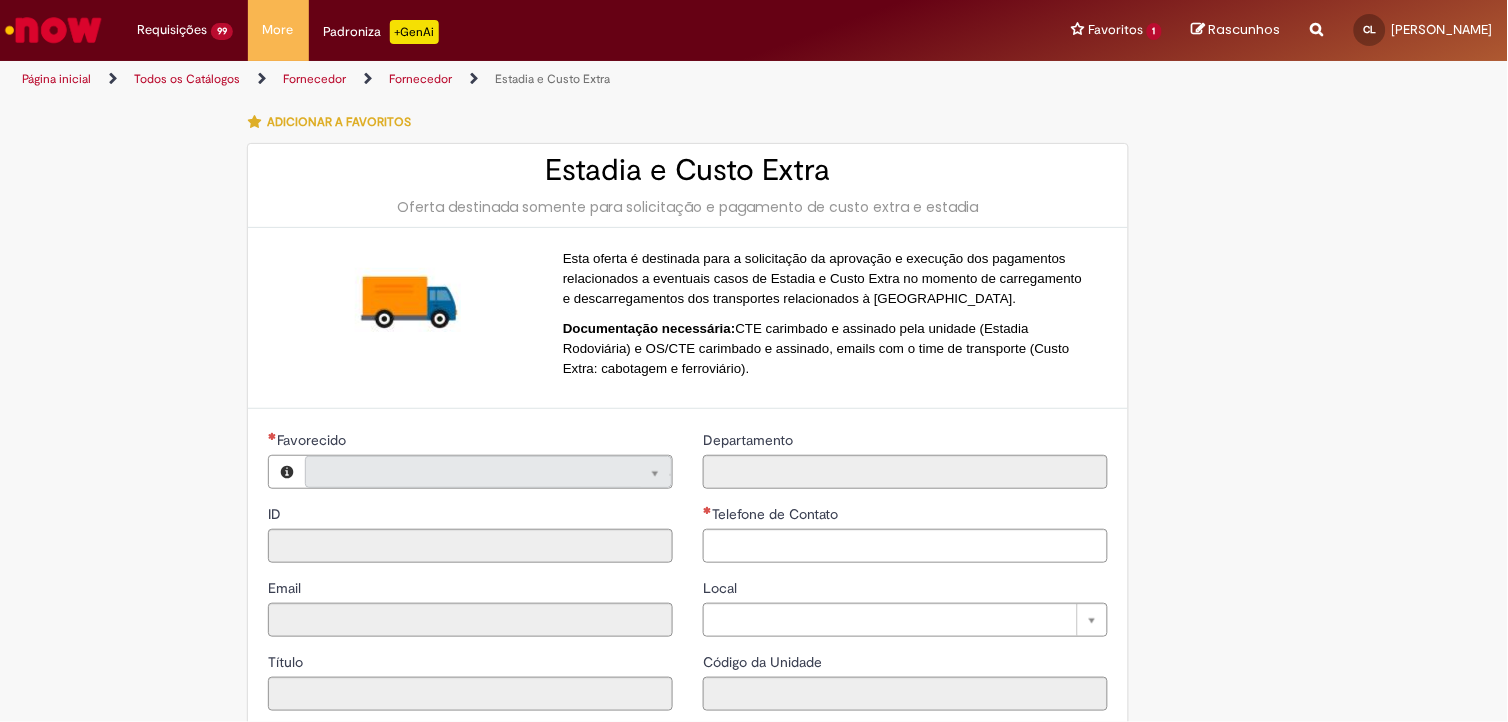 type on "**********" 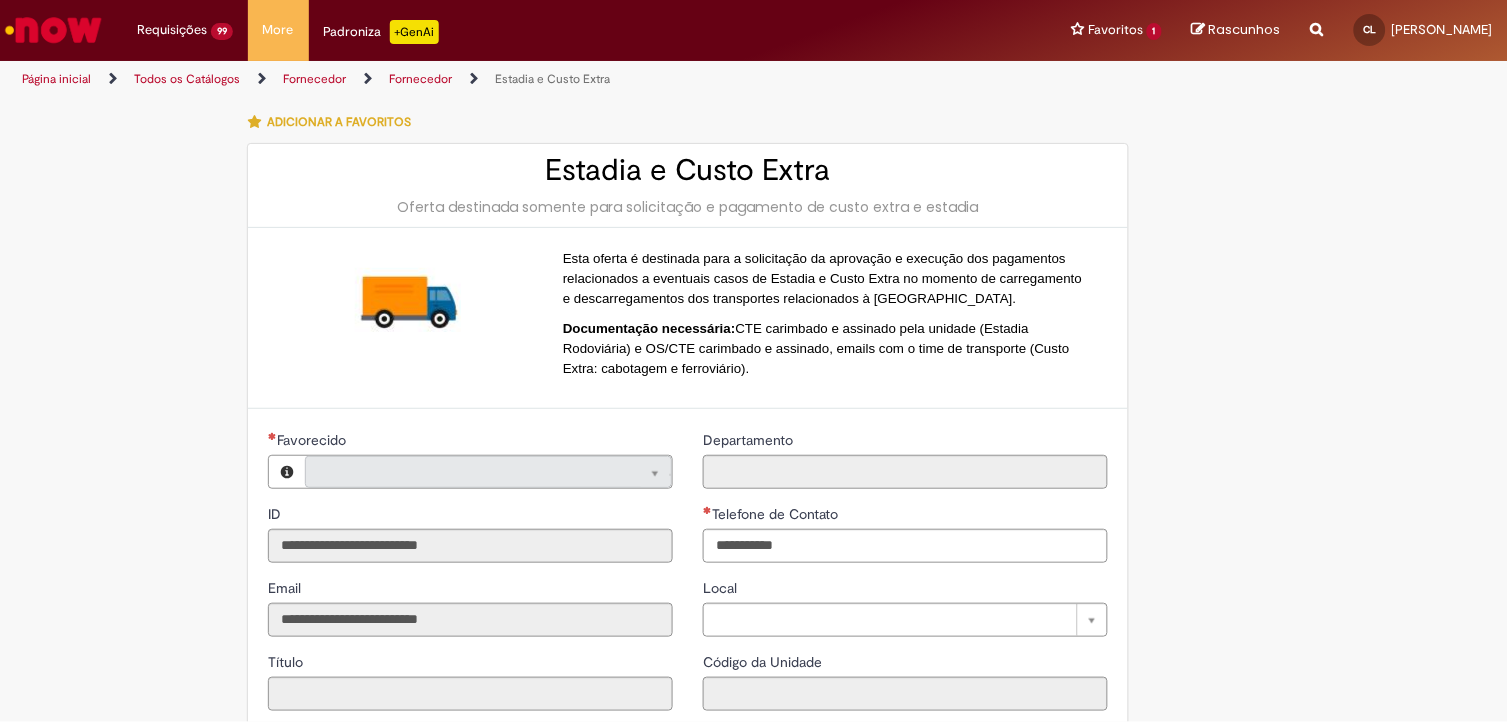 type on "**********" 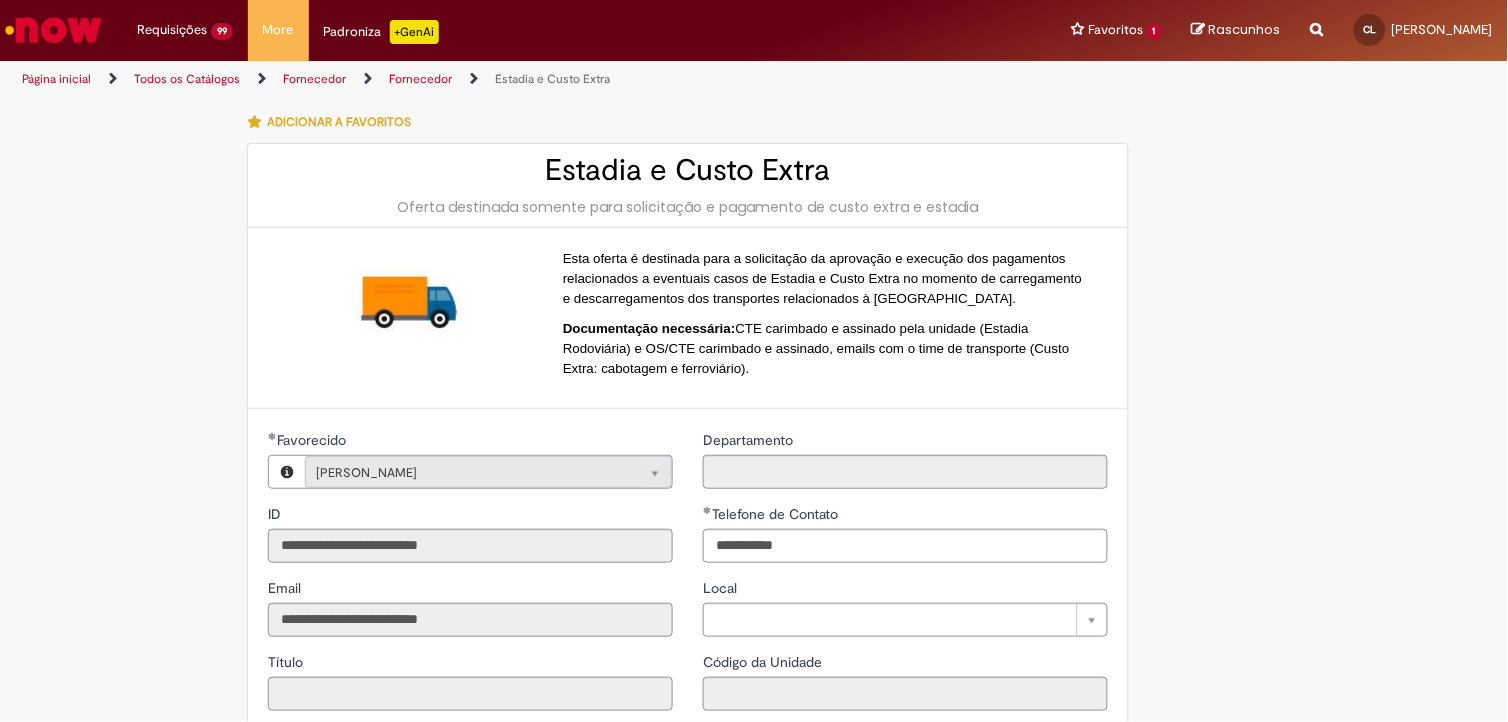 type on "**********" 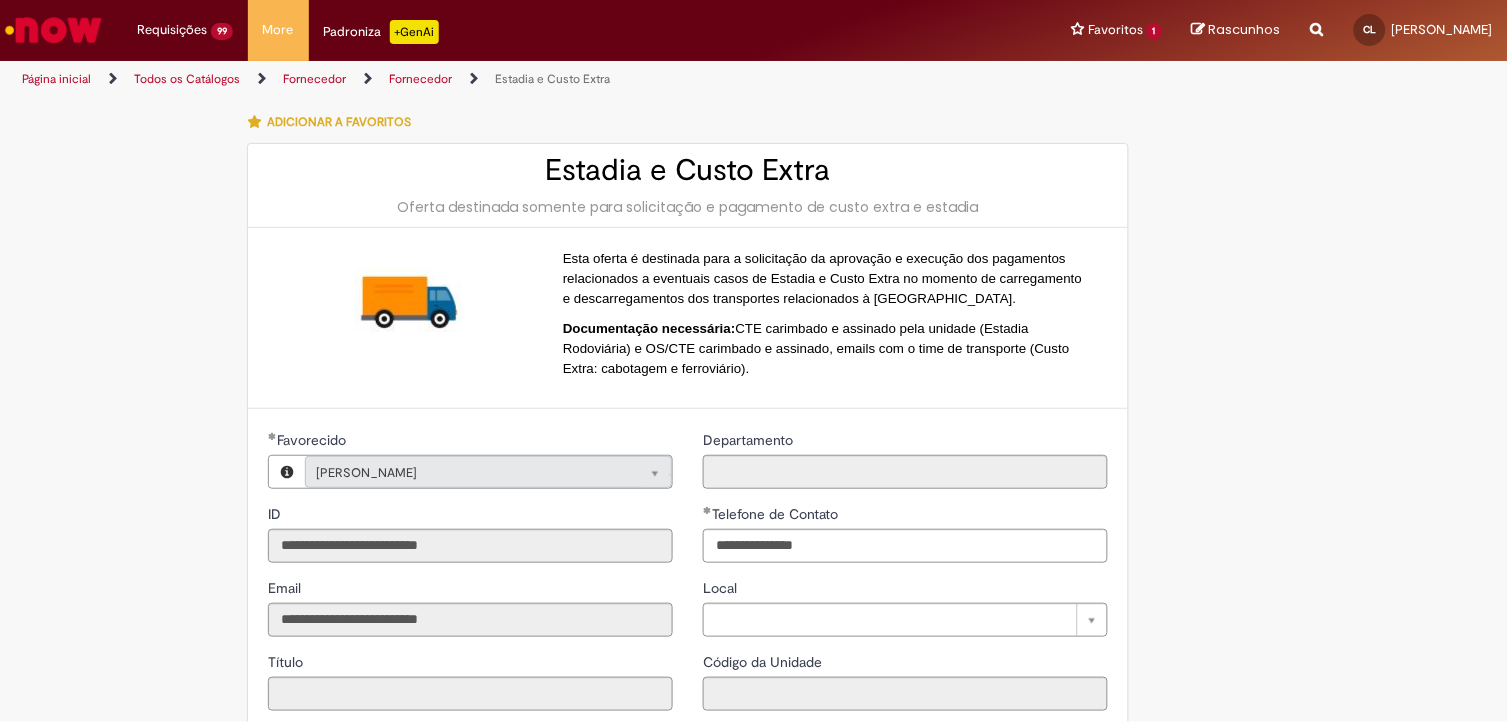 click on "**********" at bounding box center [754, 755] 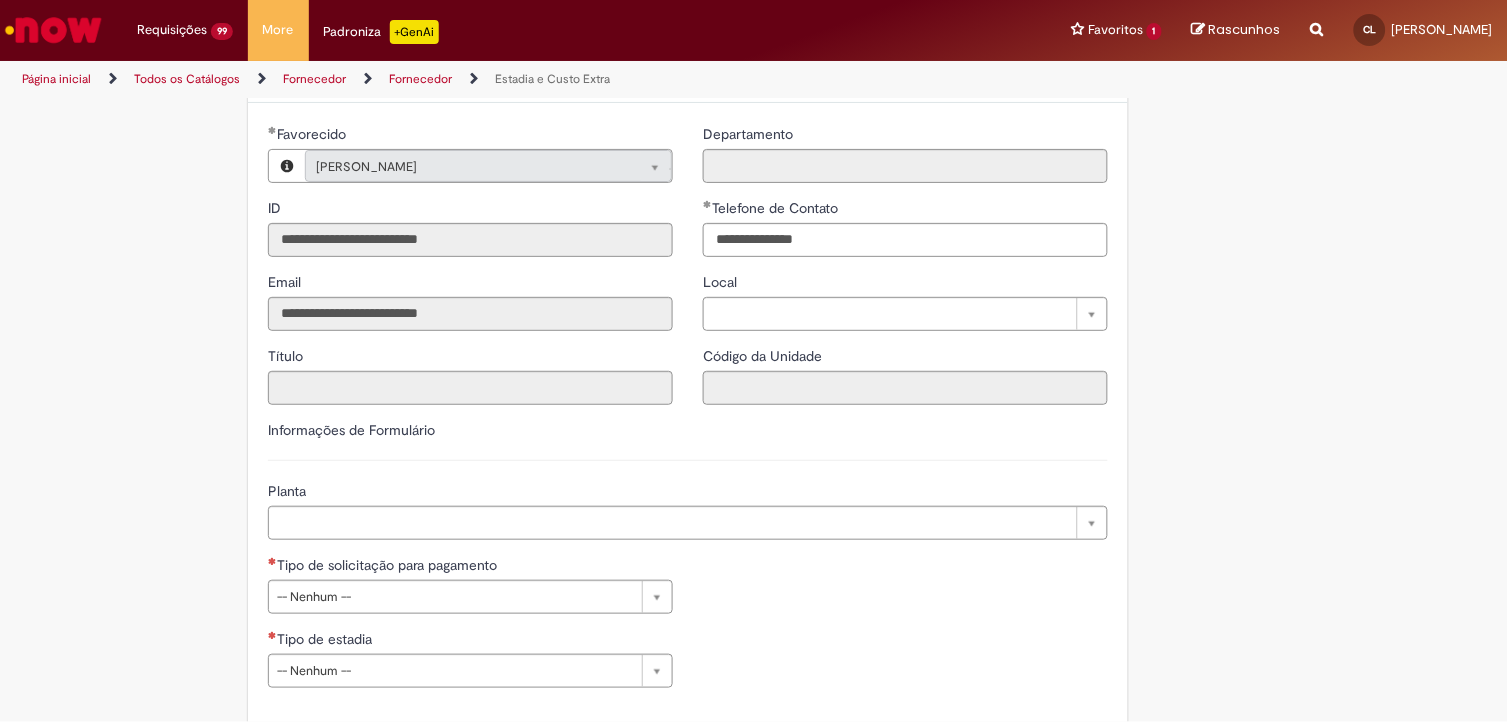scroll, scrollTop: 444, scrollLeft: 0, axis: vertical 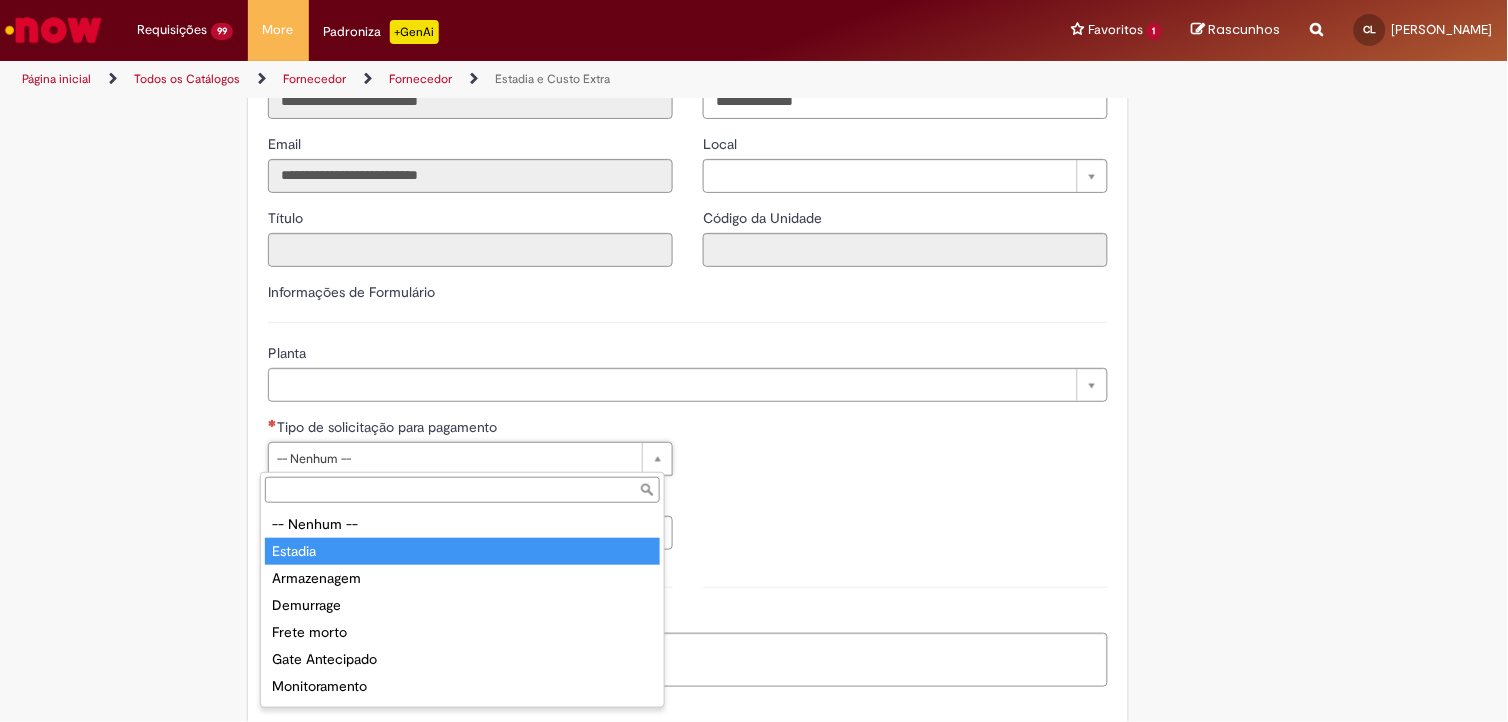 type on "*******" 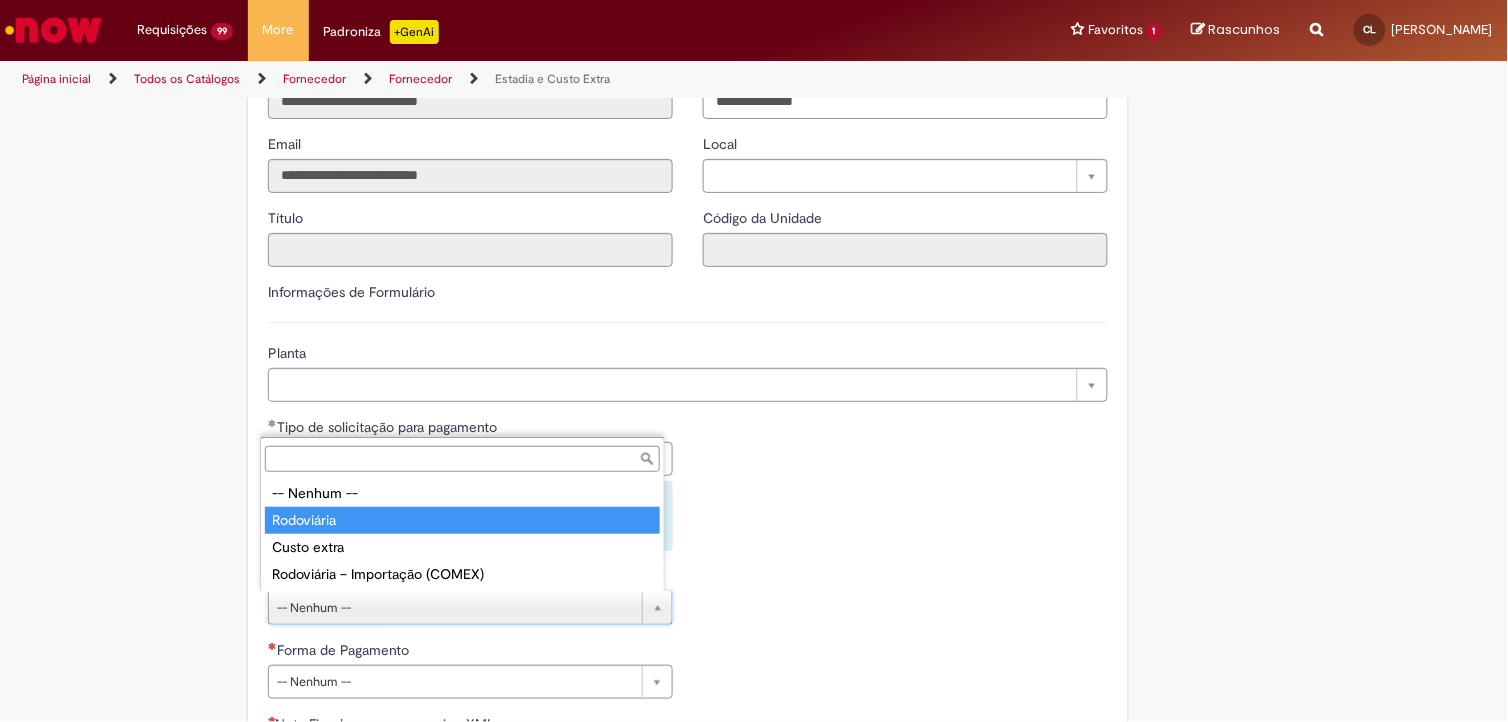 type on "**********" 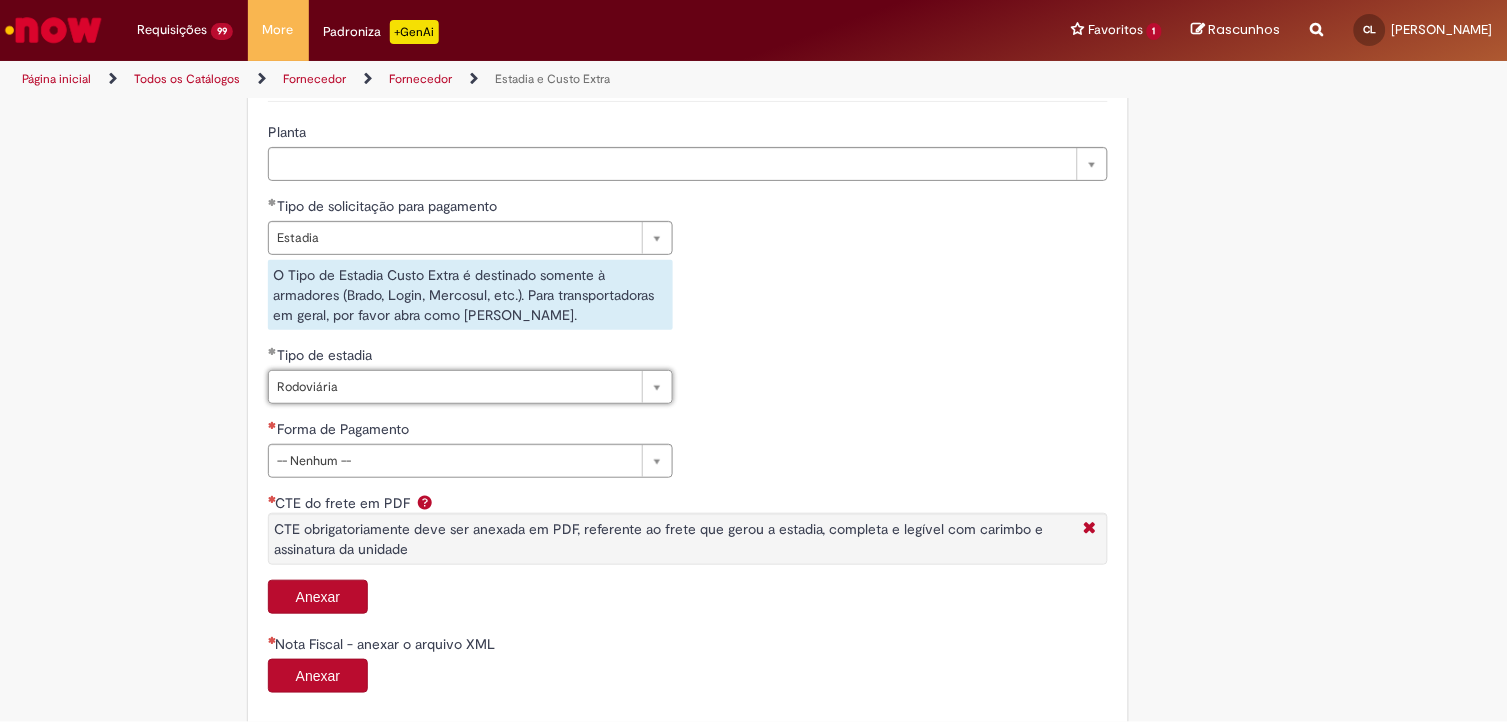 scroll, scrollTop: 666, scrollLeft: 0, axis: vertical 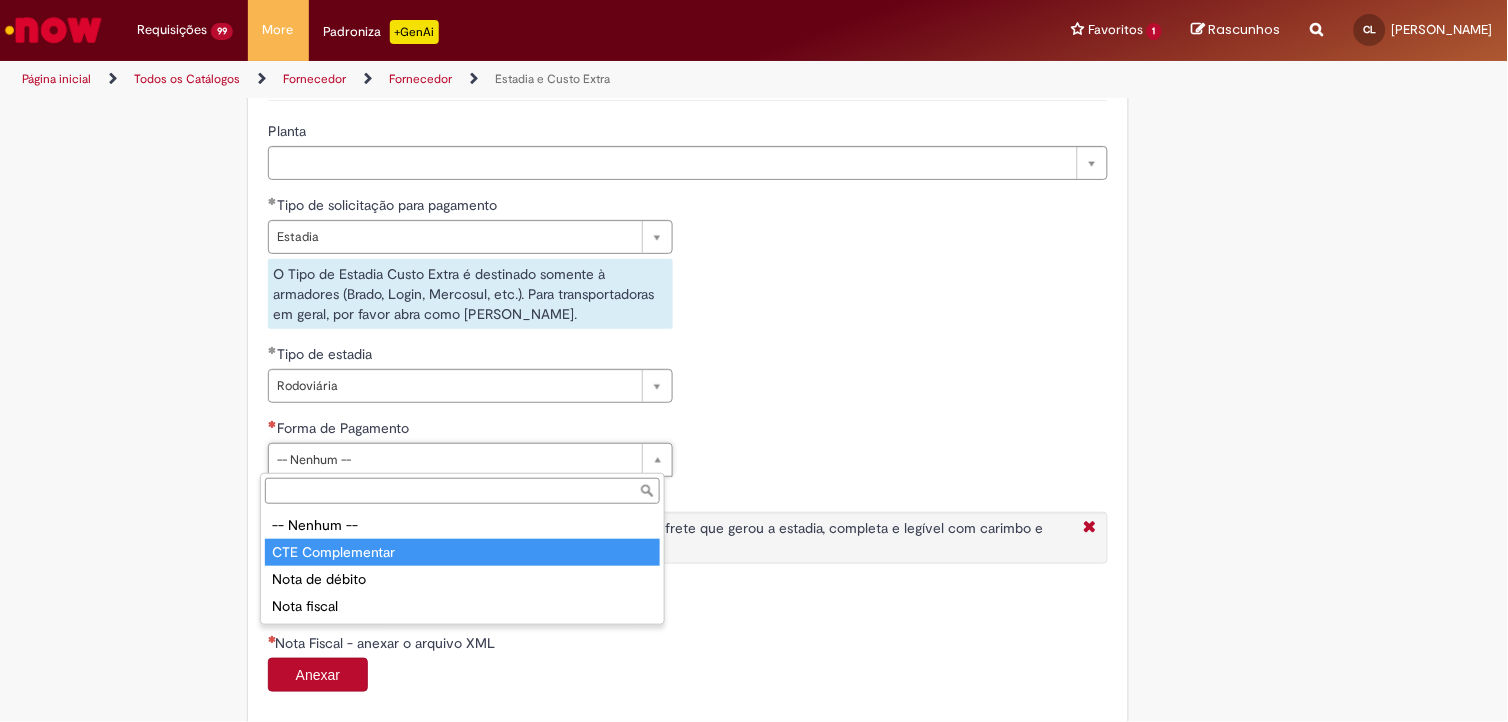 type on "**********" 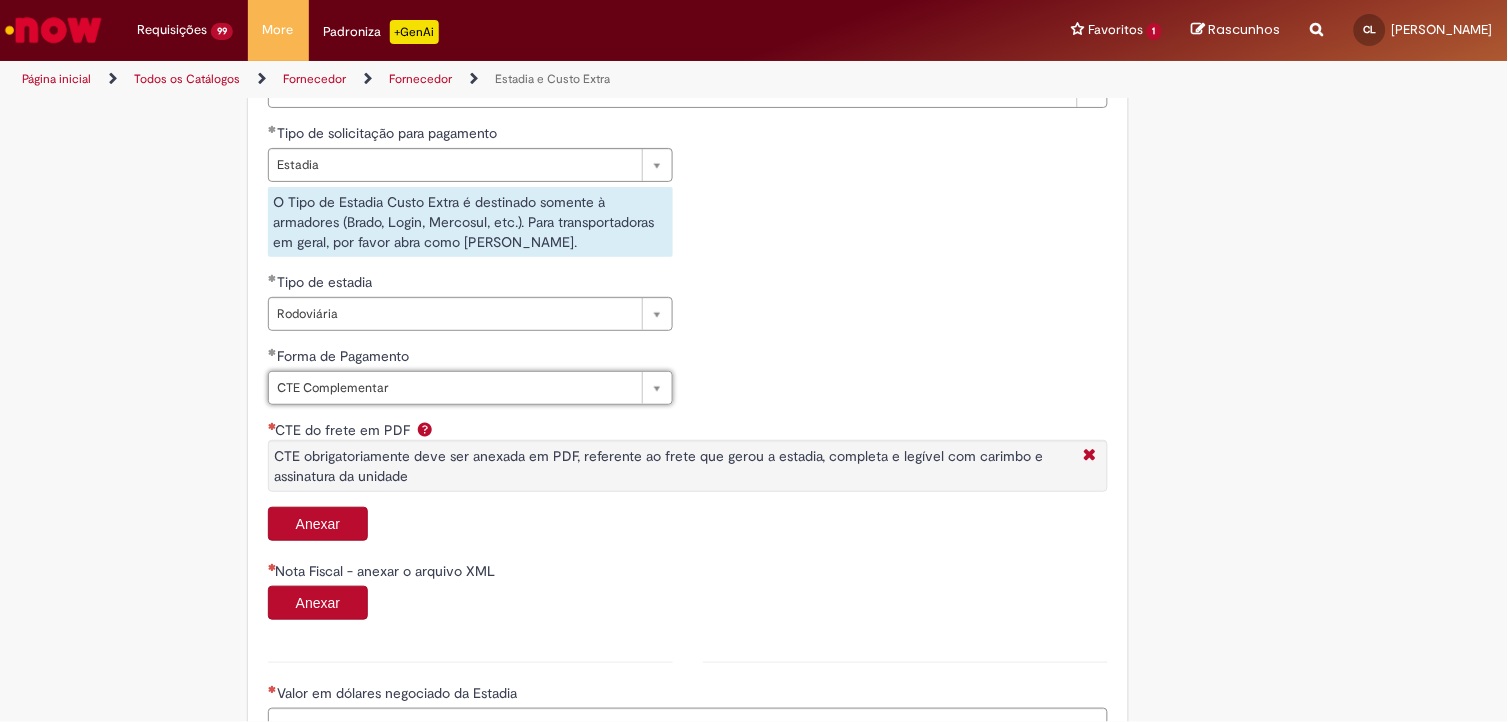 scroll, scrollTop: 777, scrollLeft: 0, axis: vertical 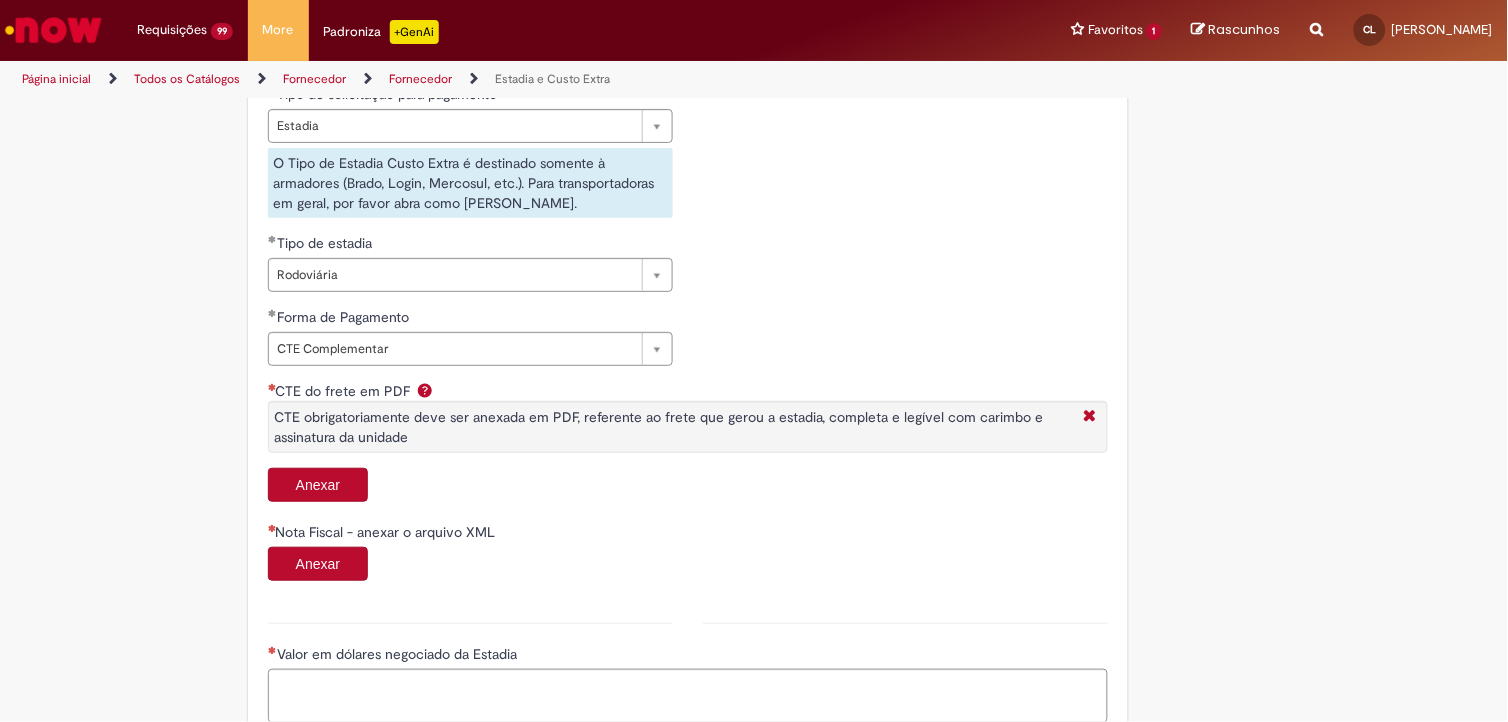 click on "Anexar" at bounding box center (318, 485) 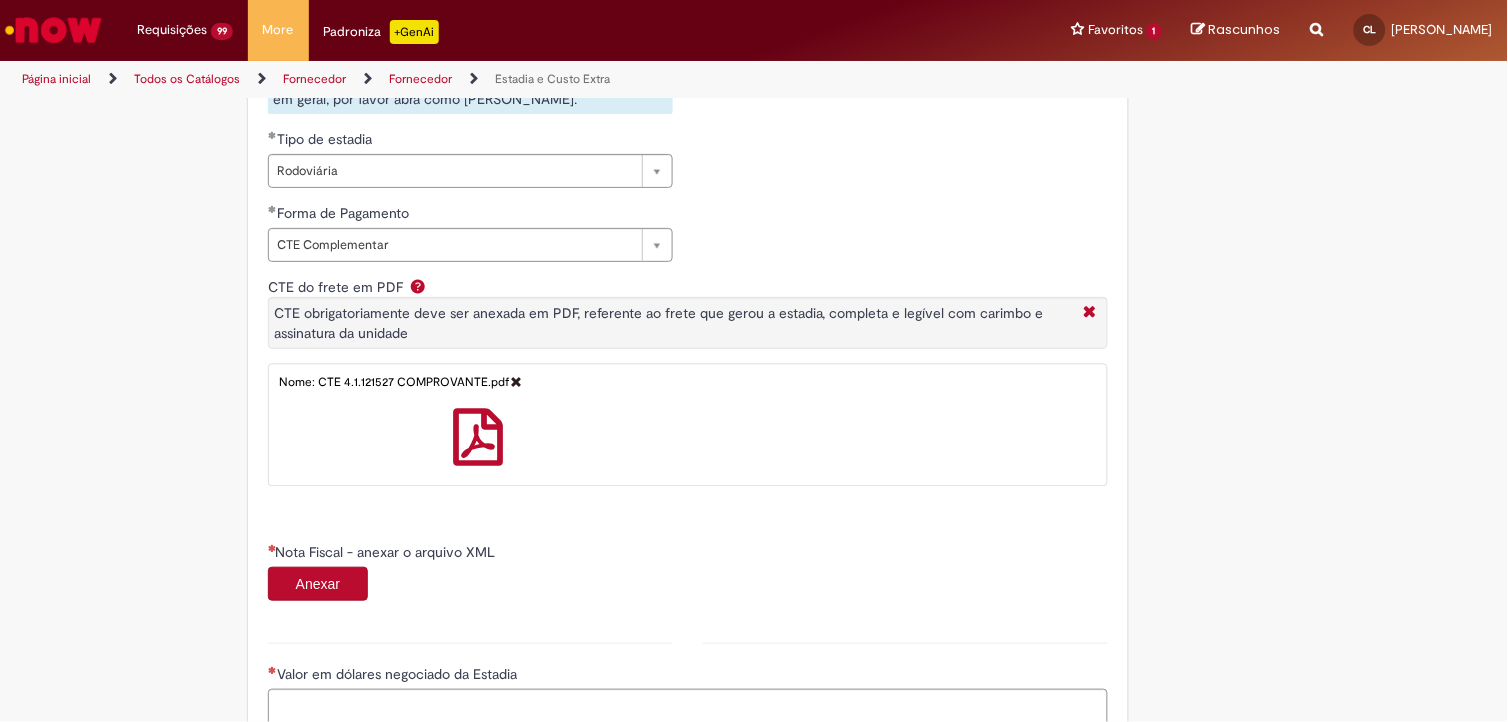 scroll, scrollTop: 1000, scrollLeft: 0, axis: vertical 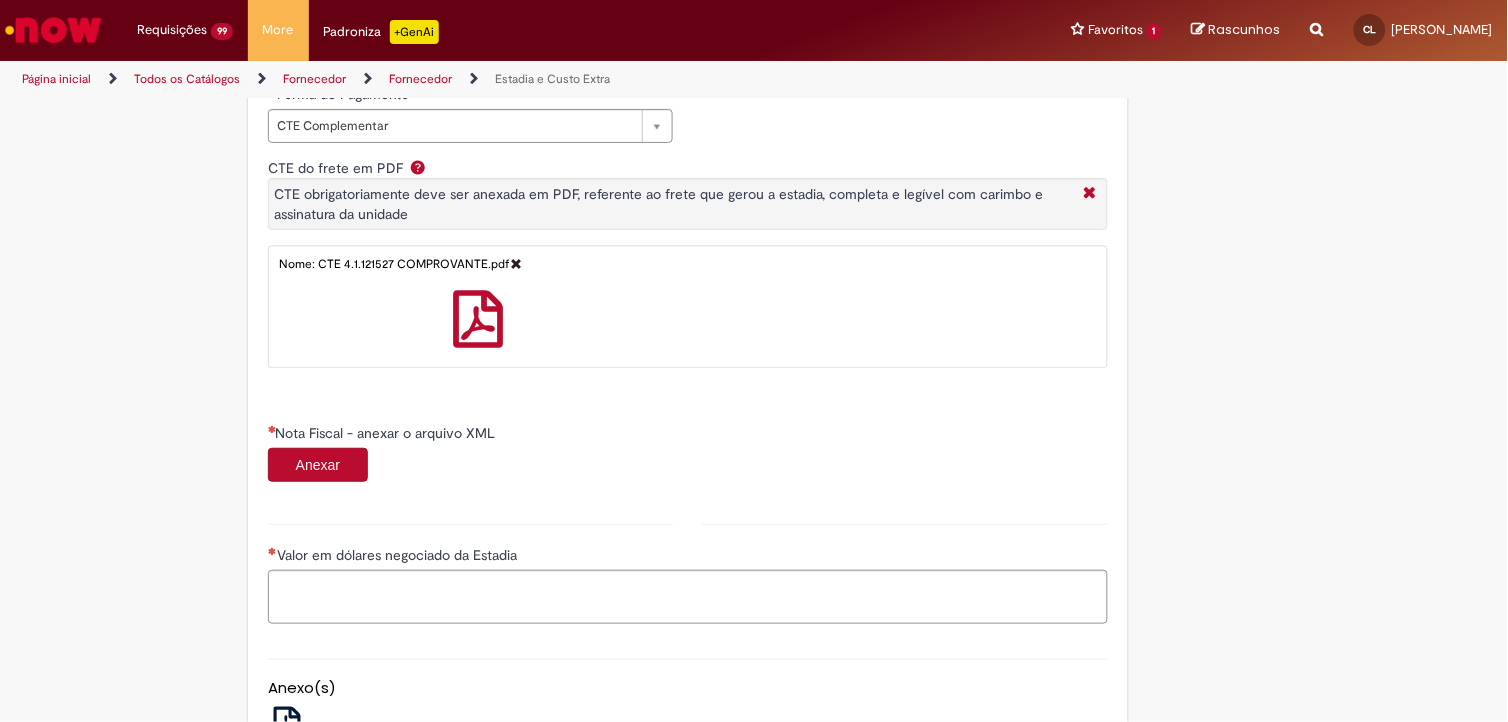 click on "Anexar" at bounding box center [318, 465] 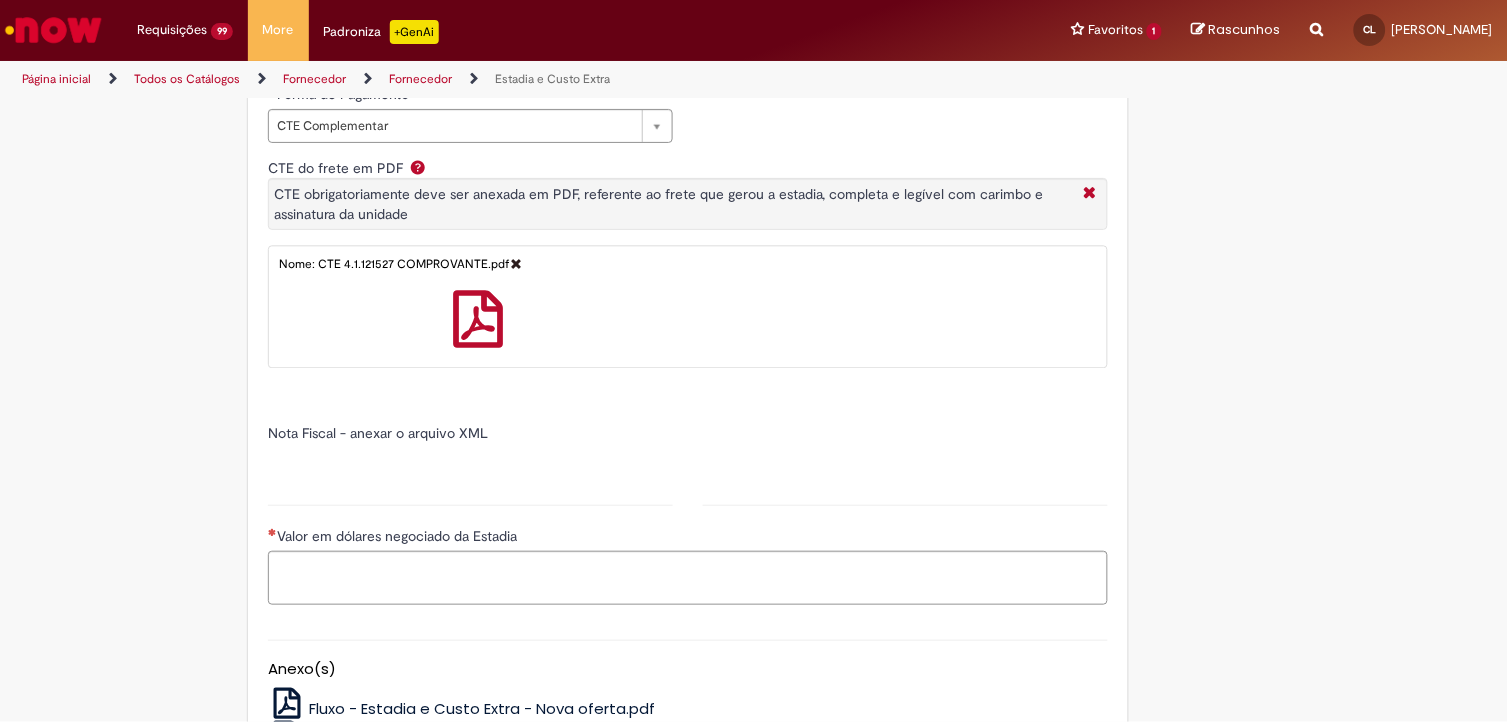 type on "******" 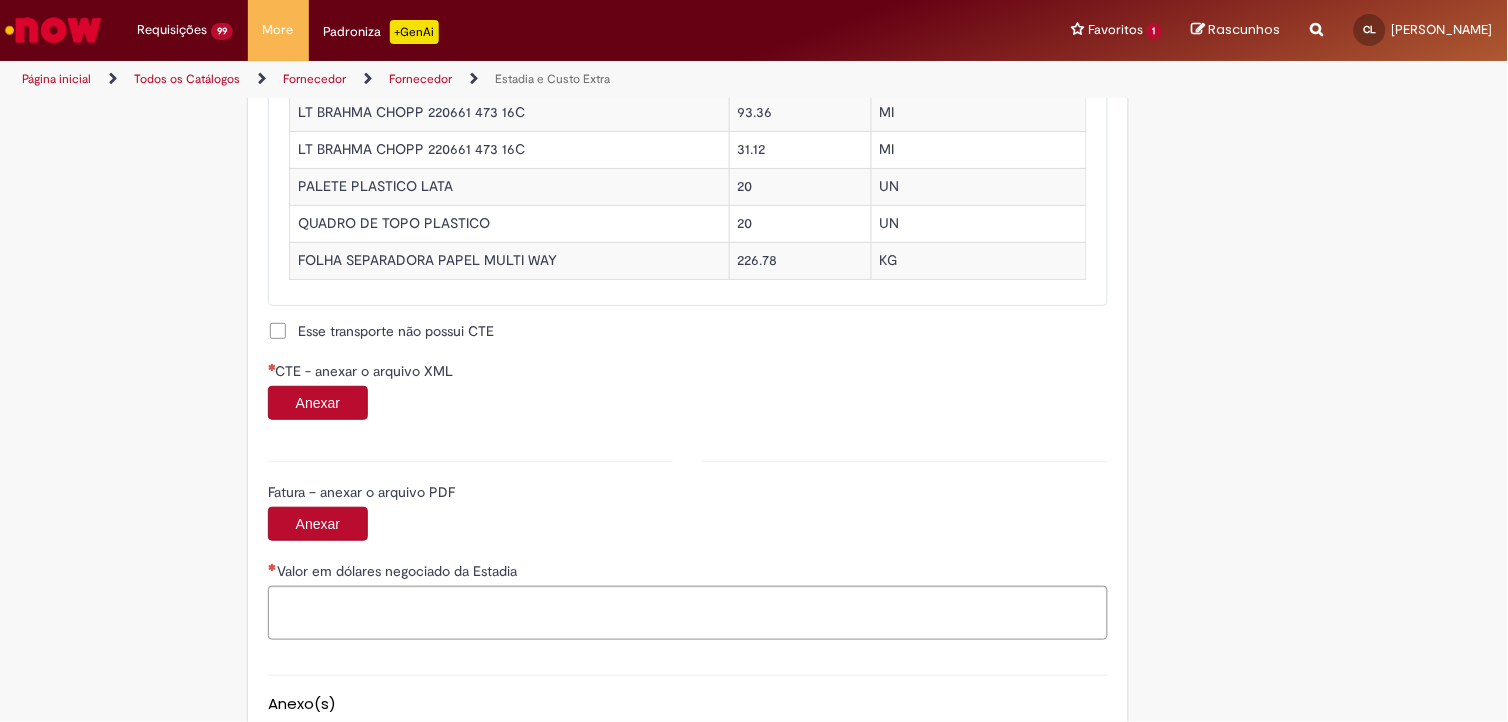 scroll, scrollTop: 2000, scrollLeft: 0, axis: vertical 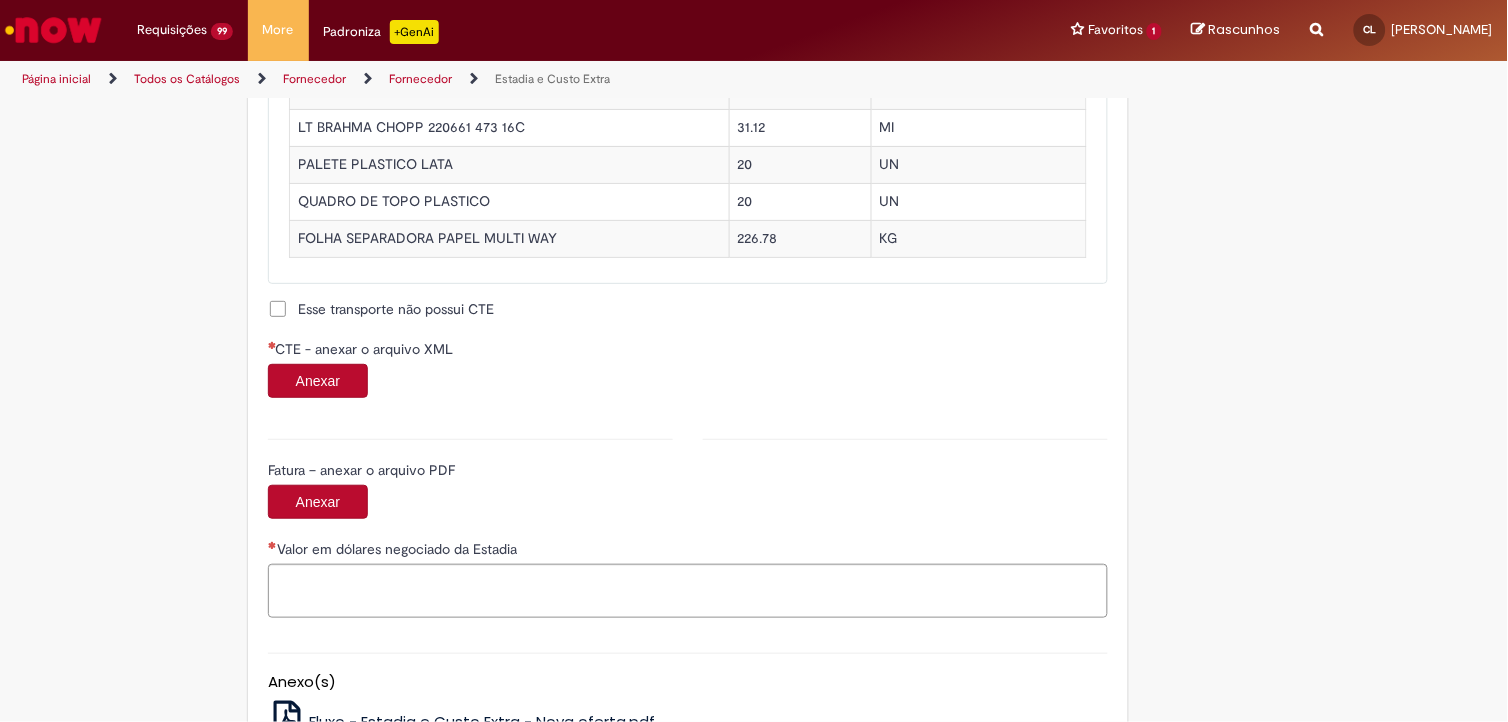 click on "Anexar" at bounding box center (318, 381) 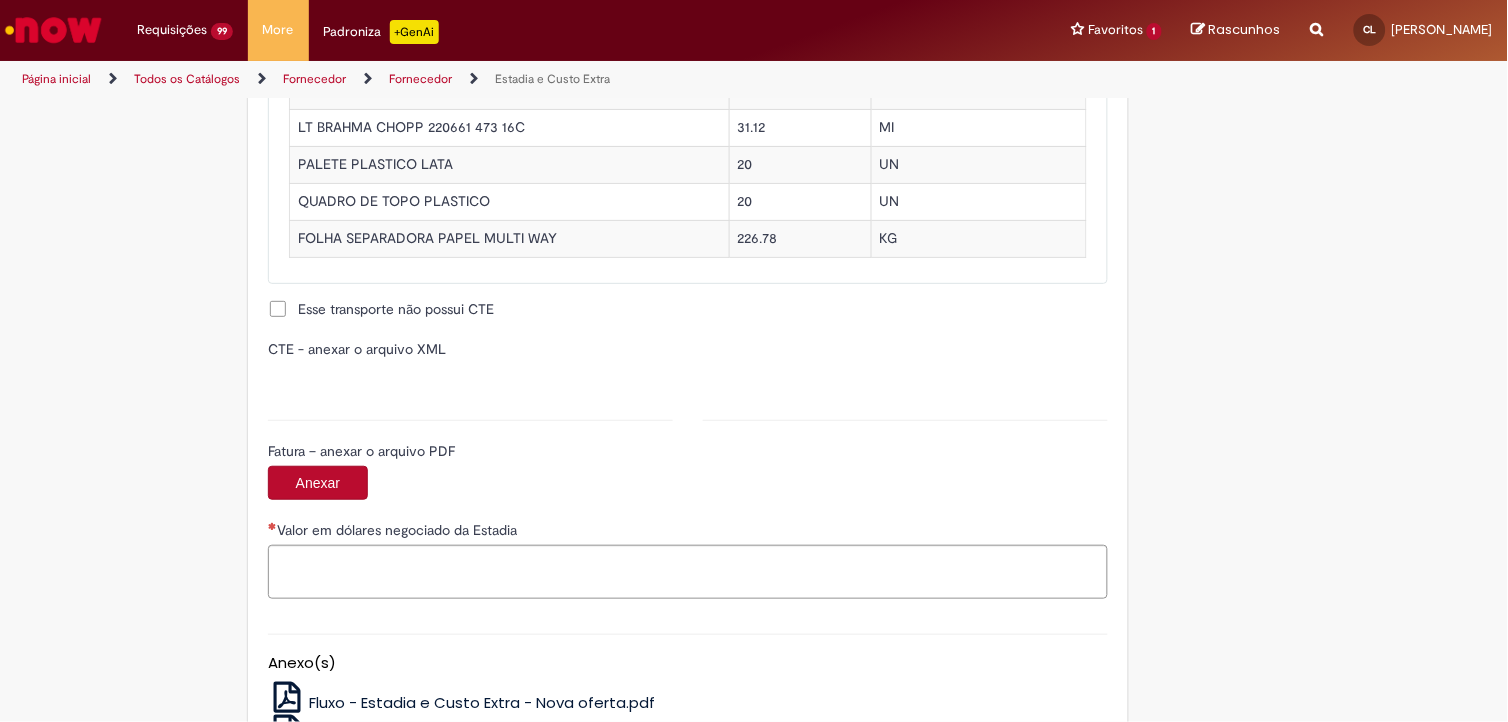 type on "**********" 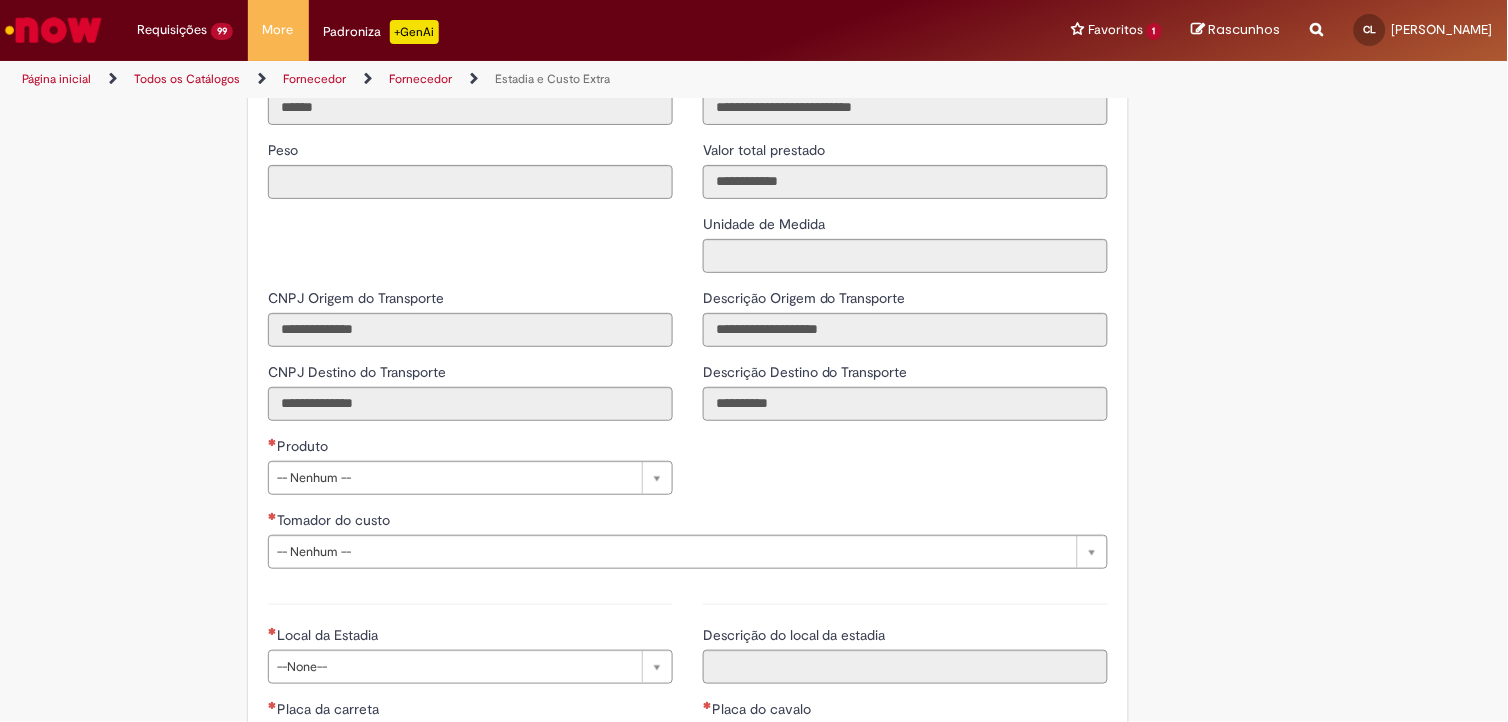 scroll, scrollTop: 2666, scrollLeft: 0, axis: vertical 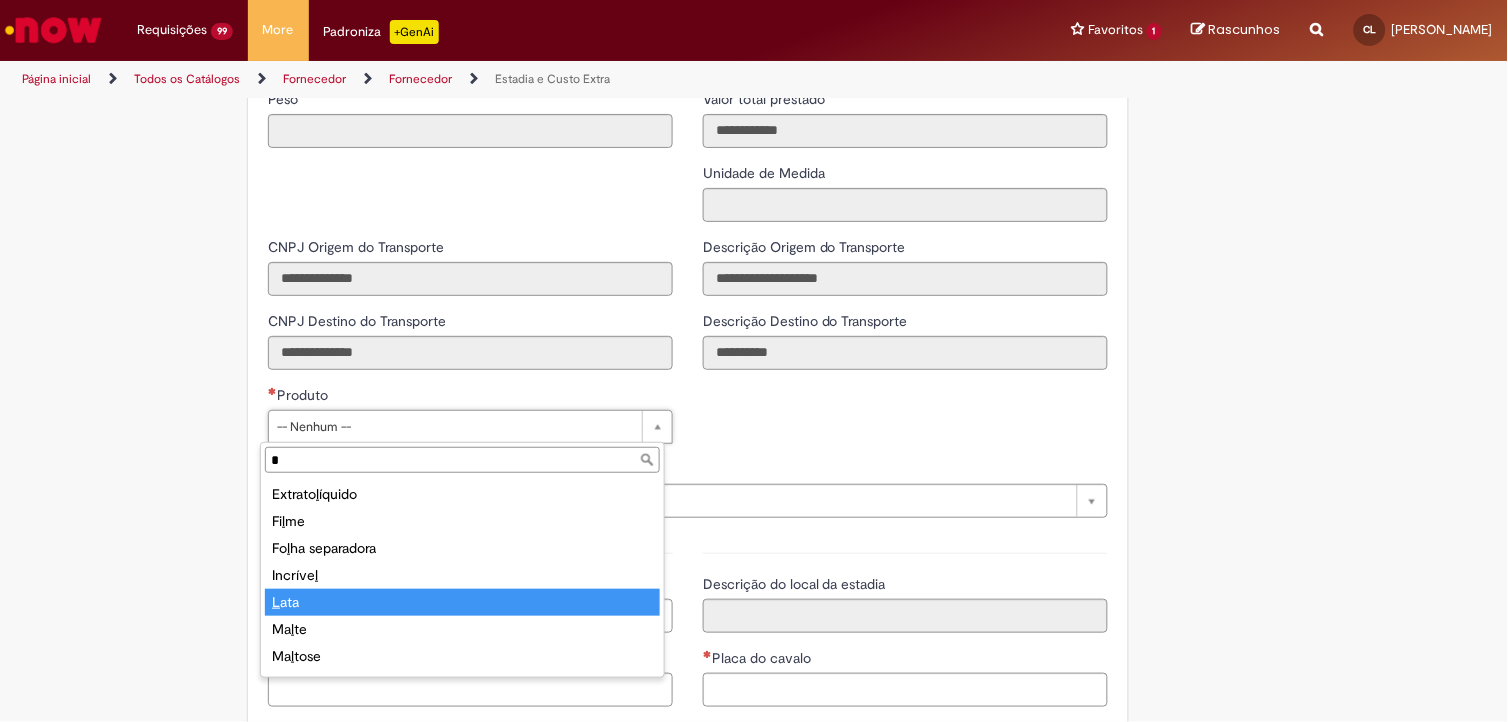 type on "*" 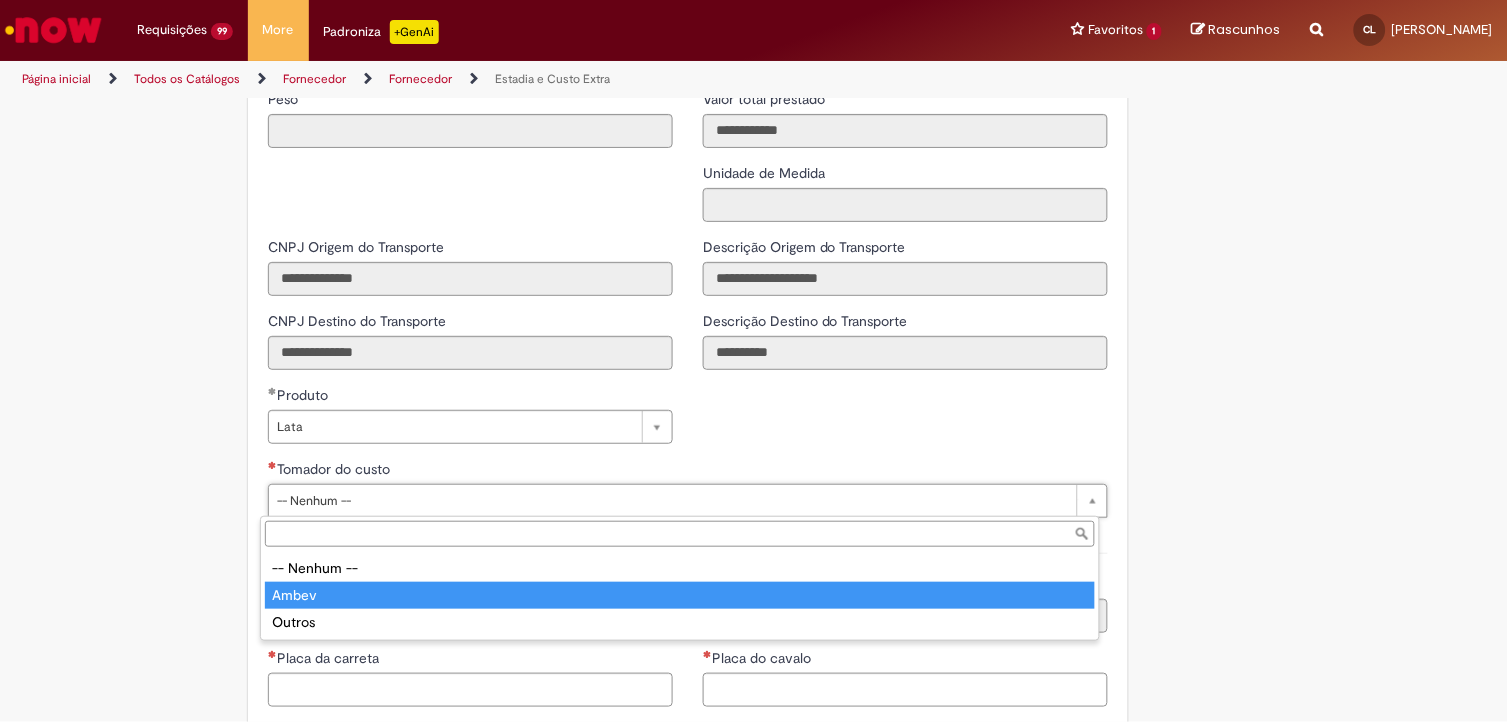type on "*****" 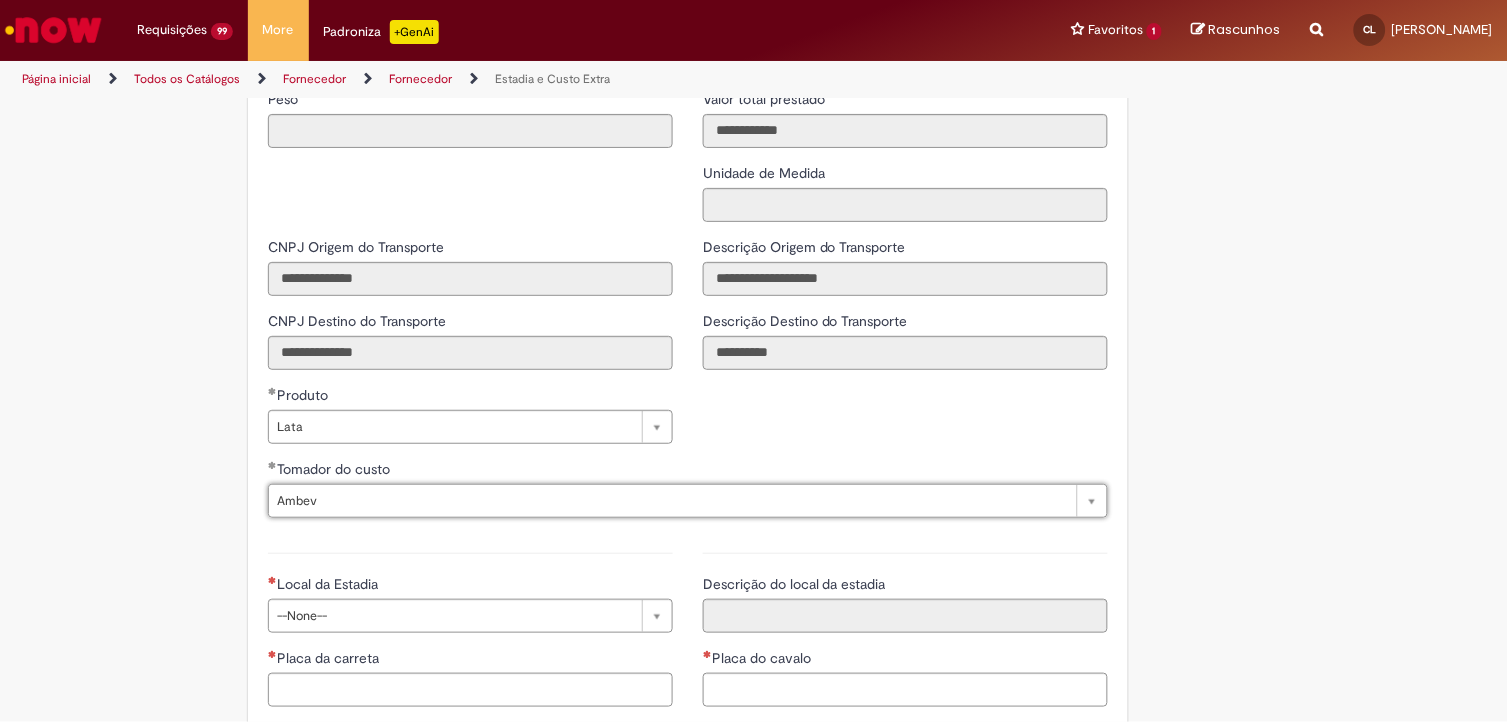 scroll, scrollTop: 3000, scrollLeft: 0, axis: vertical 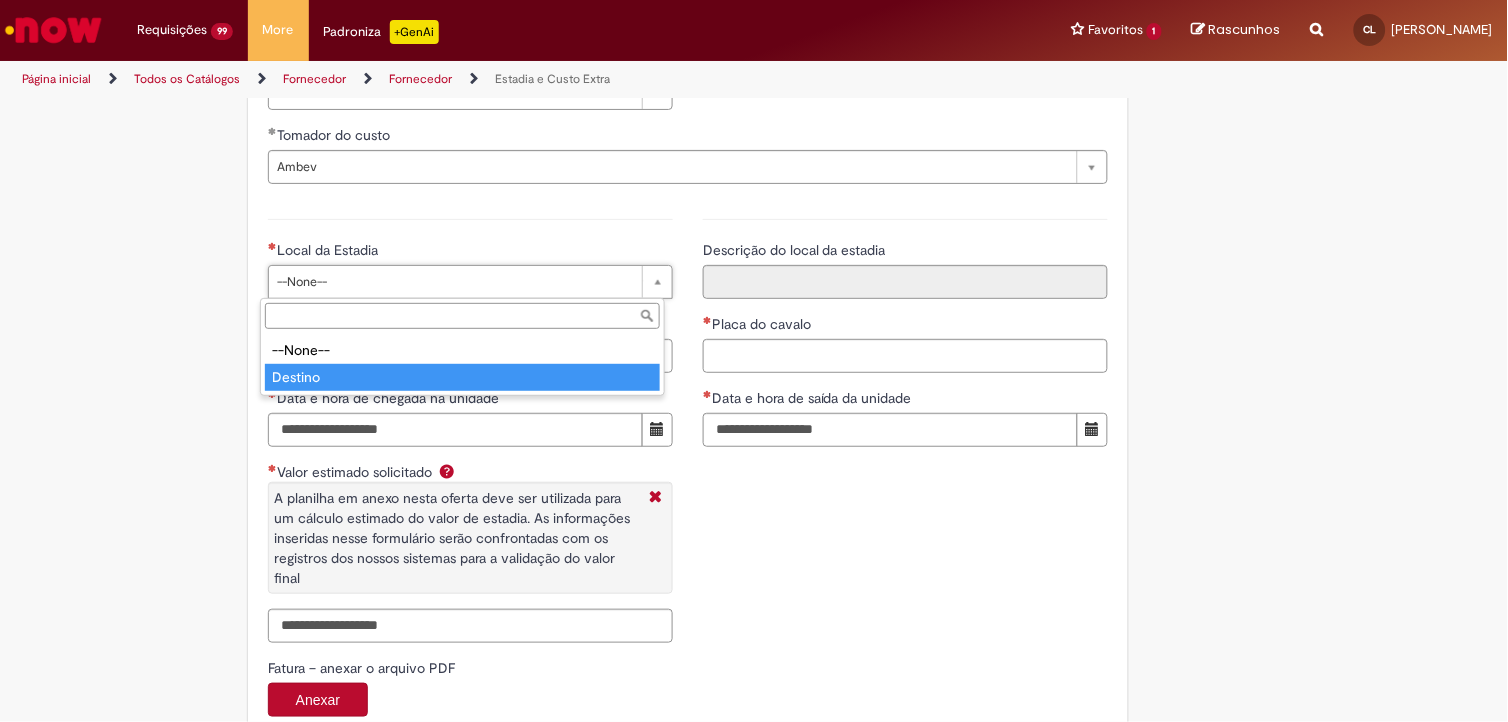 type on "*******" 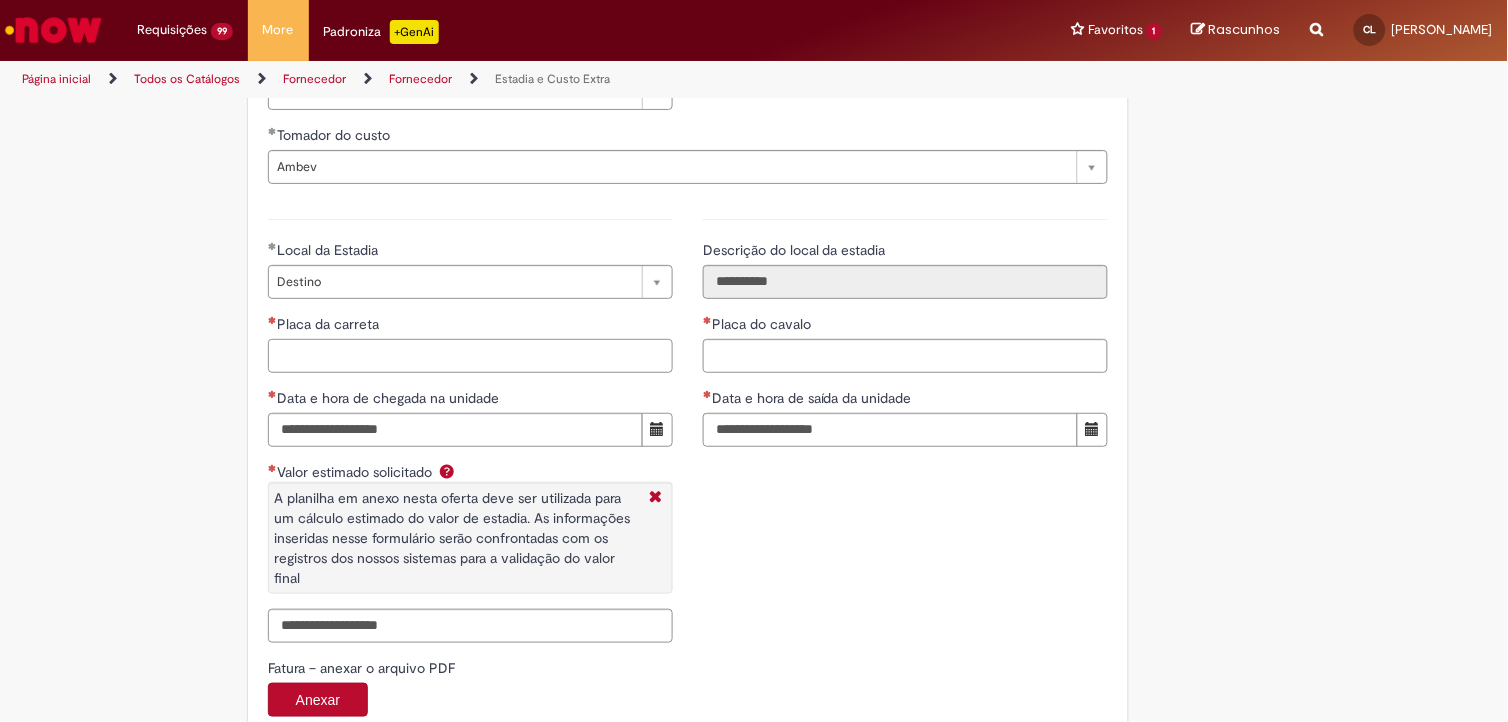 click on "Placa da carreta" at bounding box center [470, 356] 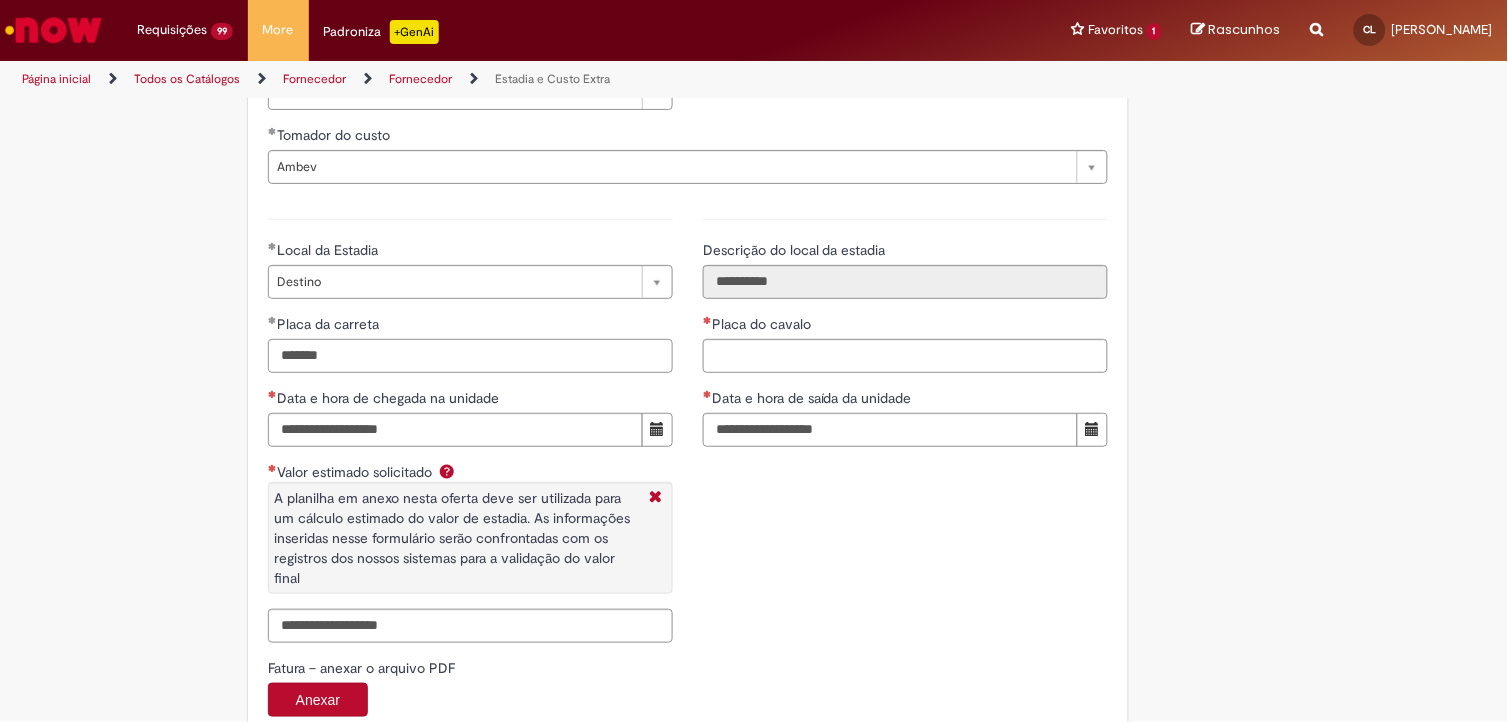type on "*******" 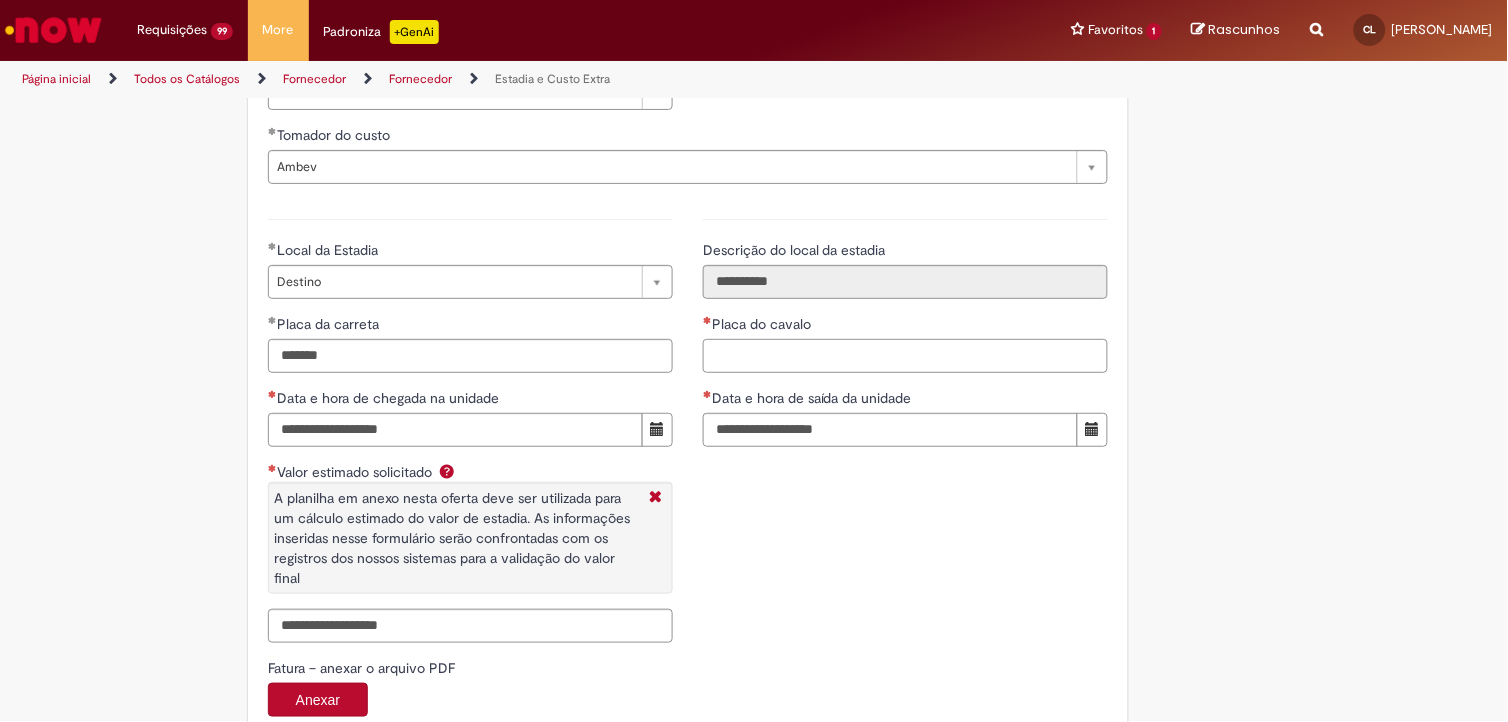 click on "Placa do cavalo" at bounding box center [905, 356] 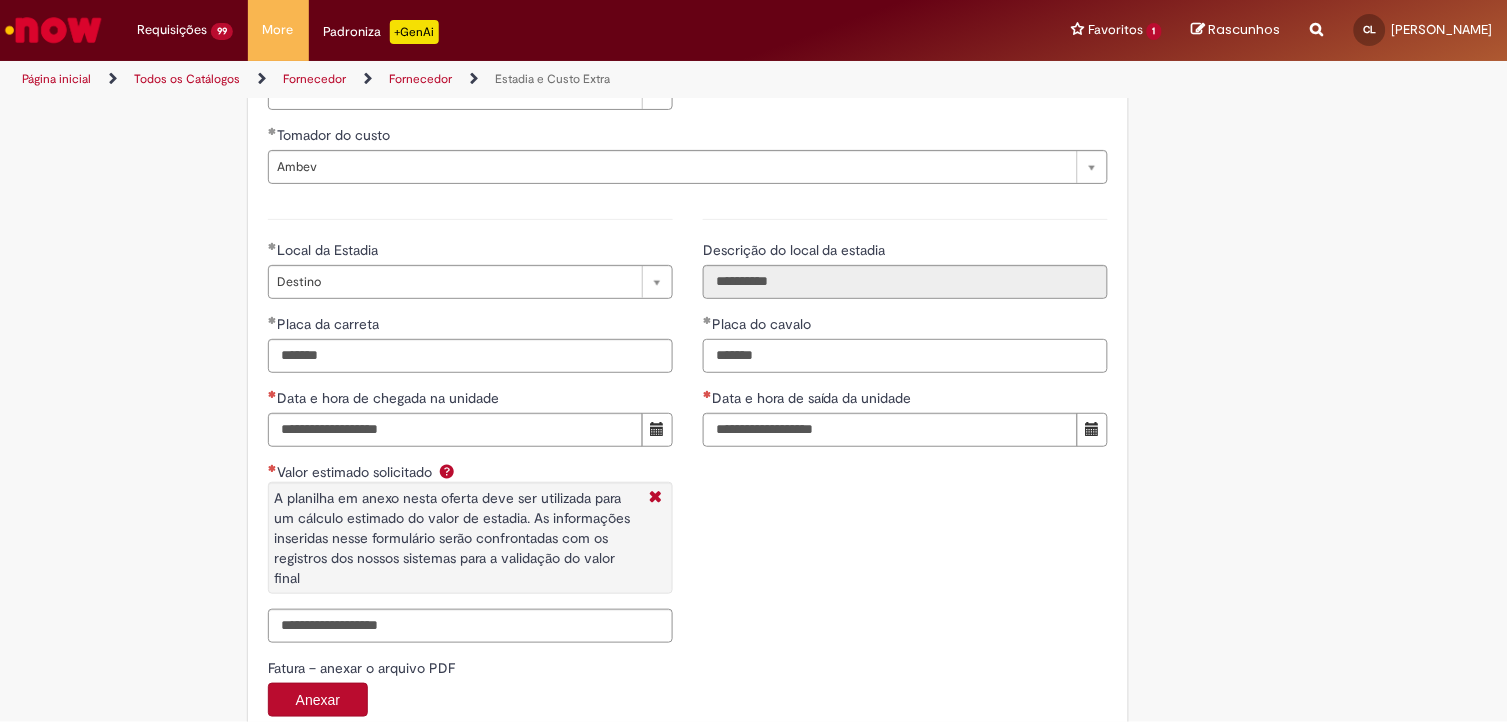 type on "*******" 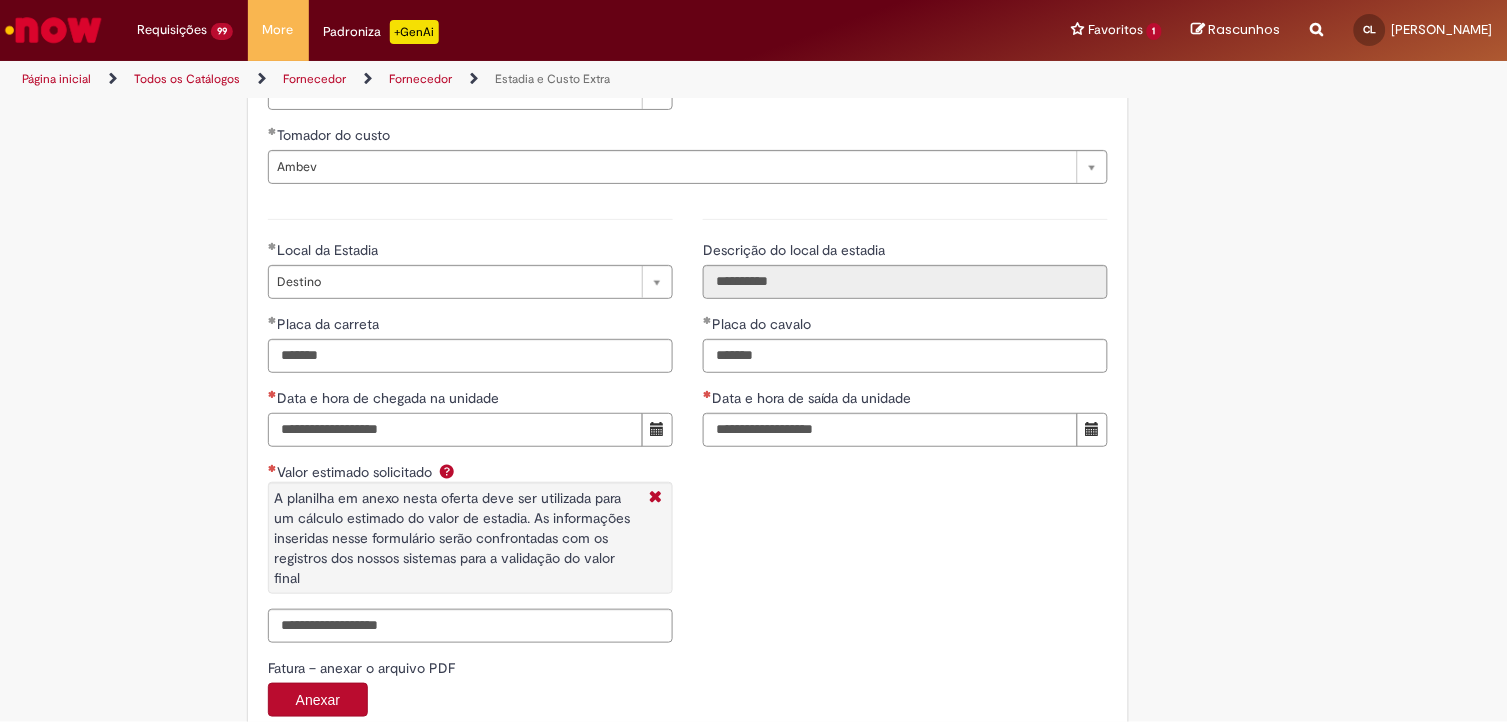 click on "Data e hora de chegada na unidade" at bounding box center [455, 430] 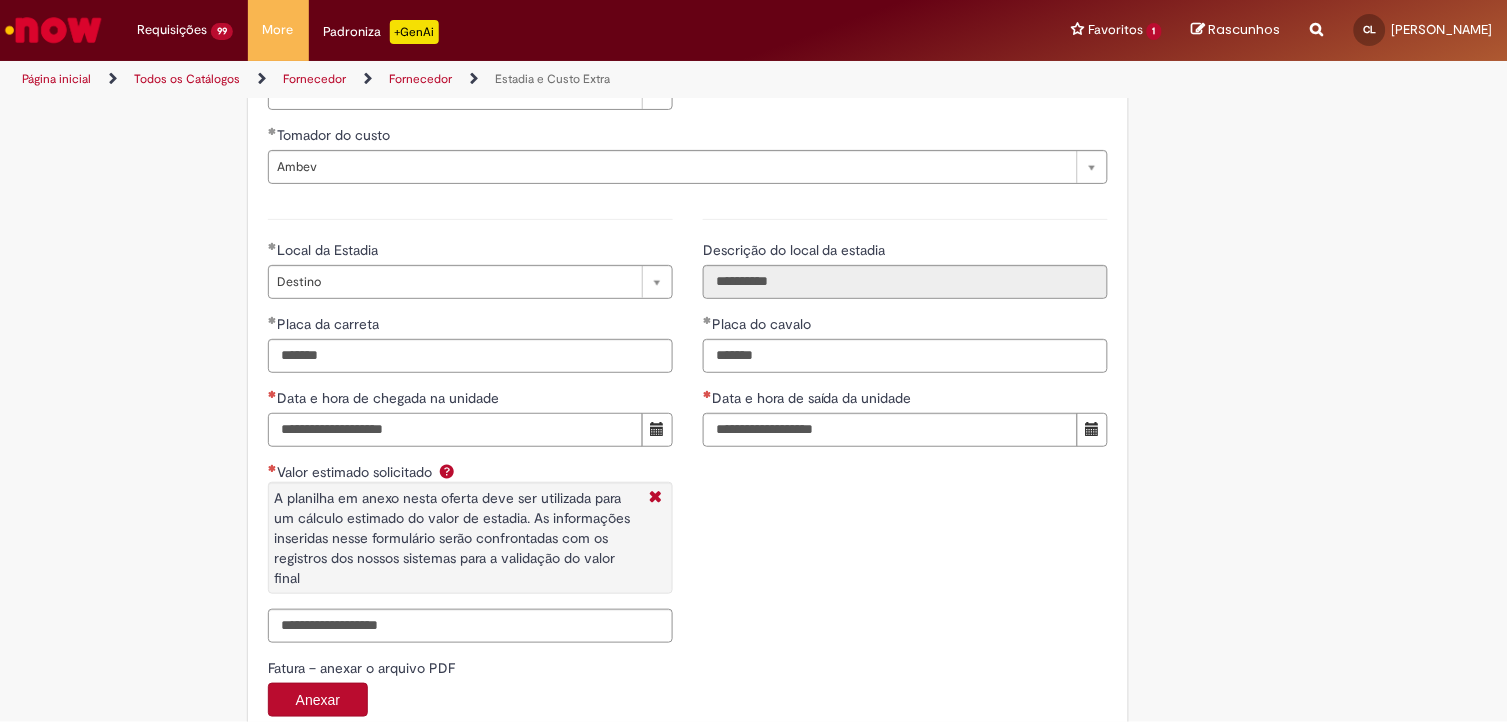 click on "**********" at bounding box center (455, 430) 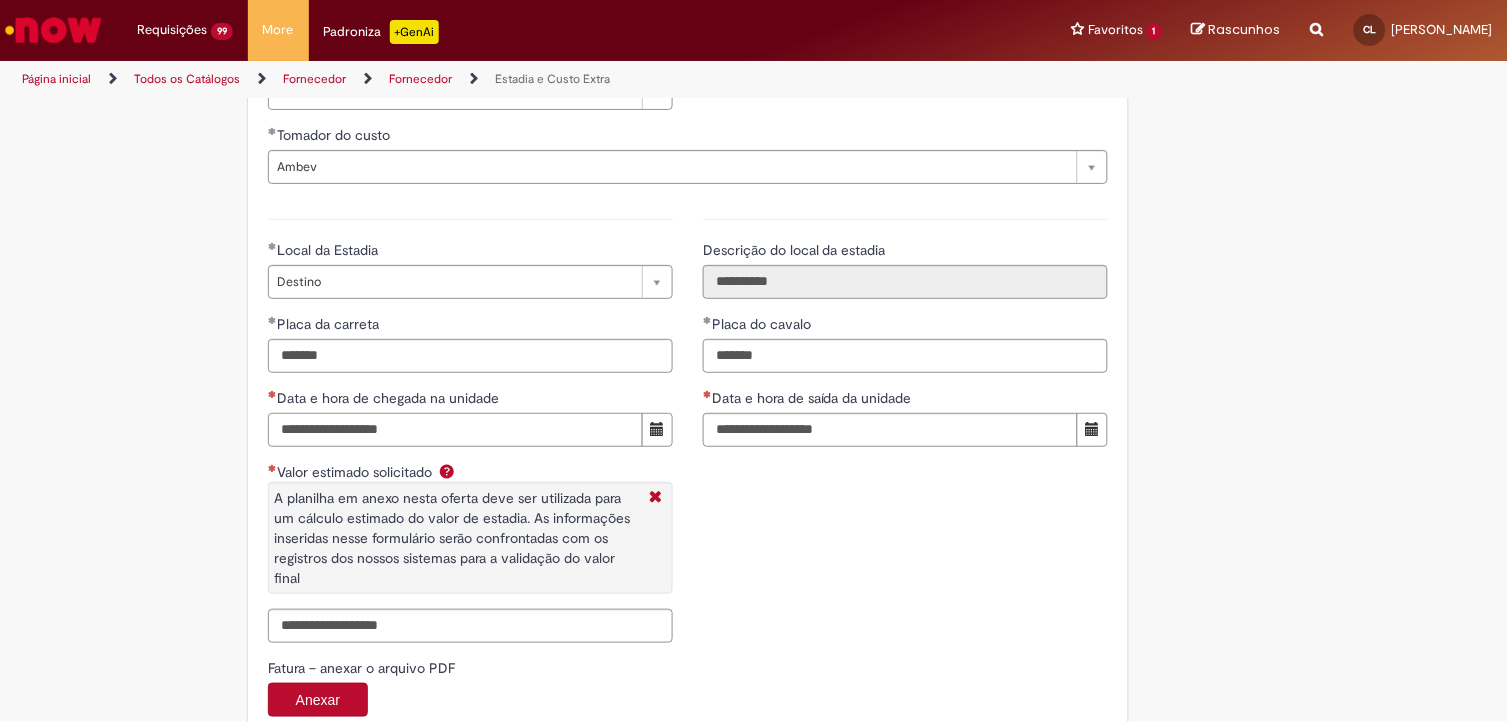 type on "**********" 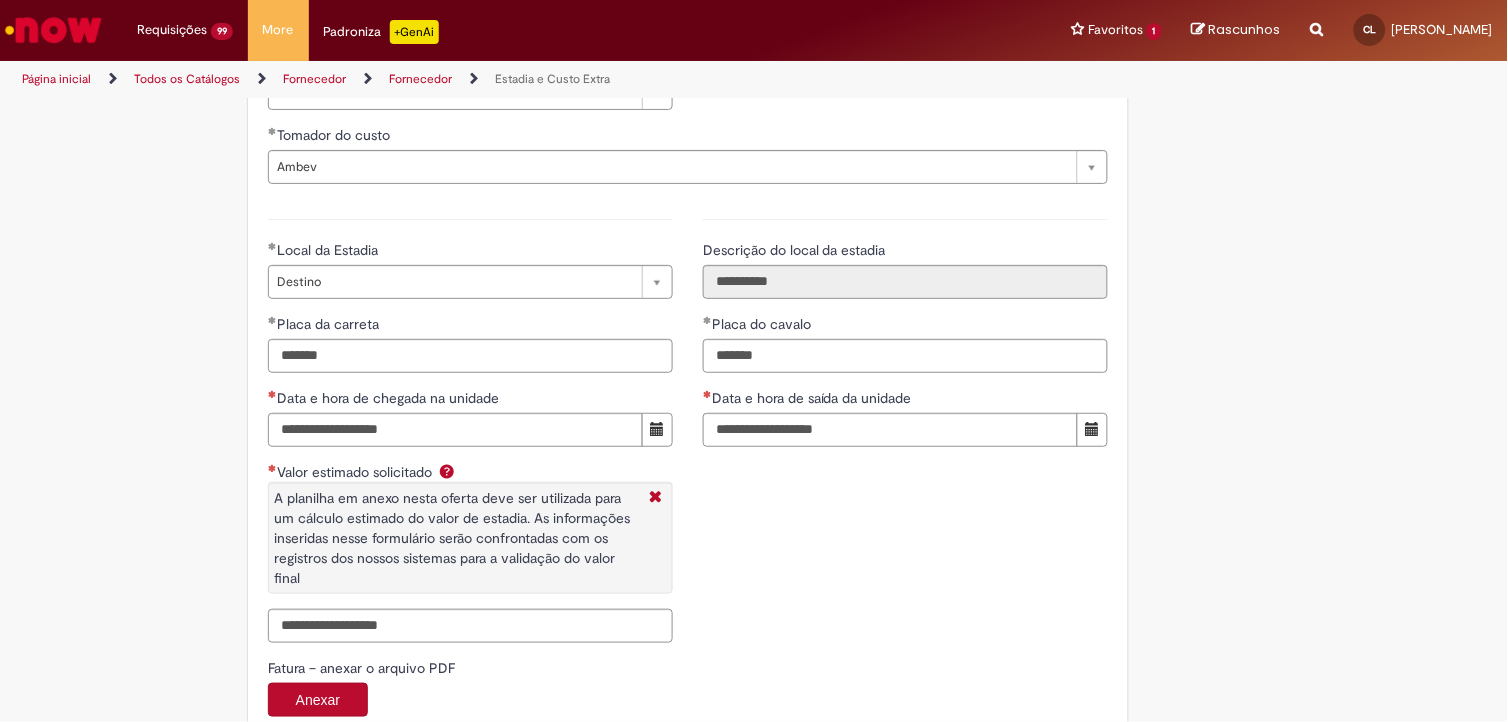 click on "**********" at bounding box center (688, 428) 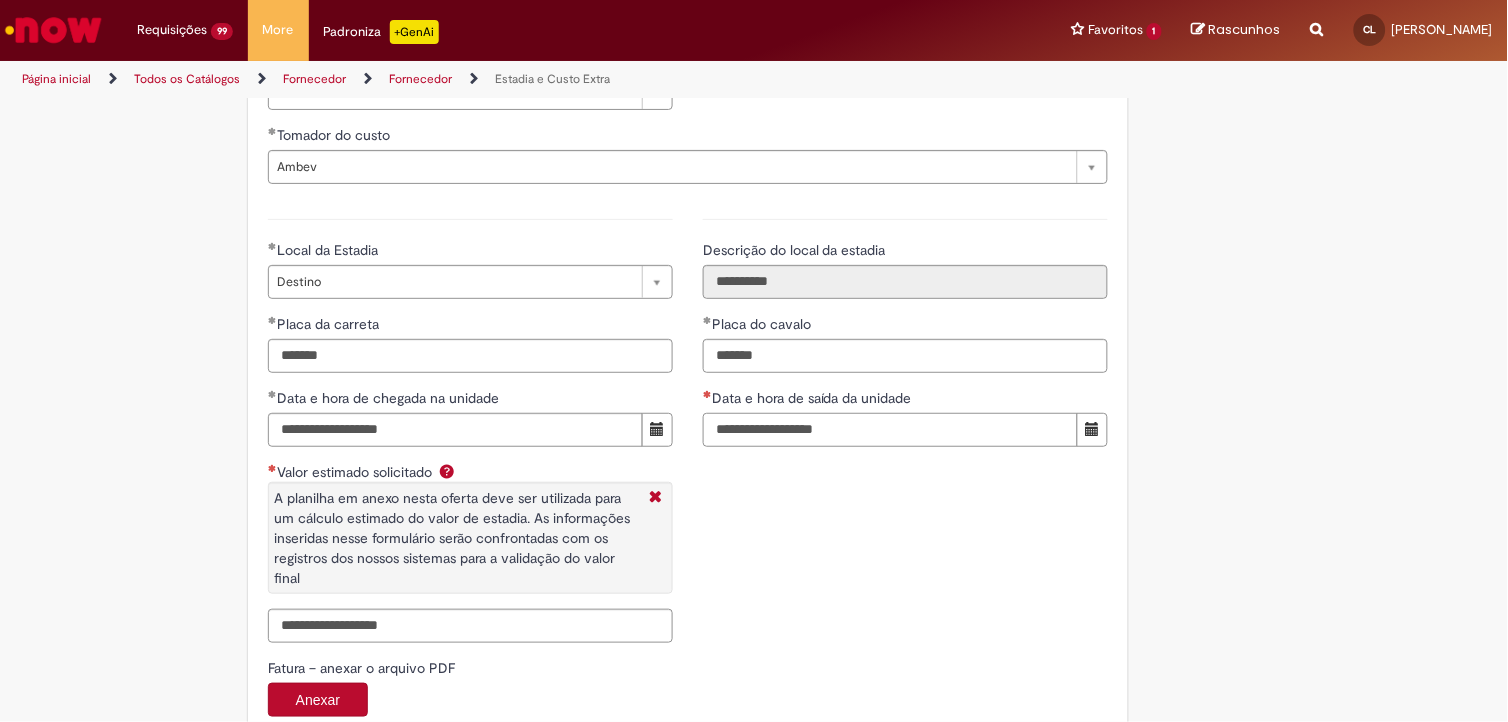 click on "Data e hora de saída da unidade" at bounding box center (890, 430) 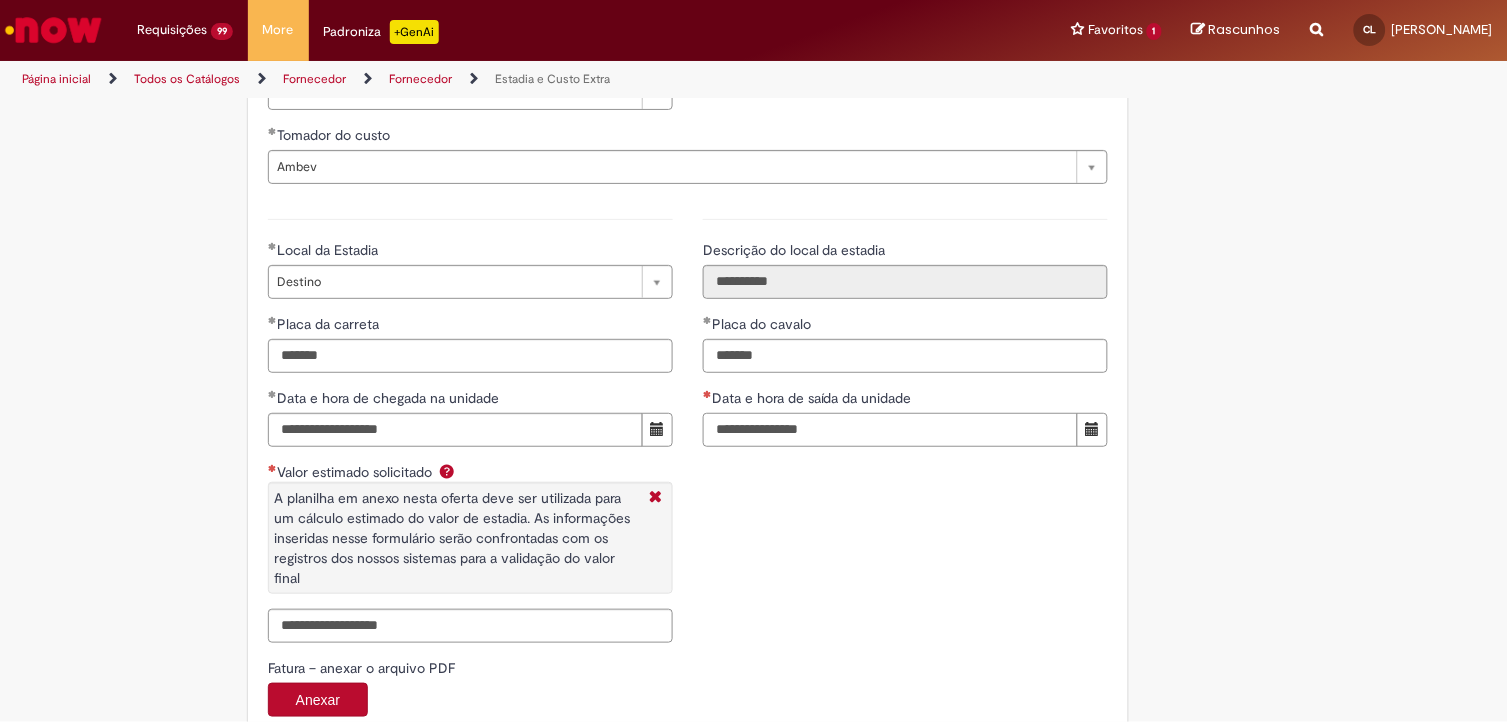 drag, startPoint x: 782, startPoint y: 435, endPoint x: 830, endPoint y: 437, distance: 48.04165 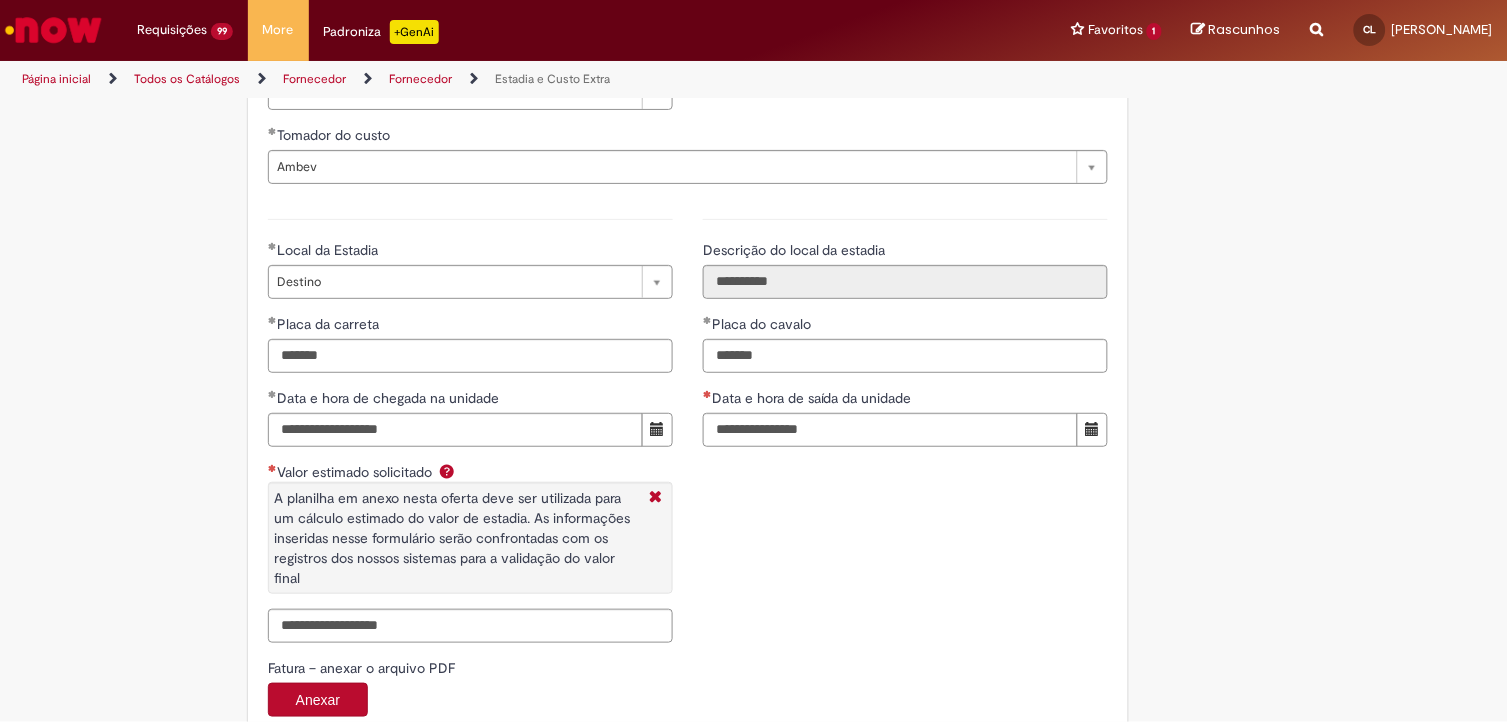 click on "**********" at bounding box center [688, 428] 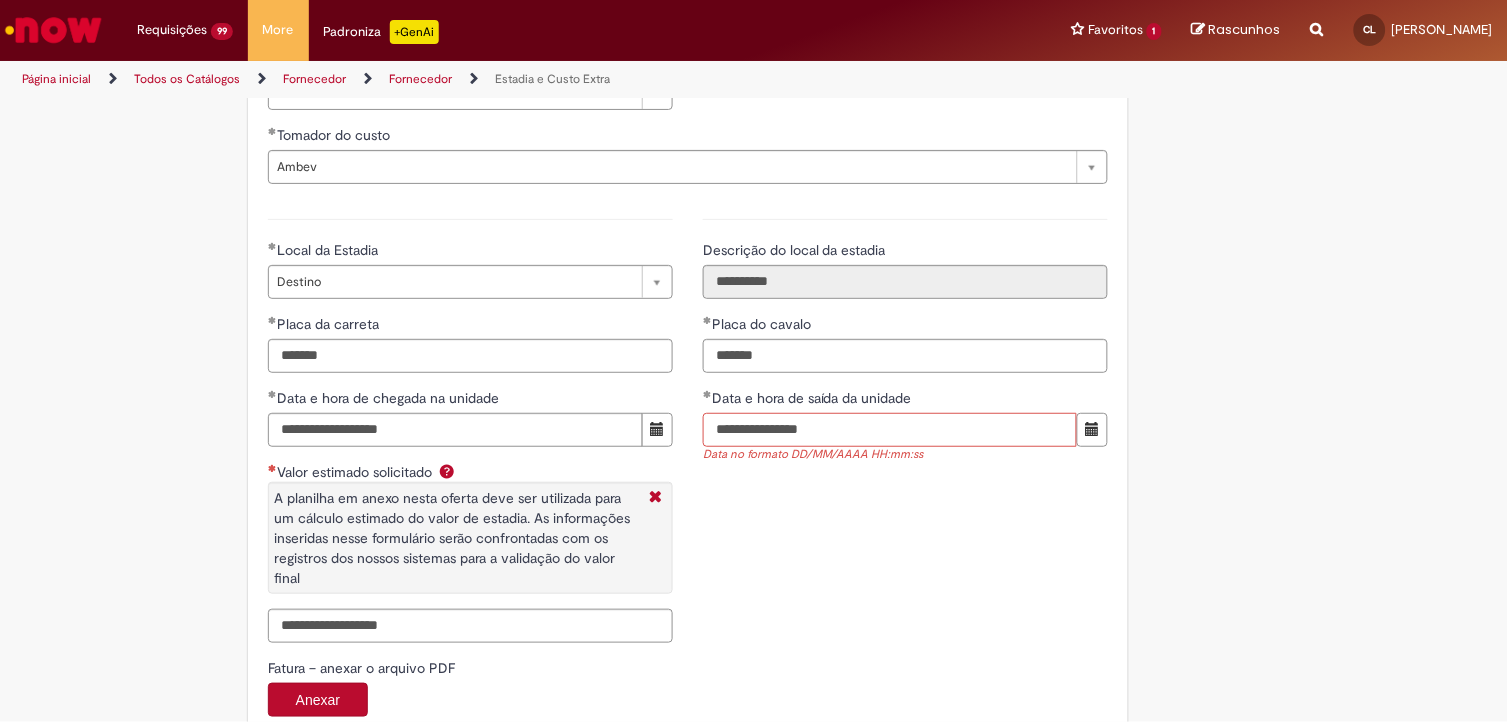 click on "**********" at bounding box center (890, 430) 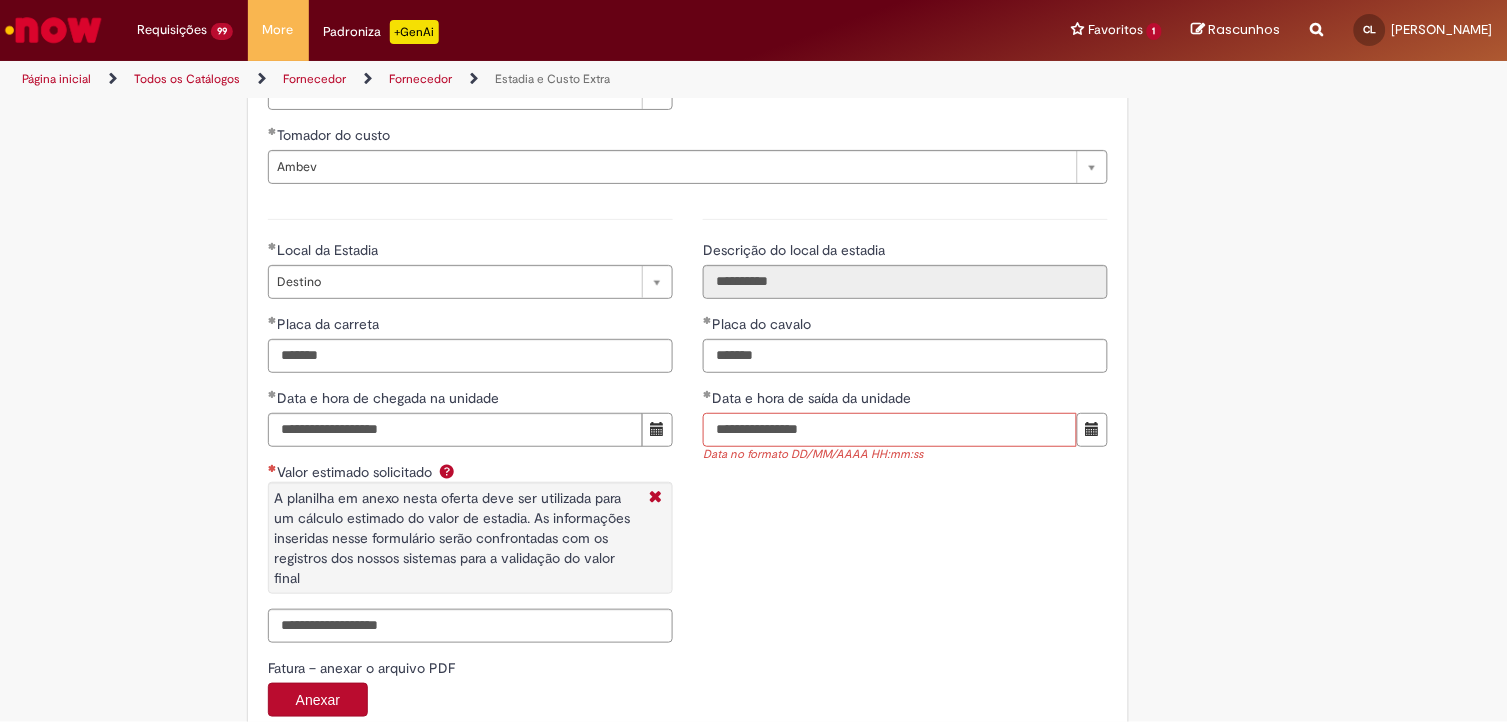 click on "**********" at bounding box center (890, 430) 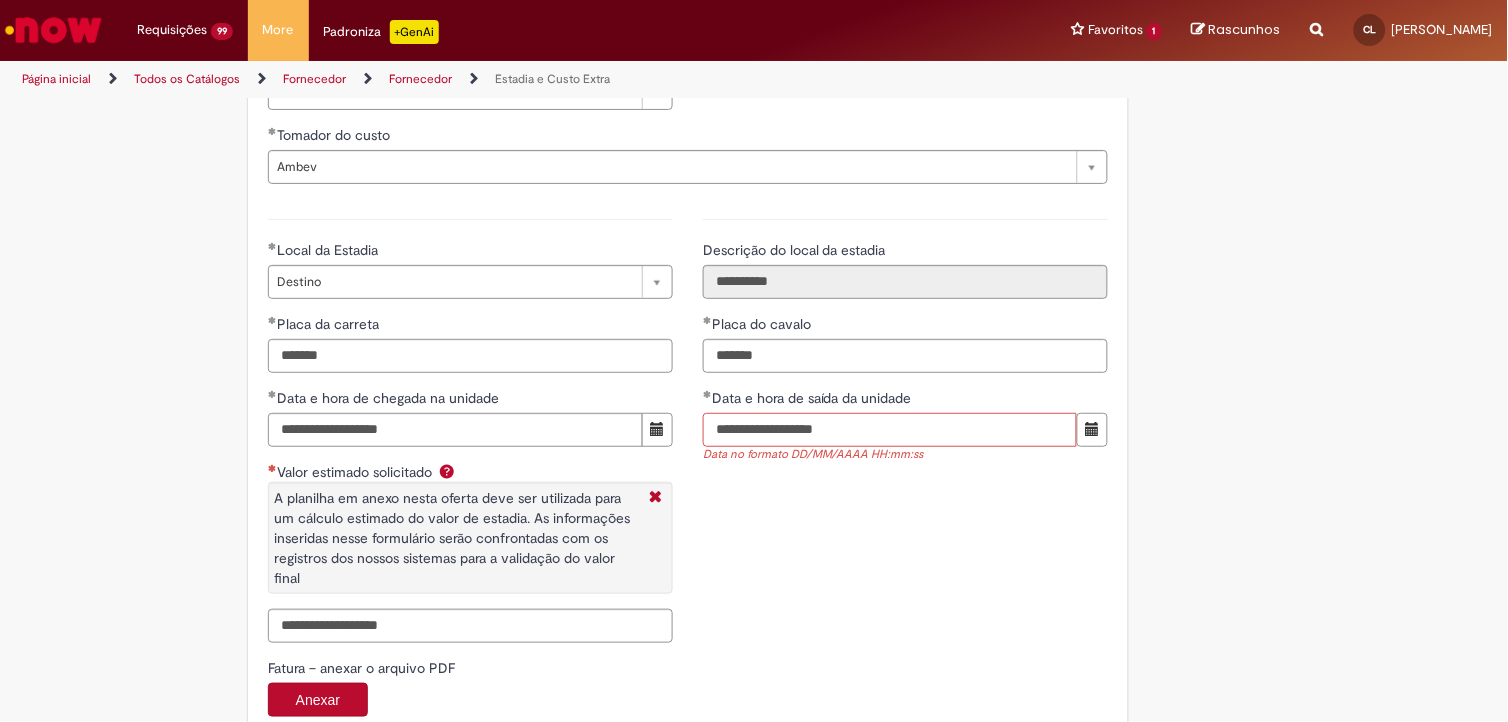 type on "**********" 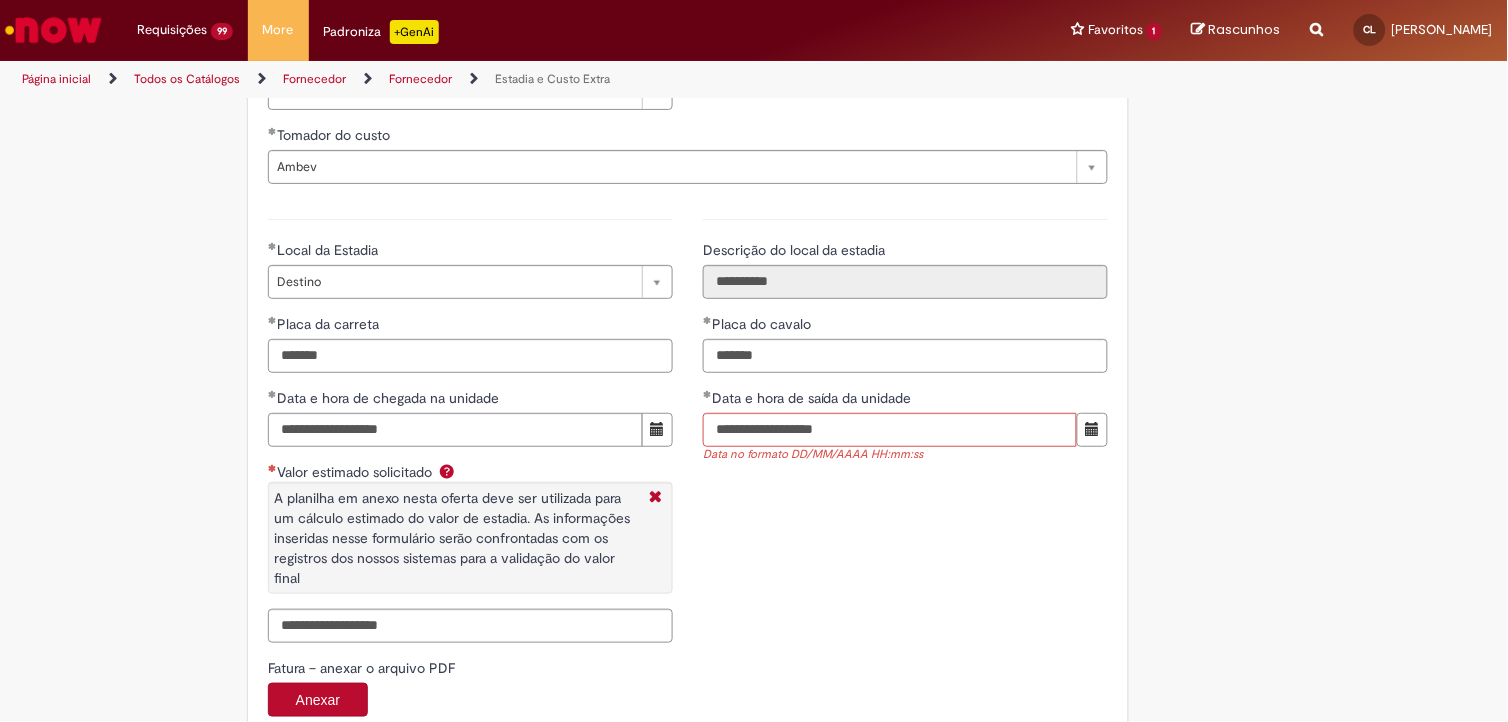 type 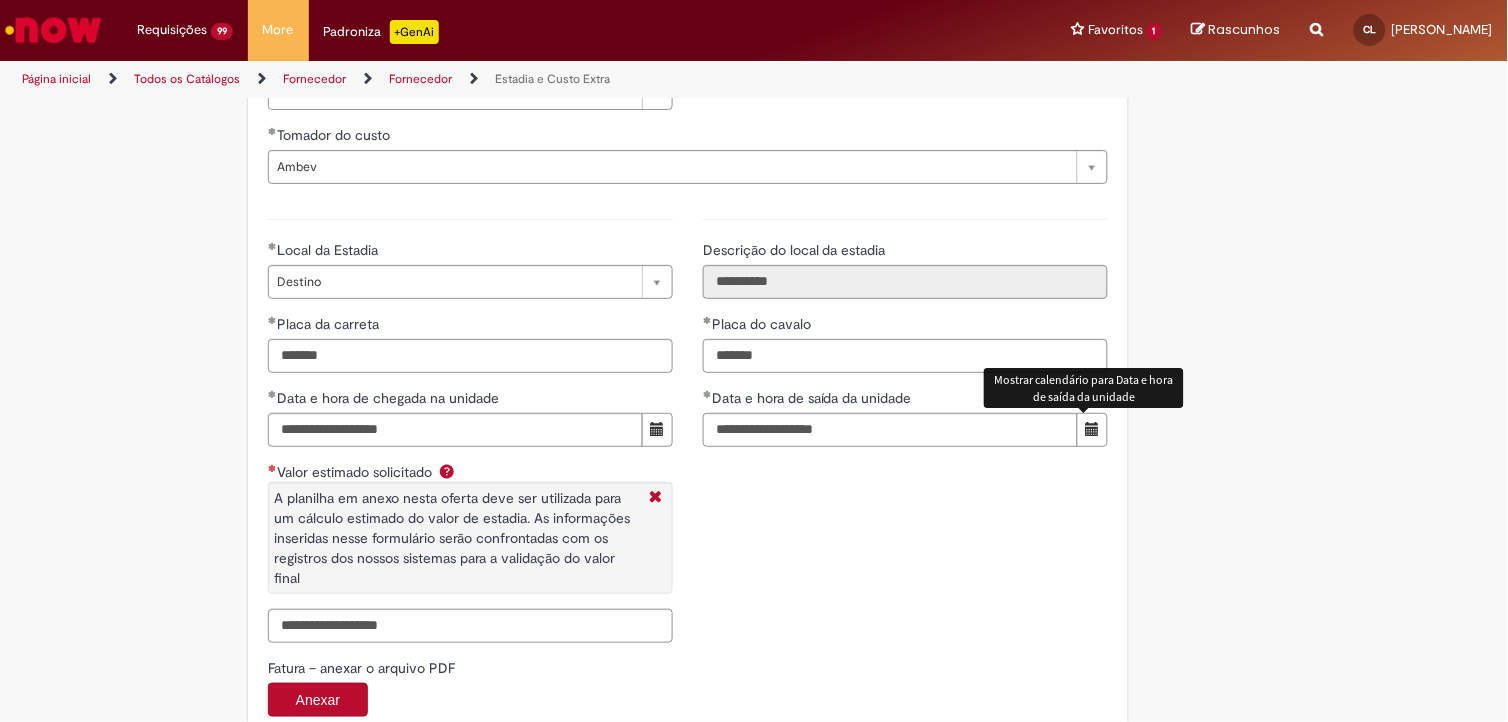 scroll, scrollTop: 3111, scrollLeft: 0, axis: vertical 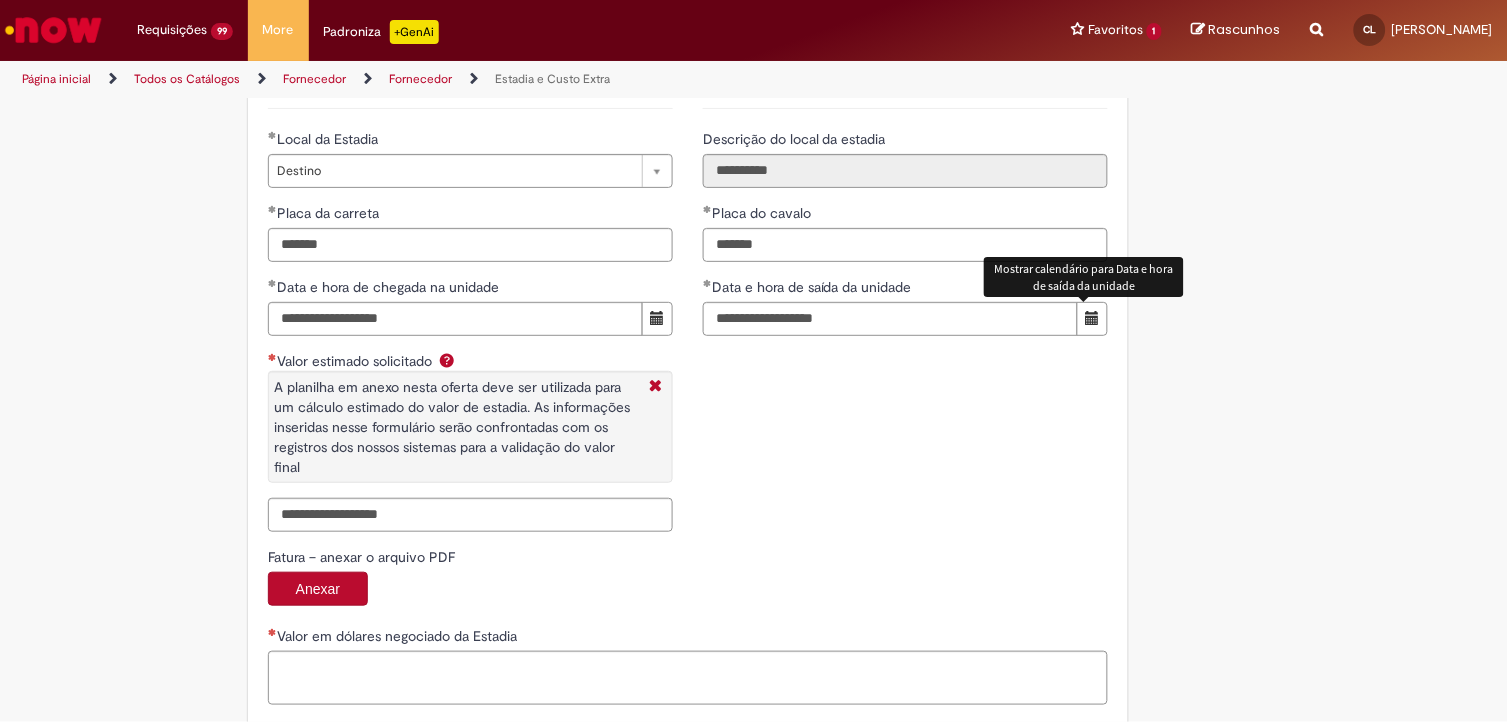 click on "A planilha em anexo nesta oferta deve ser utilizada para um cálculo estimado do valor de estadia. As informações inseridas nesse formulário serão confrontadas com os registros dos nossos sistemas para a validação do valor final" at bounding box center [452, 427] 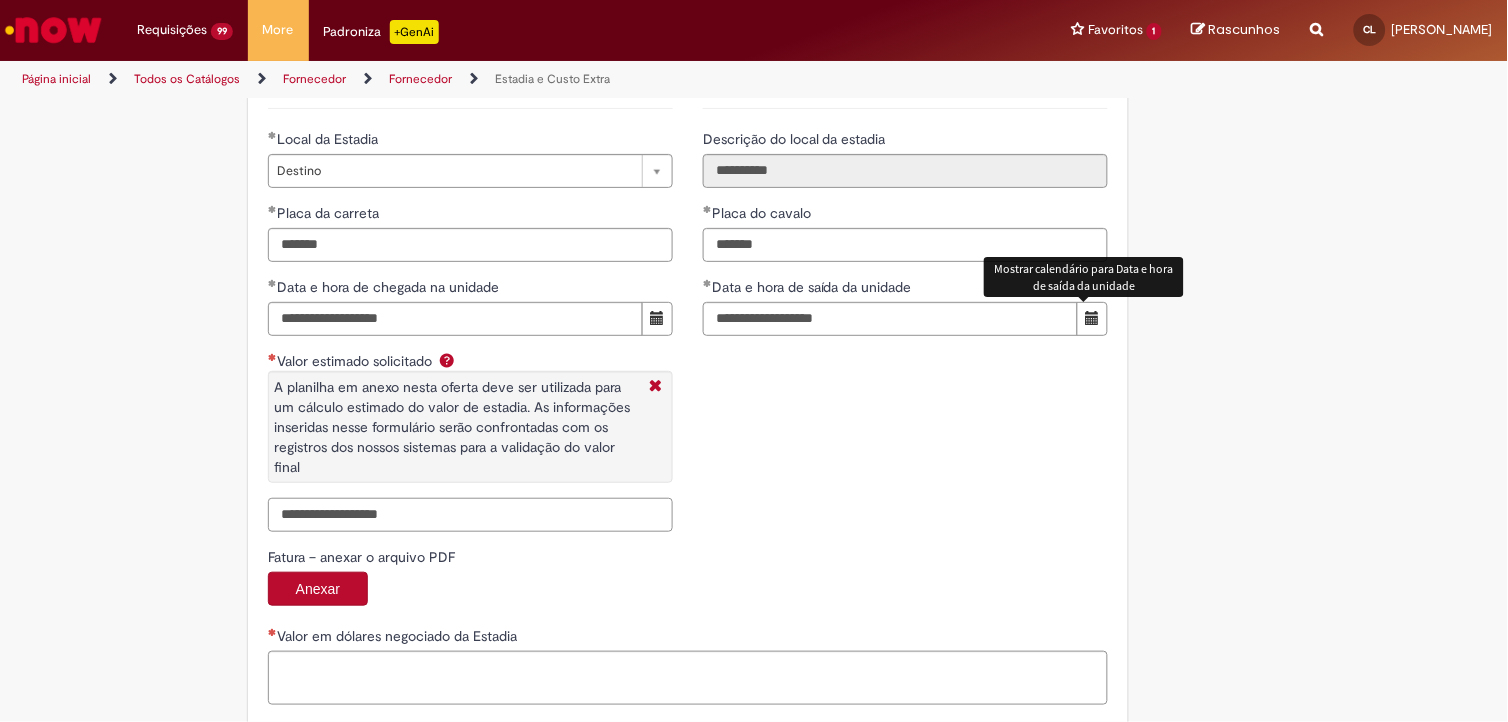 click on "Valor estimado solicitado A planilha em anexo nesta oferta deve ser utilizada para um cálculo estimado do valor de estadia. As informações inseridas nesse formulário serão confrontadas com os registros dos nossos sistemas para a validação do valor final" at bounding box center [470, 515] 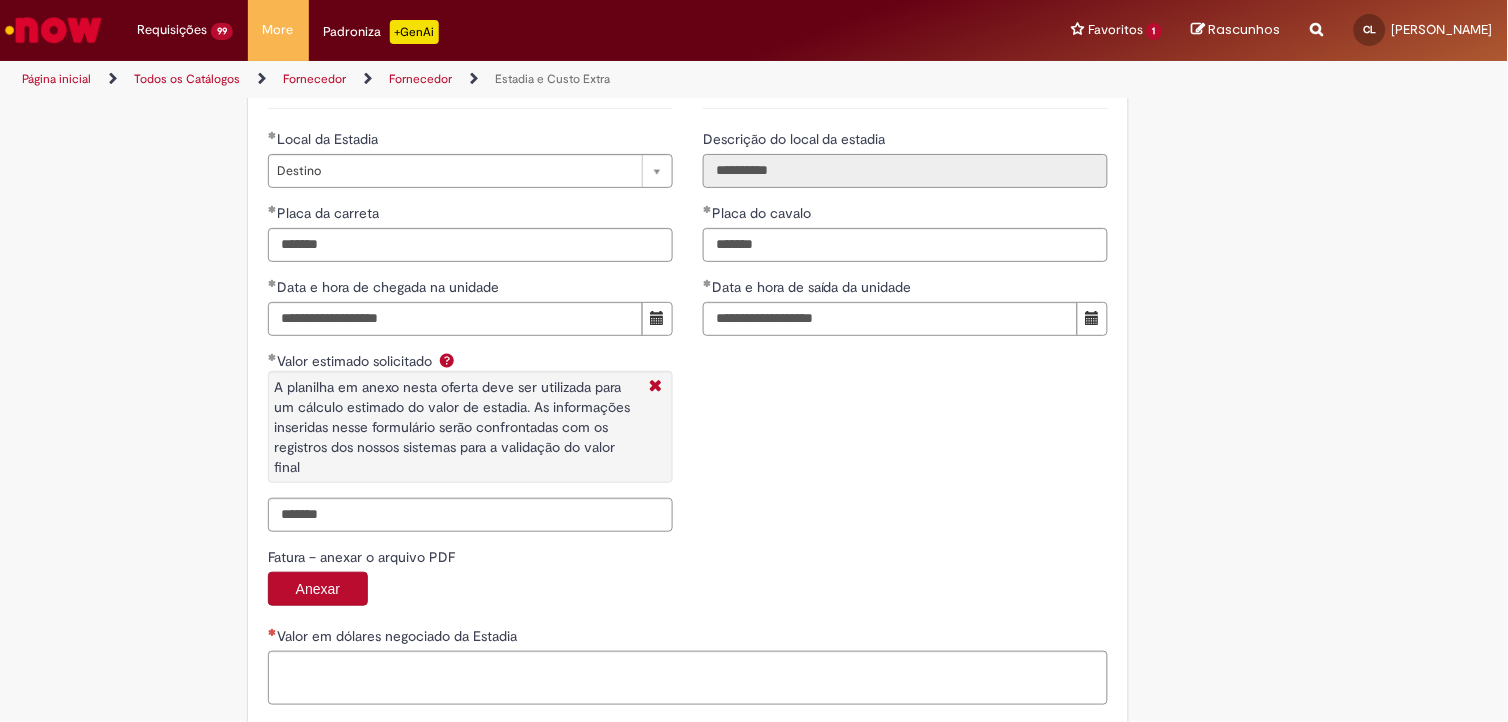 type on "**********" 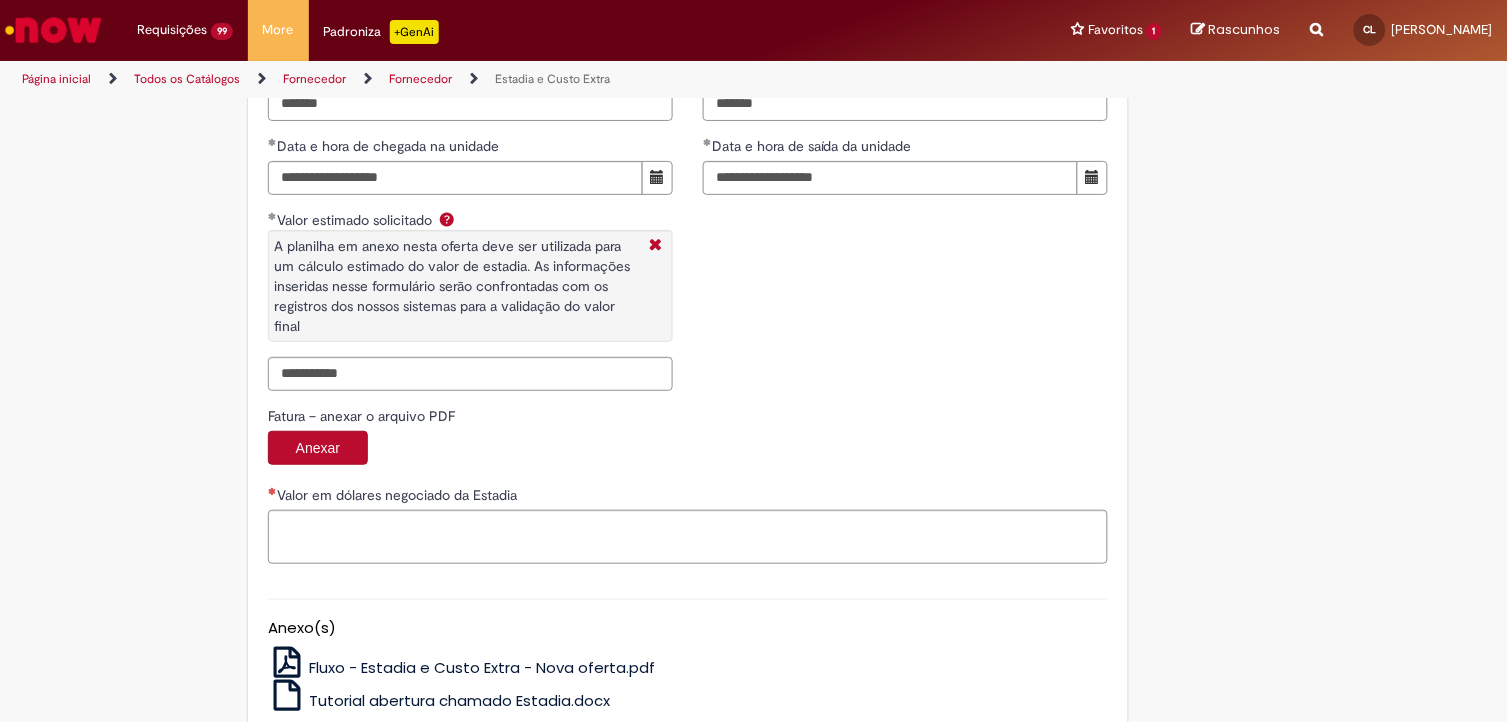 scroll, scrollTop: 3333, scrollLeft: 0, axis: vertical 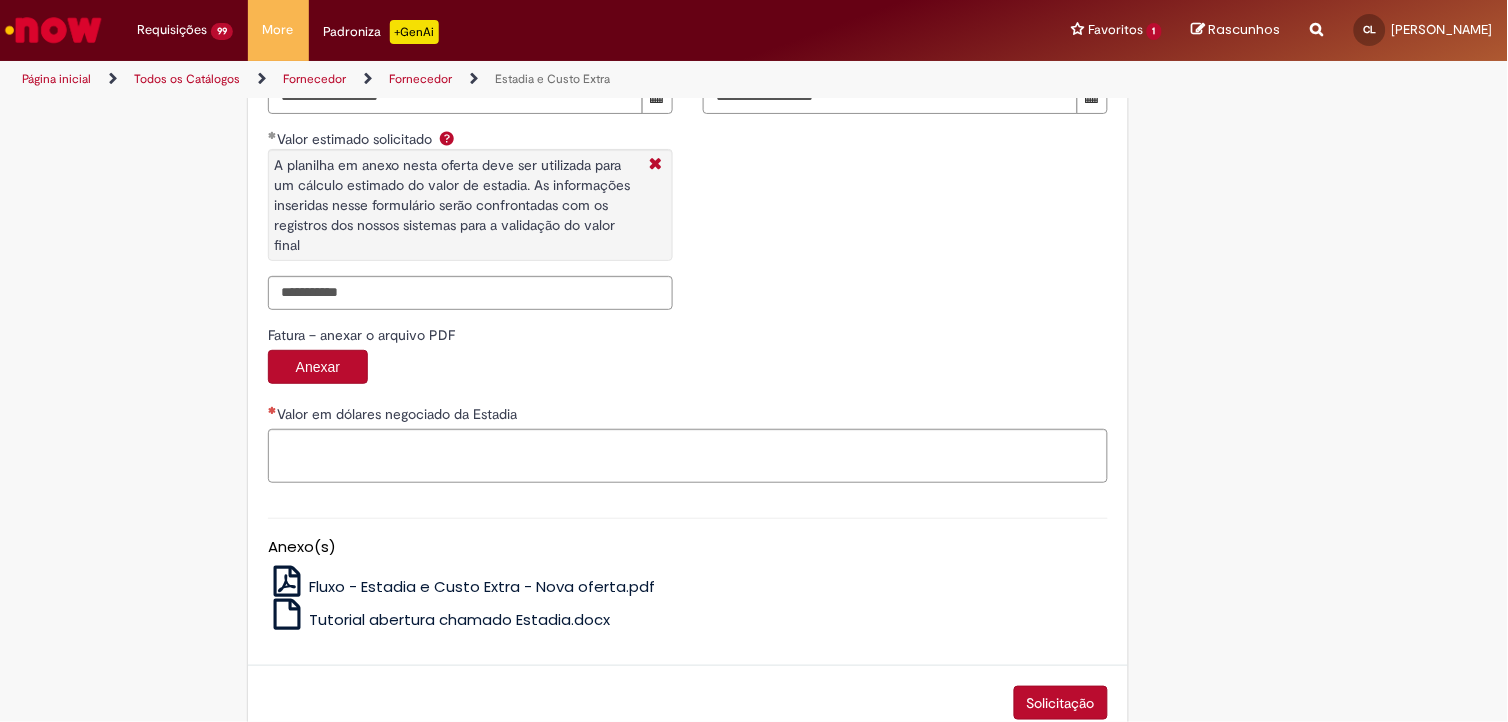click on "Anexar" at bounding box center (318, 367) 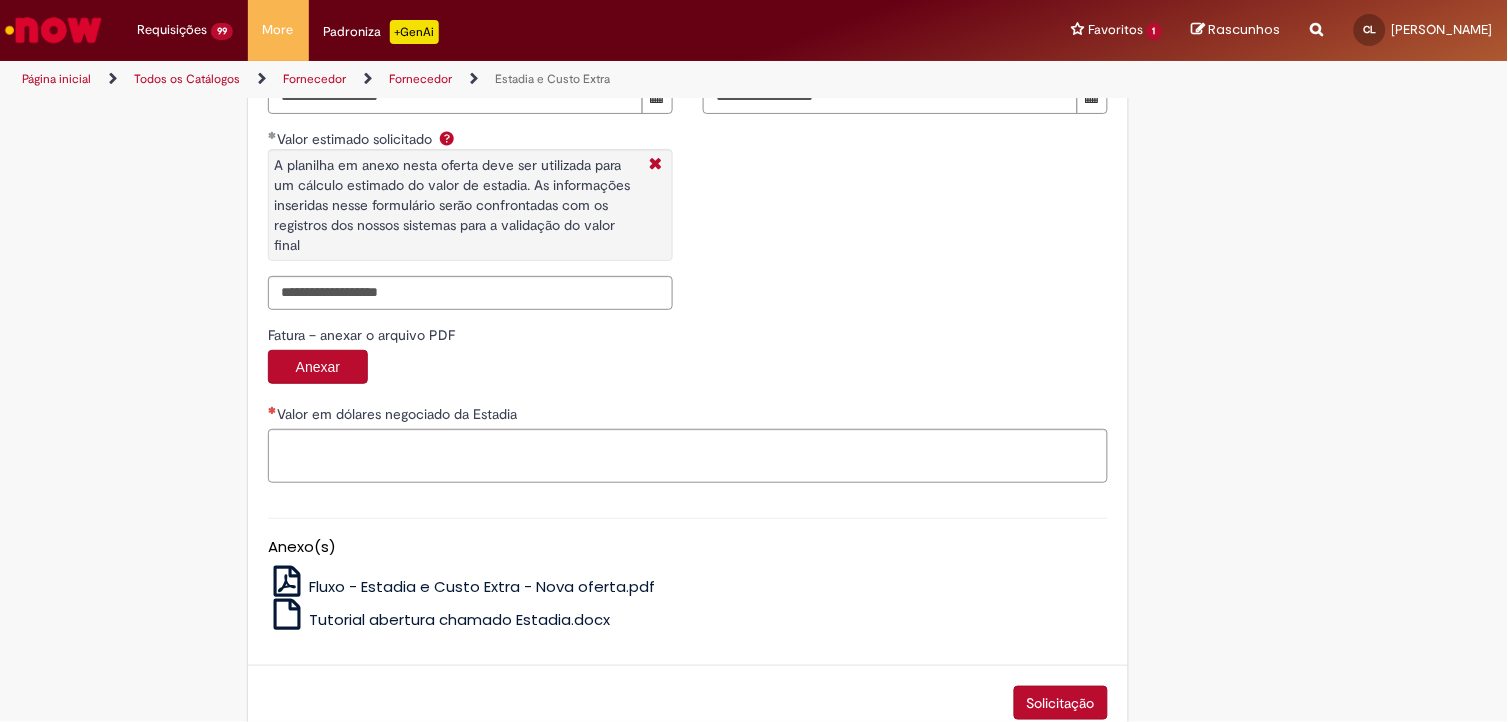 scroll, scrollTop: 2421, scrollLeft: 0, axis: vertical 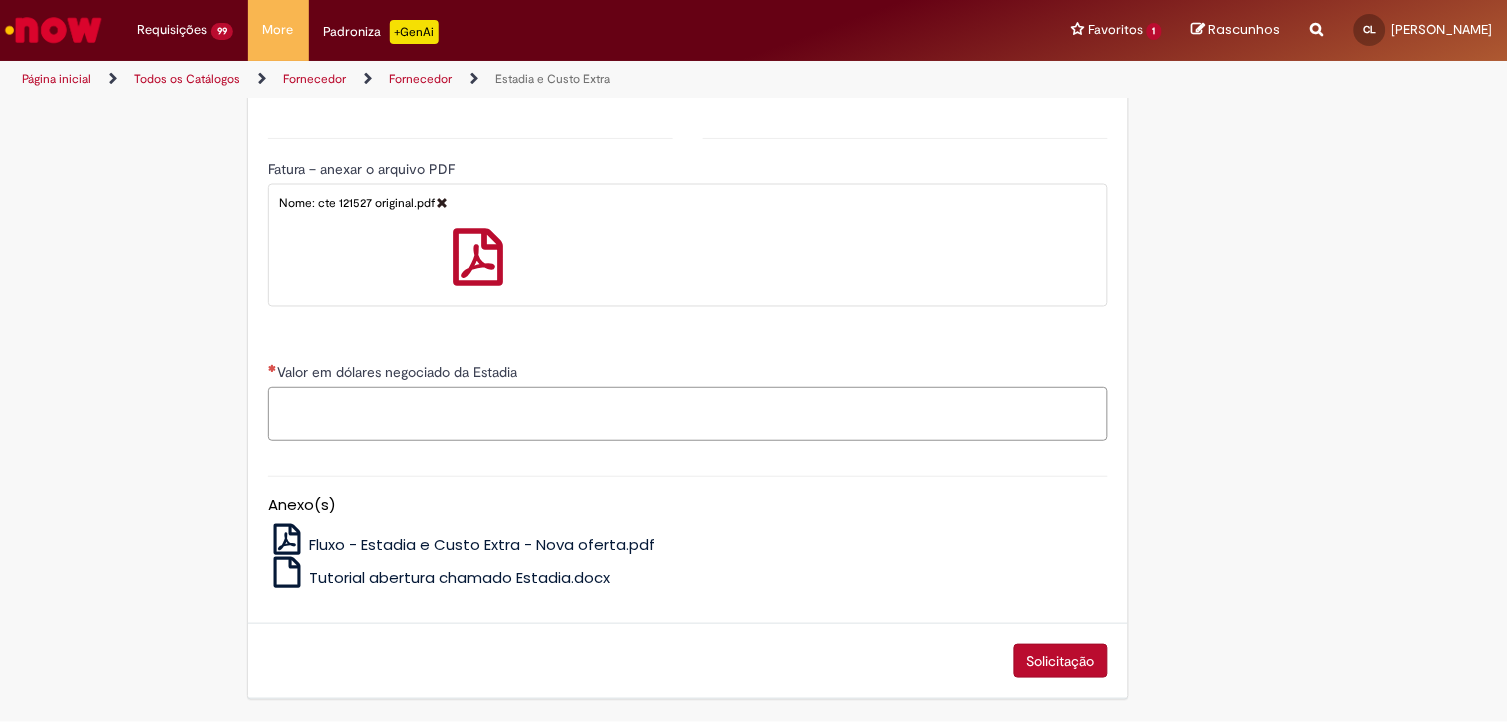 click on "Valor em dólares negociado da Estadia" at bounding box center (688, 414) 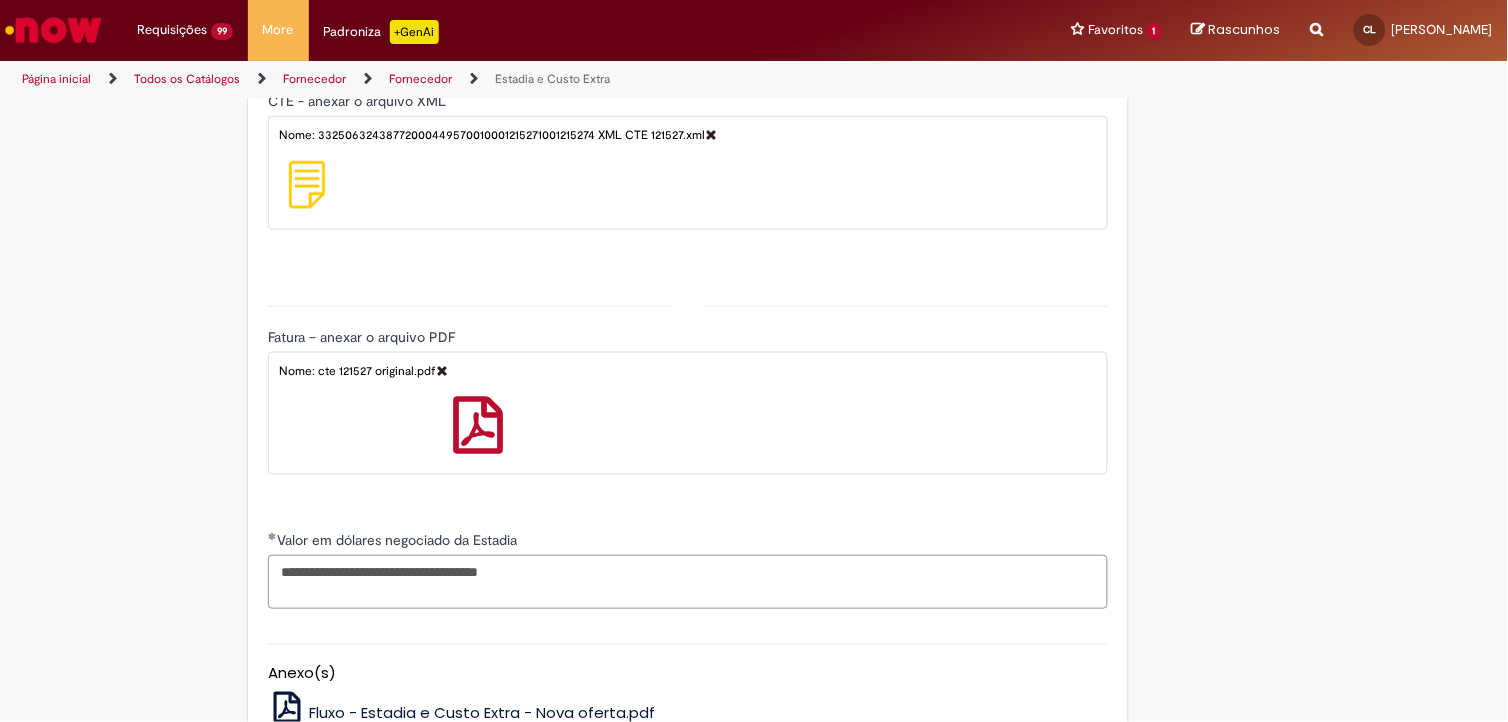 scroll, scrollTop: 2198, scrollLeft: 0, axis: vertical 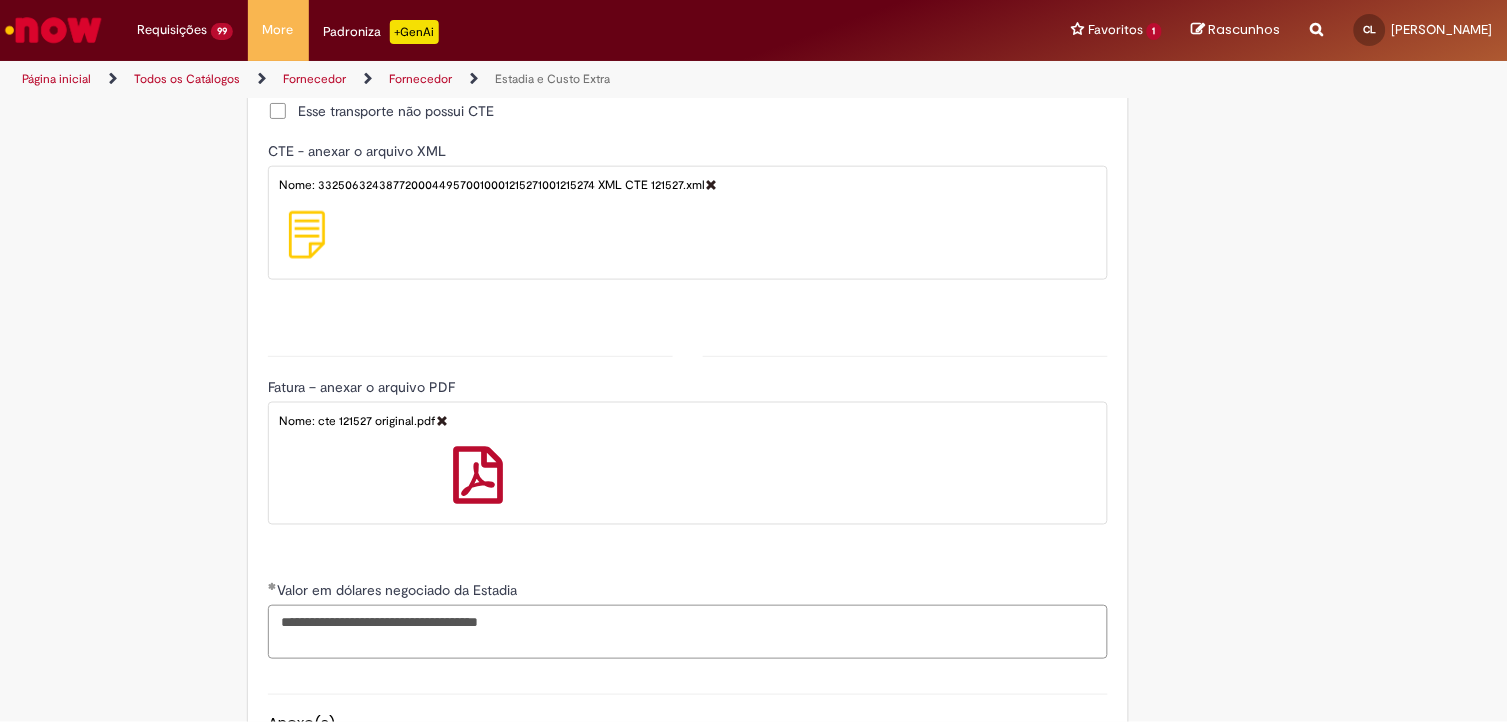 type on "**********" 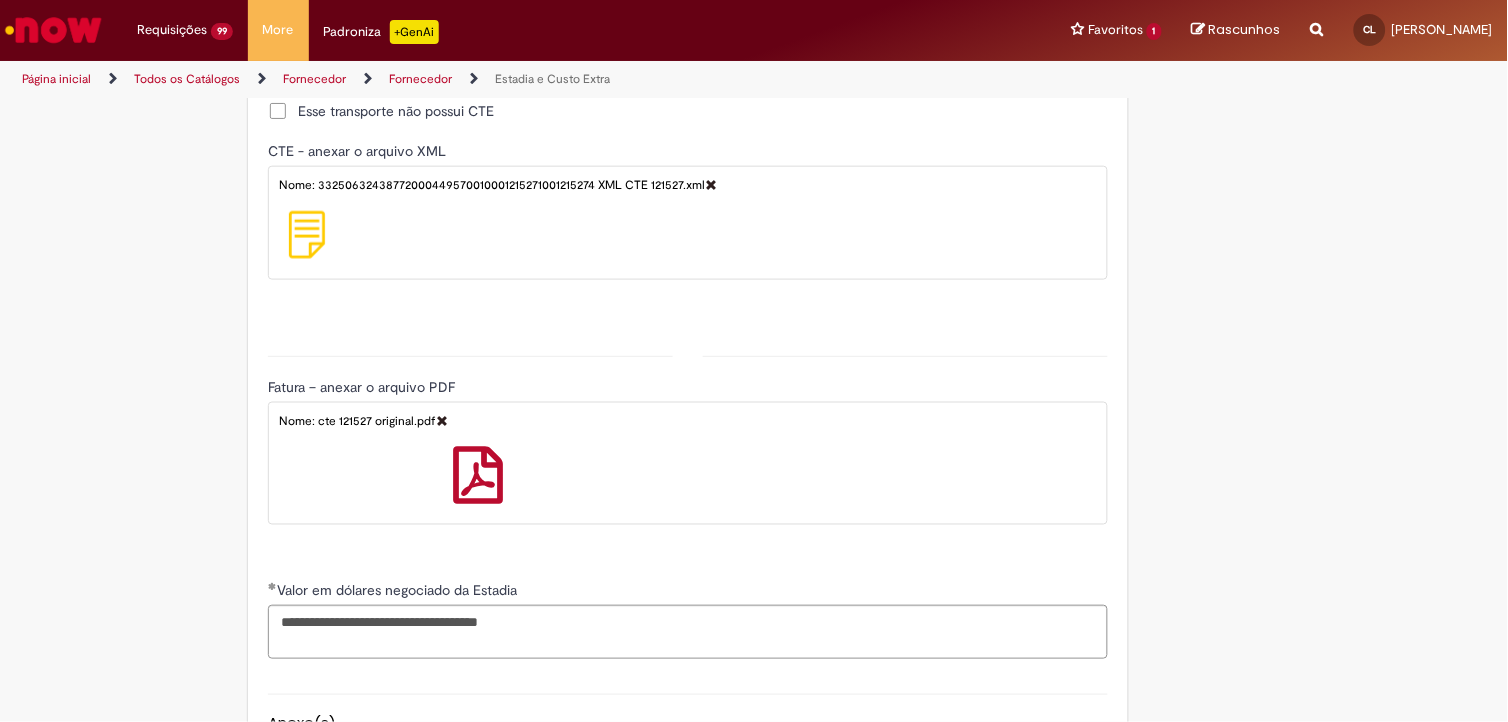 click at bounding box center (442, 420) 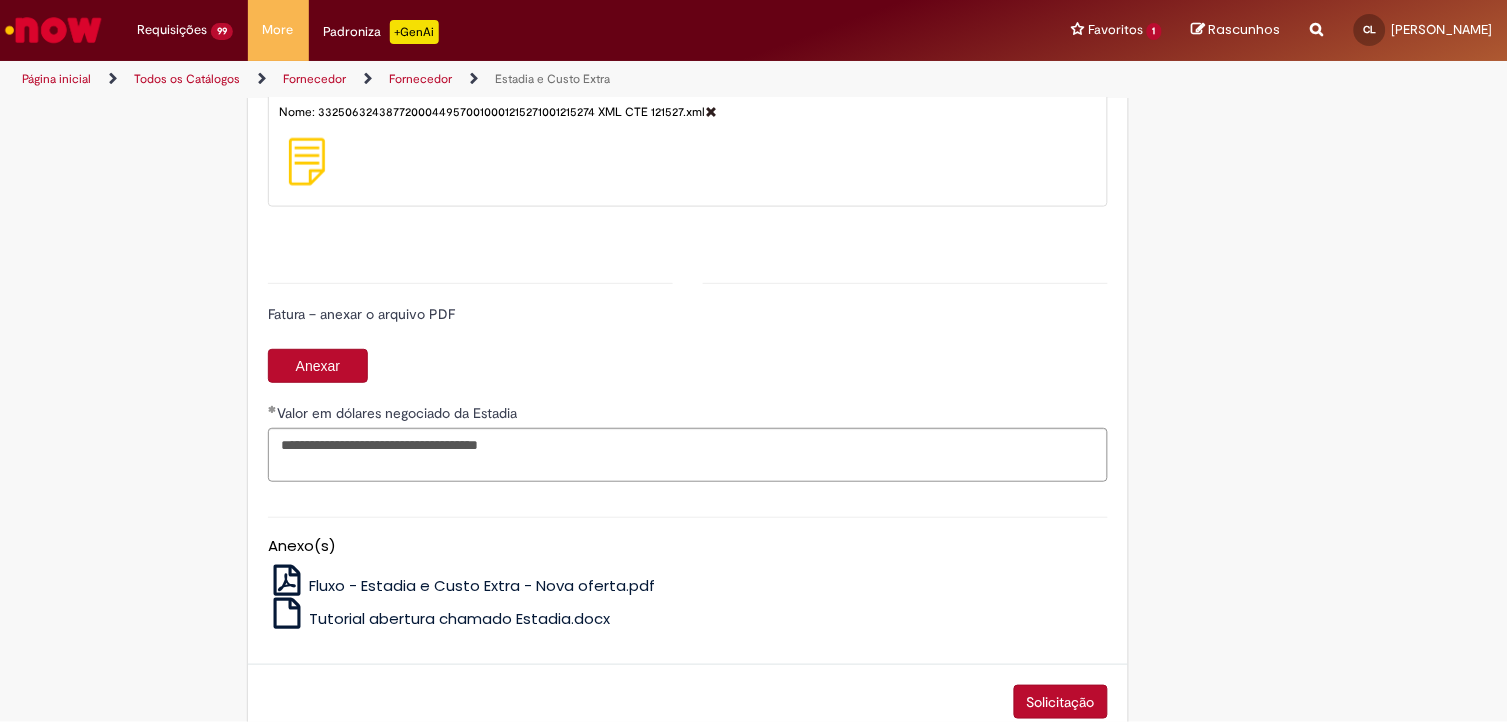 scroll, scrollTop: 2317, scrollLeft: 0, axis: vertical 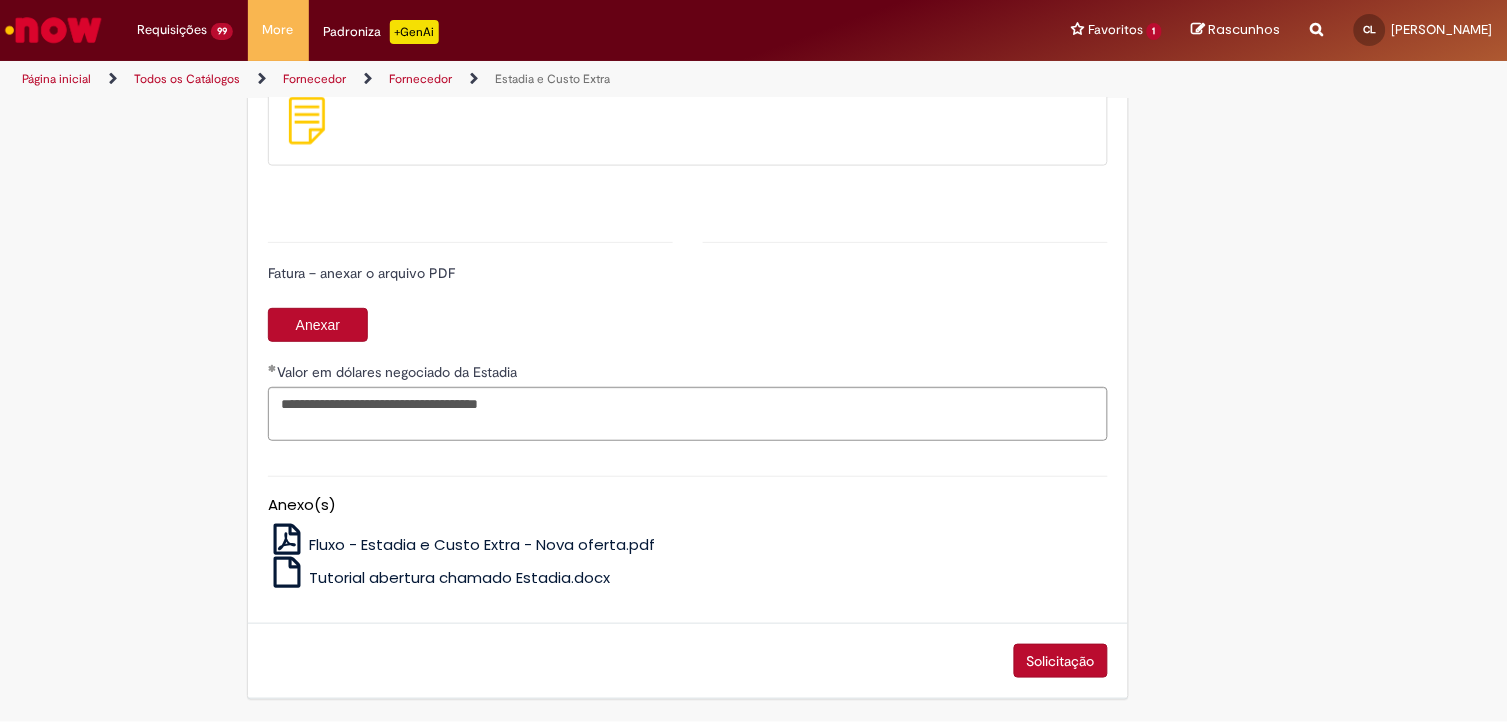 click on "Solicitação" at bounding box center (1061, 661) 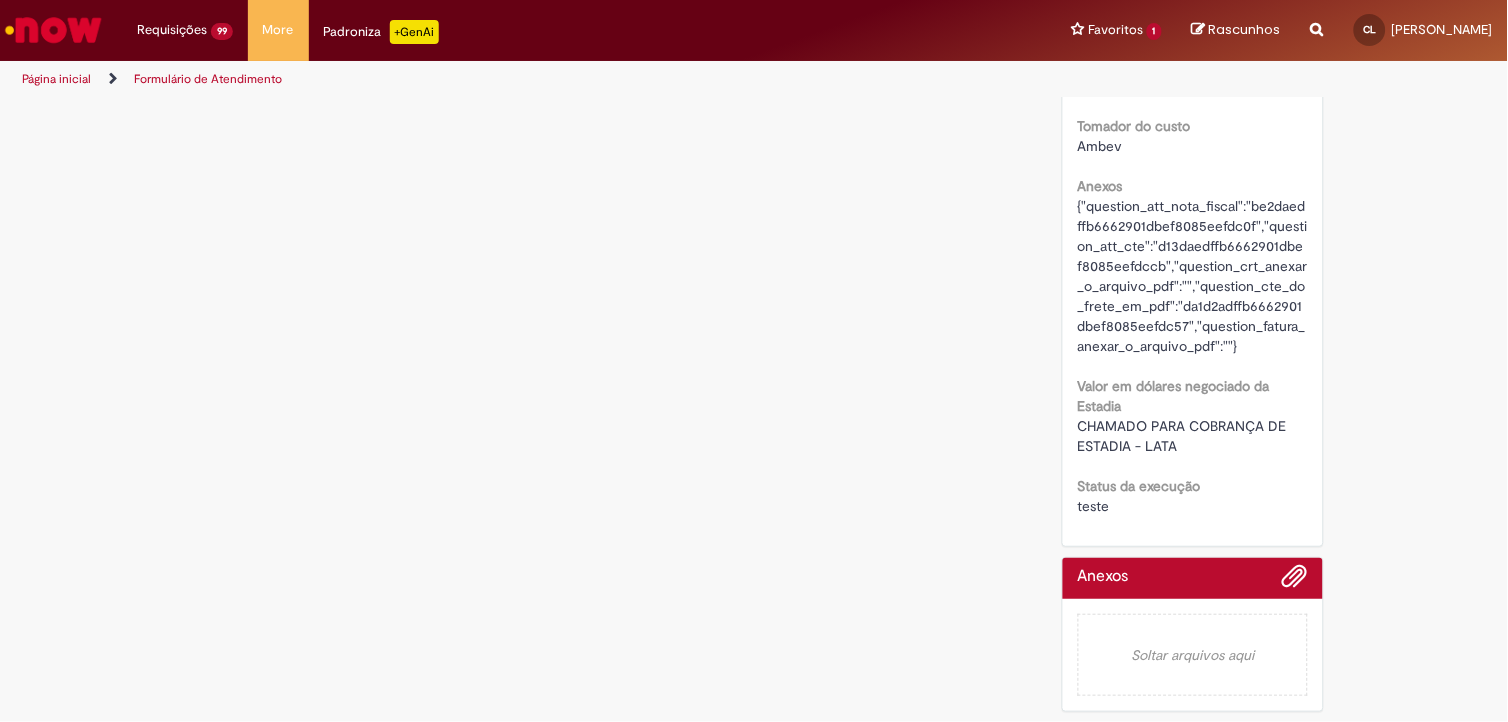 scroll, scrollTop: 0, scrollLeft: 0, axis: both 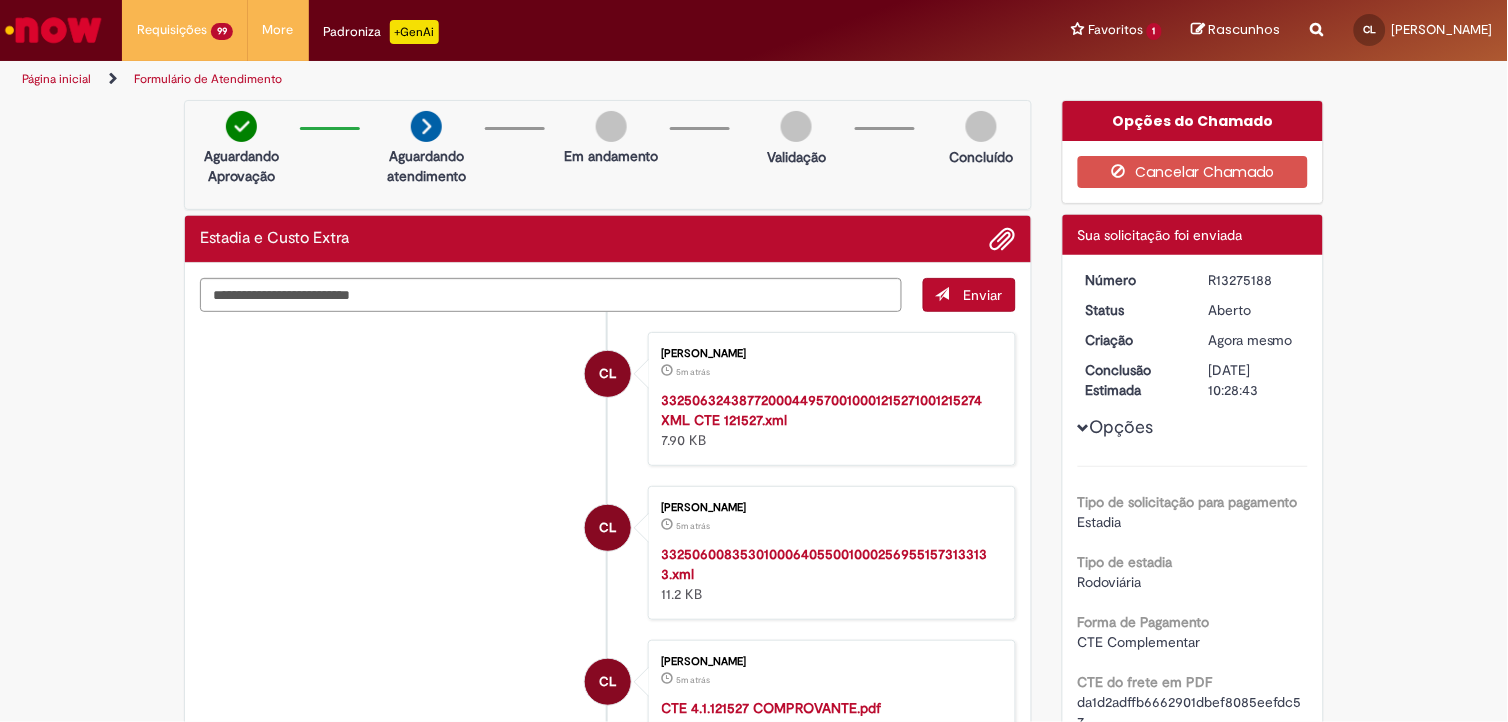 drag, startPoint x: 1270, startPoint y: 274, endPoint x: 1148, endPoint y: 277, distance: 122.03688 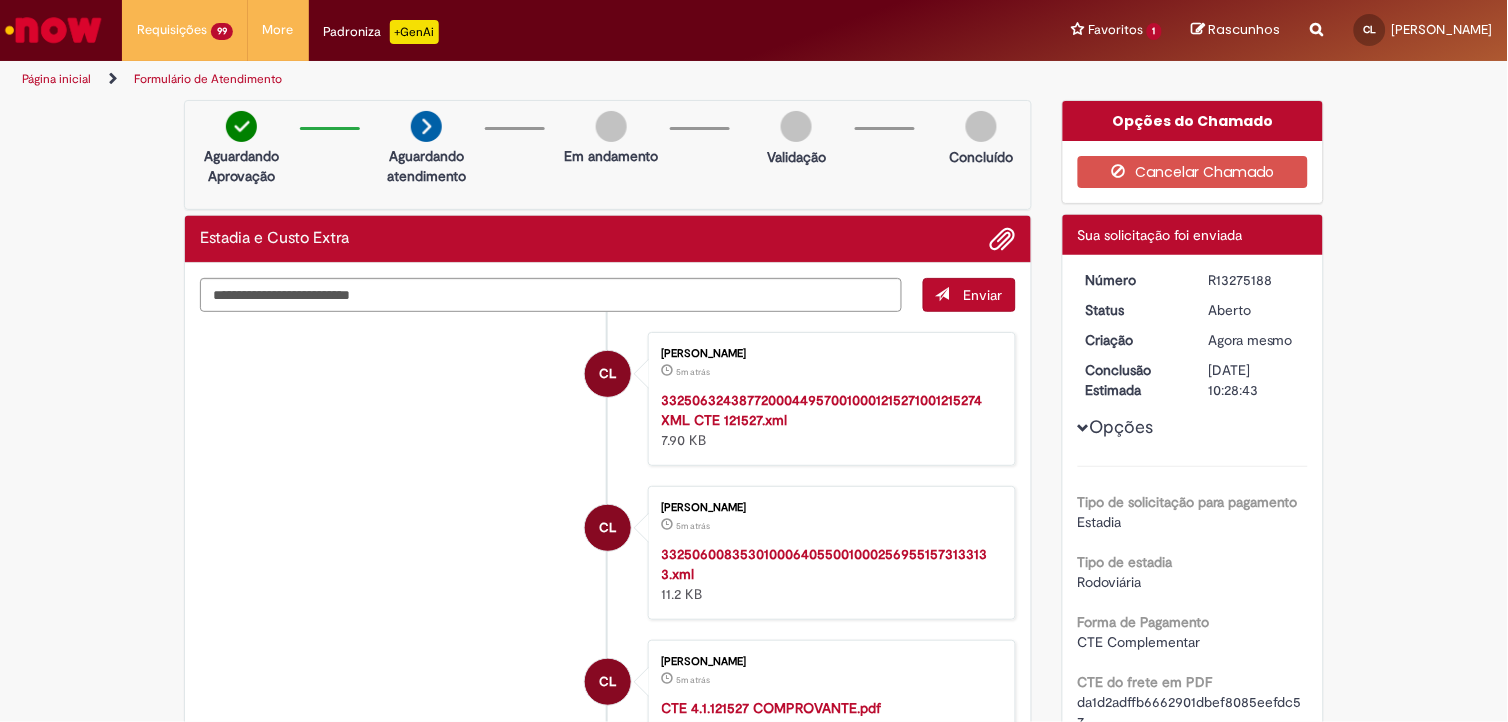 copy on "Número
R13275188" 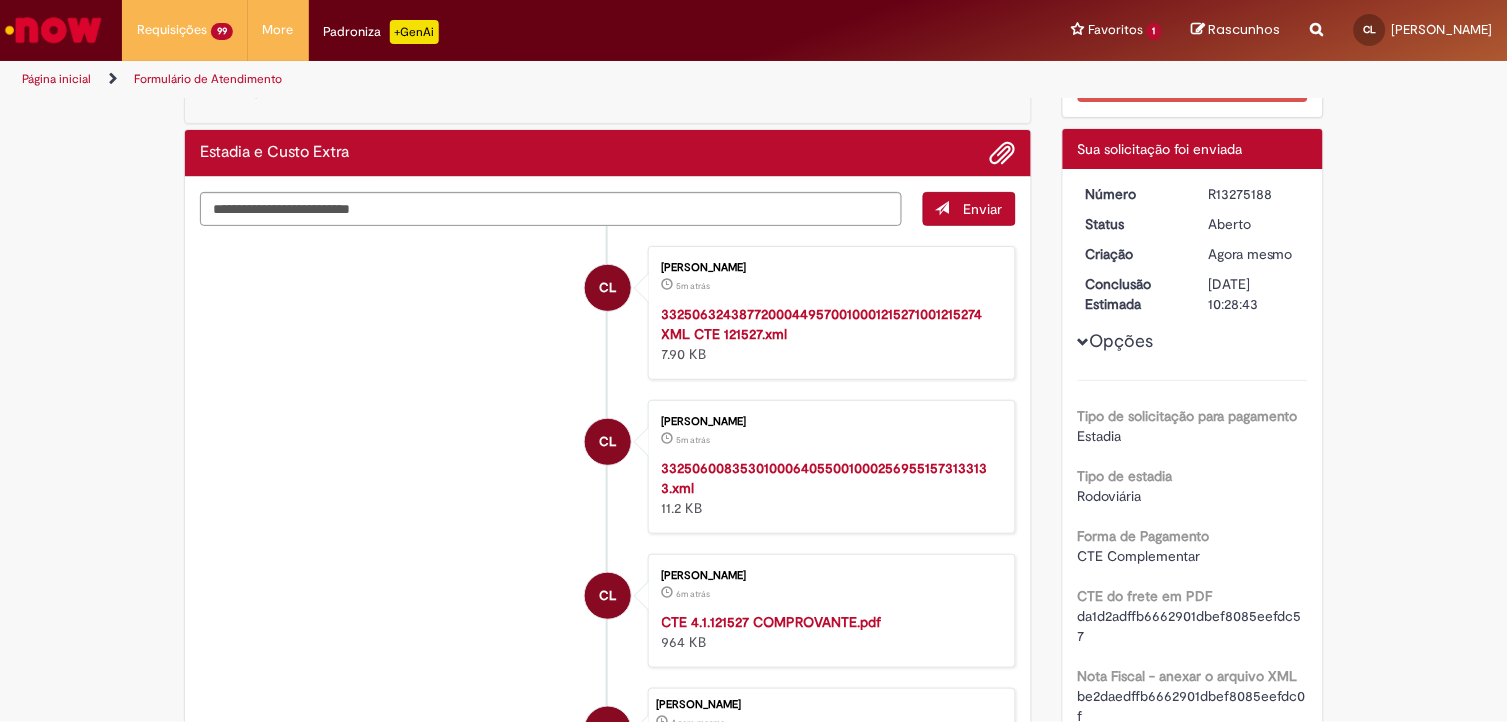 scroll, scrollTop: 84, scrollLeft: 0, axis: vertical 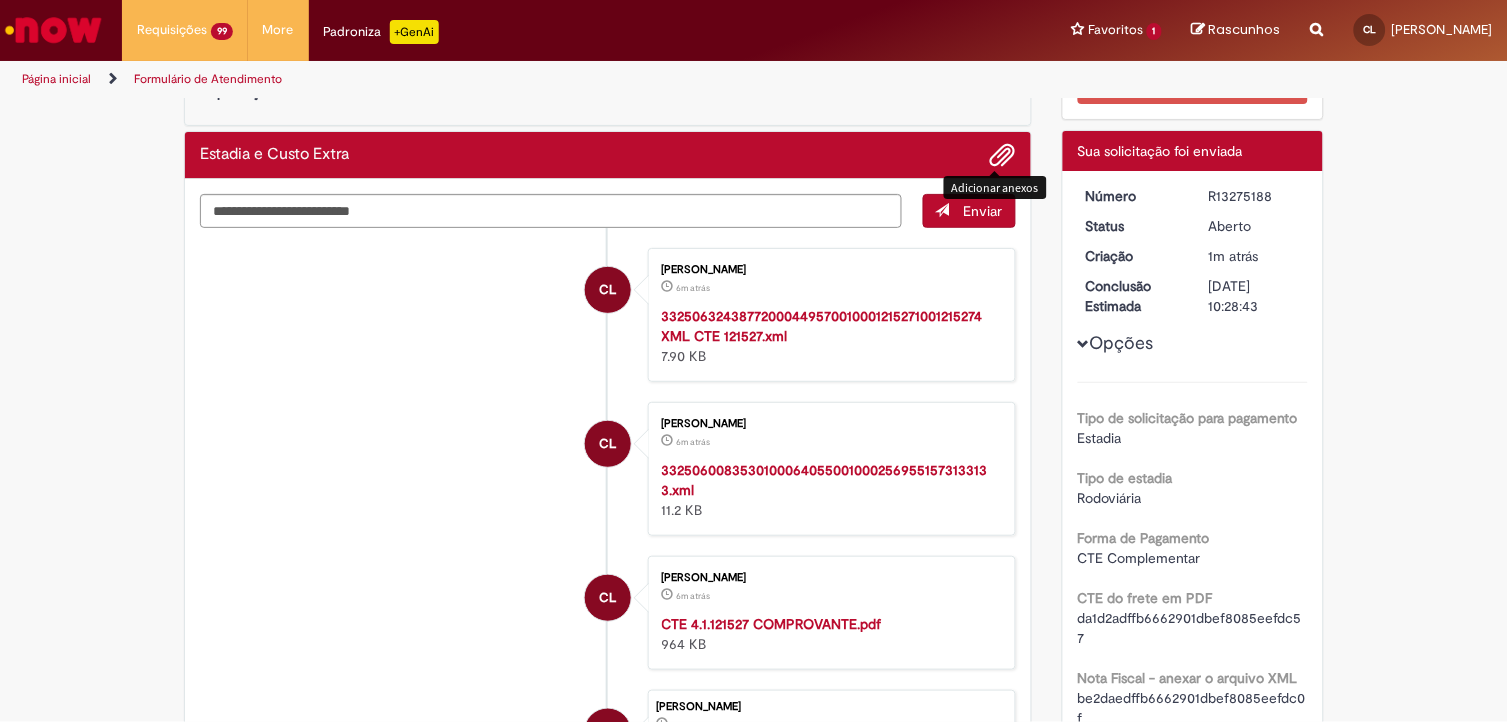 click at bounding box center [1003, 156] 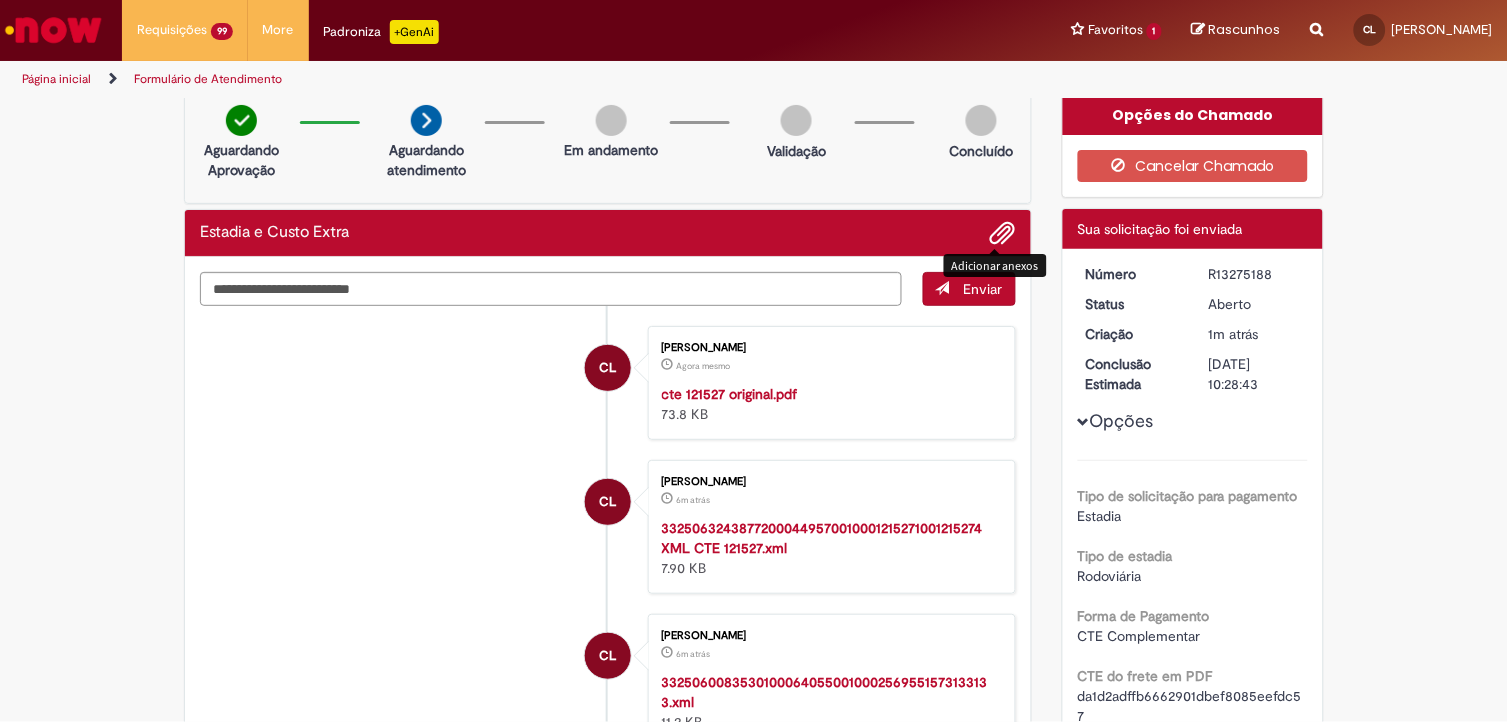 scroll, scrollTop: 0, scrollLeft: 0, axis: both 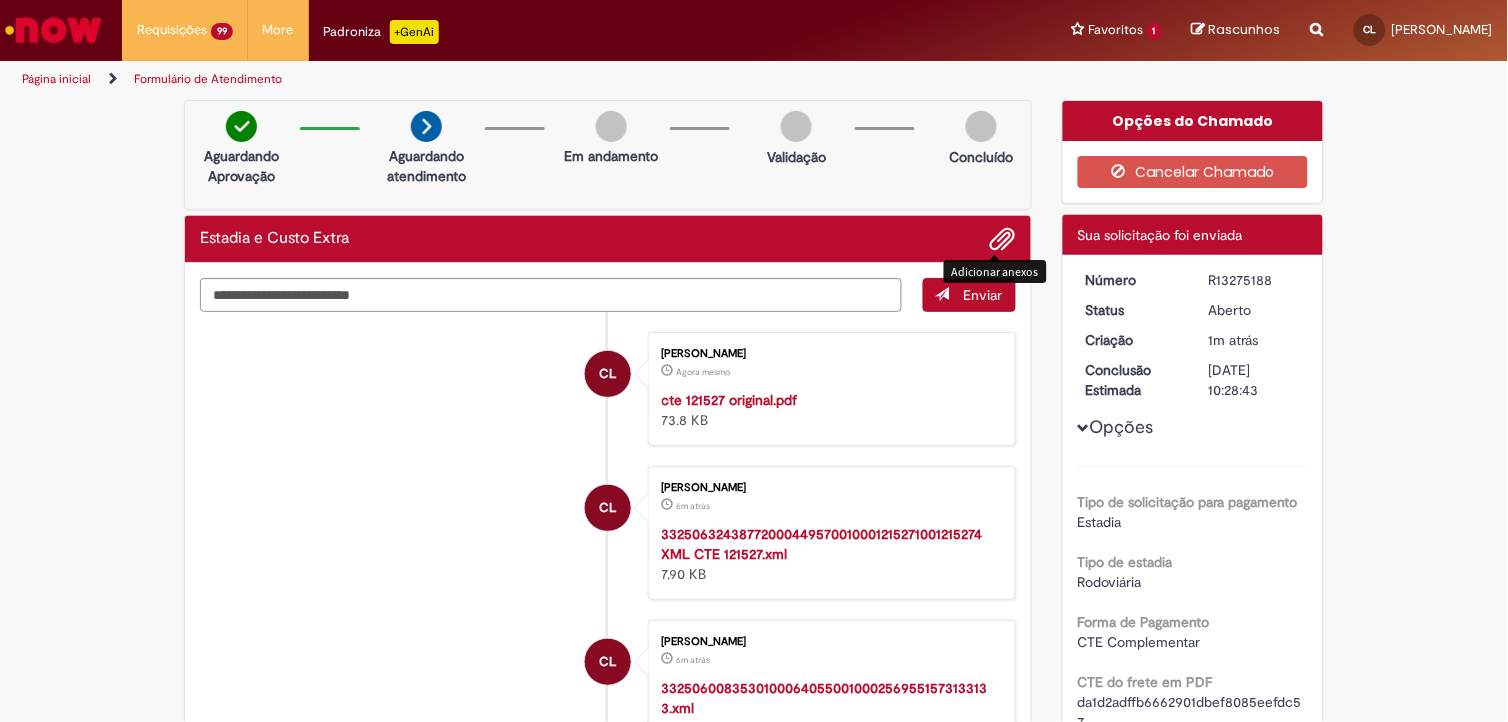 click at bounding box center (1084, 428) 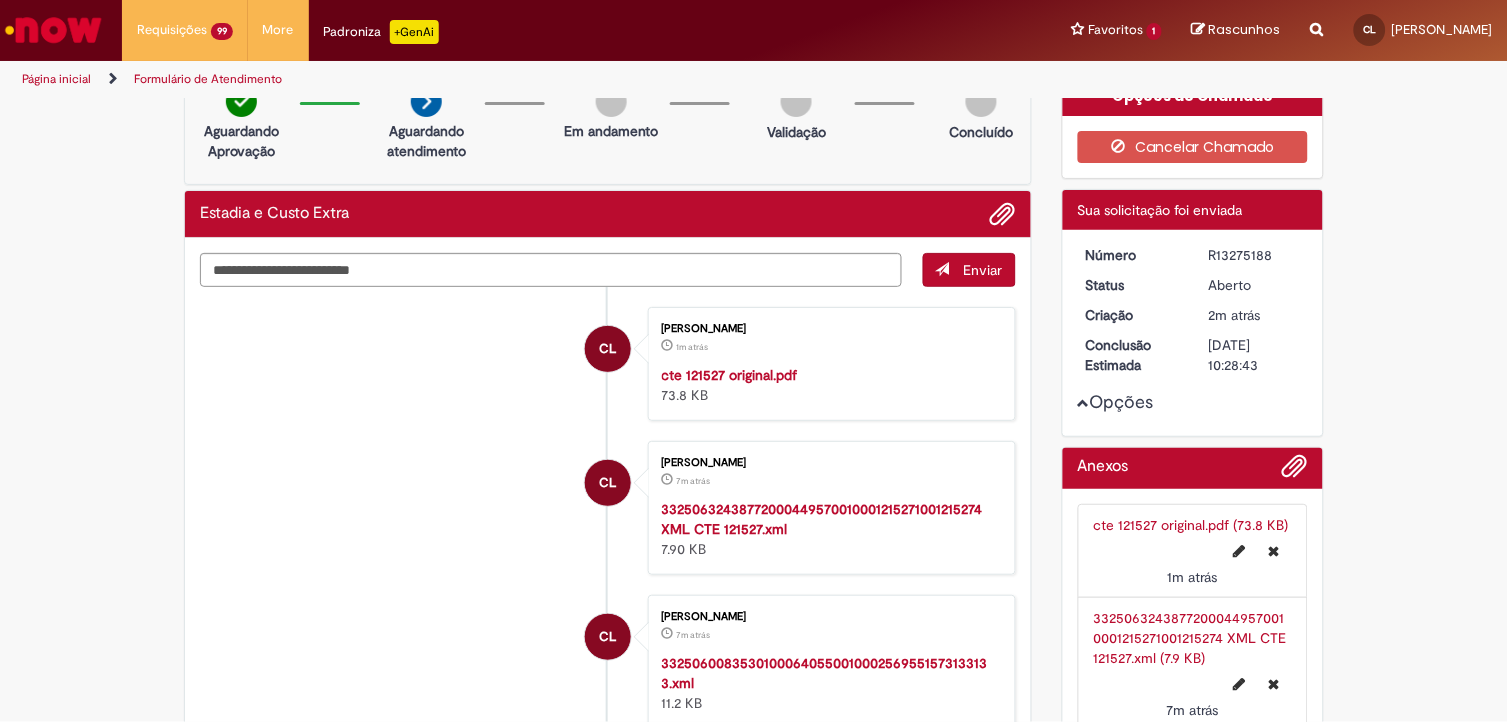 scroll, scrollTop: 0, scrollLeft: 0, axis: both 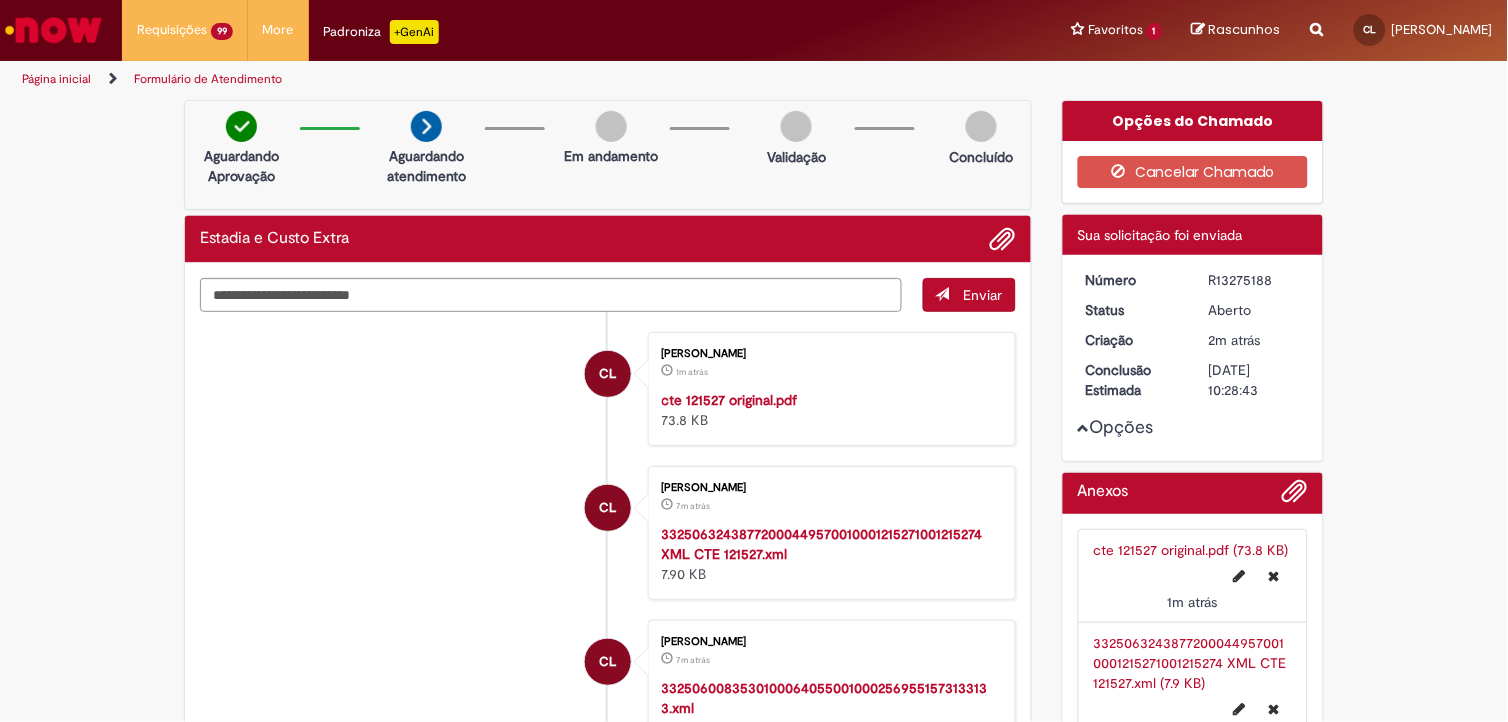 click at bounding box center [1084, 428] 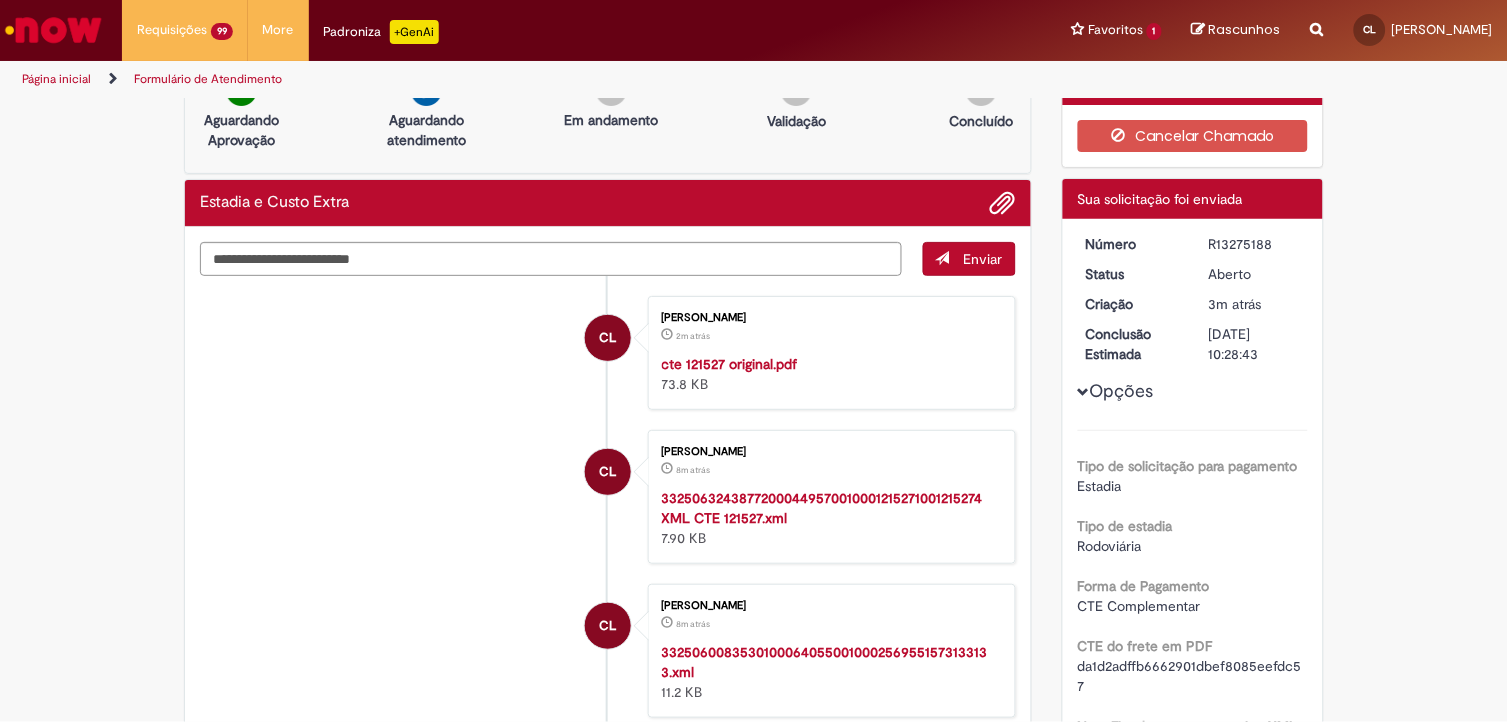 scroll, scrollTop: 0, scrollLeft: 0, axis: both 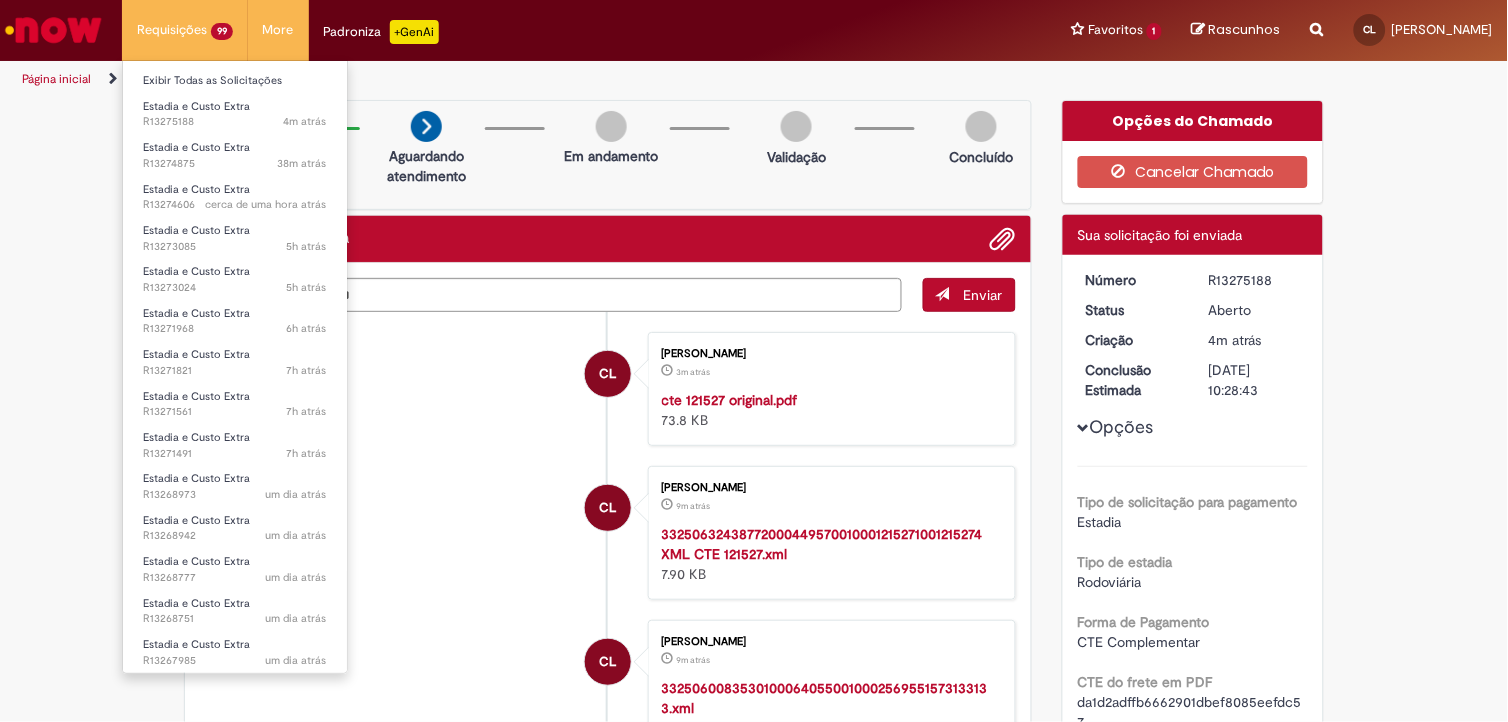 click on "Requisições   99
Exibir Todas as Solicitações
Estadia e Custo Extra
4m atrás 4 minutos atrás  R13275188
Estadia e Custo Extra
38m atrás 38 minutos atrás  R13274875
Estadia e Custo Extra
cerca de uma hora atrás cerca de uma hora atrás  R13274606
Estadia e Custo Extra
5h atrás 5 horas atrás  R13273085
Estadia e Custo Extra
5h atrás 5 horas atrás  R13273024
Estadia e Custo Extra
6h atrás 6 horas atrás  R13271968
Estadia e Custo Extra
7h atrás 7 horas atrás  R13271821
Estadia e Custo Extra
7h atrás 7 horas atrás  R13271561
Estadia e Custo Extra
7h atrás 7 horas atrás  R13271491
Estadia e Custo Extra
um dia atrás um dia atrás  R13268973
Estadia e Custo Extra
um dia atrás um dia atrás" at bounding box center [185, 30] 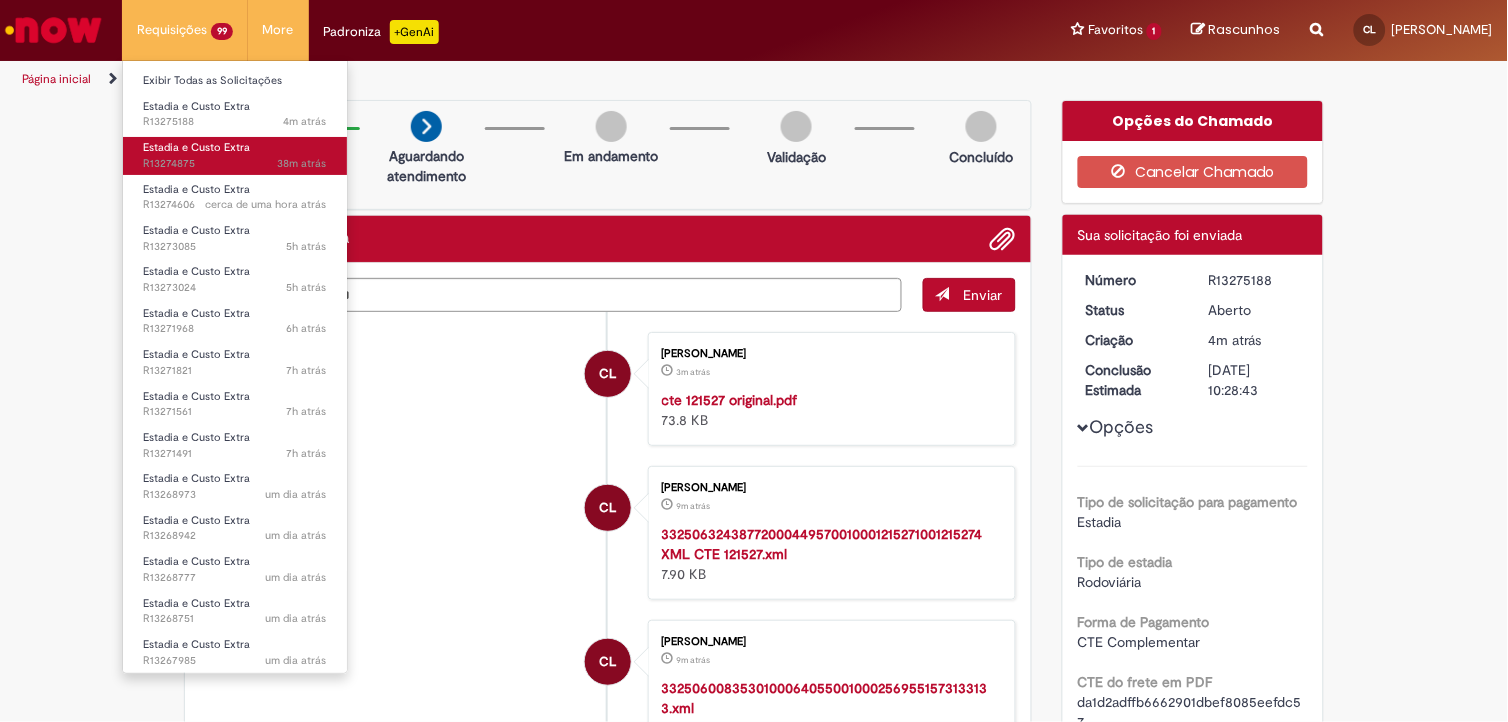 click on "38m atrás 38 minutos atrás  R13274875" at bounding box center (235, 164) 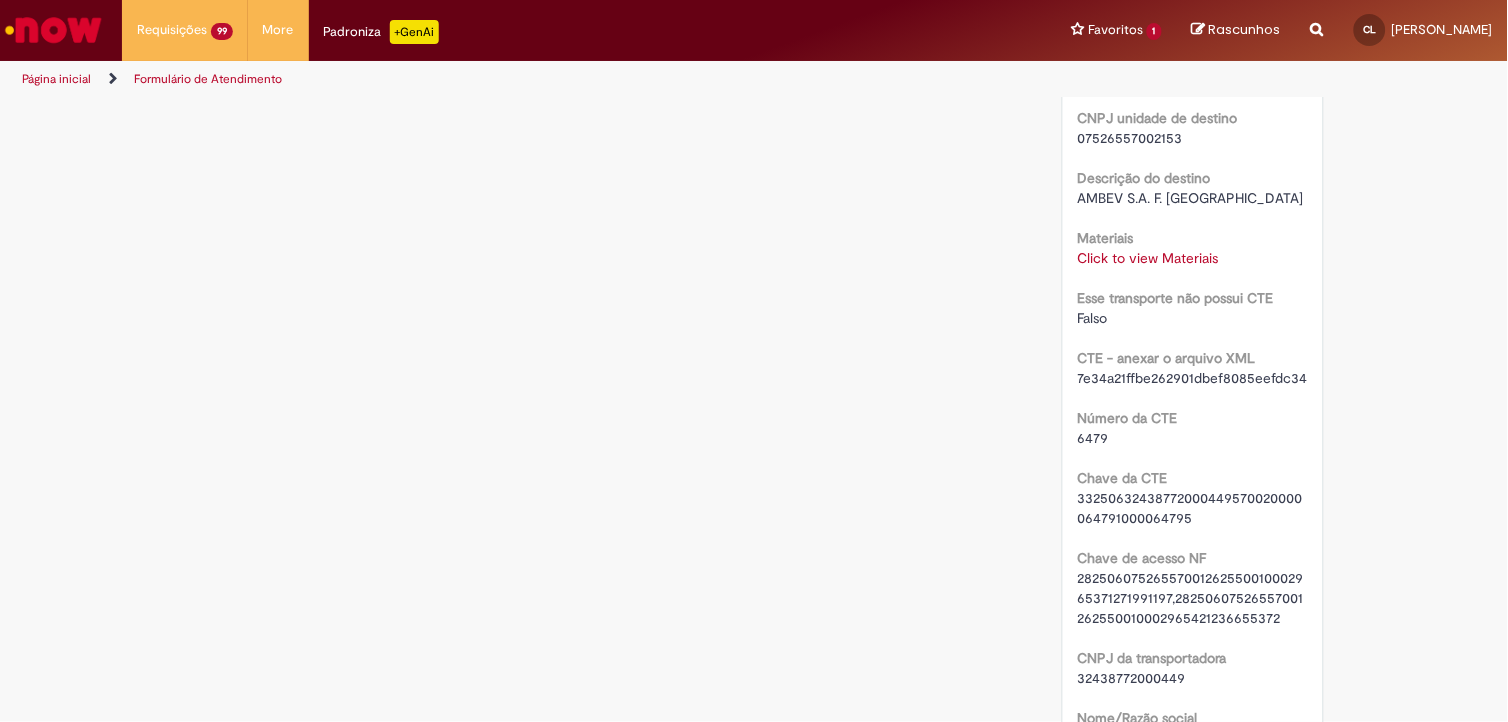 scroll, scrollTop: 888, scrollLeft: 0, axis: vertical 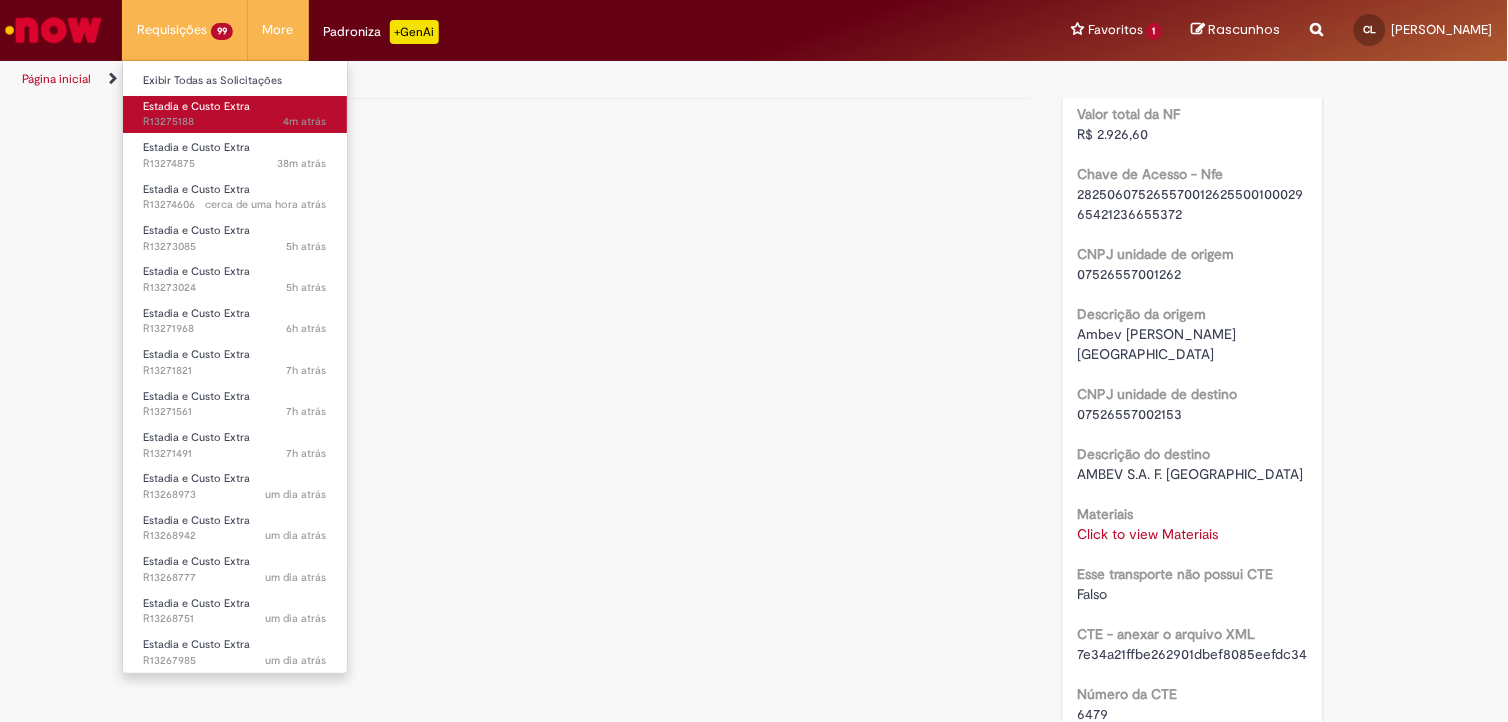 click on "4m atrás 4 minutos atrás  R13275188" at bounding box center (235, 122) 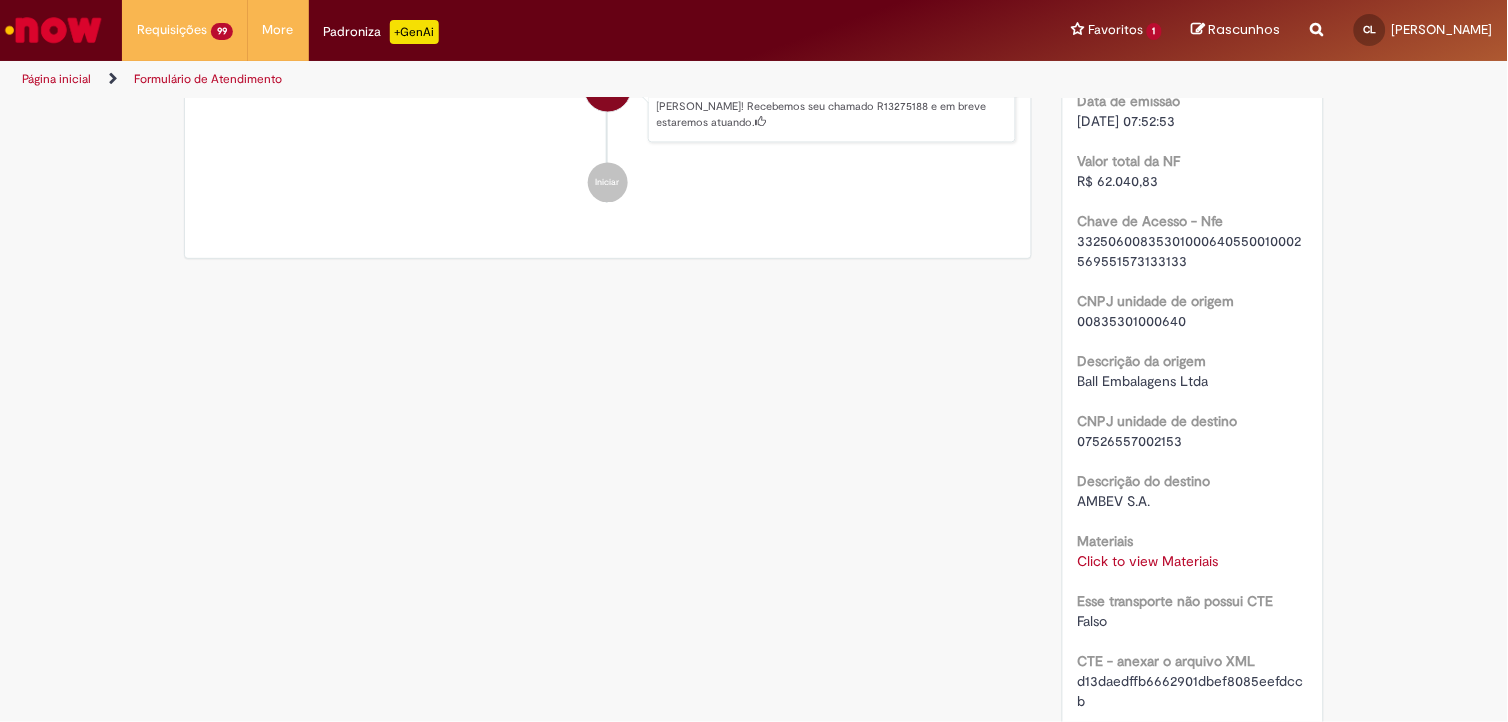 scroll, scrollTop: 892, scrollLeft: 0, axis: vertical 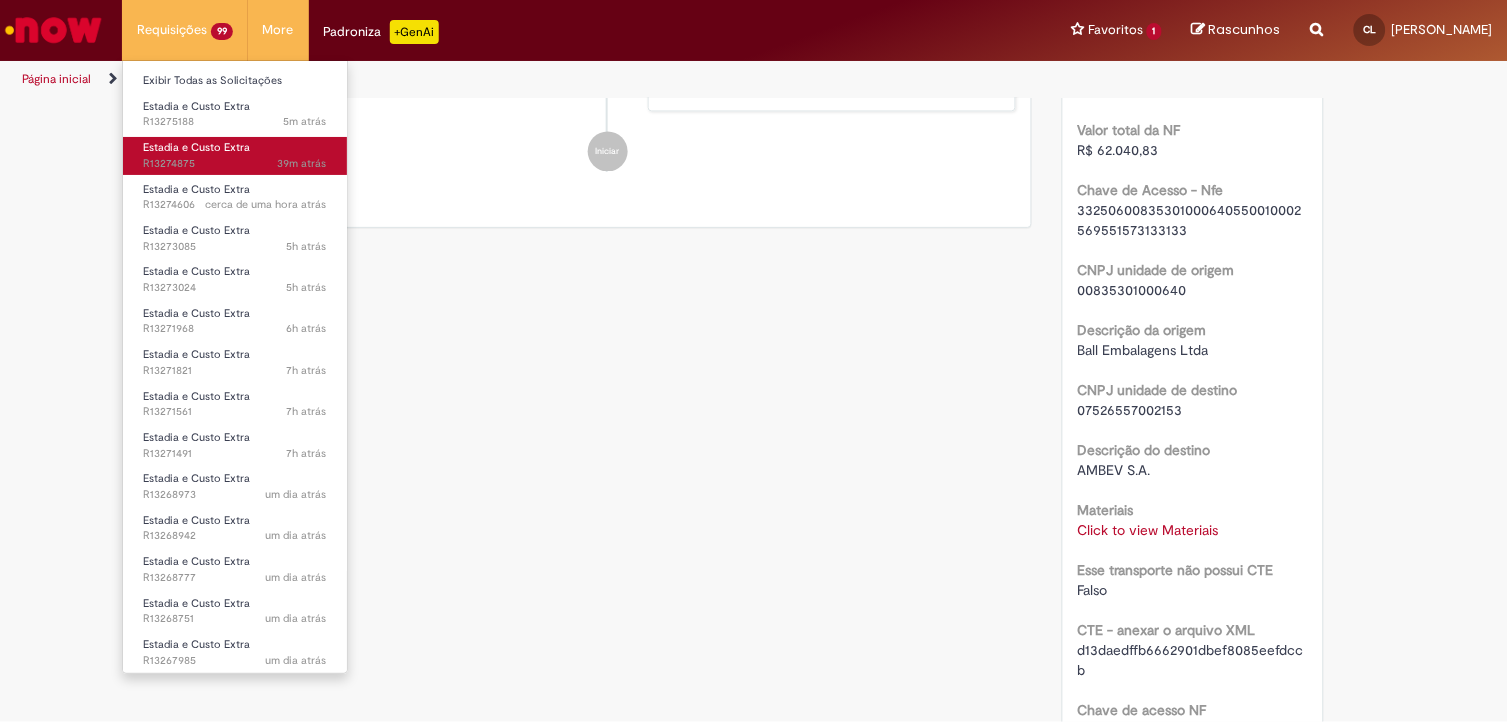 click on "39m atrás 39 minutos atrás  R13274875" at bounding box center (235, 164) 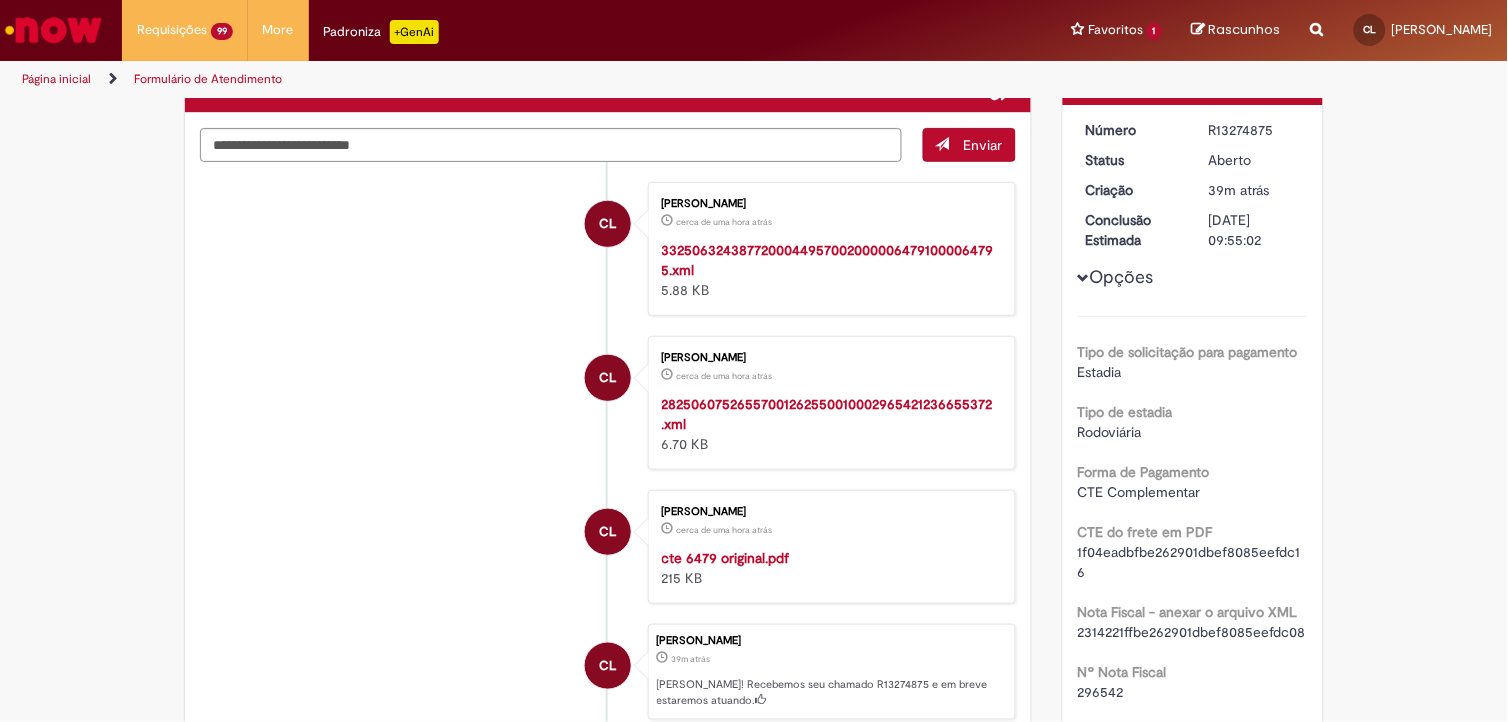 scroll, scrollTop: 111, scrollLeft: 0, axis: vertical 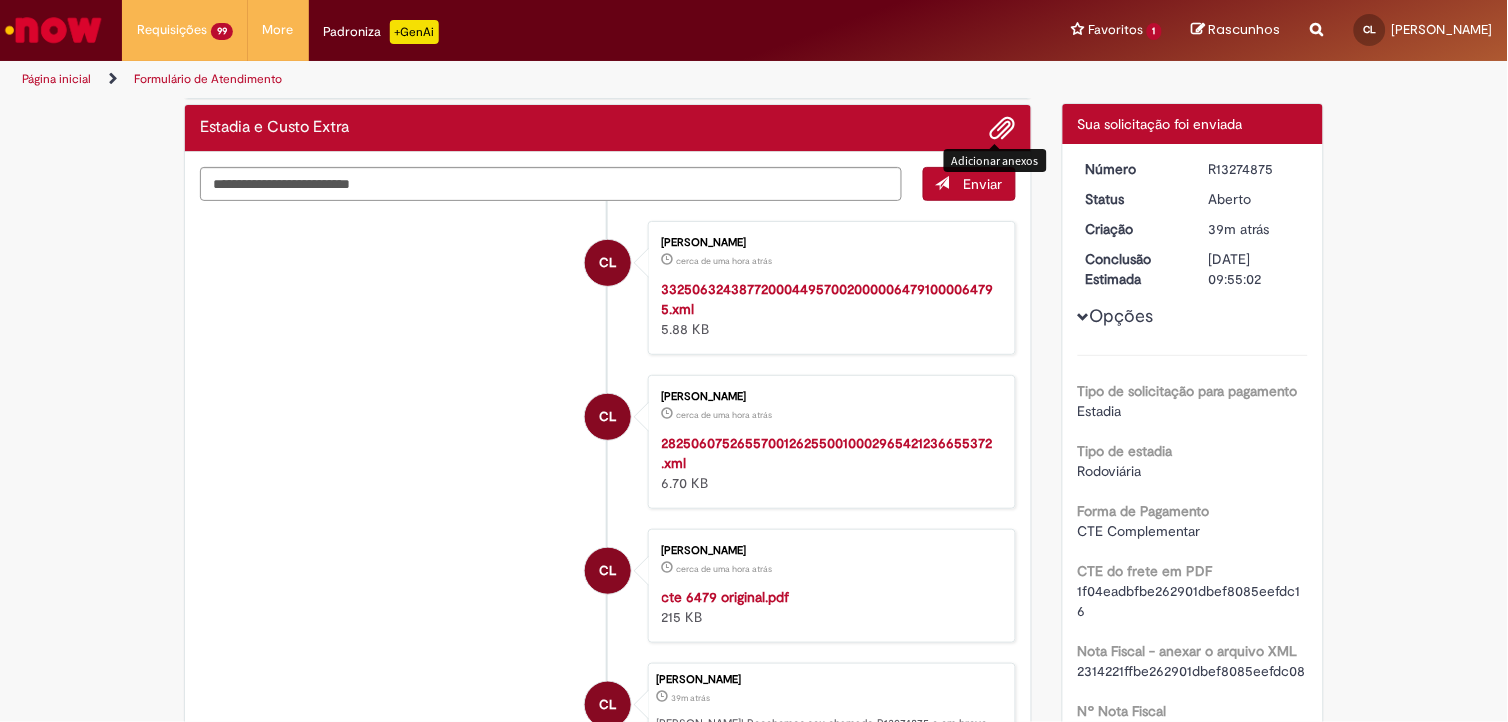 click at bounding box center (1003, 129) 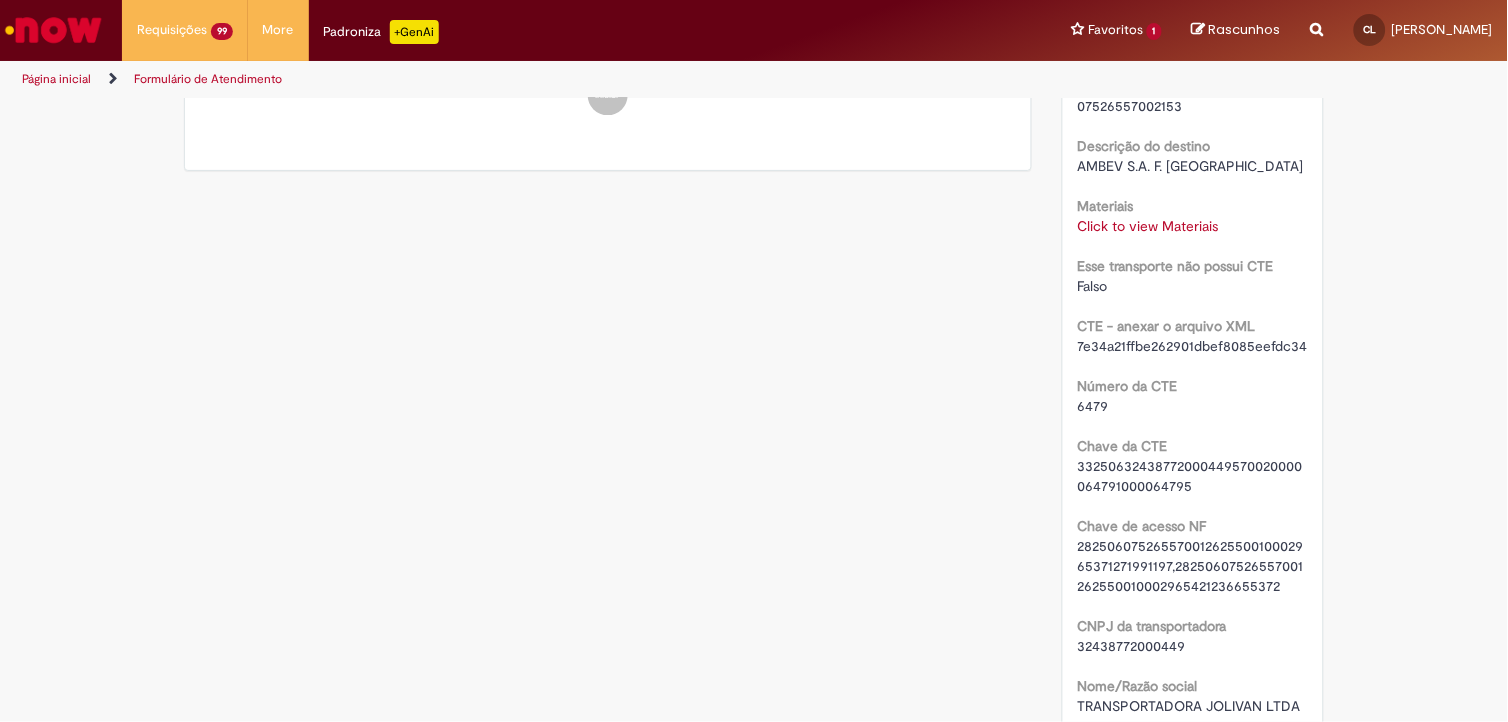 scroll, scrollTop: 984, scrollLeft: 0, axis: vertical 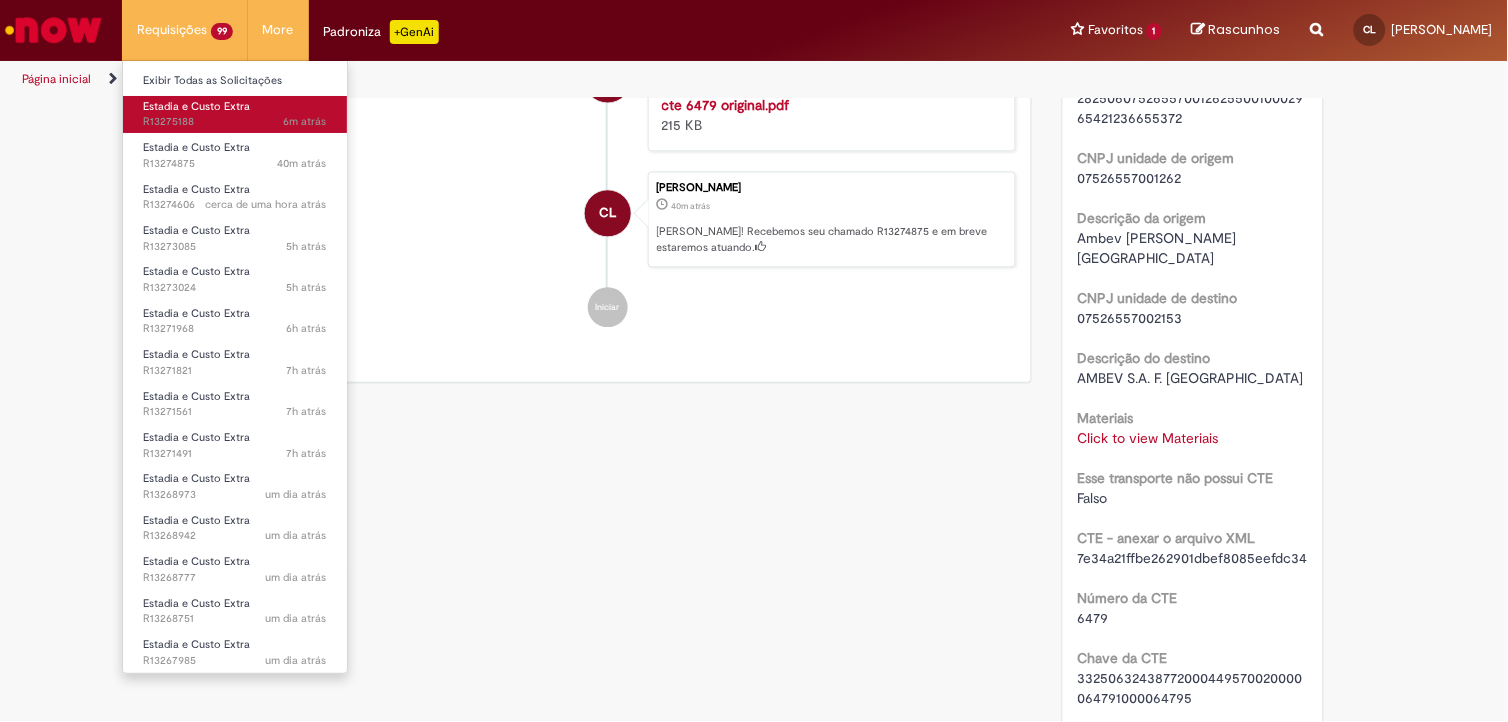 click on "Estadia e Custo Extra
6m atrás 6 minutos atrás  R13275188" at bounding box center (235, 114) 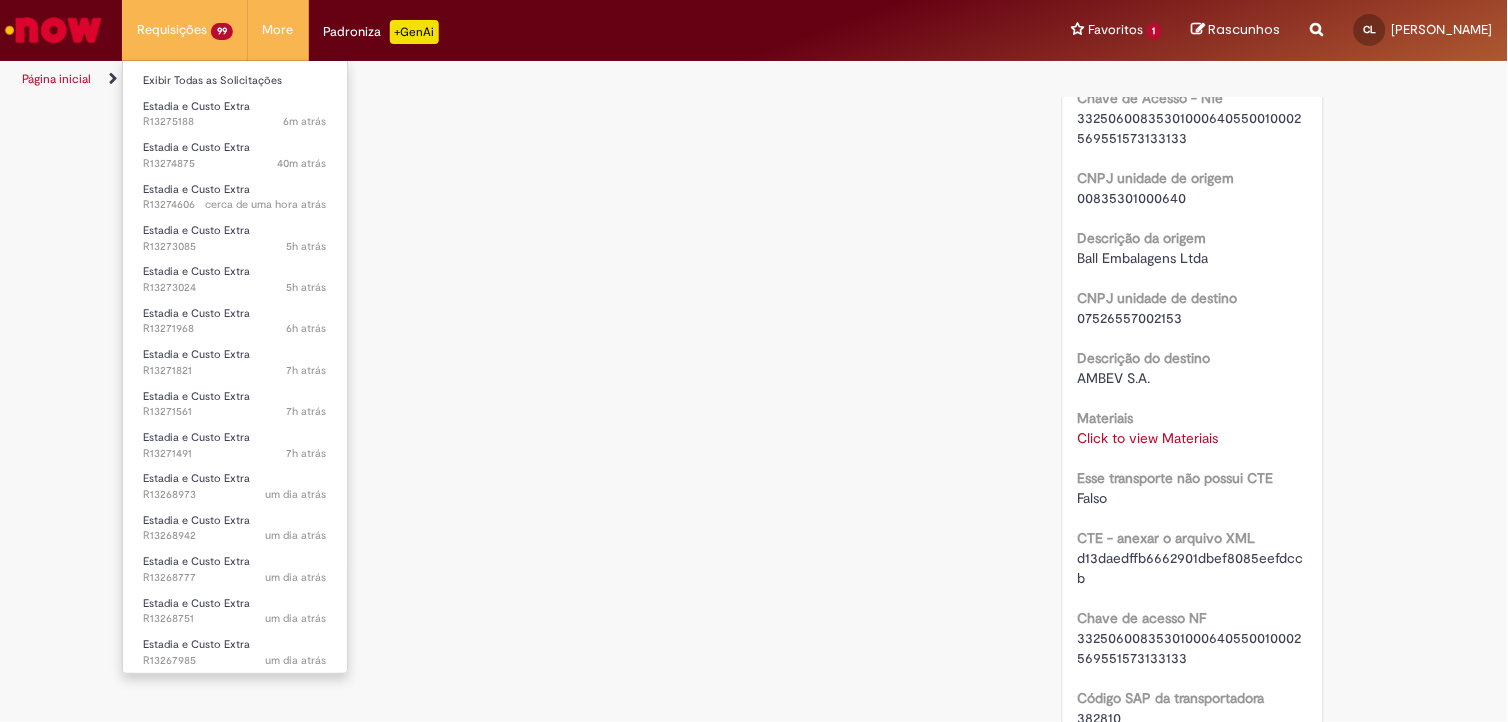 scroll, scrollTop: 0, scrollLeft: 0, axis: both 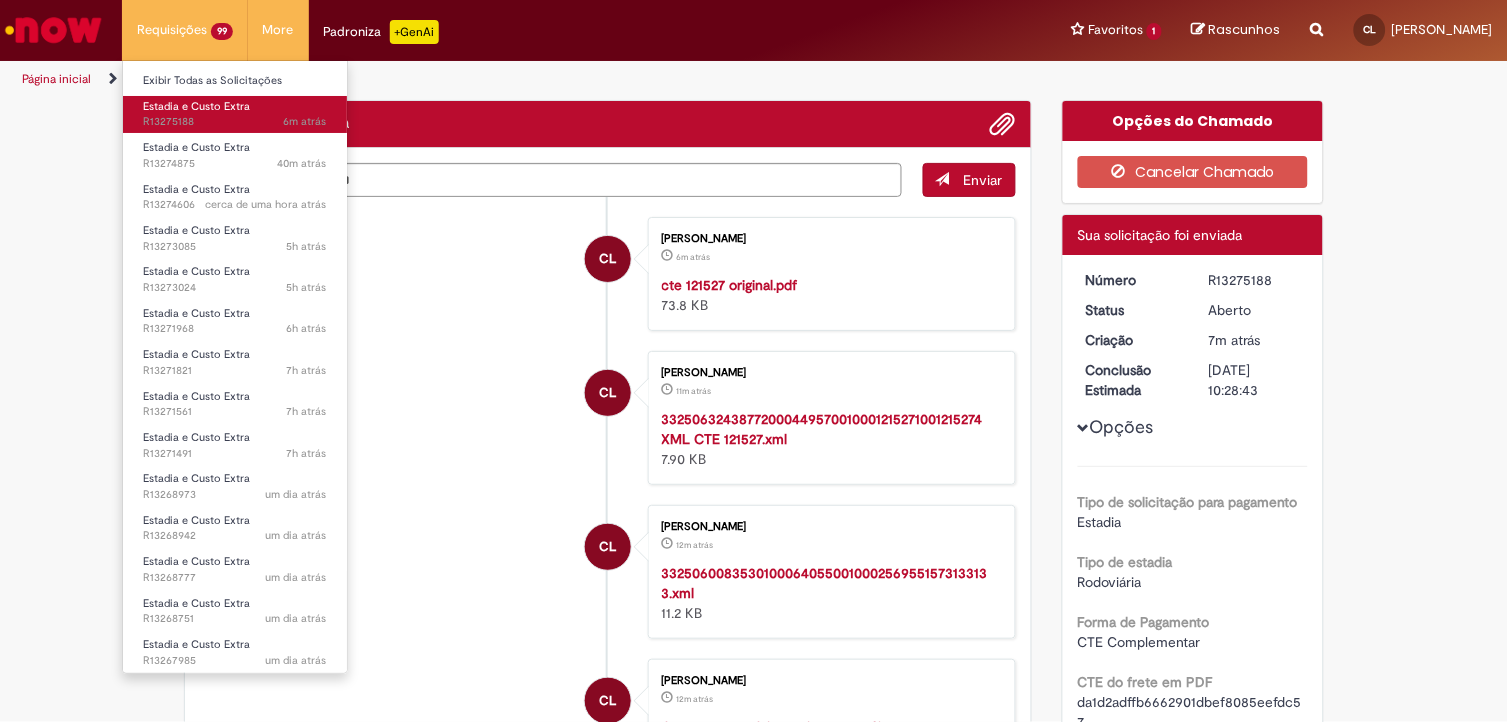 click on "Estadia e Custo Extra
6m atrás 6 minutos atrás  R13275188" at bounding box center [235, 114] 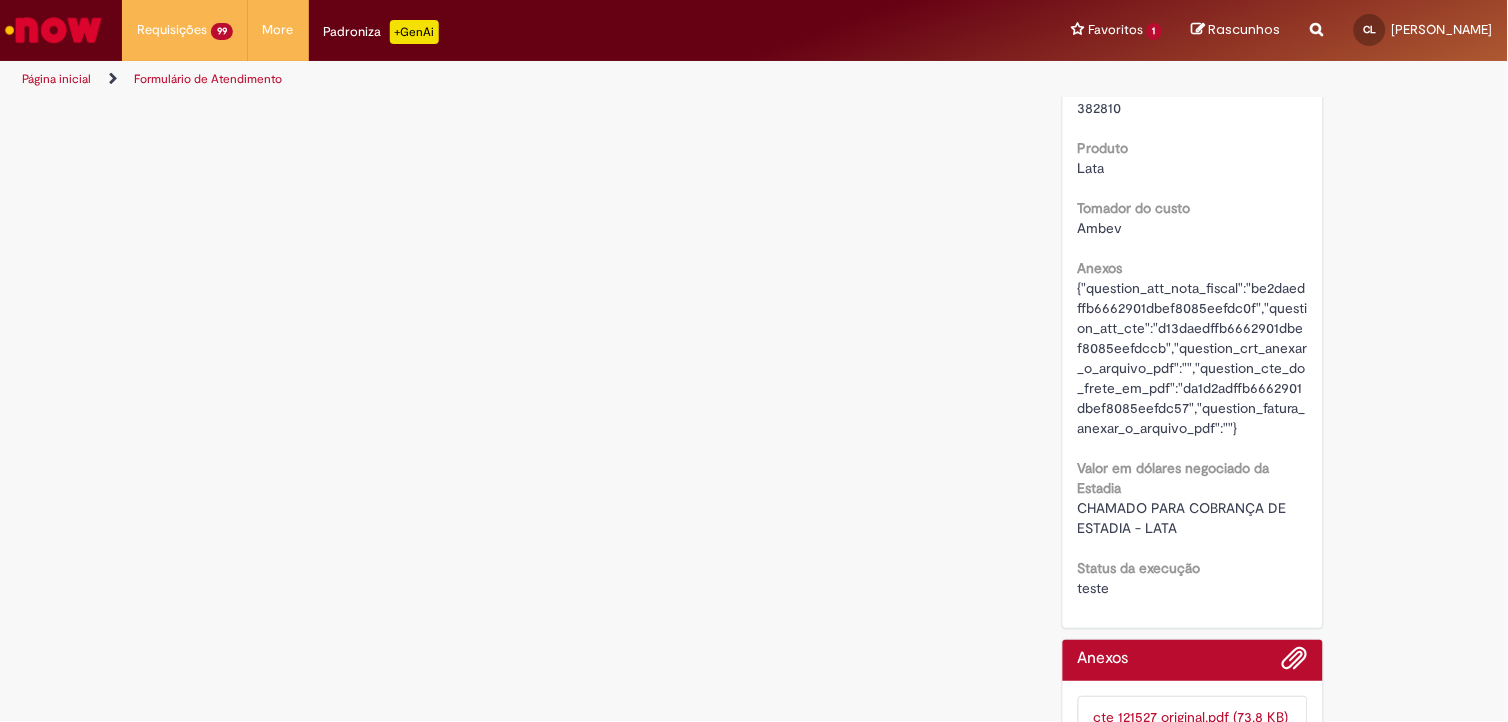 scroll, scrollTop: 1555, scrollLeft: 0, axis: vertical 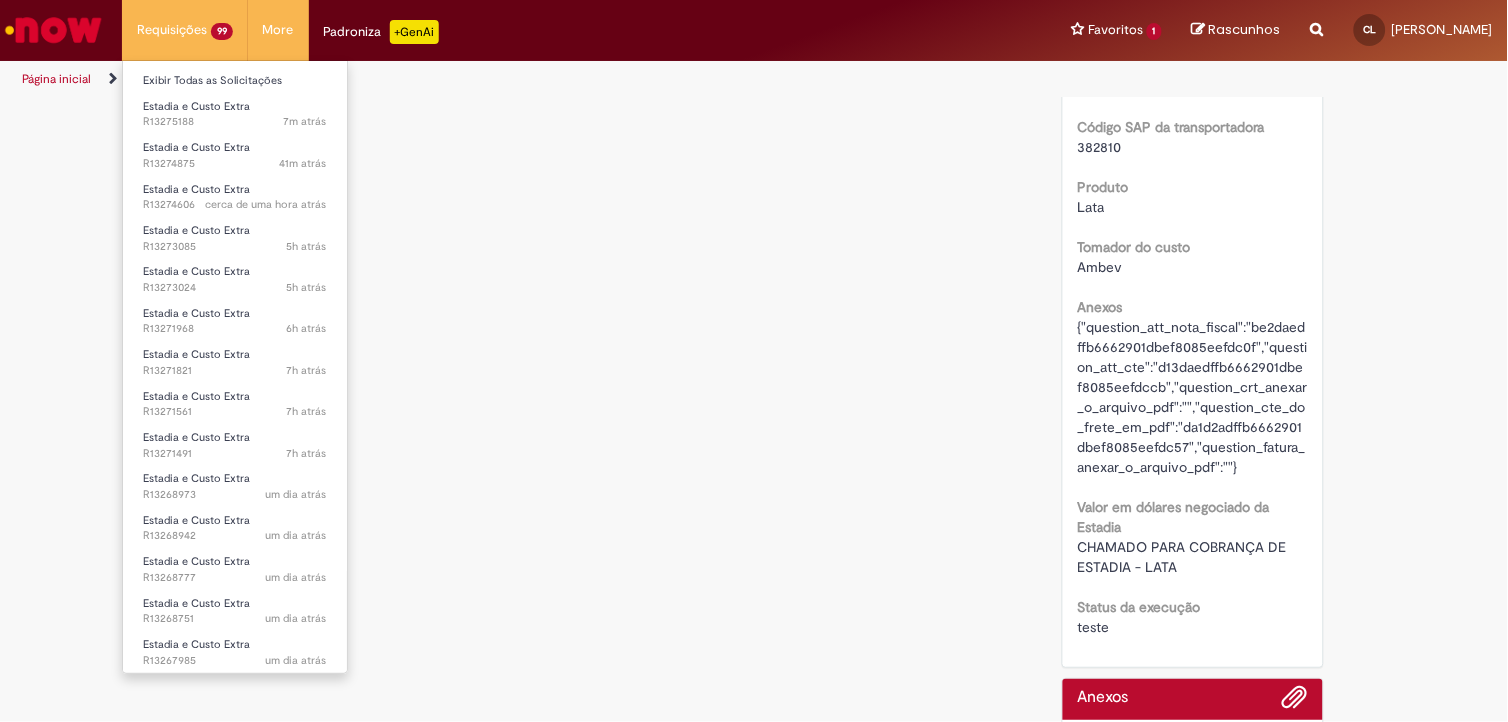 click on "Requisições   99
Exibir Todas as Solicitações
Estadia e Custo Extra
7m atrás 7 minutos atrás  R13275188
Estadia e Custo Extra
41m atrás 41 minutos atrás  R13274875
Estadia e Custo Extra
cerca de uma hora atrás cerca de uma hora atrás  R13274606
Estadia e Custo Extra
5h atrás 5 horas atrás  R13273085
Estadia e Custo Extra
5h atrás 5 horas atrás  R13273024
Estadia e Custo Extra
6h atrás 6 horas atrás  R13271968
Estadia e Custo Extra
7h atrás 7 horas atrás  R13271821
Estadia e Custo Extra
7h atrás 7 horas atrás  R13271561
Estadia e Custo Extra
7h atrás 7 horas atrás  R13271491
Estadia e Custo Extra
um dia atrás um dia atrás  R13268973
Estadia e Custo Extra
um dia atrás um dia atrás" at bounding box center [185, 30] 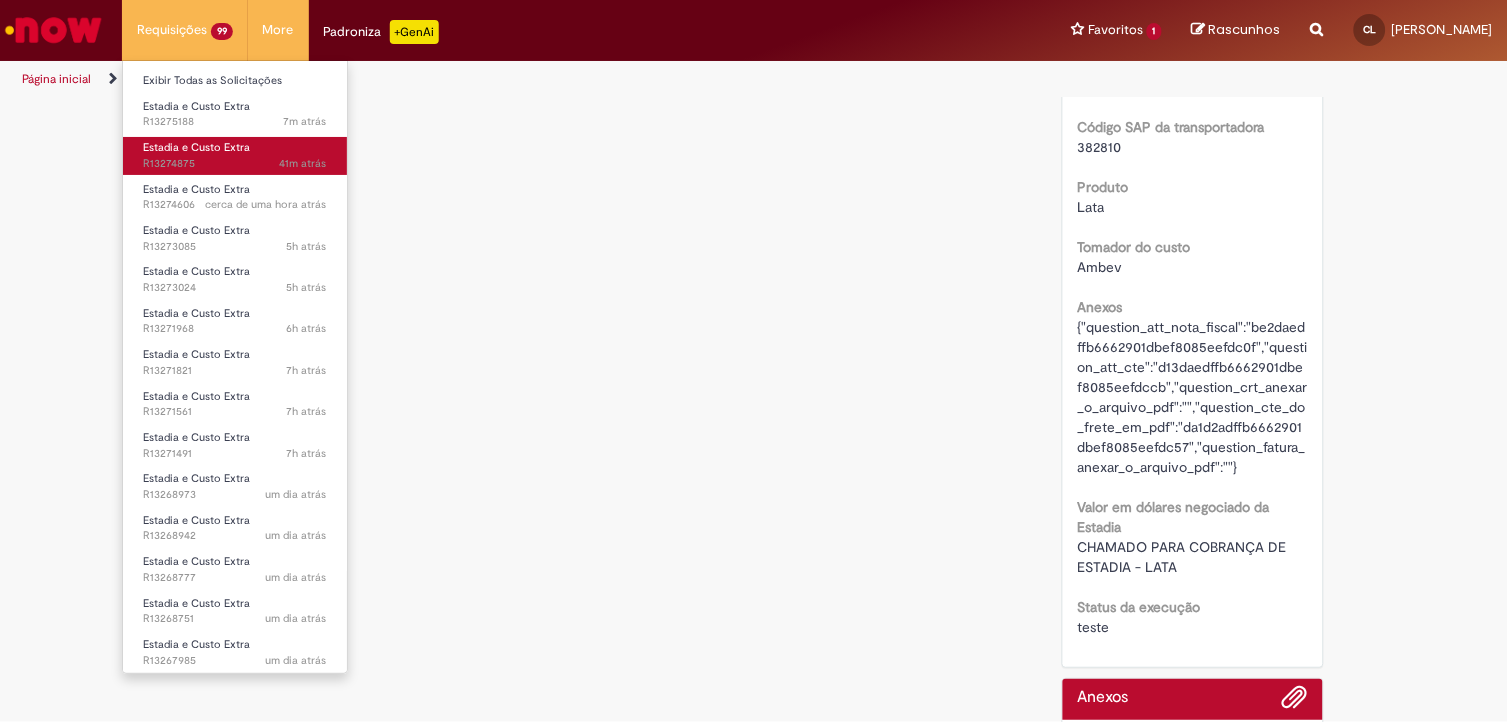 click on "Estadia e Custo Extra" at bounding box center (196, 147) 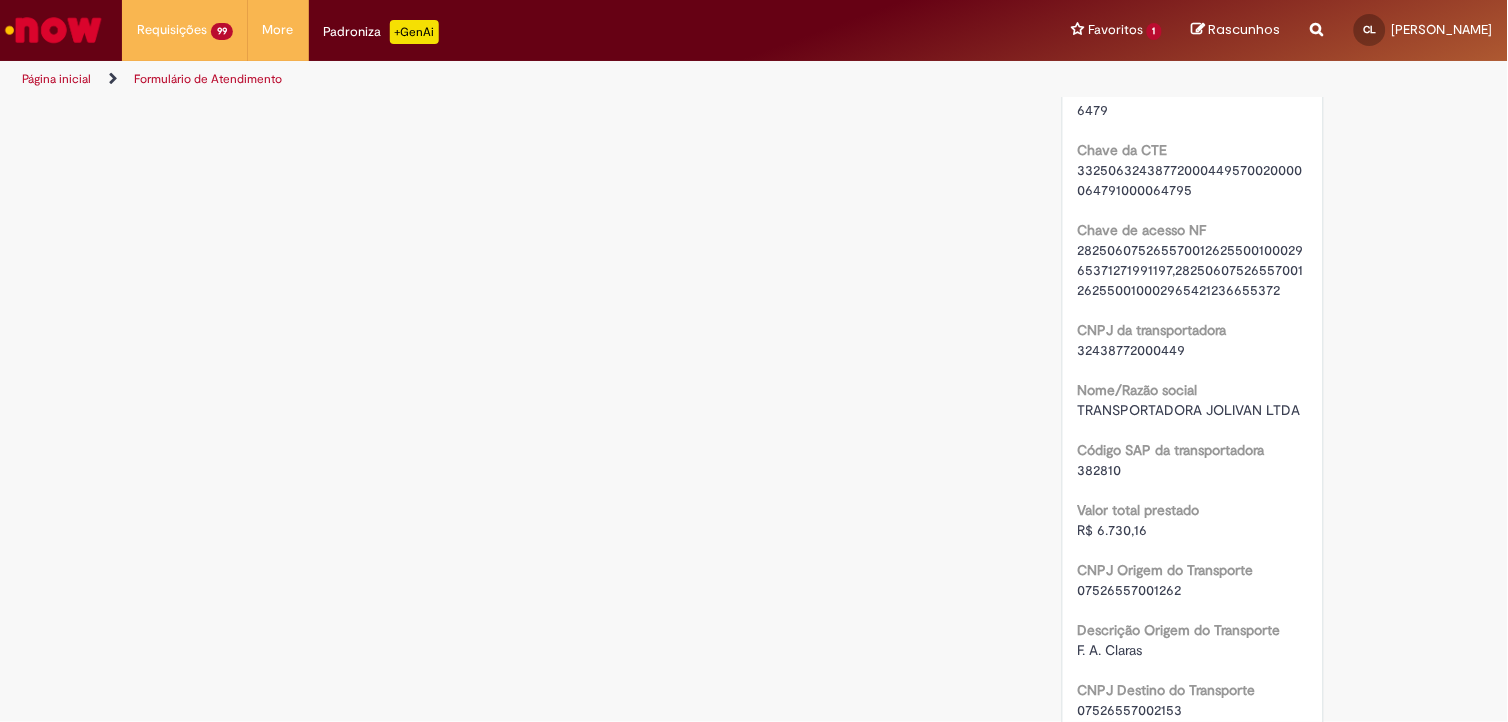 scroll, scrollTop: 1444, scrollLeft: 0, axis: vertical 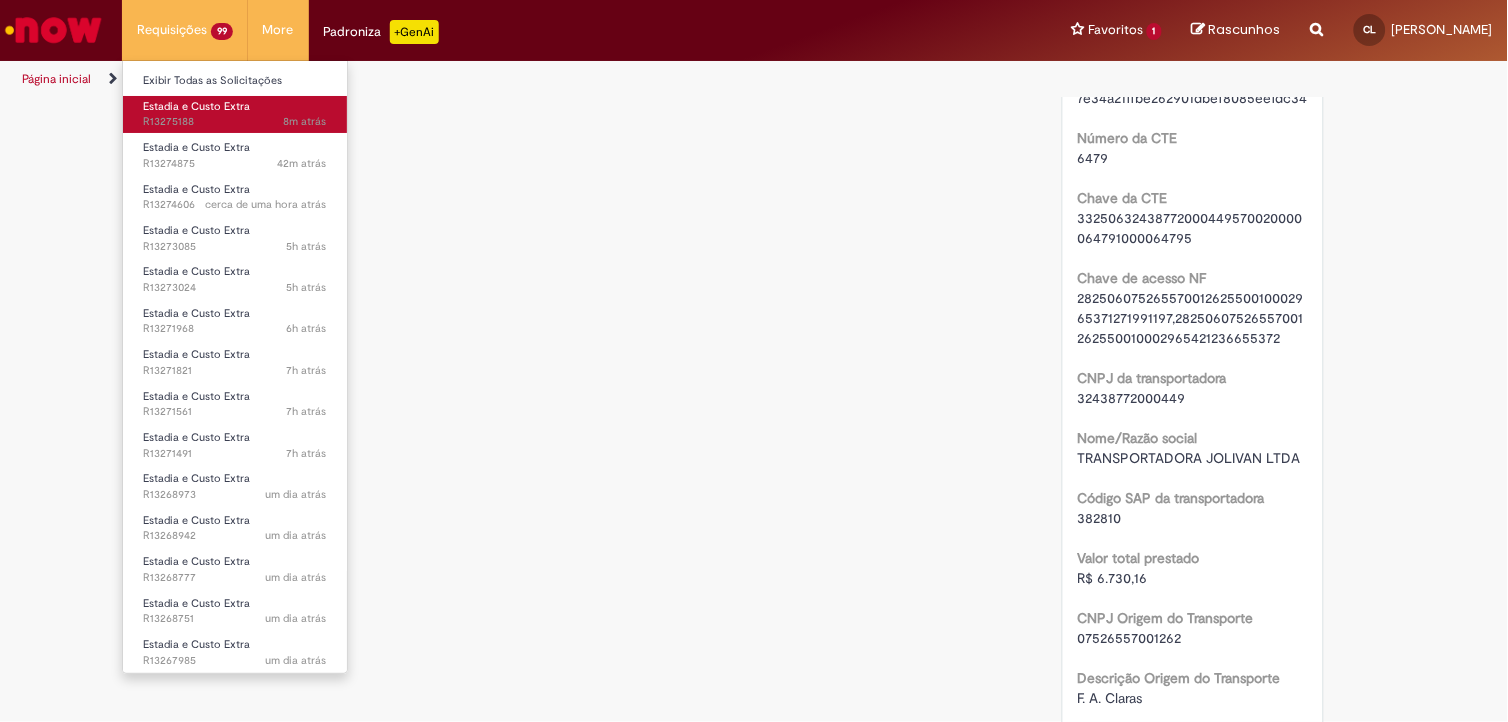 click on "Estadia e Custo Extra" at bounding box center [196, 106] 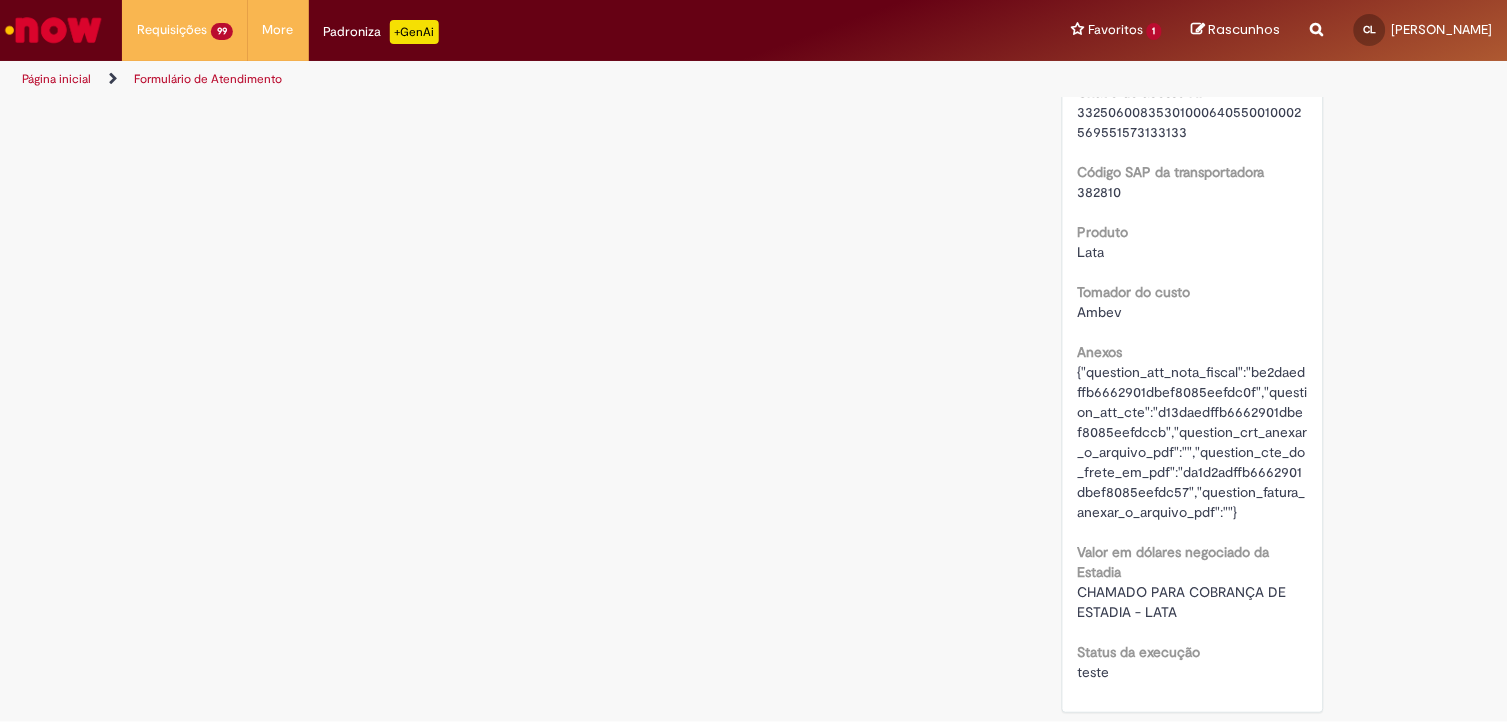 scroll, scrollTop: 1558, scrollLeft: 0, axis: vertical 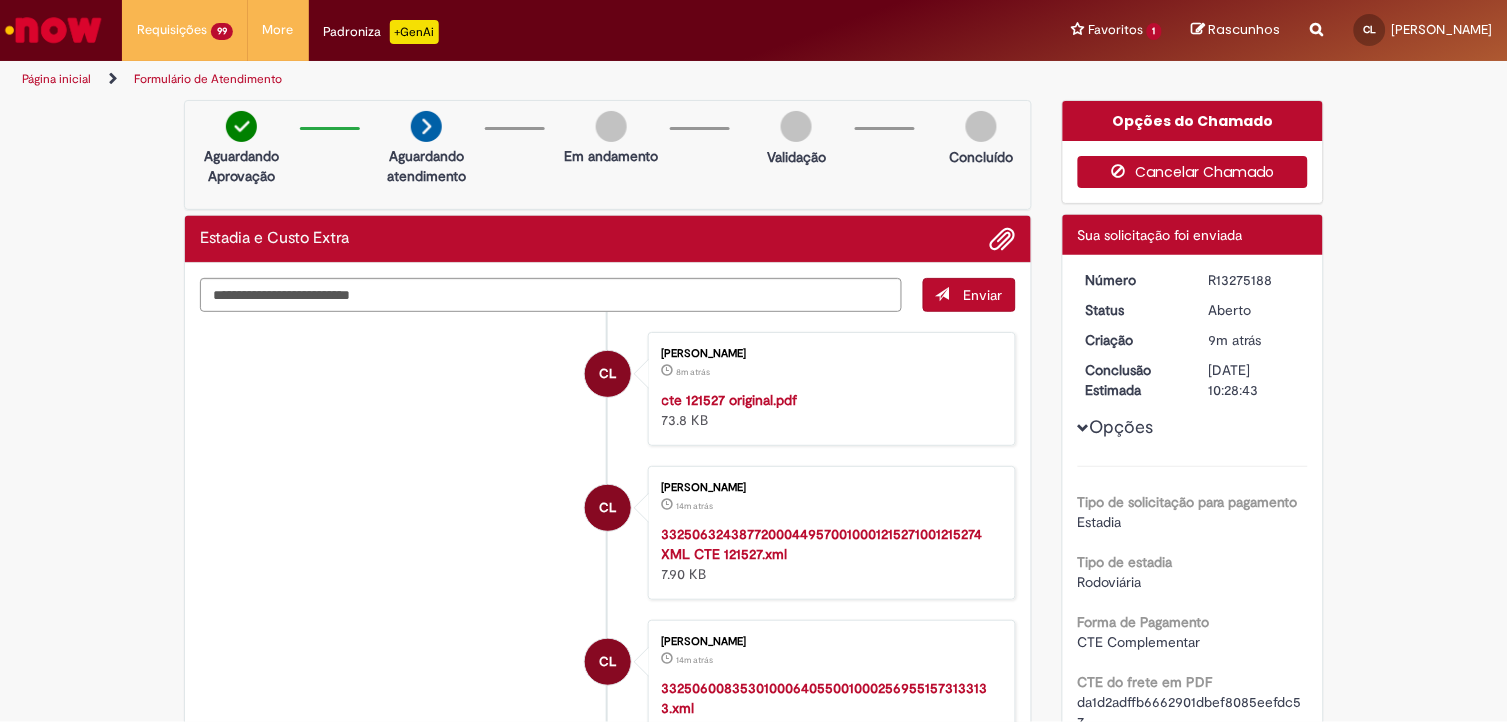click on "Cancelar Chamado" at bounding box center [1193, 172] 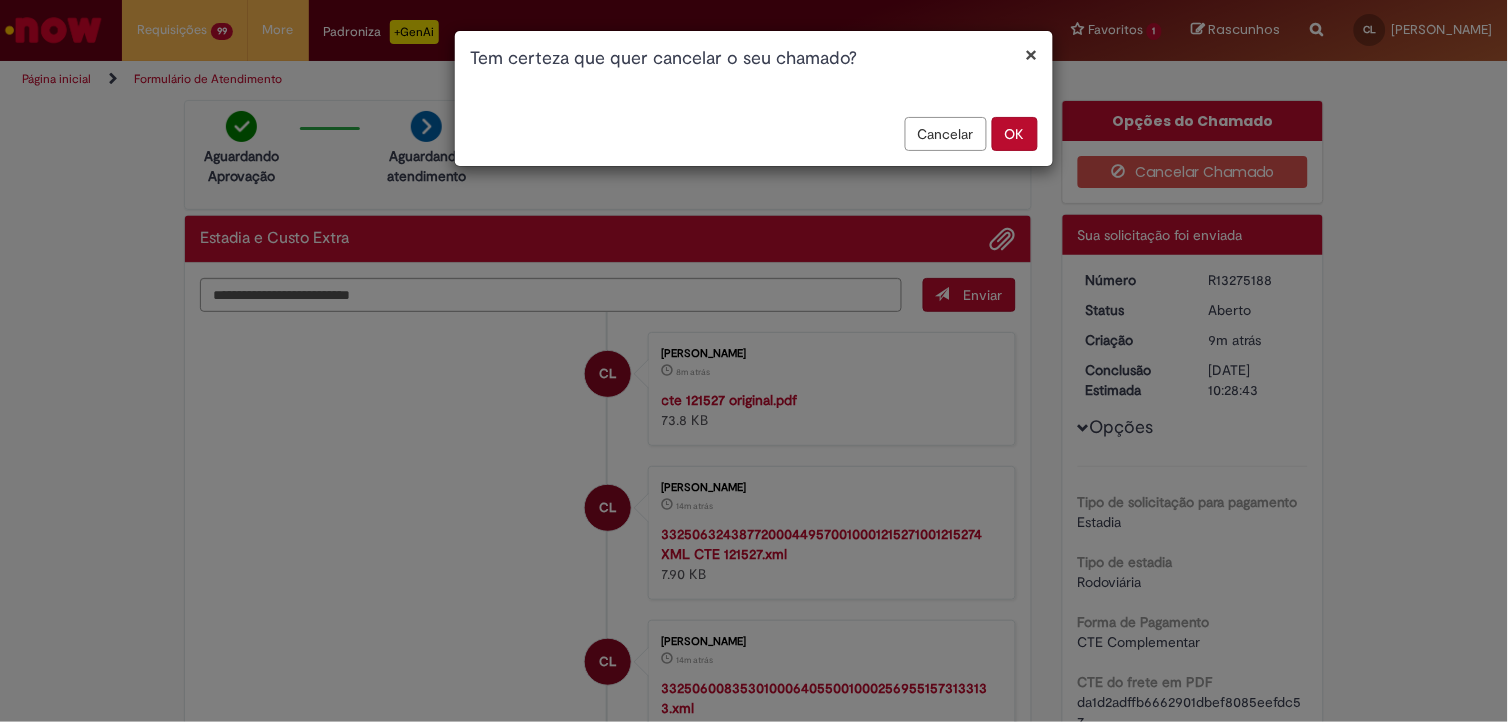 click on "OK" at bounding box center [1015, 134] 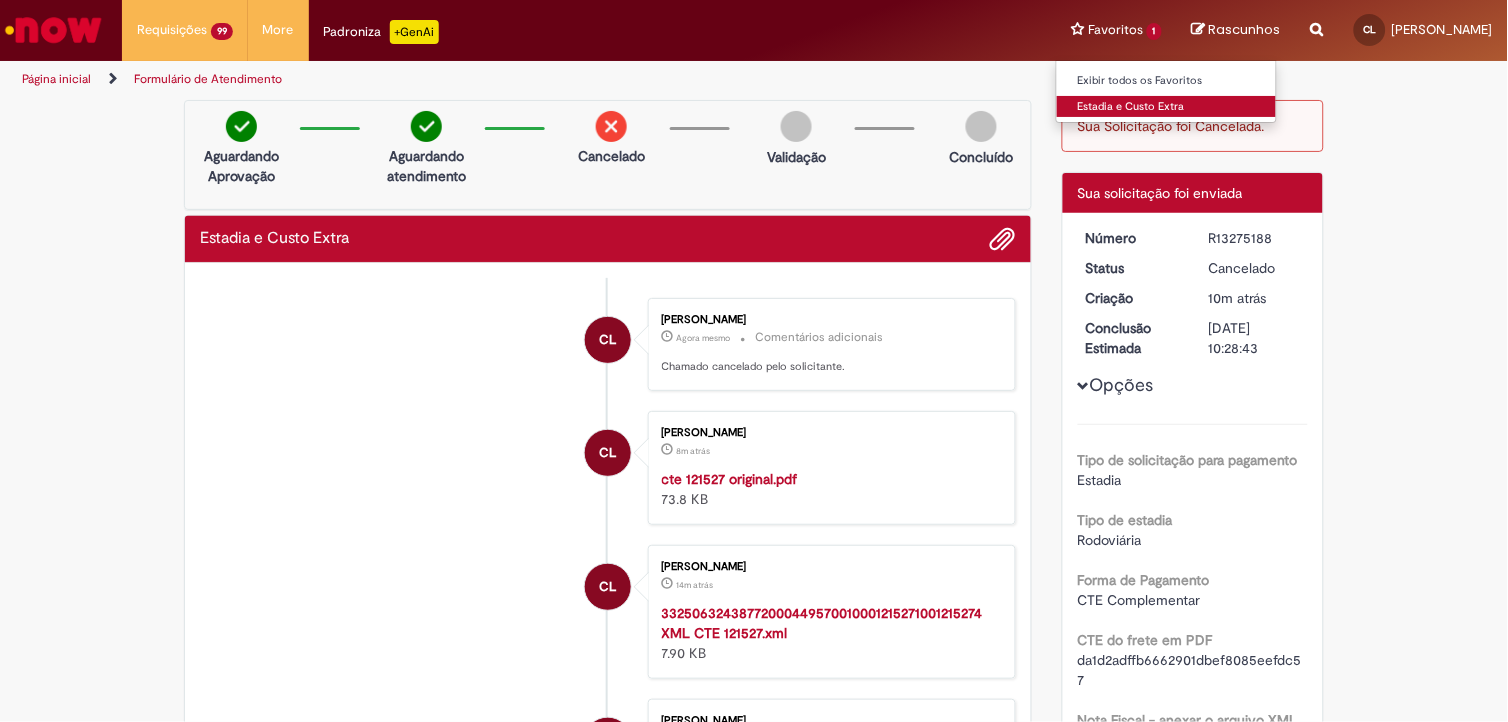 click on "Estadia e Custo Extra" at bounding box center (1167, 107) 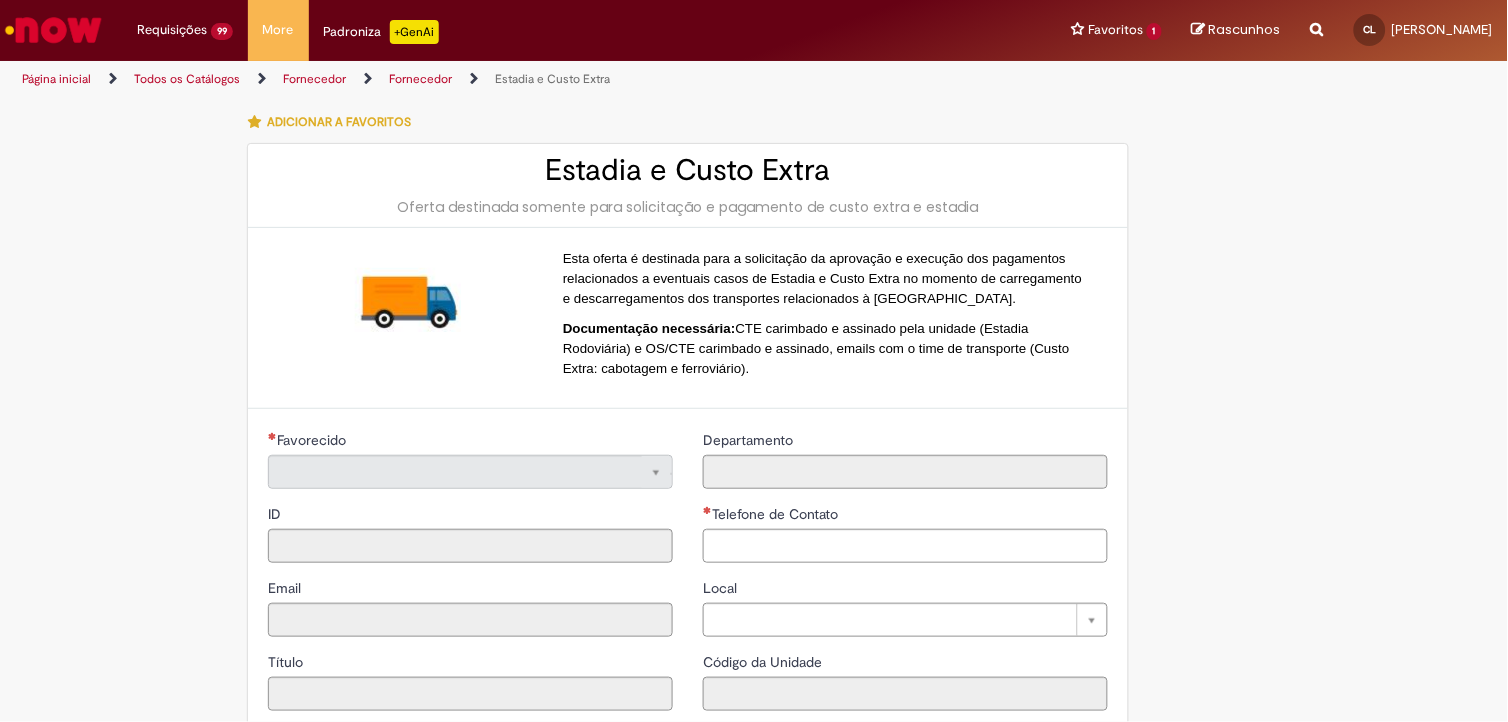 type on "**********" 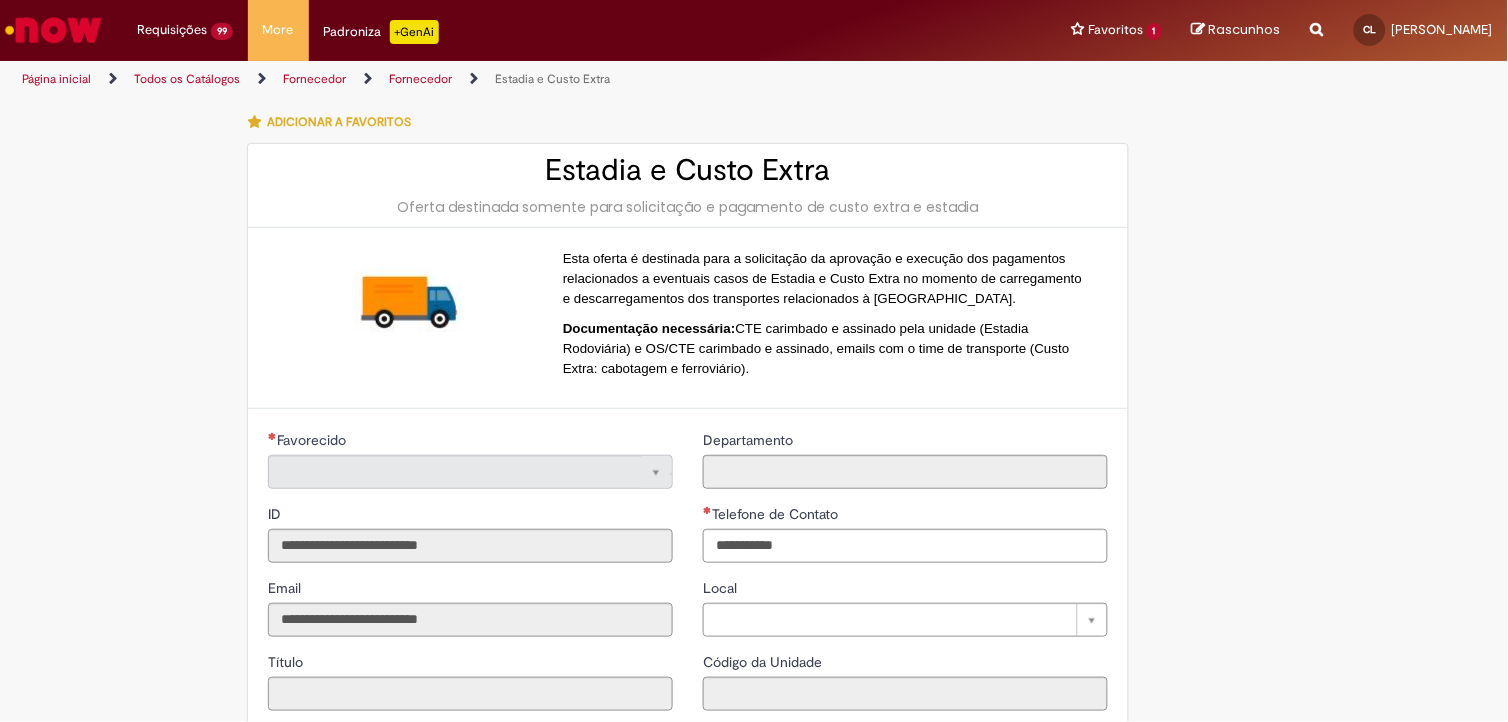 type on "**********" 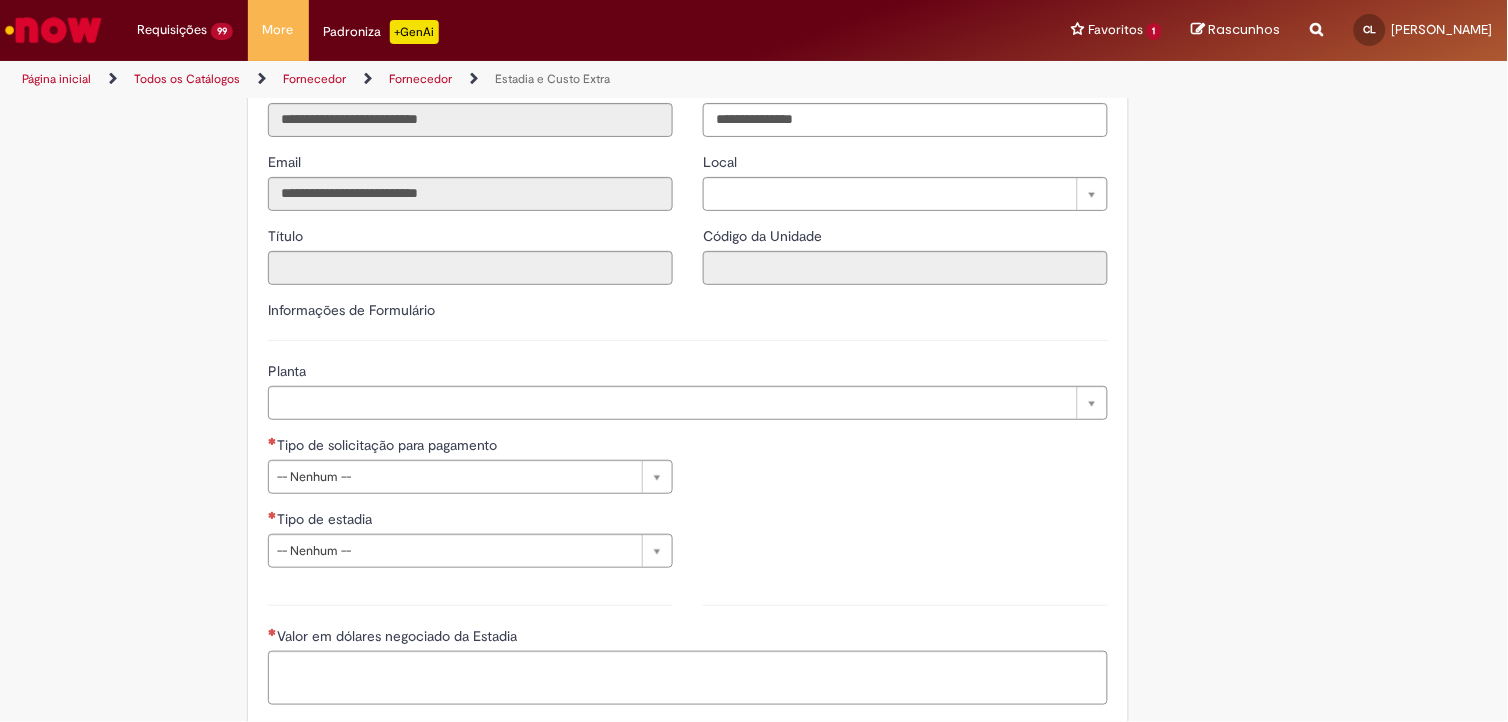 scroll, scrollTop: 555, scrollLeft: 0, axis: vertical 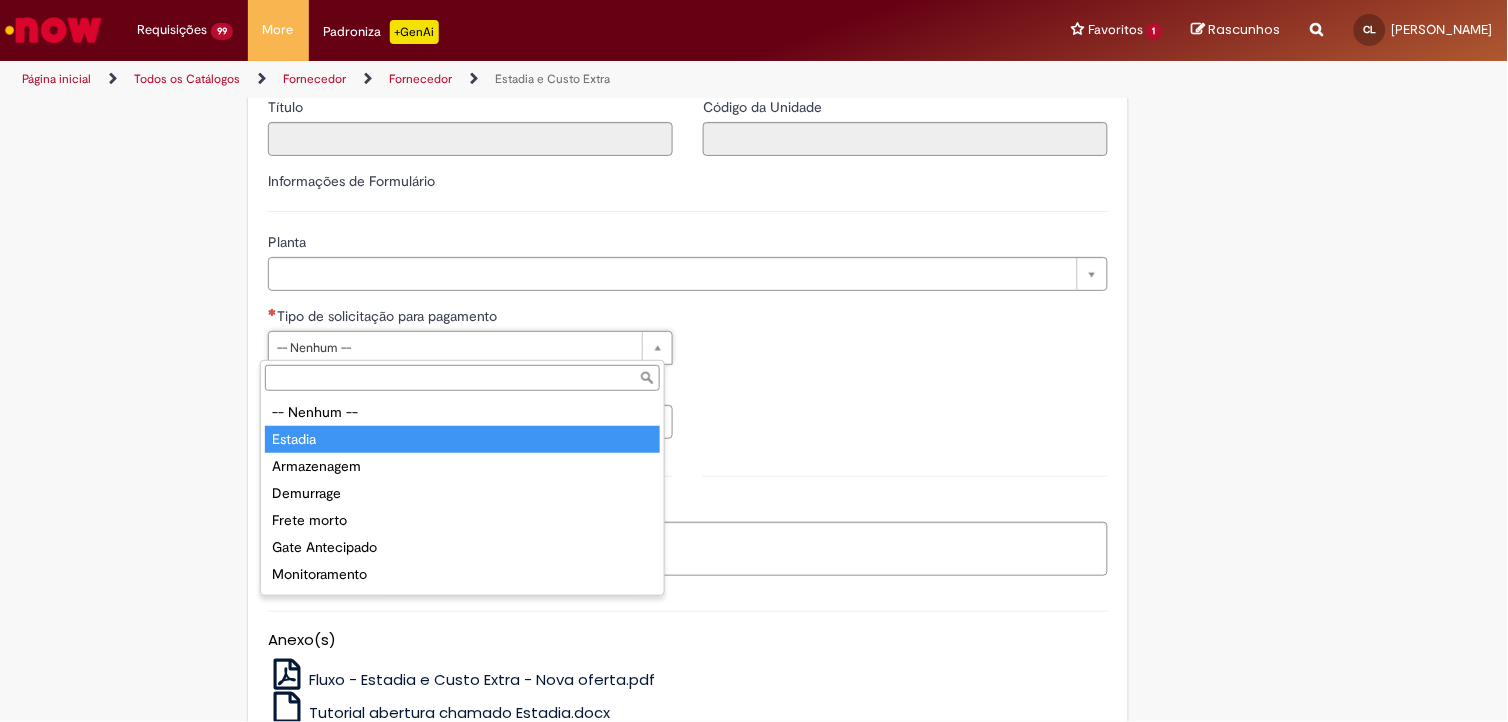 type on "*******" 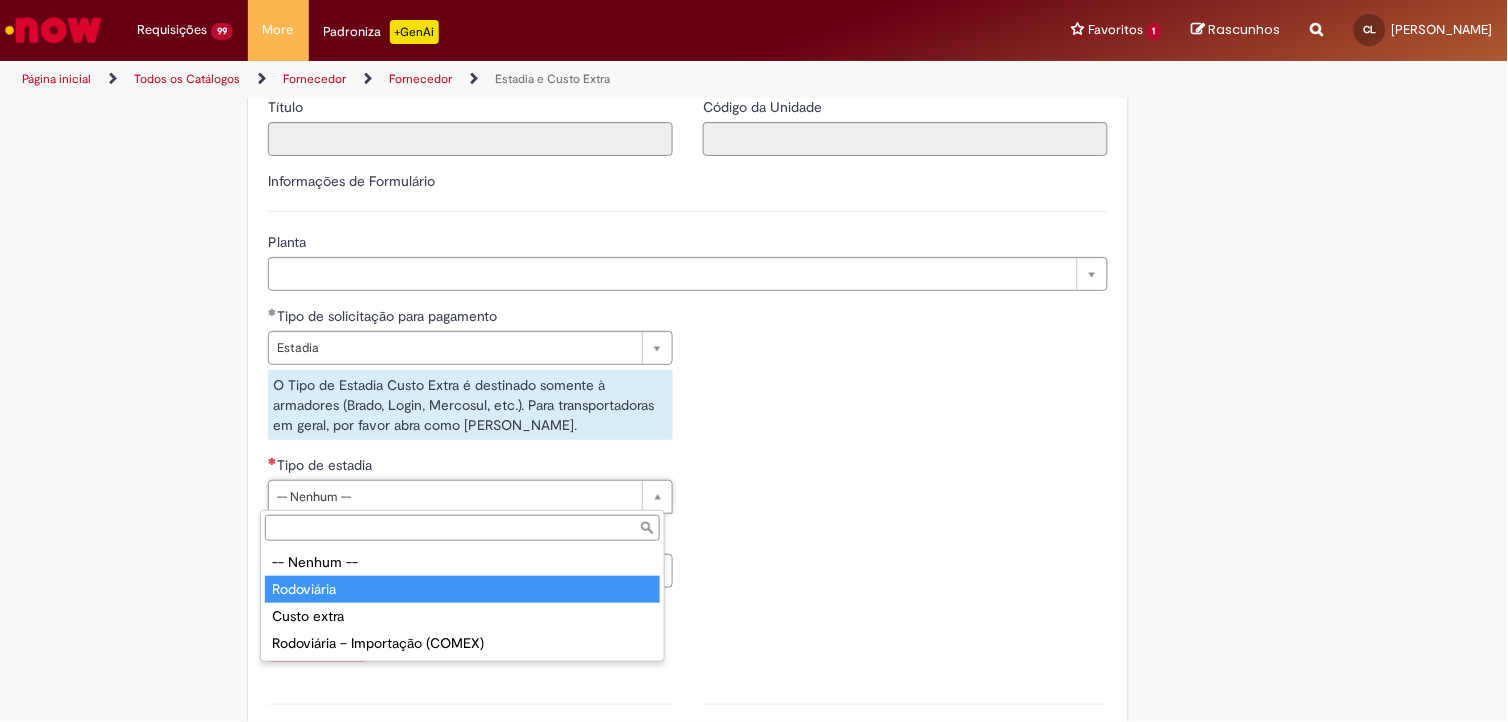 type on "**********" 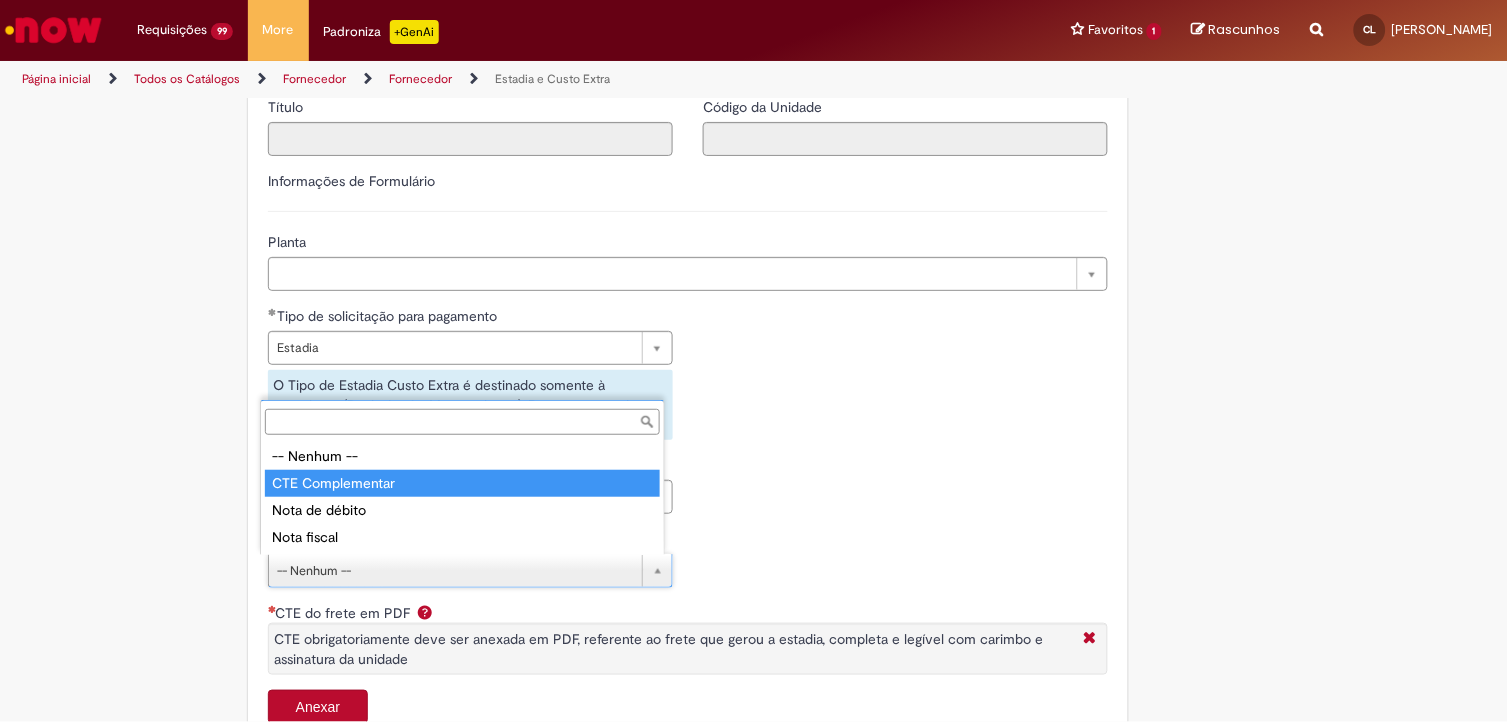 type on "**********" 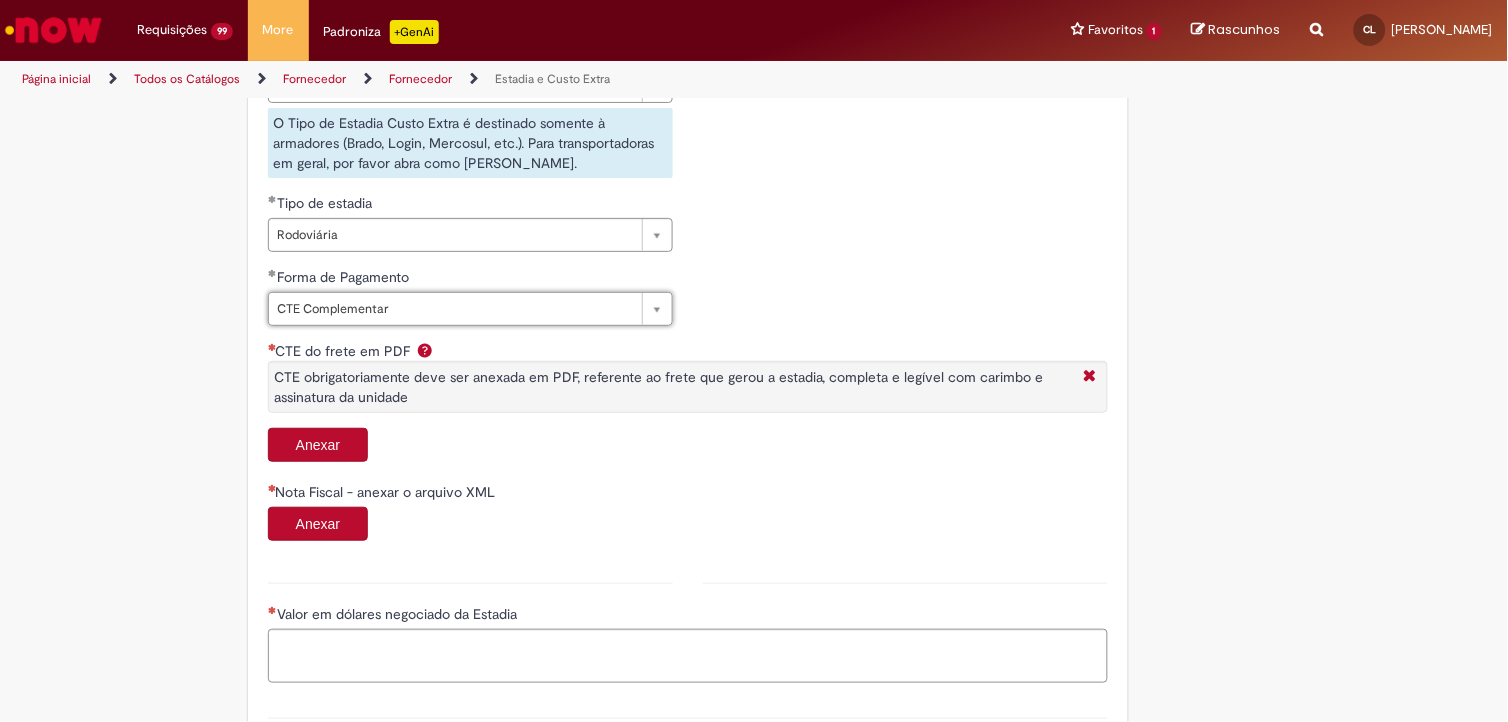 scroll, scrollTop: 888, scrollLeft: 0, axis: vertical 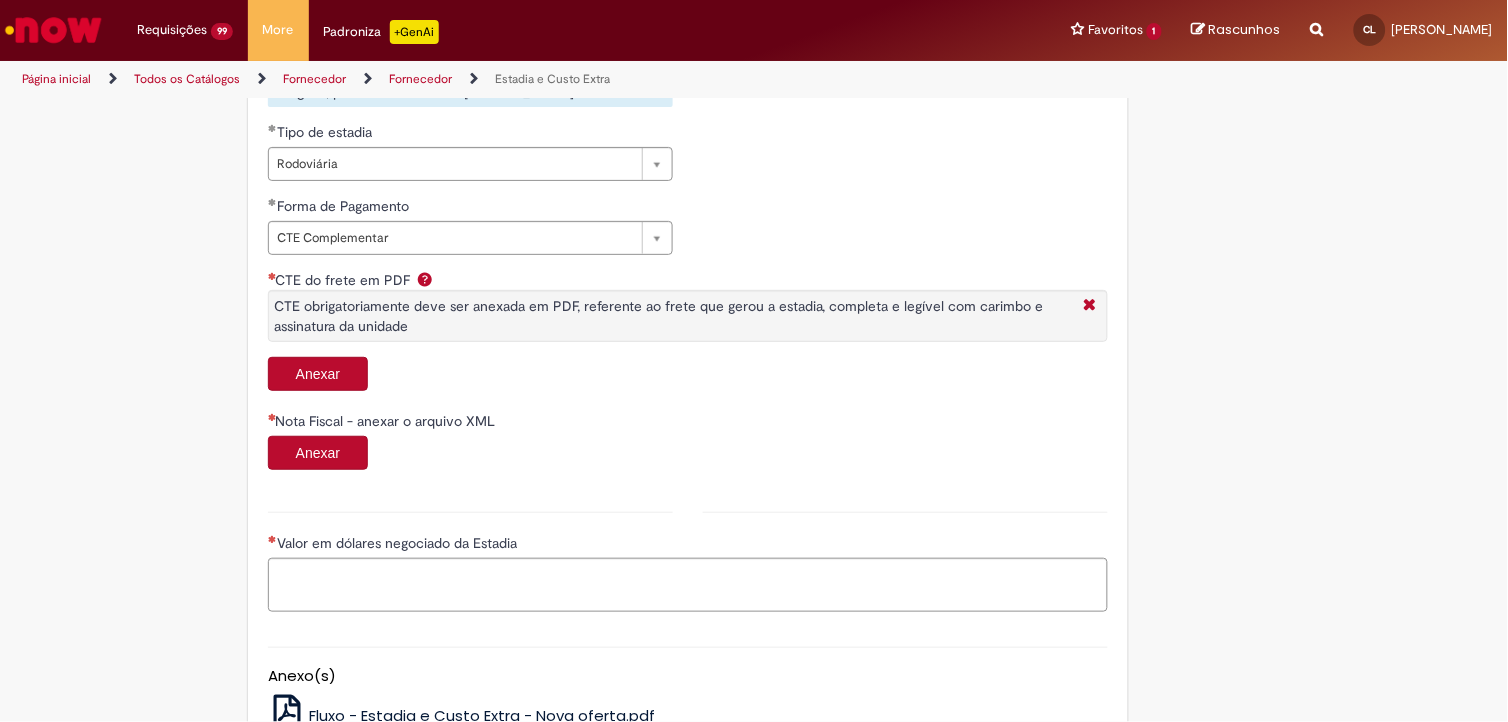 click on "Anexar" at bounding box center [318, 374] 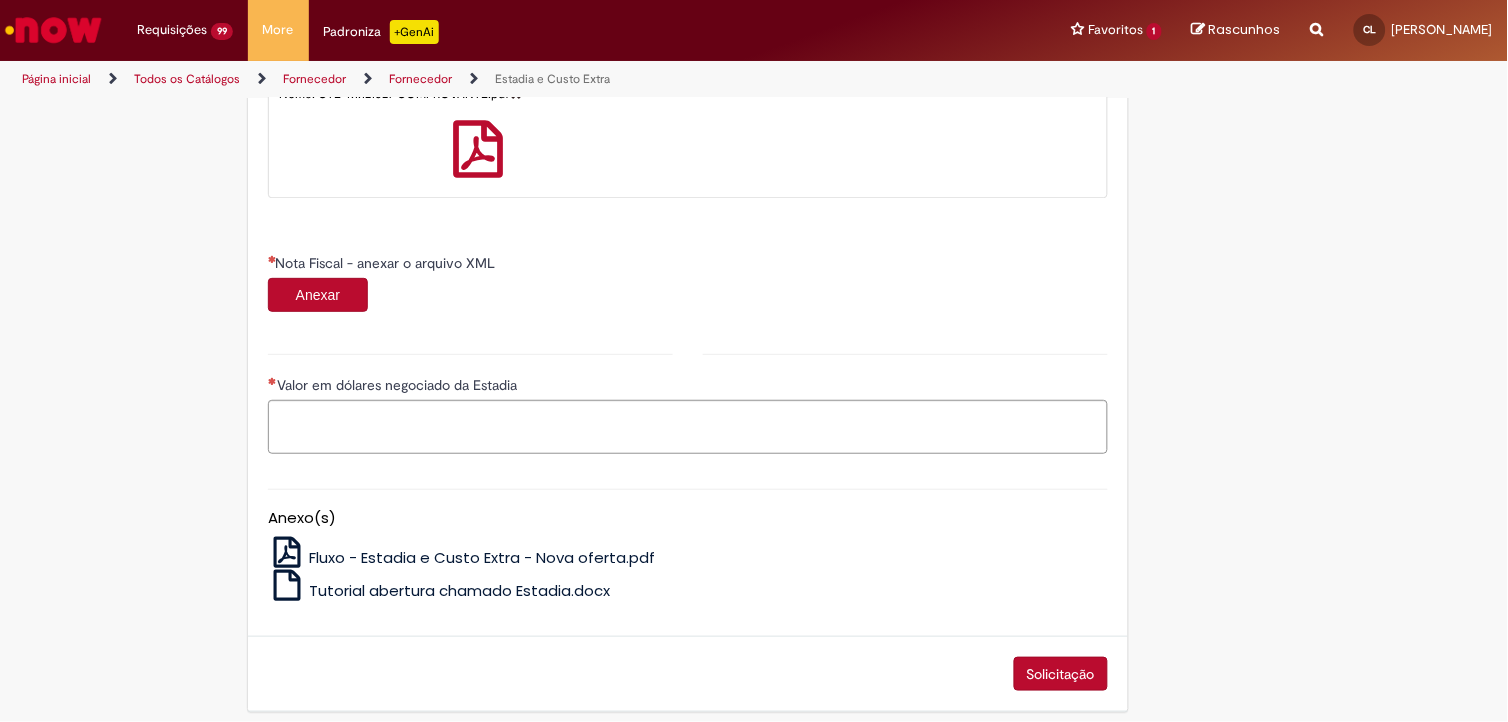 scroll, scrollTop: 1187, scrollLeft: 0, axis: vertical 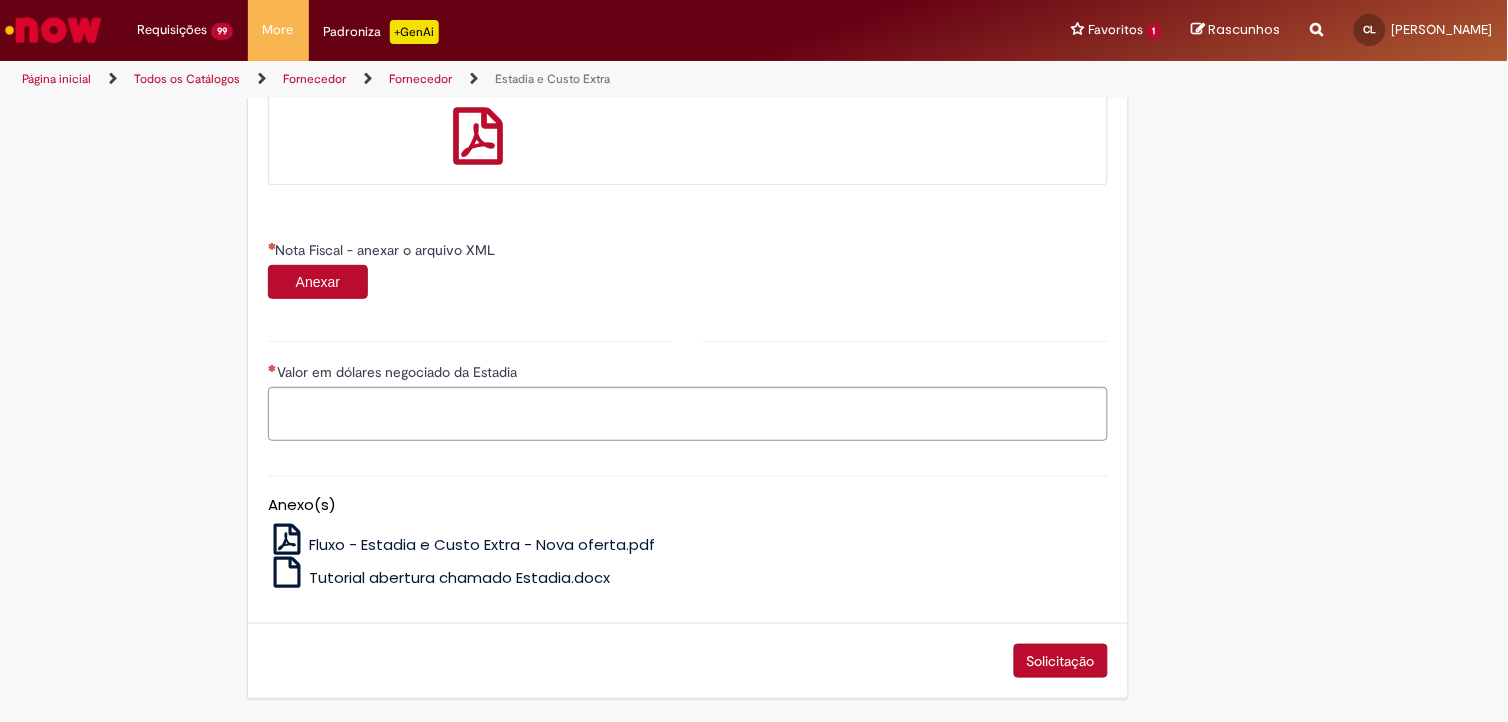 click on "Anexar" at bounding box center [318, 282] 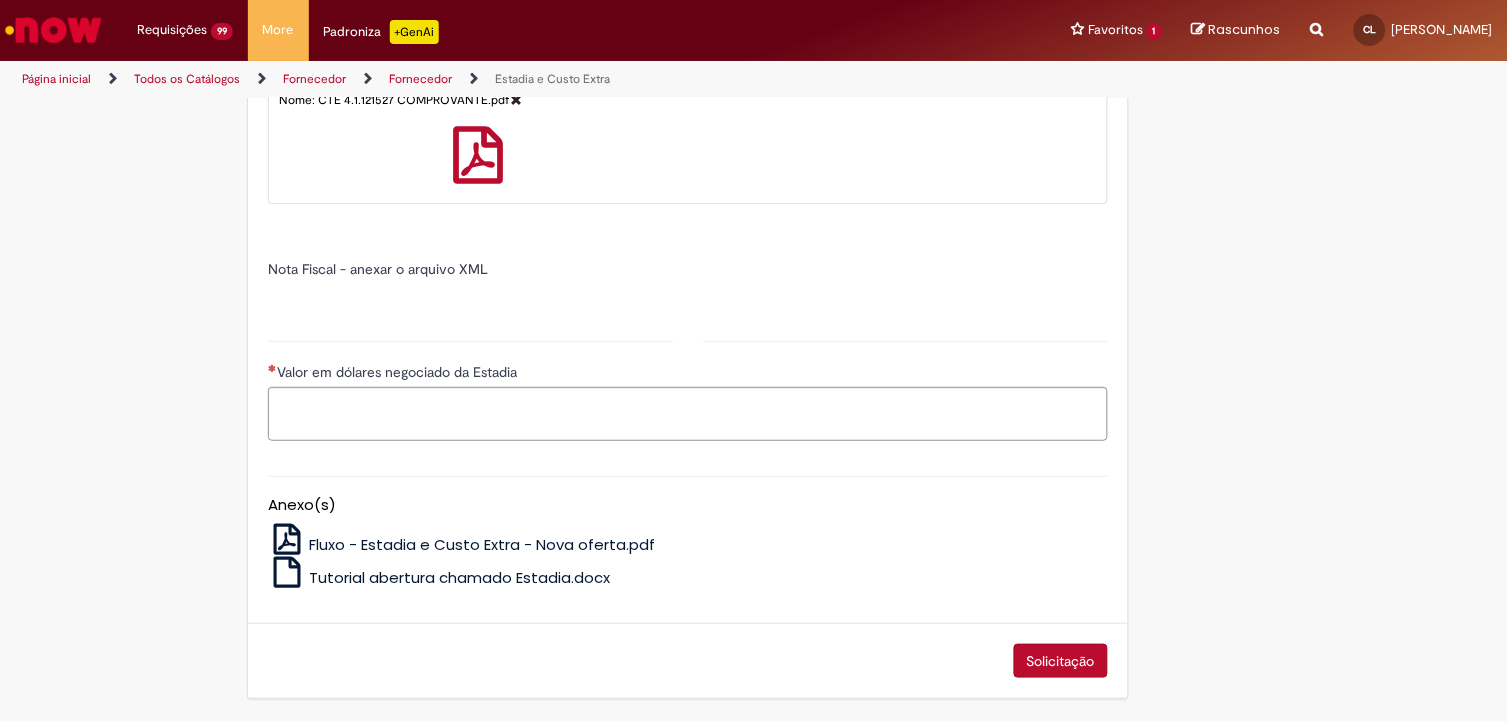 type on "******" 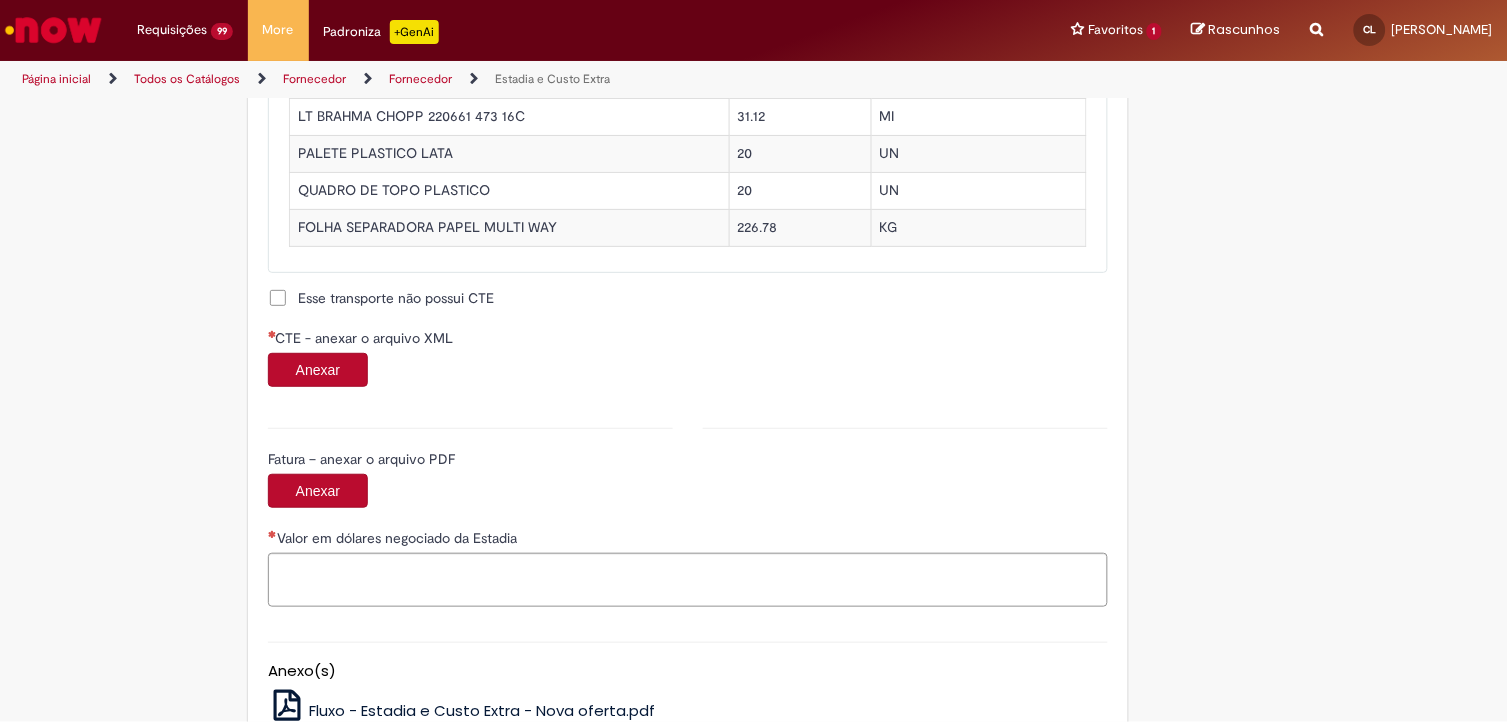 scroll, scrollTop: 2076, scrollLeft: 0, axis: vertical 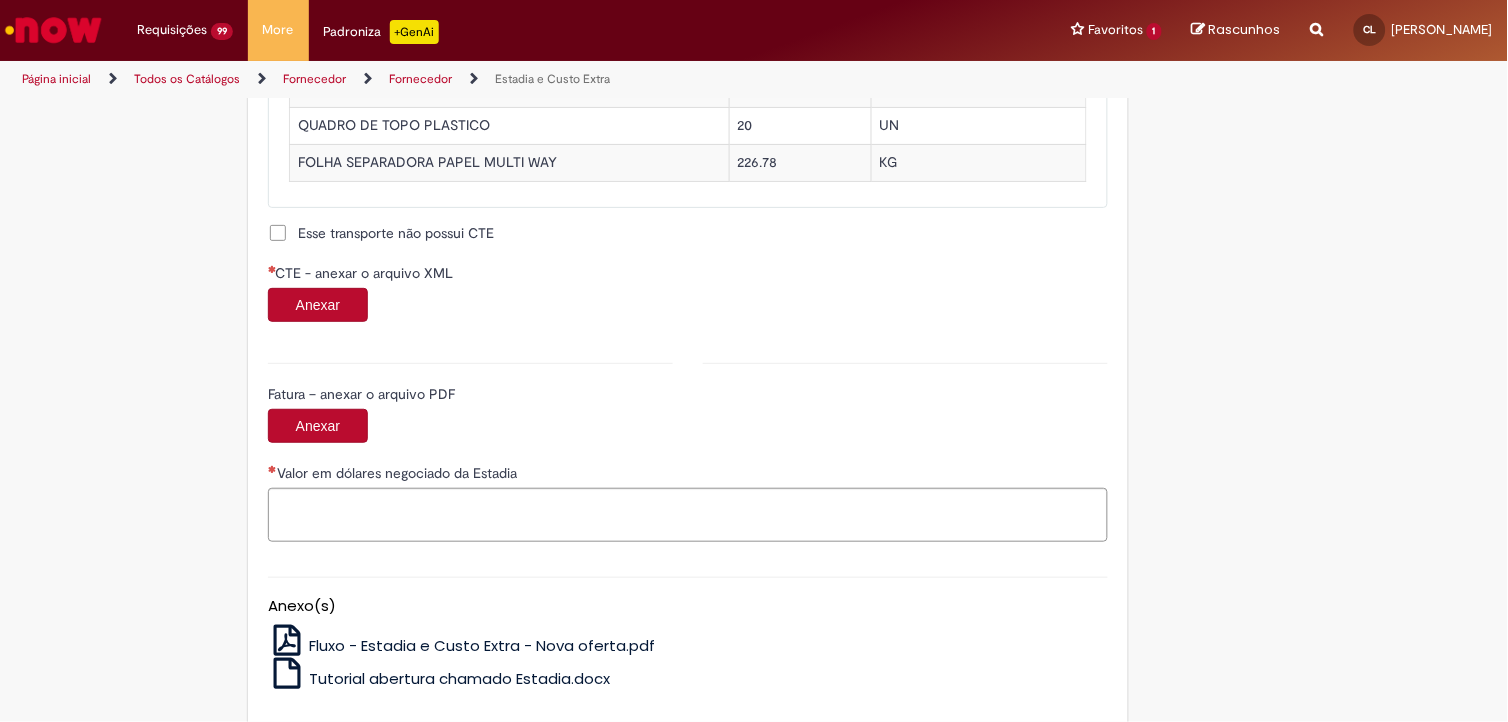 click on "Anexar" at bounding box center (318, 305) 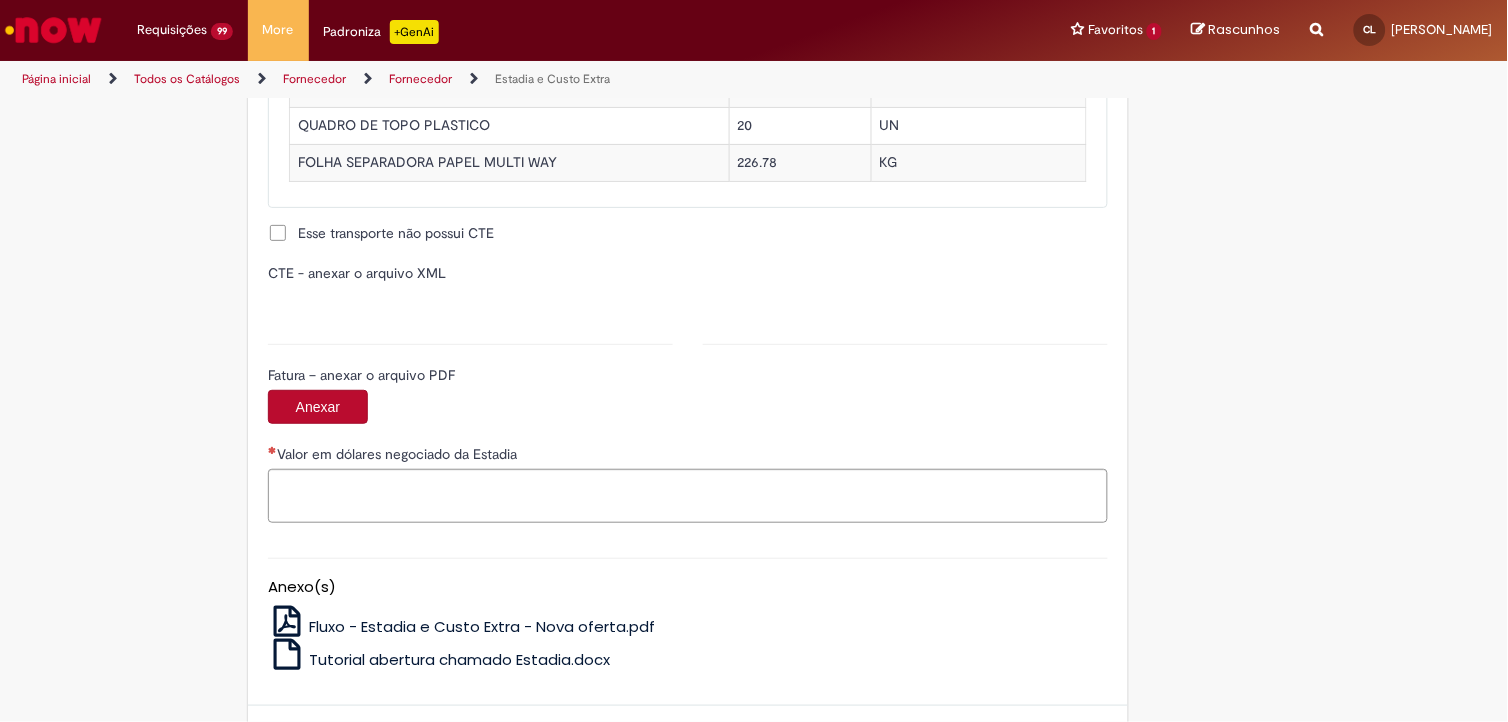 type on "**********" 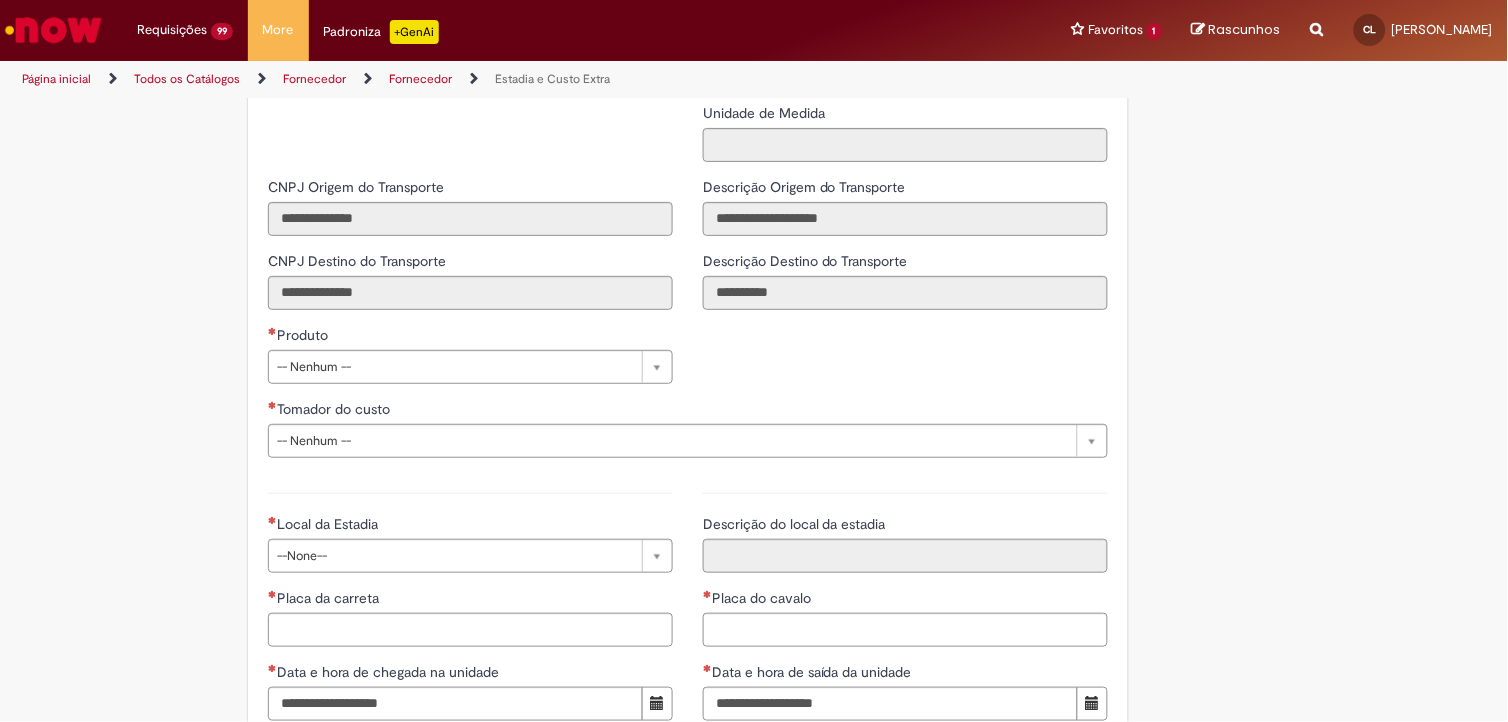 scroll, scrollTop: 2854, scrollLeft: 0, axis: vertical 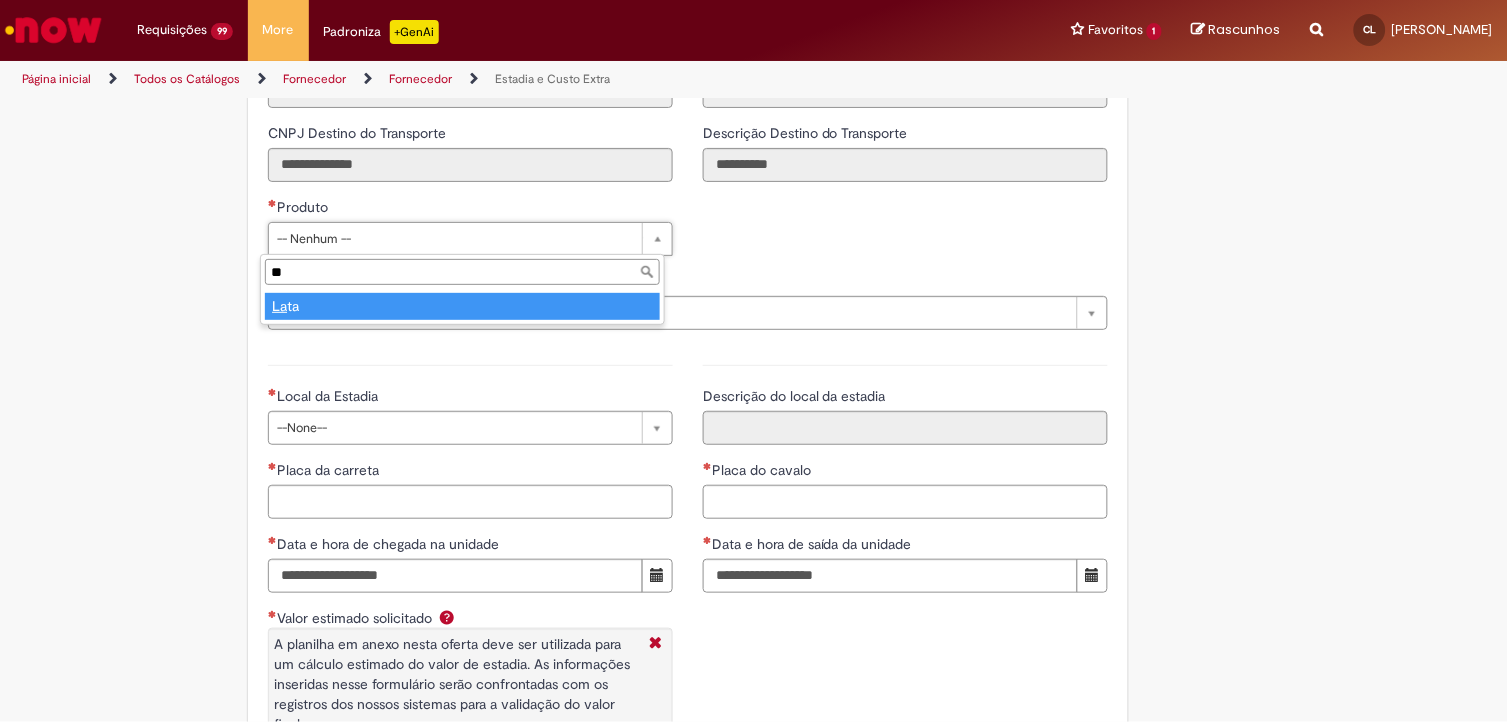 type on "**" 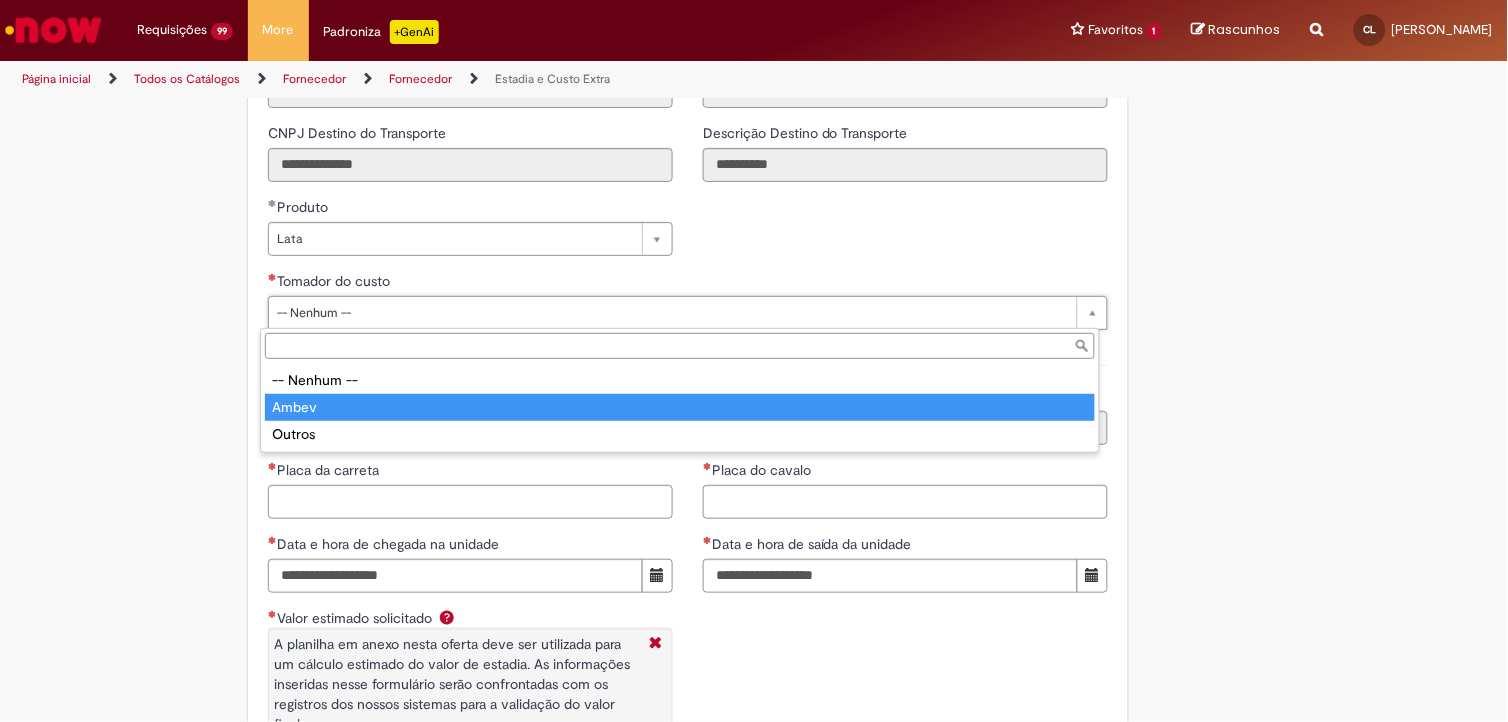 type on "*****" 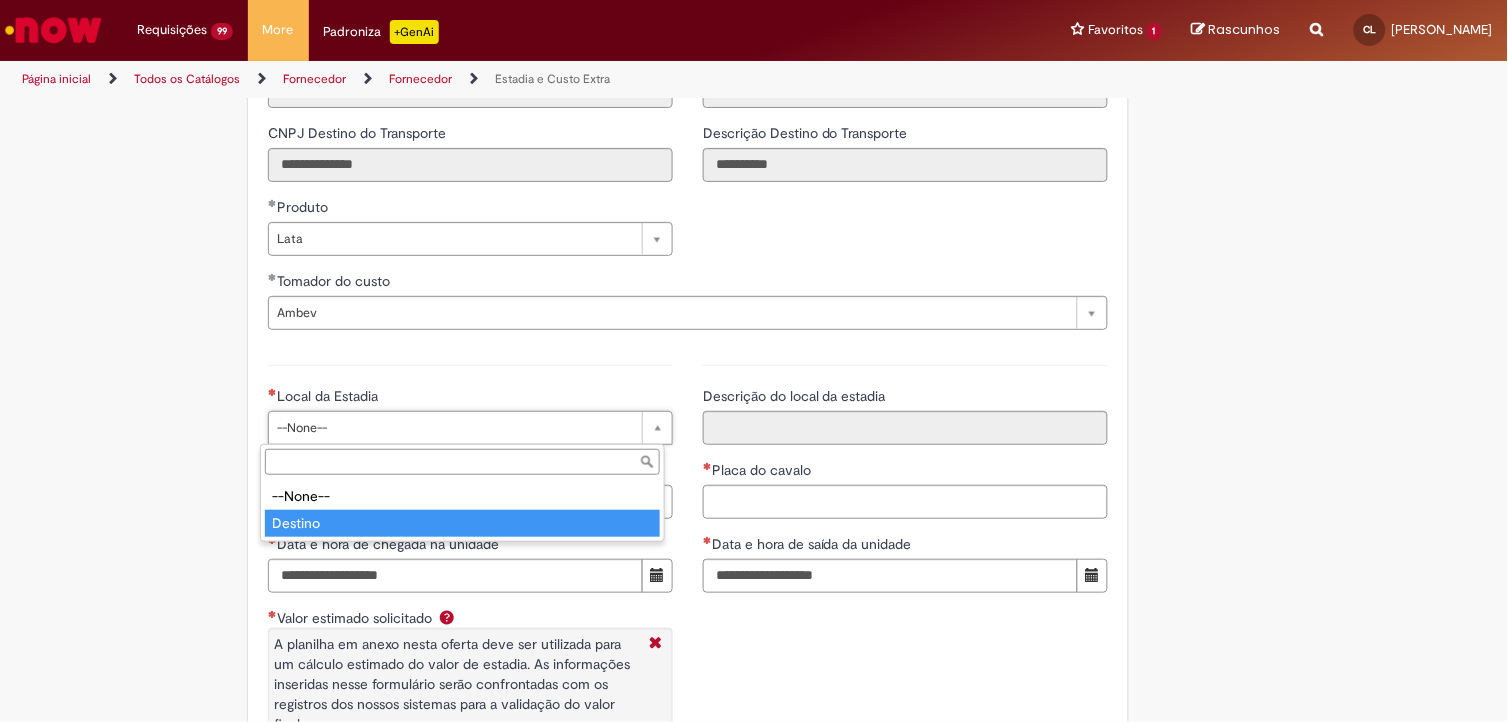 type on "*******" 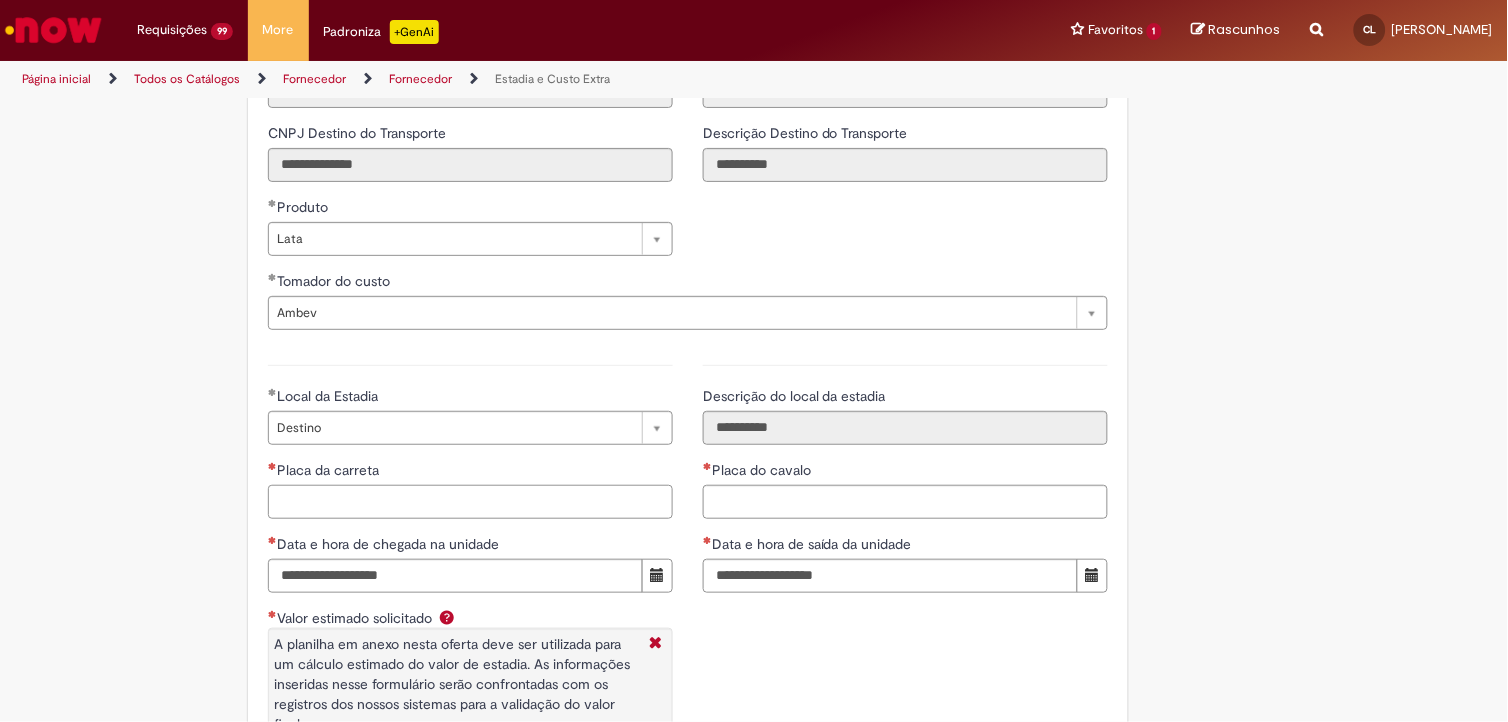 click on "Placa da carreta" at bounding box center [470, 502] 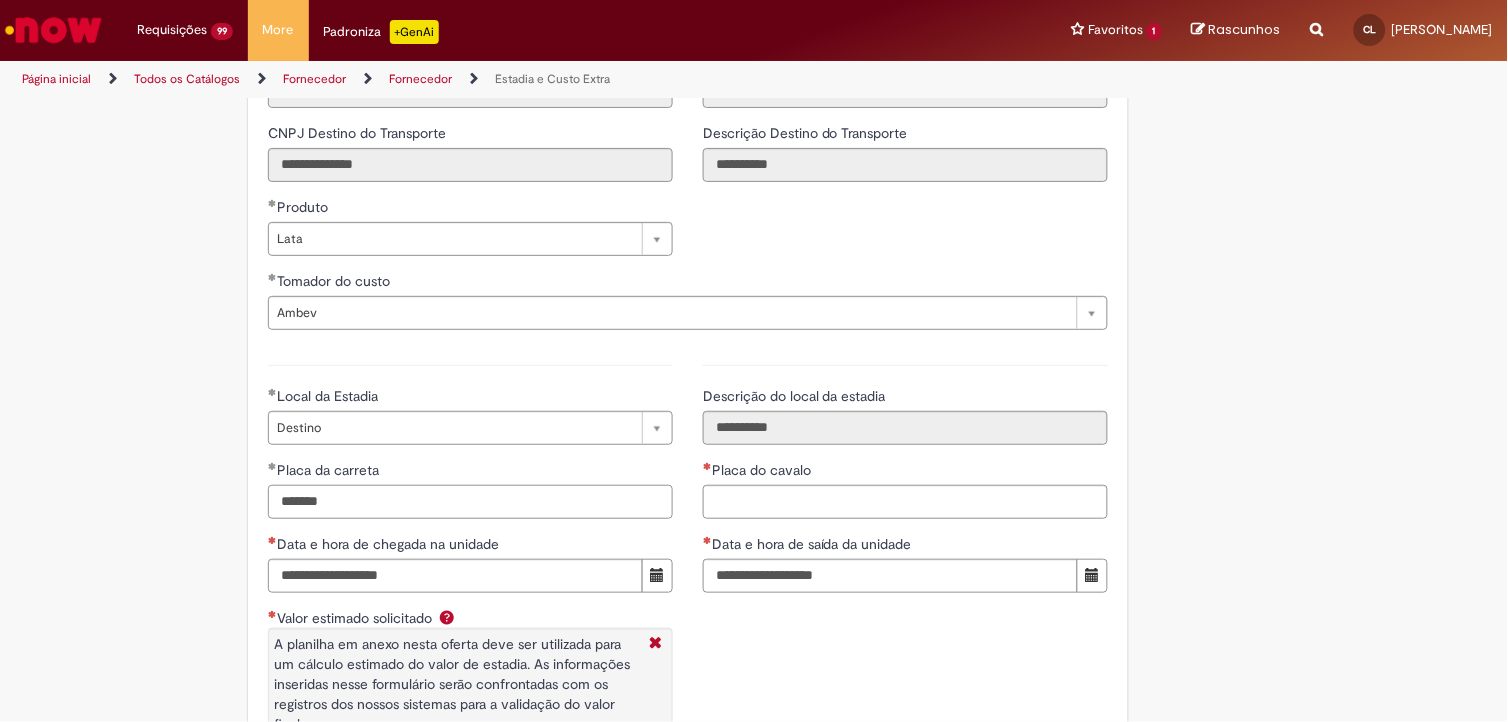 type on "*******" 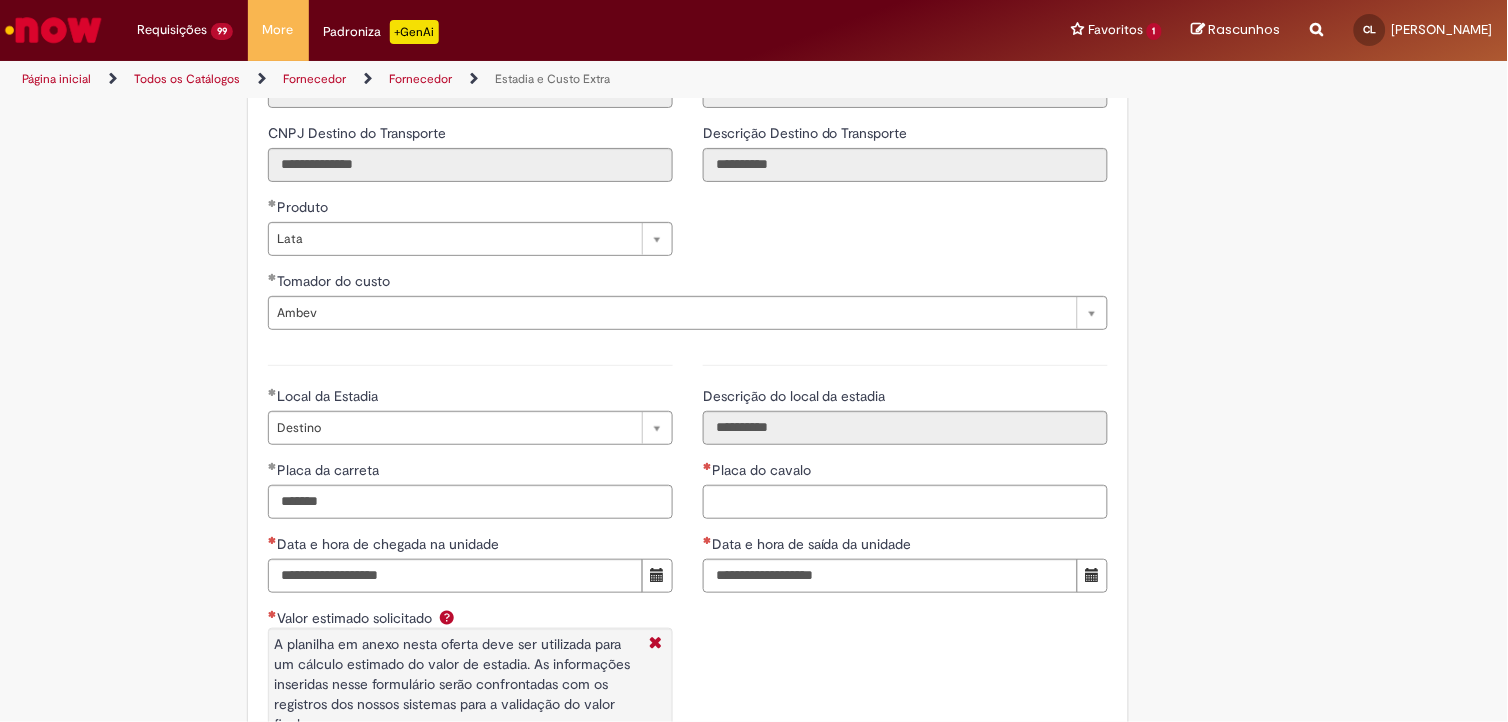 click on "**********" at bounding box center (905, 476) 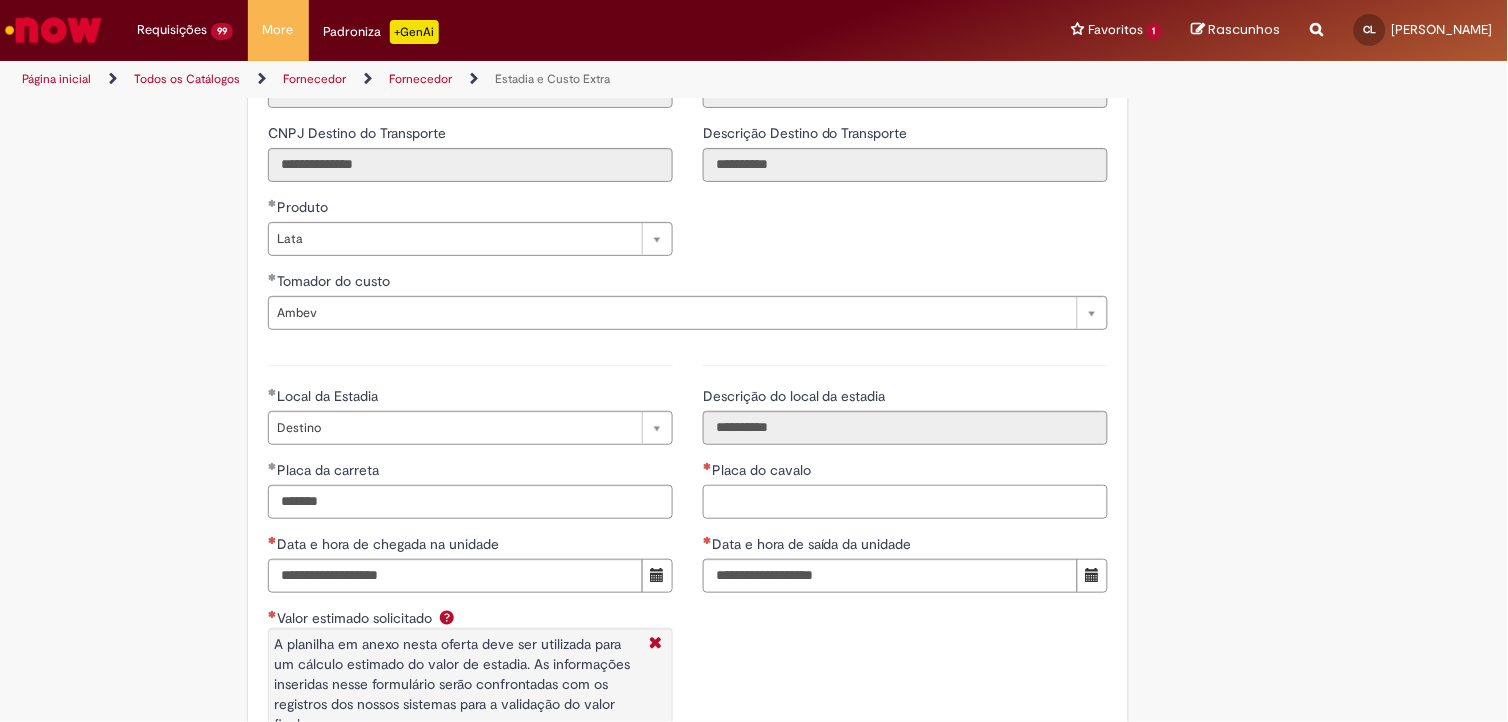 click on "Placa do cavalo" at bounding box center (905, 502) 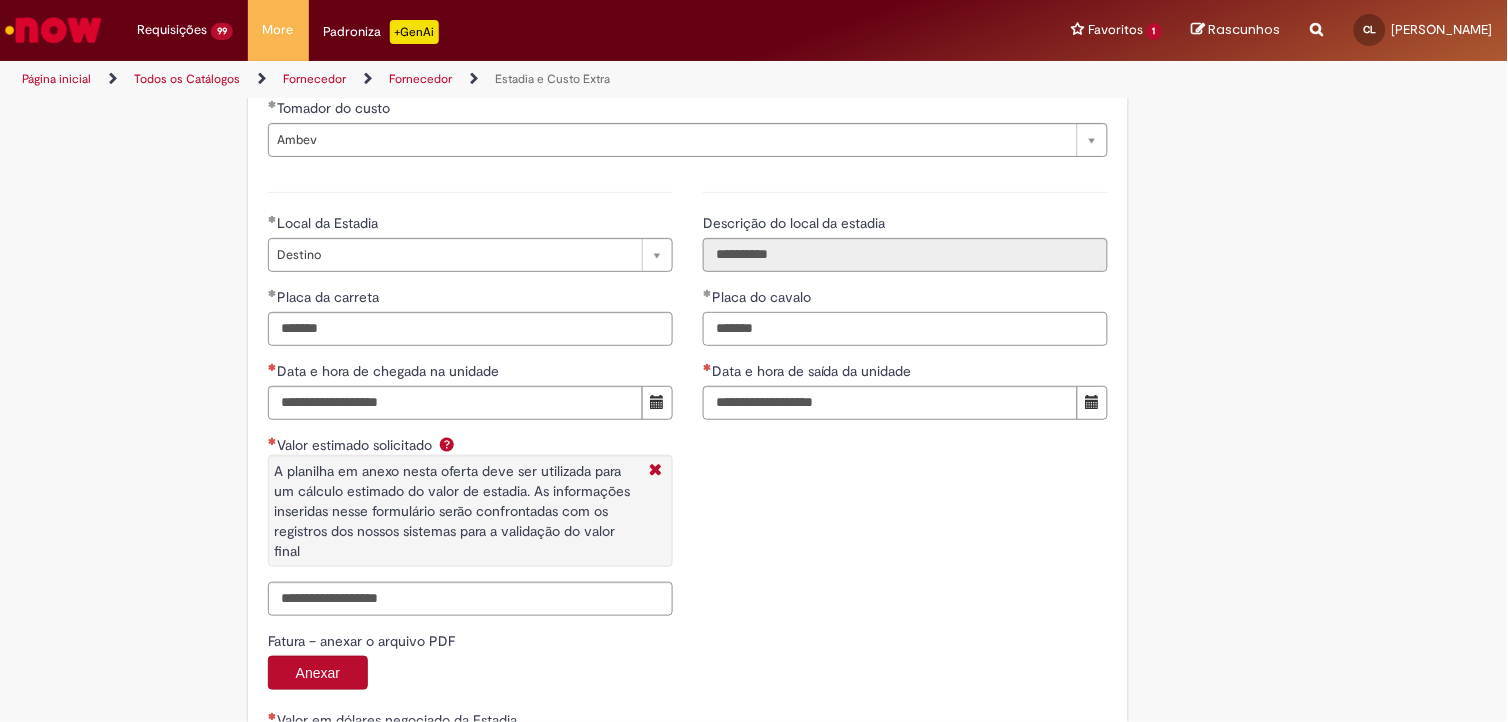scroll, scrollTop: 3076, scrollLeft: 0, axis: vertical 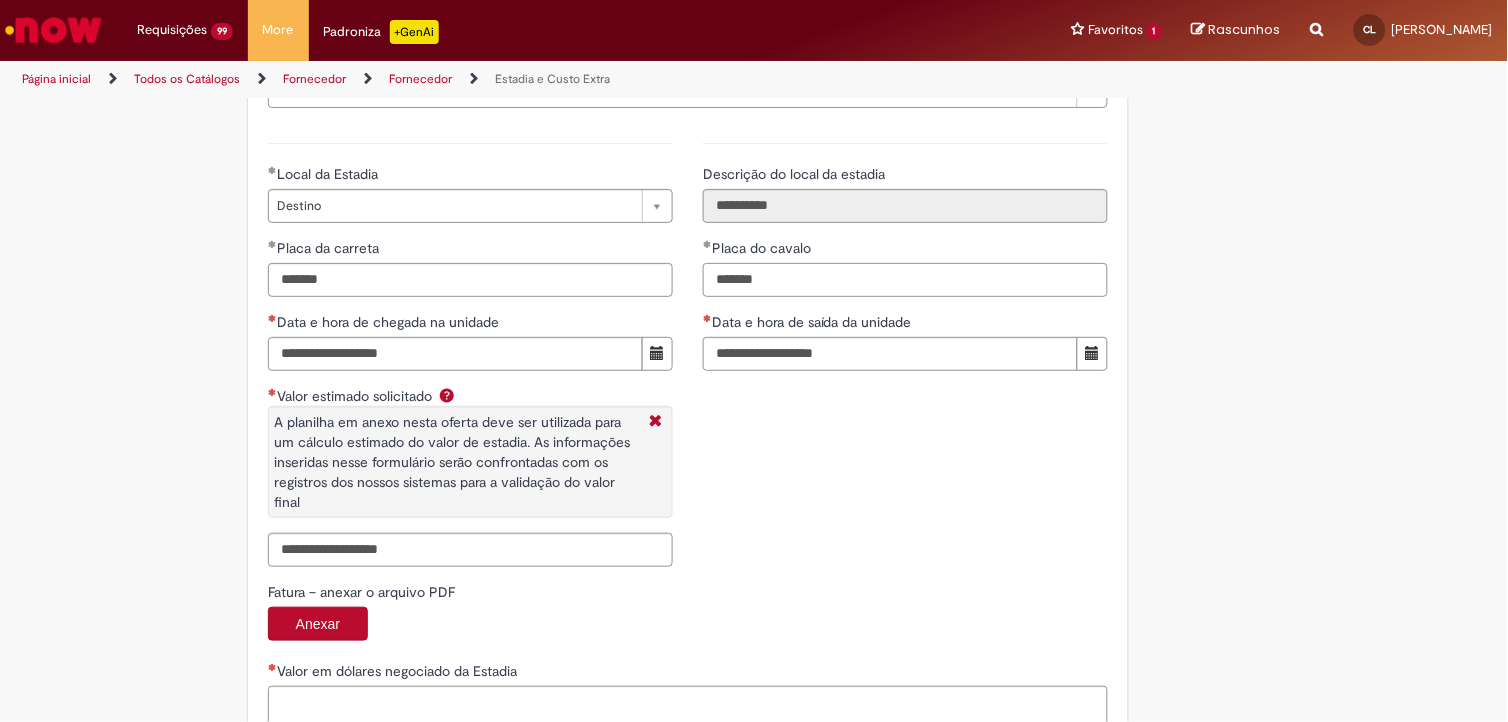type on "*******" 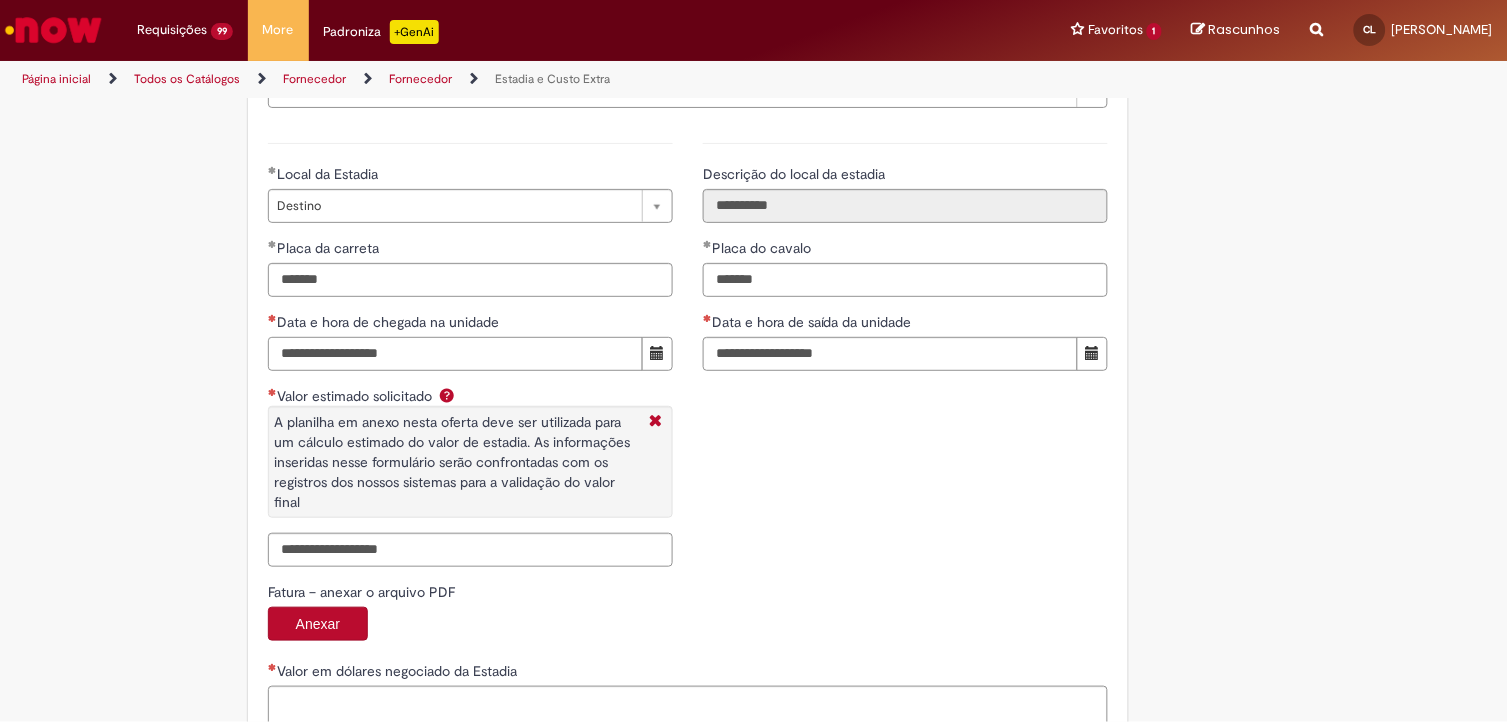 click on "Data e hora de chegada na unidade" at bounding box center [455, 354] 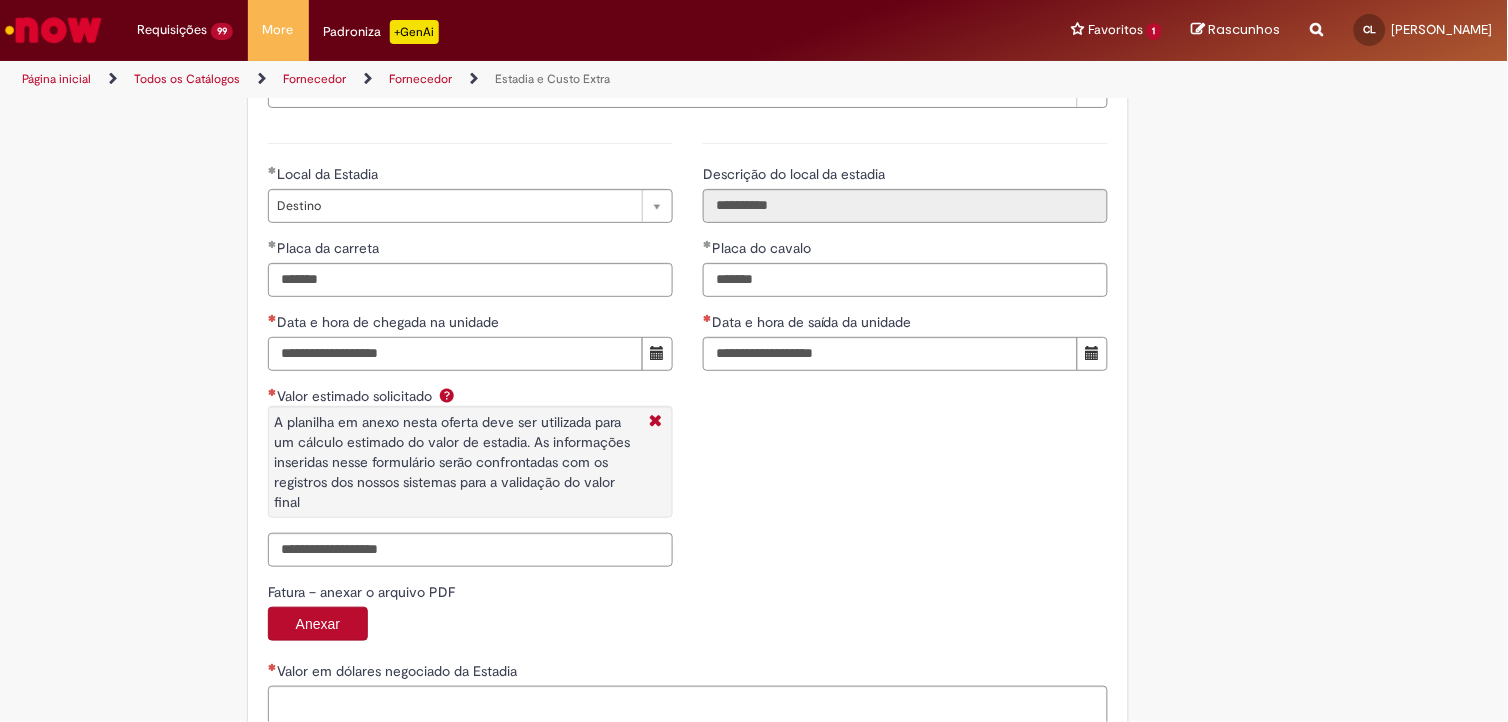 click on "Data e hora de chegada na unidade" at bounding box center [455, 354] 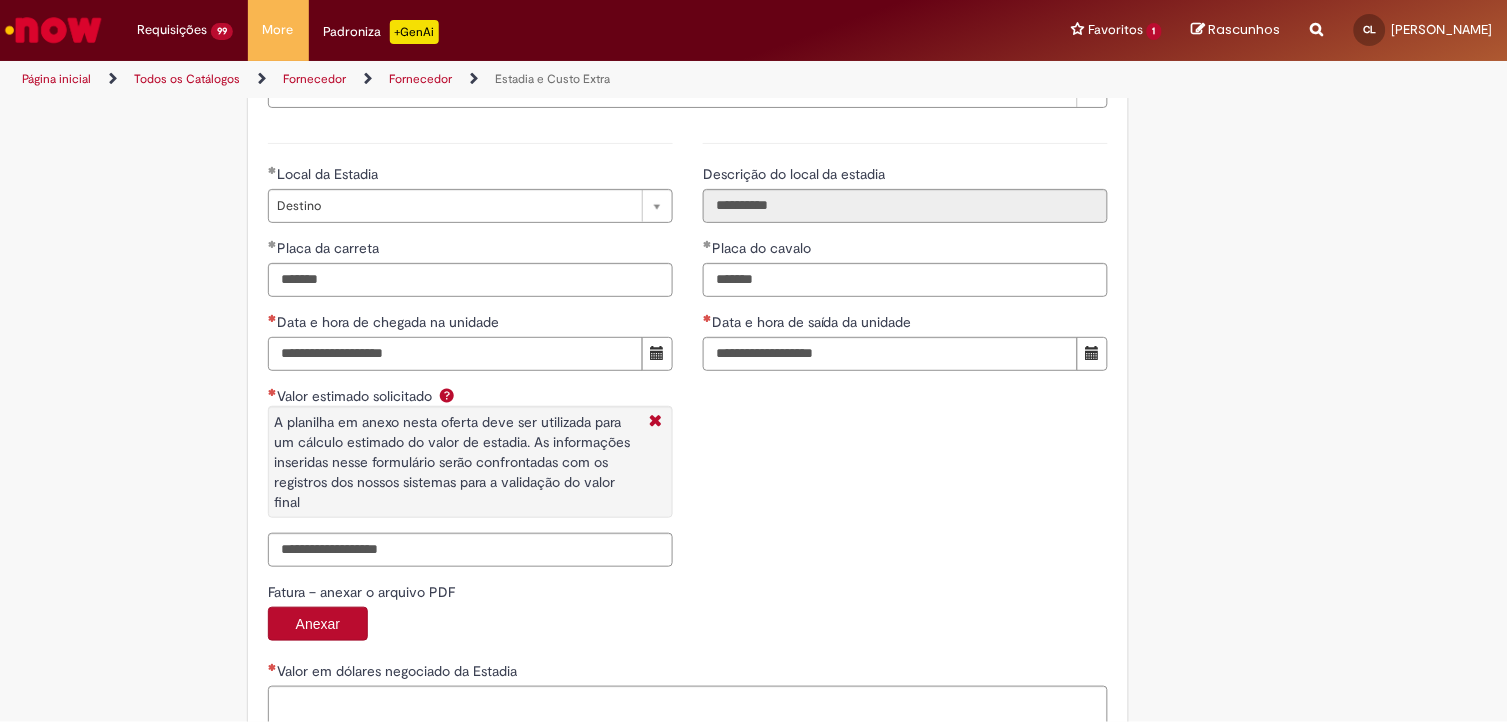 click on "**********" at bounding box center (455, 354) 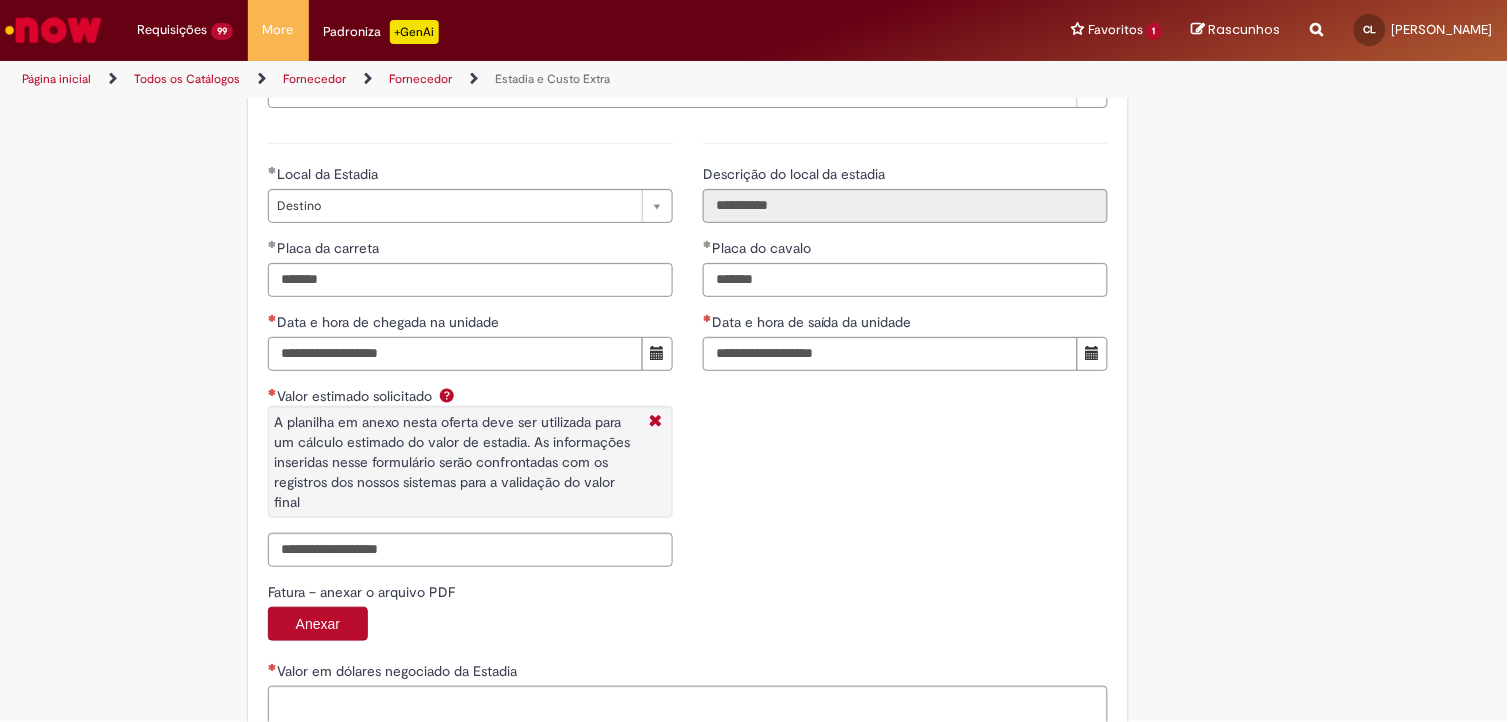 type on "**********" 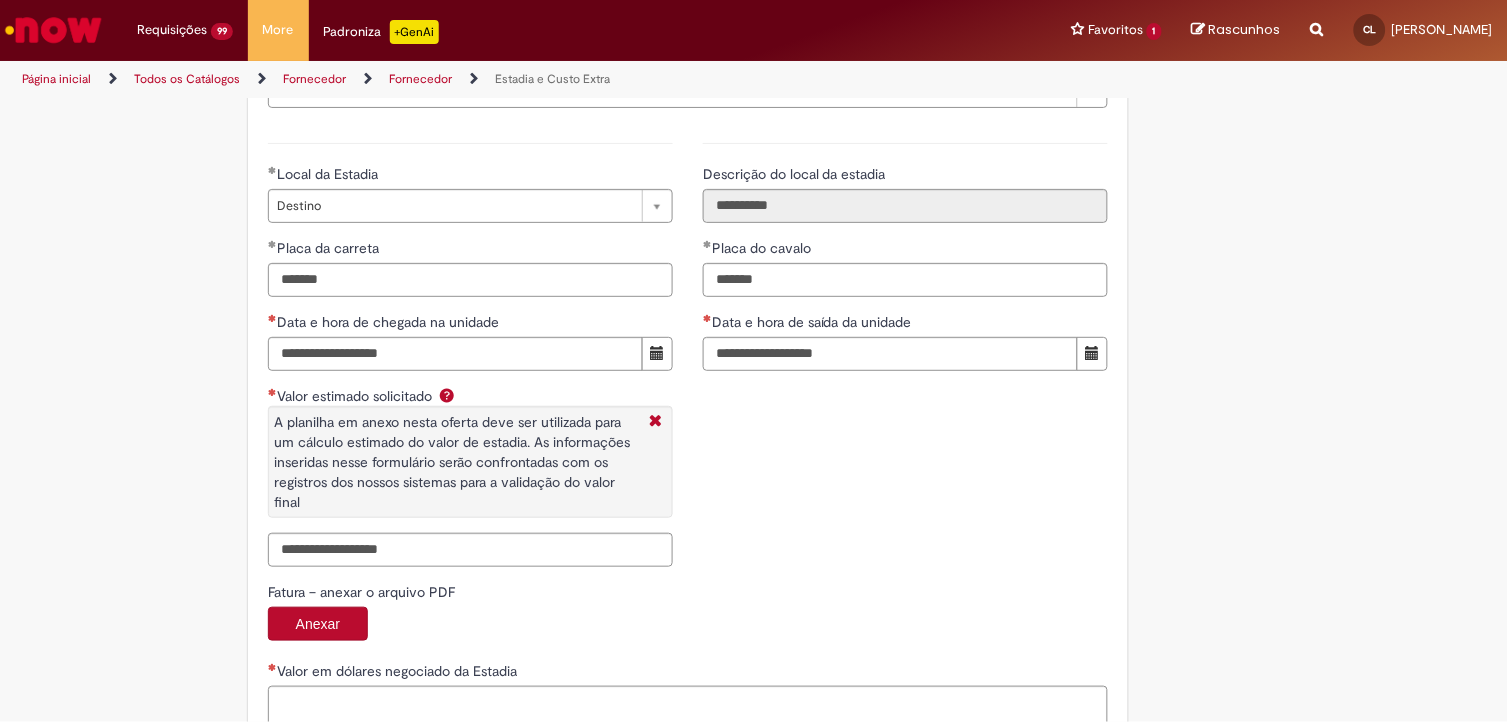 click on "**********" at bounding box center (688, 352) 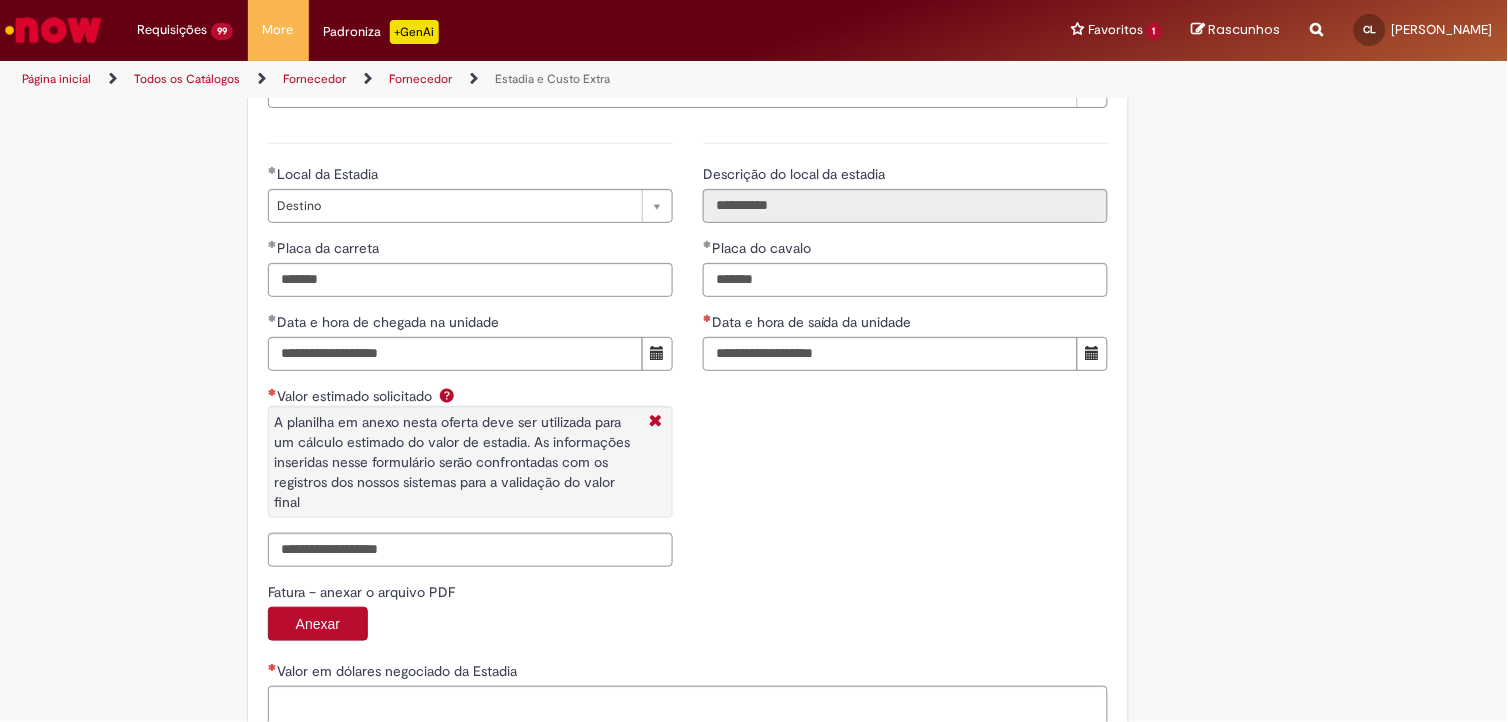 click on "**********" at bounding box center [688, 352] 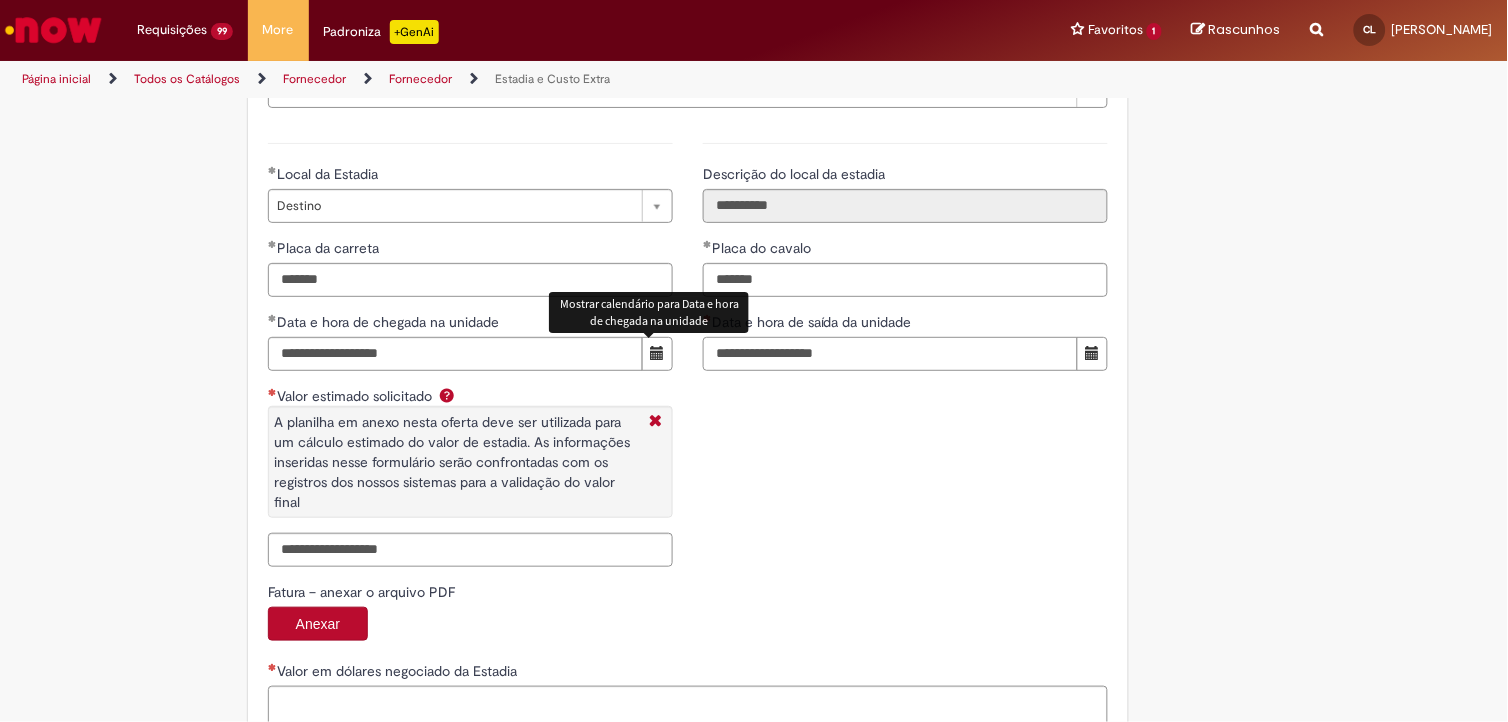 drag, startPoint x: 868, startPoint y: 357, endPoint x: 648, endPoint y: 348, distance: 220.18402 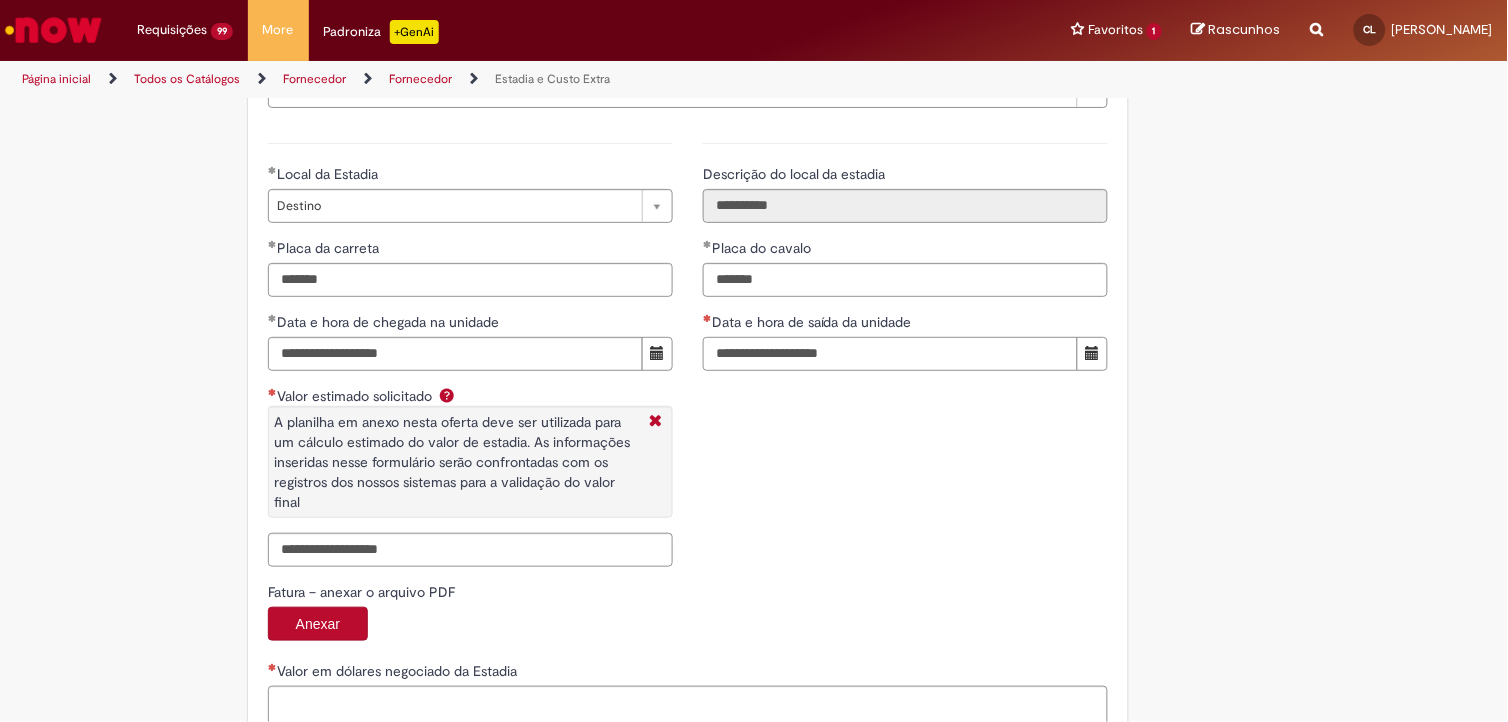 click on "**********" at bounding box center (890, 354) 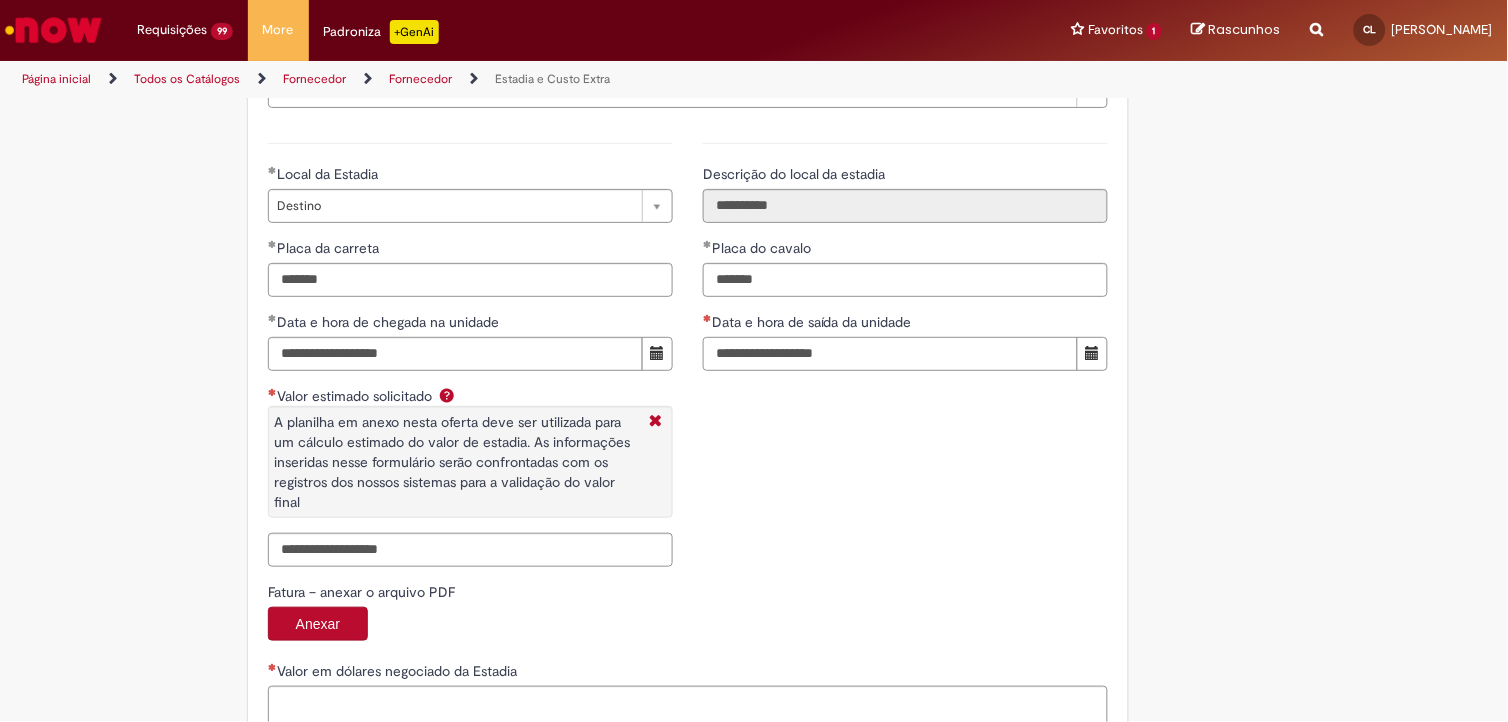 type on "**********" 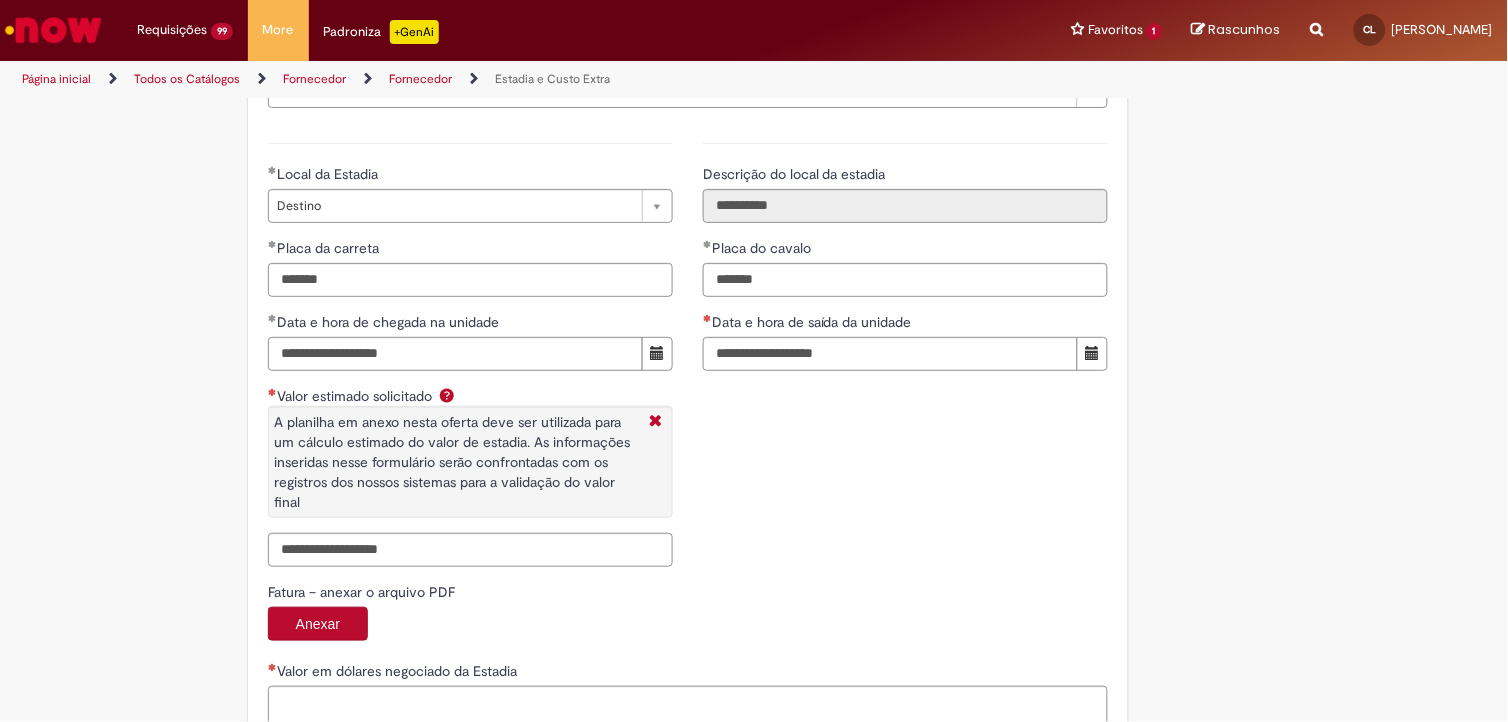 click on "**********" at bounding box center (688, 352) 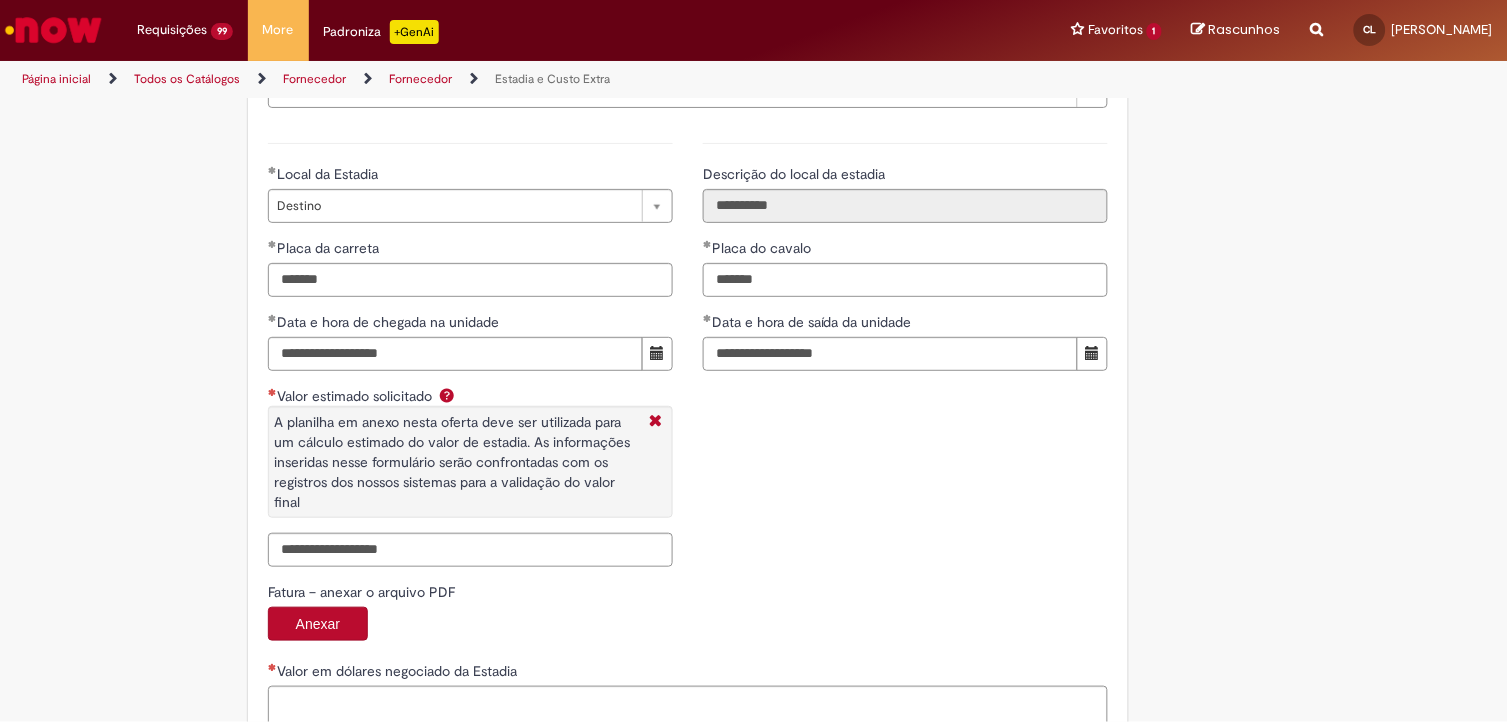 click on "**********" at bounding box center [688, 352] 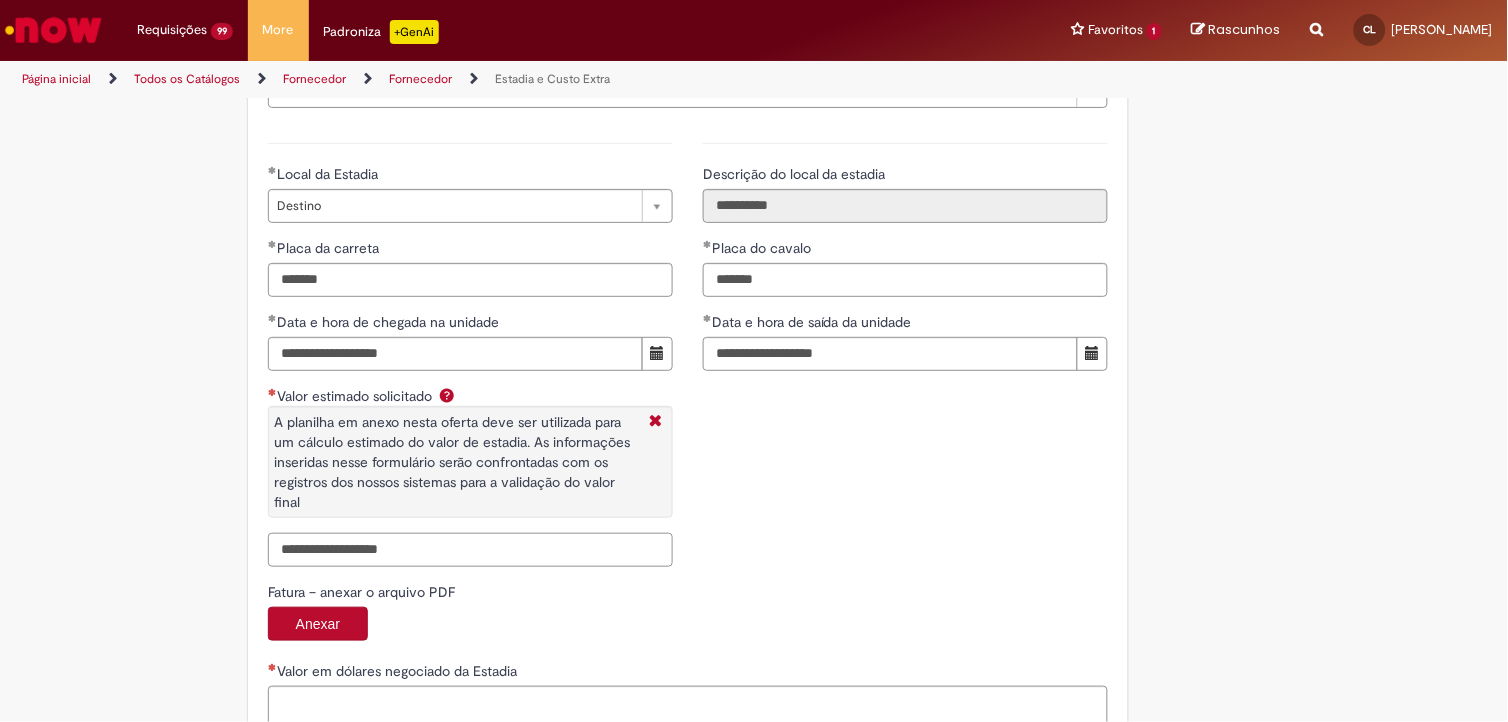 click on "Valor estimado solicitado A planilha em anexo nesta oferta deve ser utilizada para um cálculo estimado do valor de estadia. As informações inseridas nesse formulário serão confrontadas com os registros dos nossos sistemas para a validação do valor final" at bounding box center (470, 550) 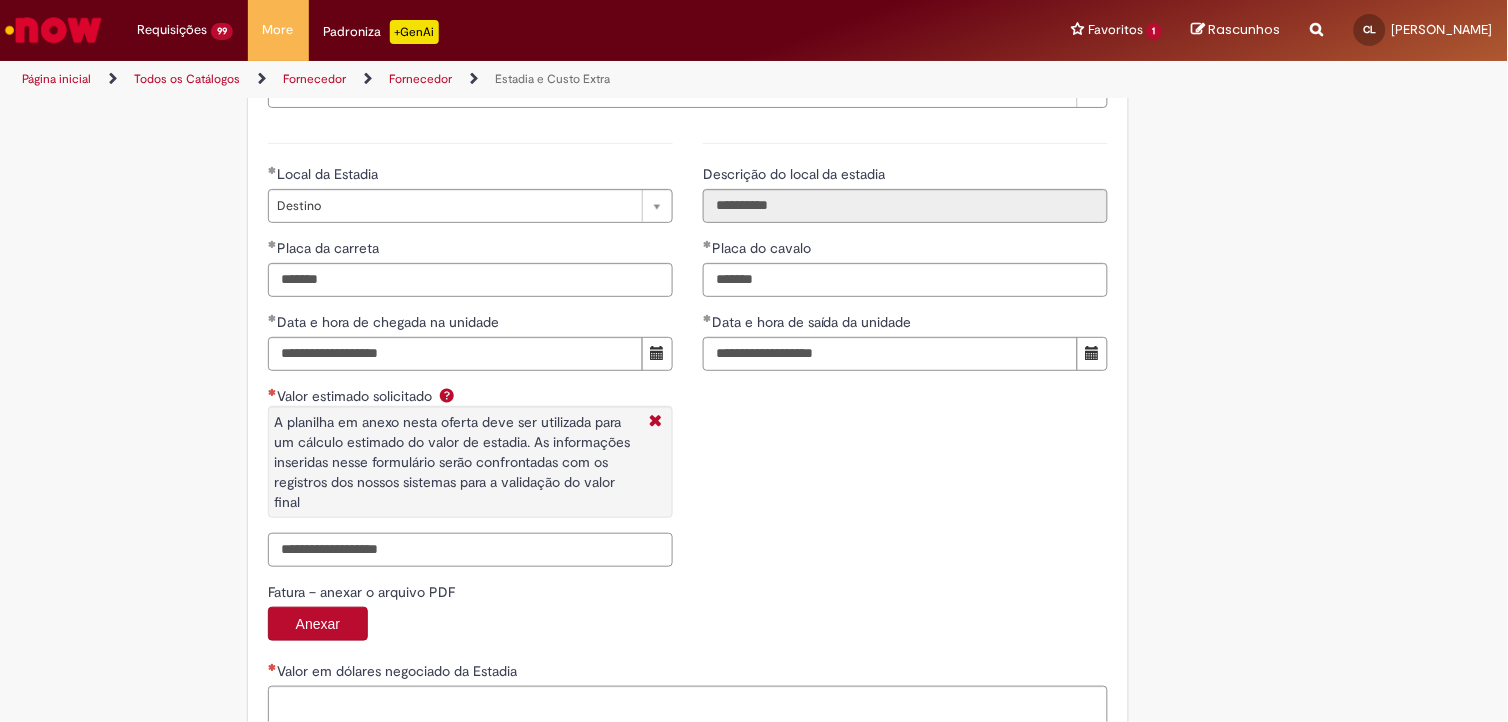 paste on "**********" 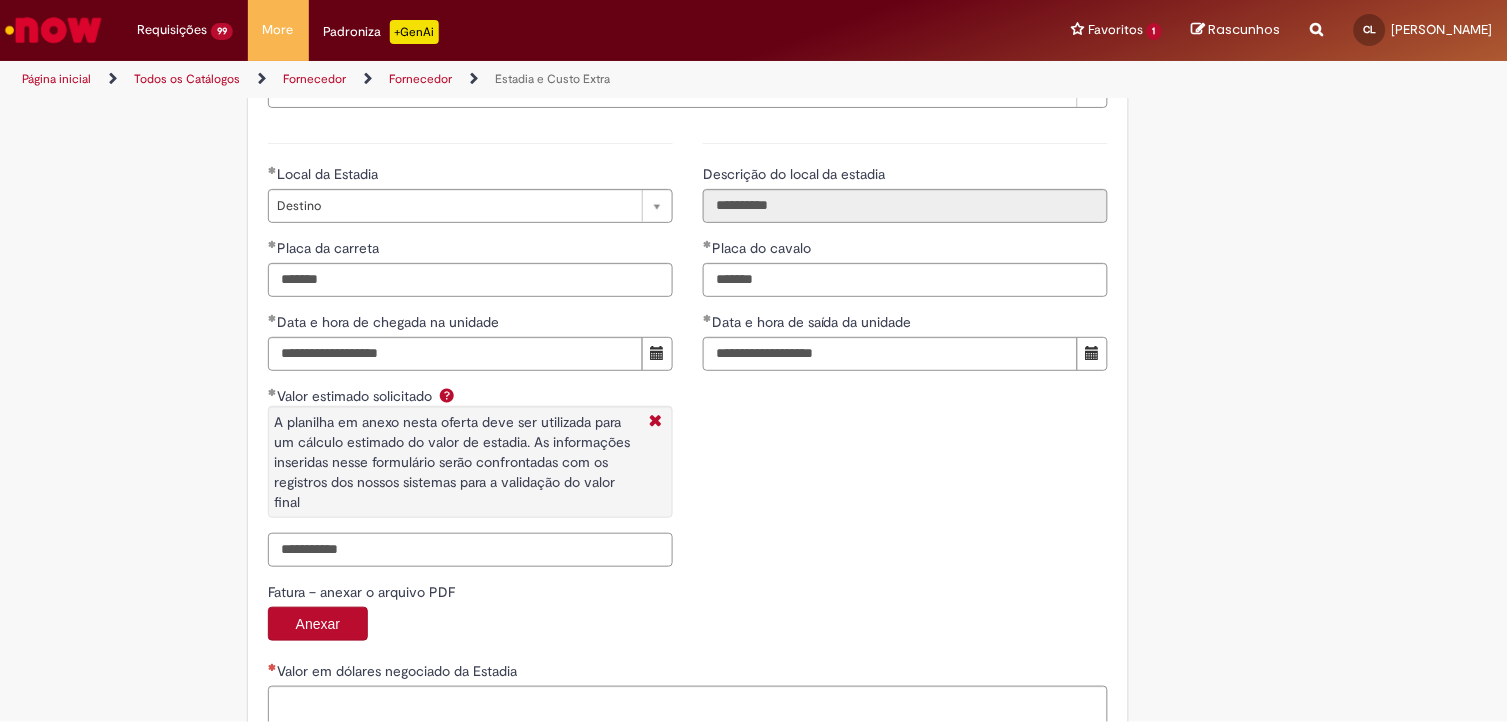 click on "**********" at bounding box center (470, 550) 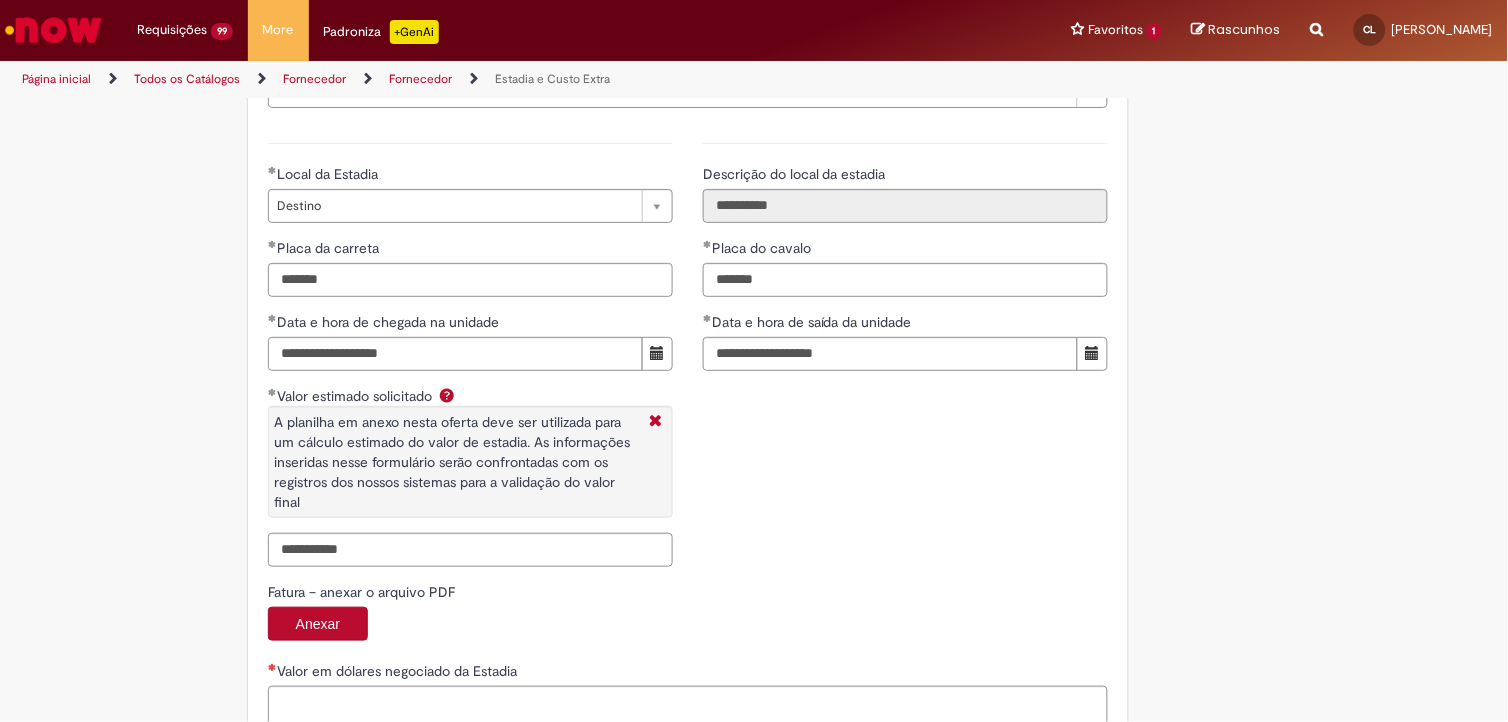 click on "**********" at bounding box center [688, 352] 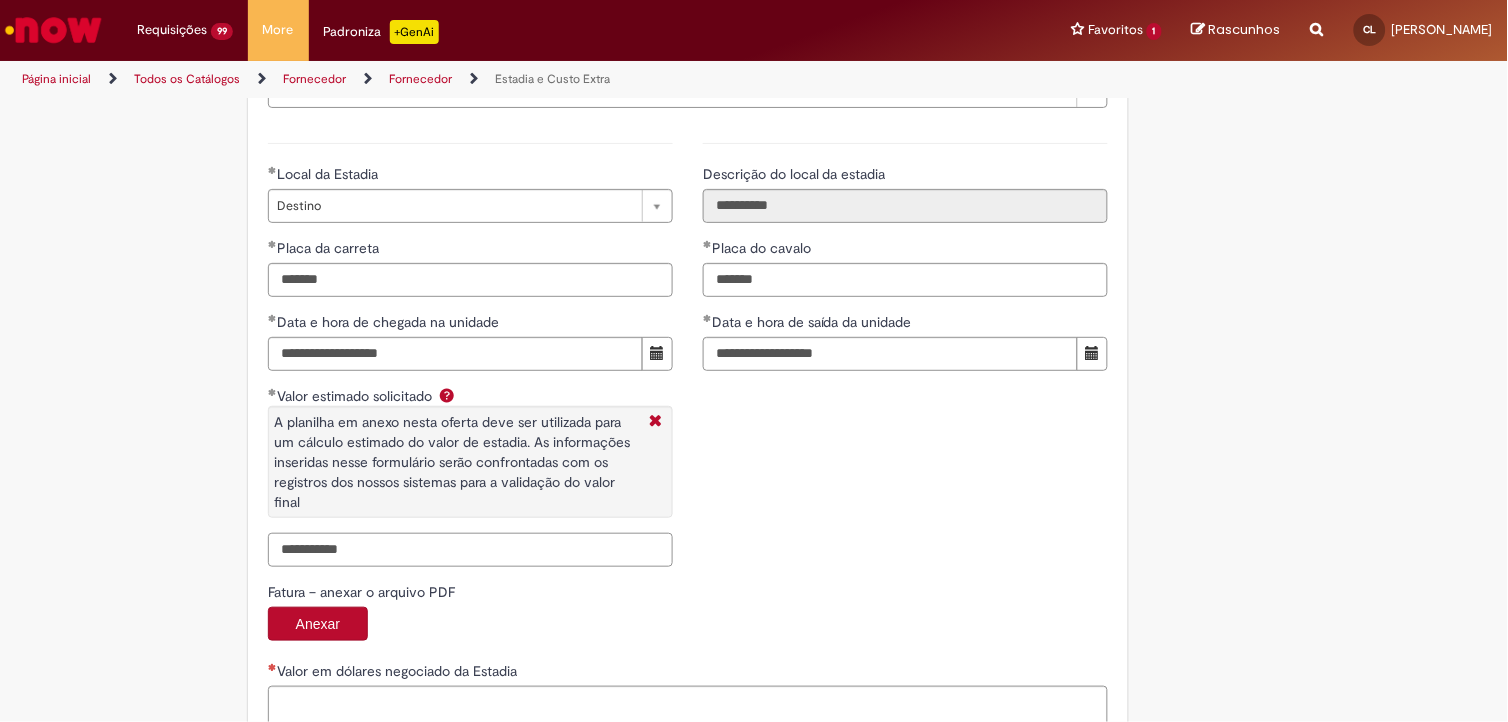 drag, startPoint x: 371, startPoint y: 561, endPoint x: 192, endPoint y: 557, distance: 179.0447 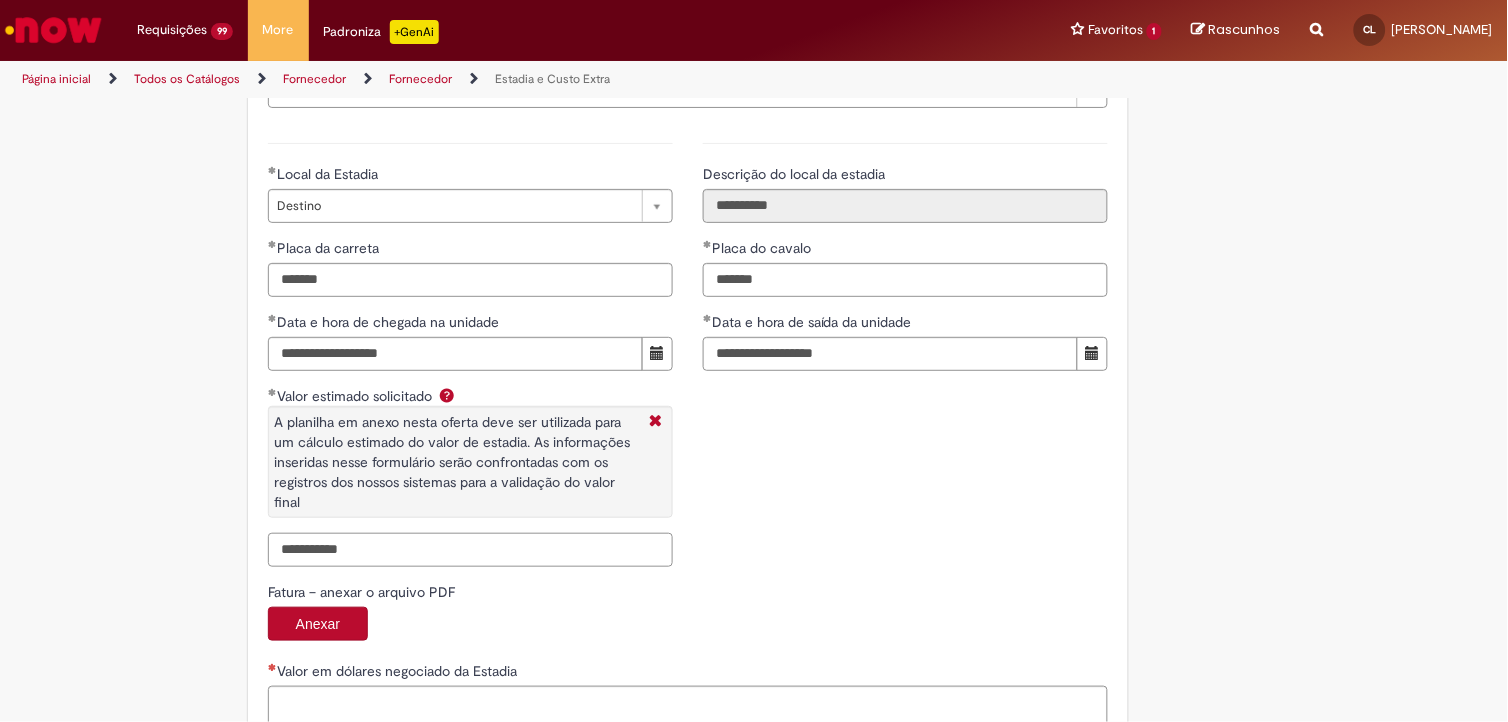 paste 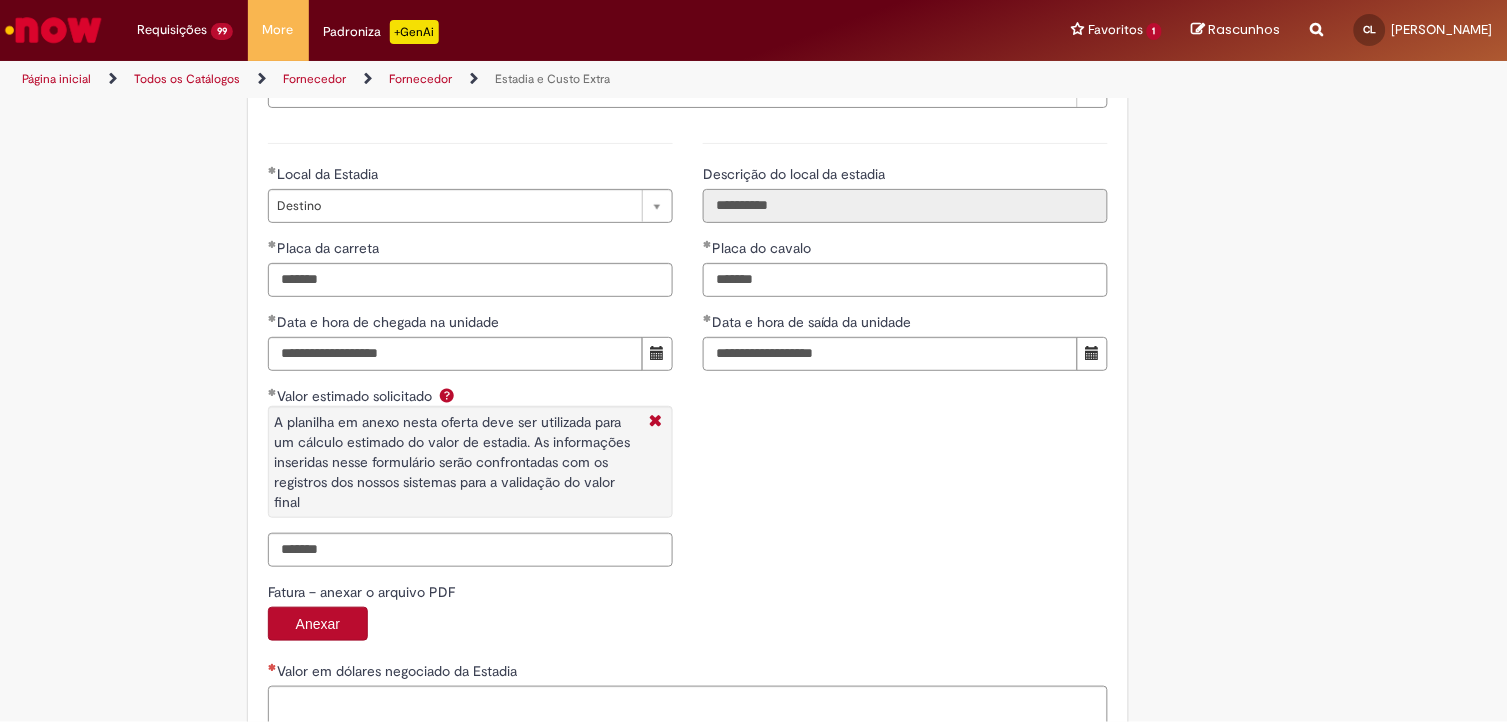 type on "**********" 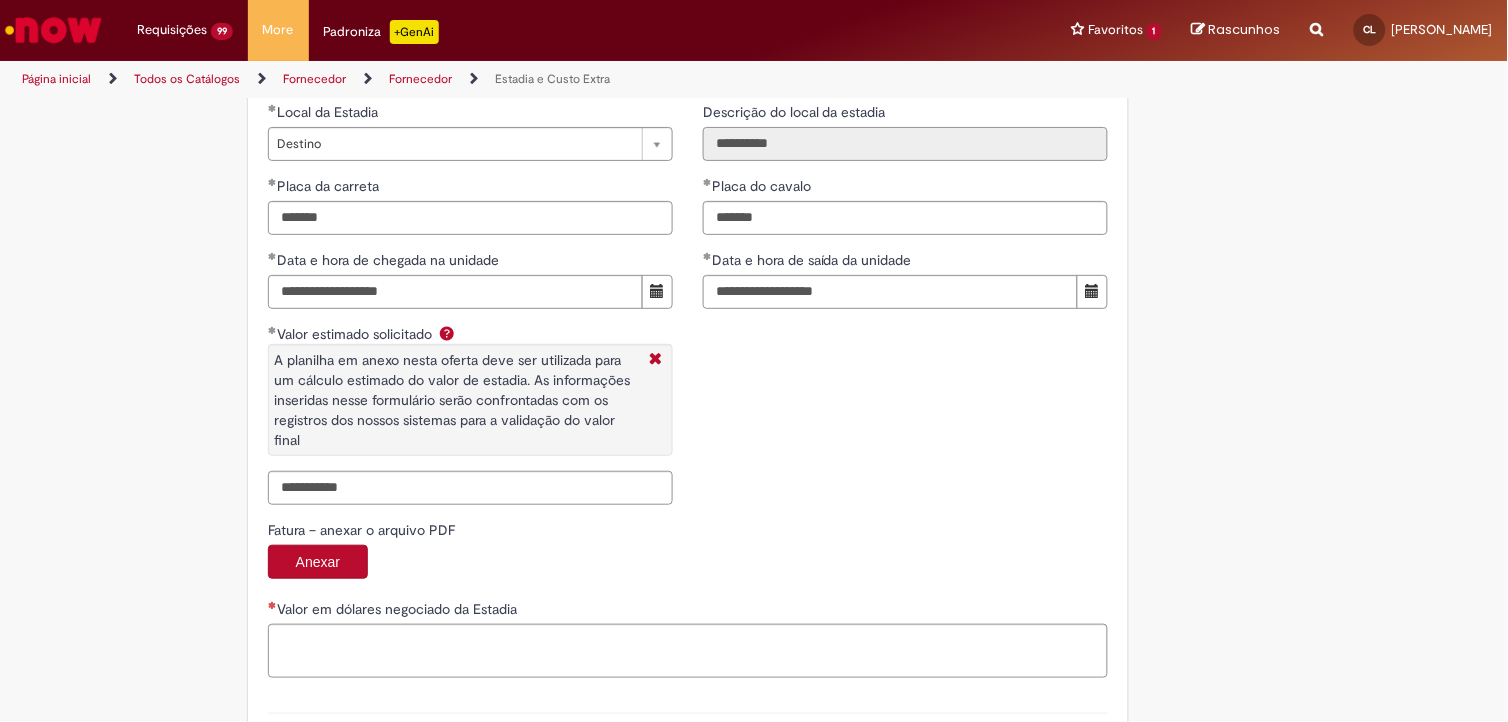 scroll, scrollTop: 3298, scrollLeft: 0, axis: vertical 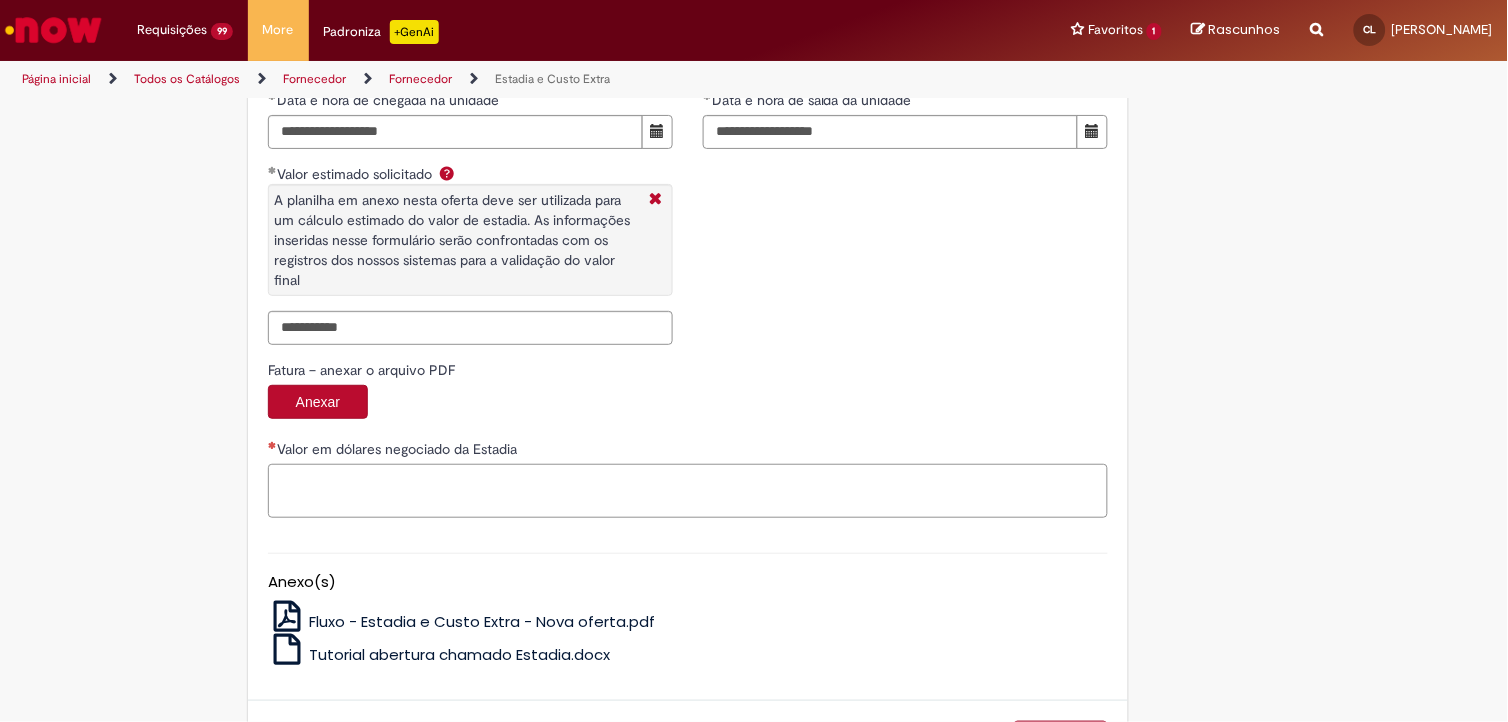 click on "Valor em dólares negociado da Estadia" at bounding box center [688, 491] 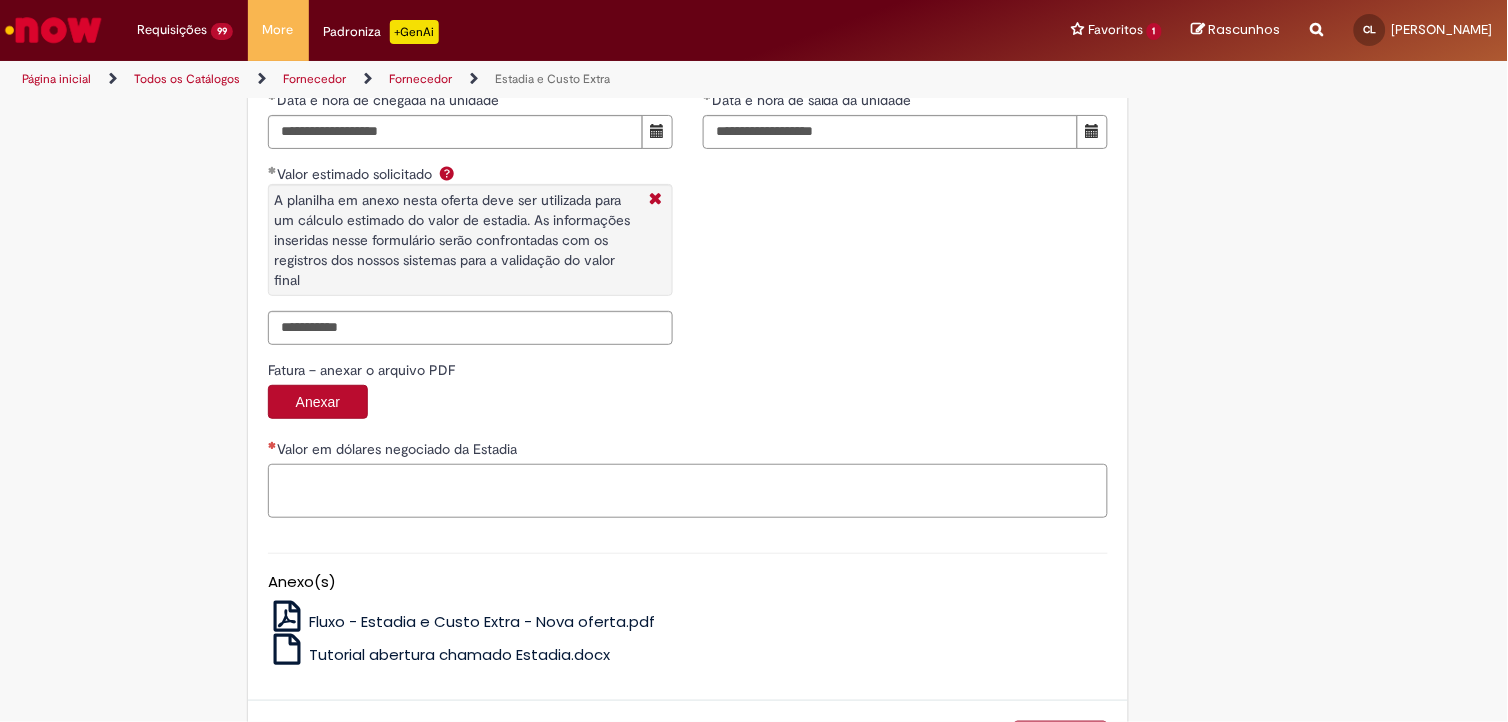 paste on "**********" 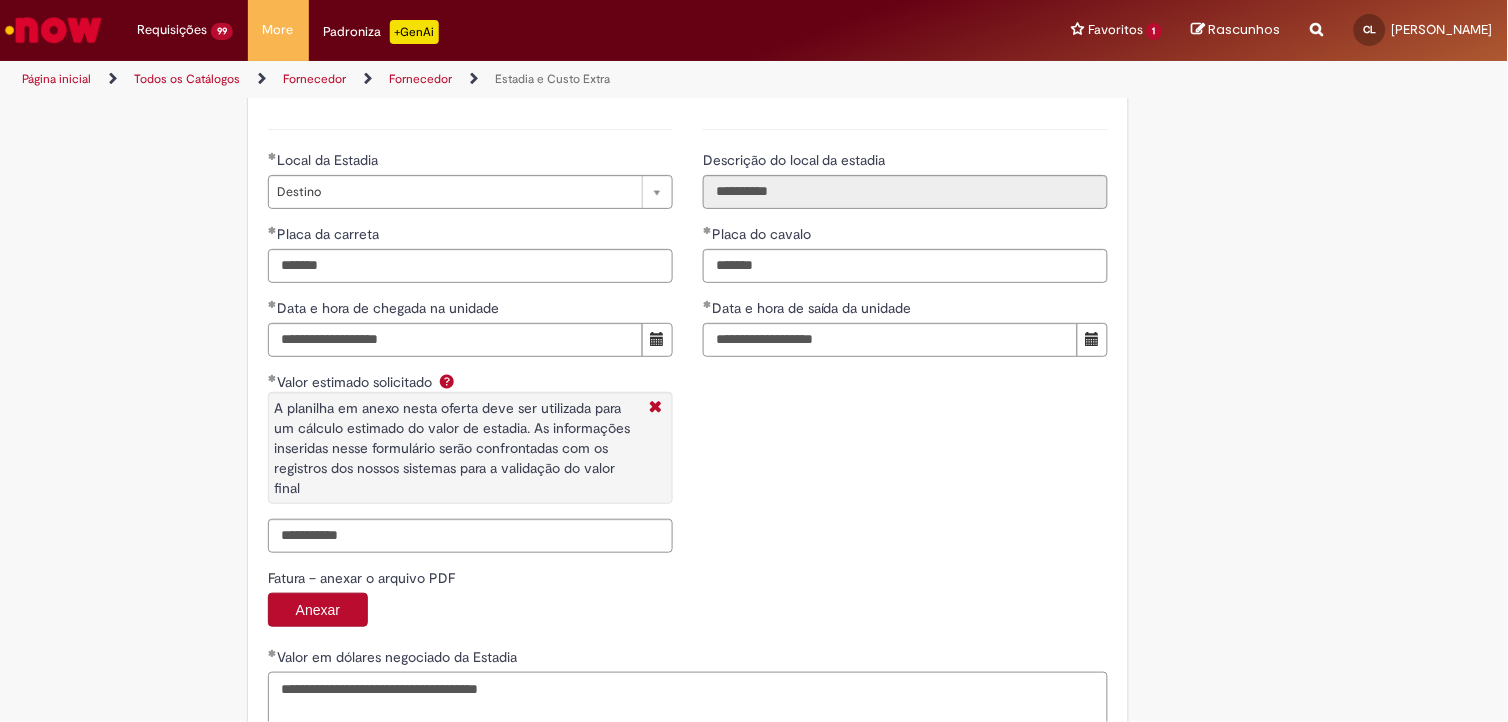 scroll, scrollTop: 3076, scrollLeft: 0, axis: vertical 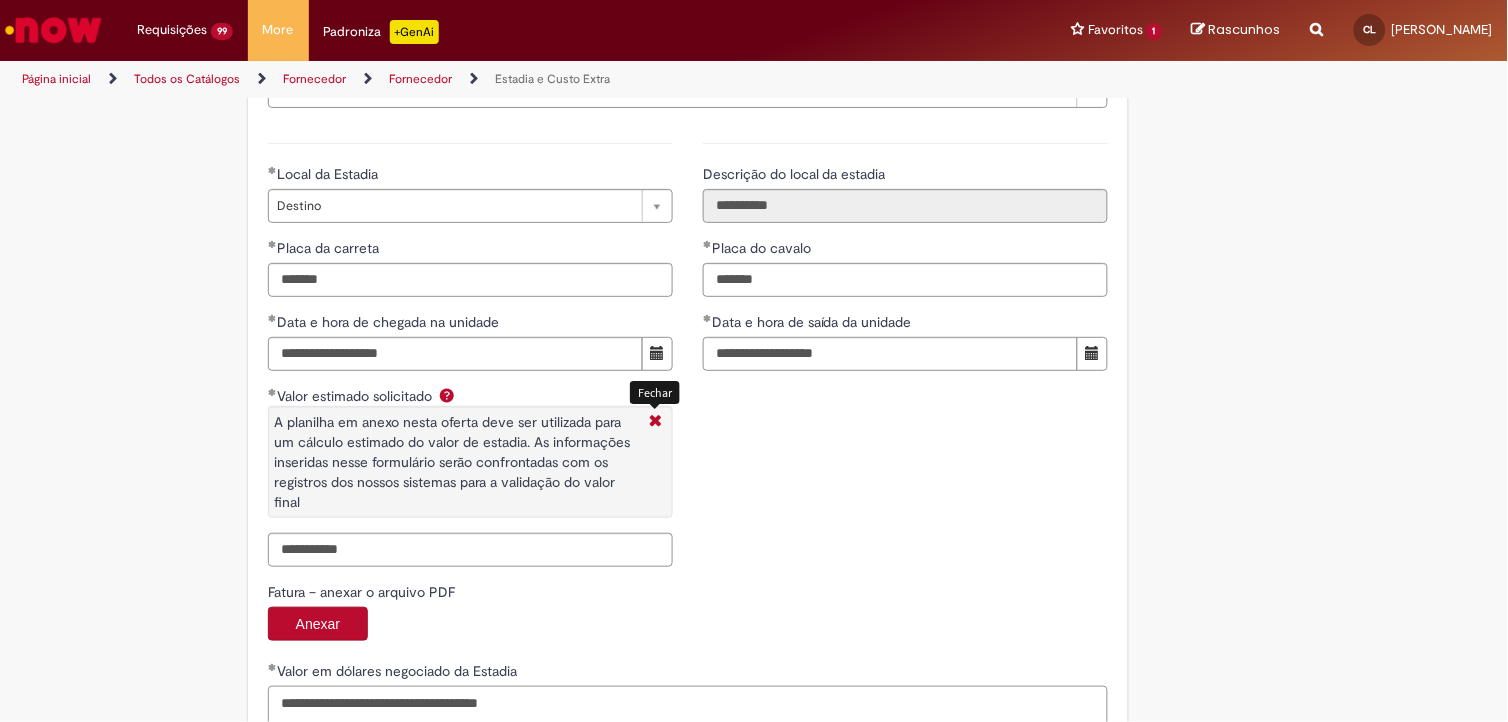 type on "**********" 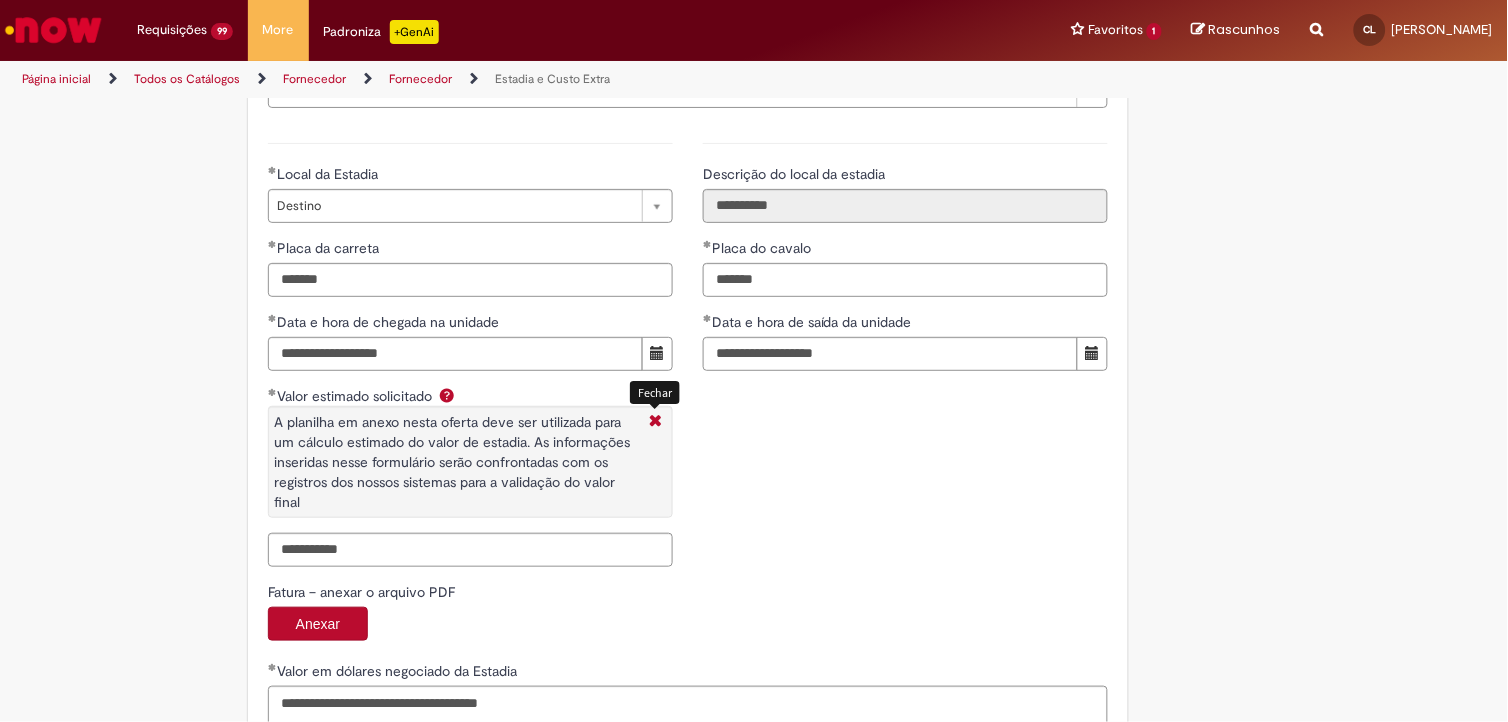 click at bounding box center [655, 422] 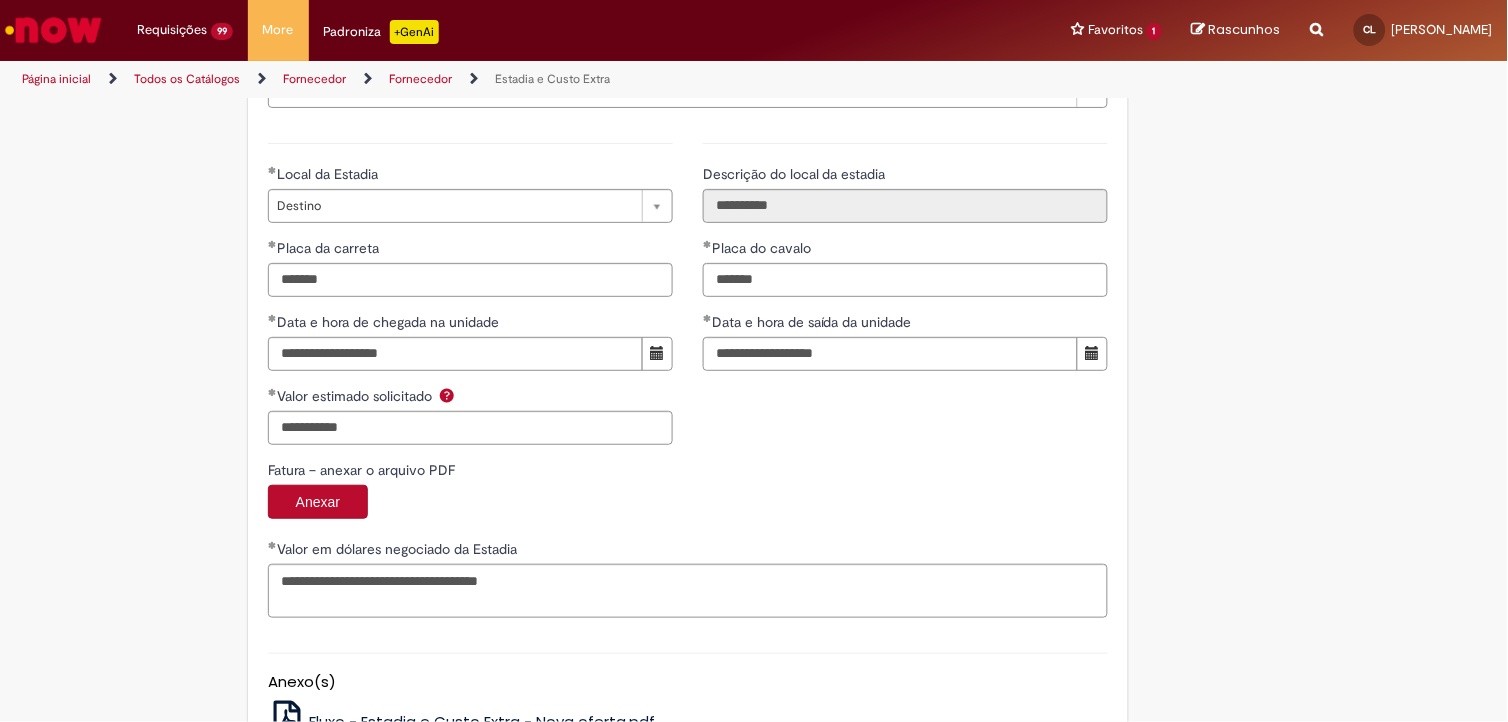 click at bounding box center (447, 395) 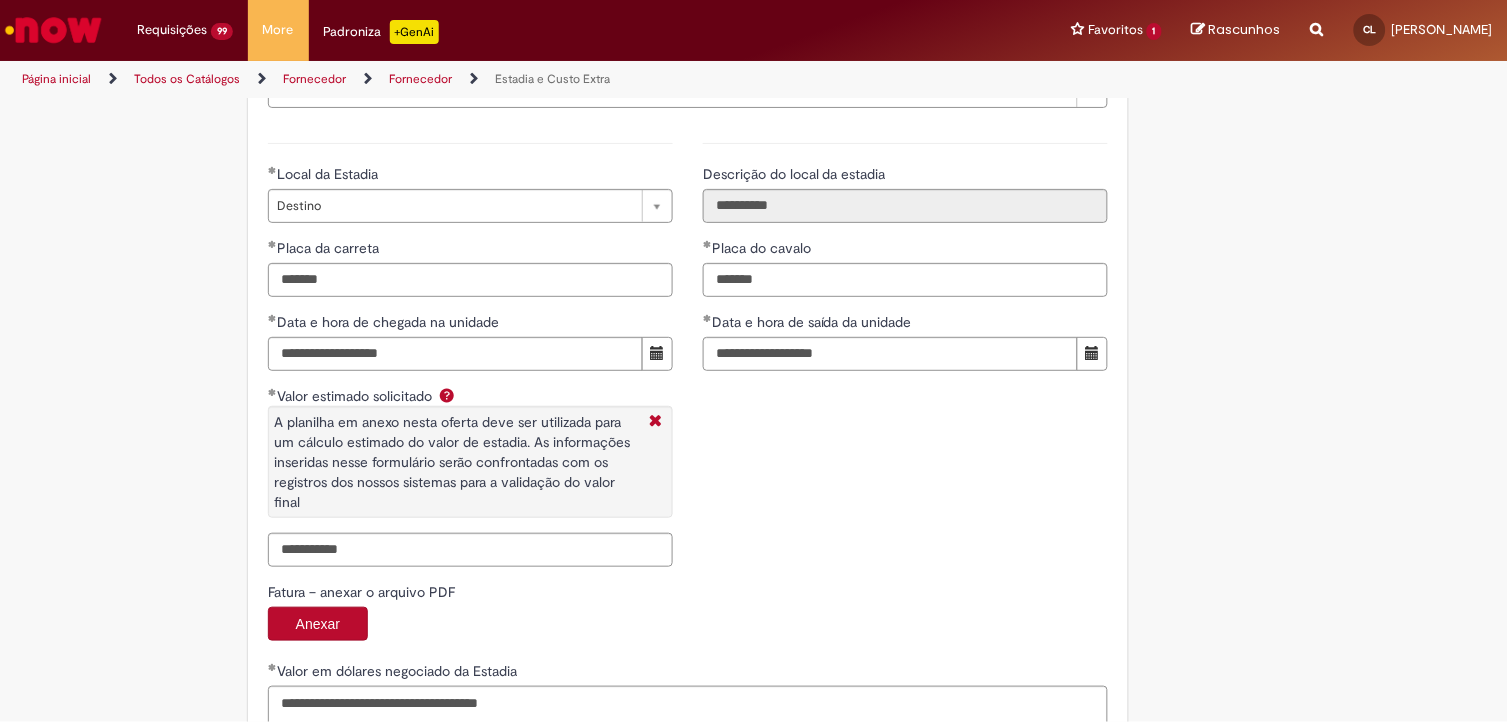 click at bounding box center [447, 395] 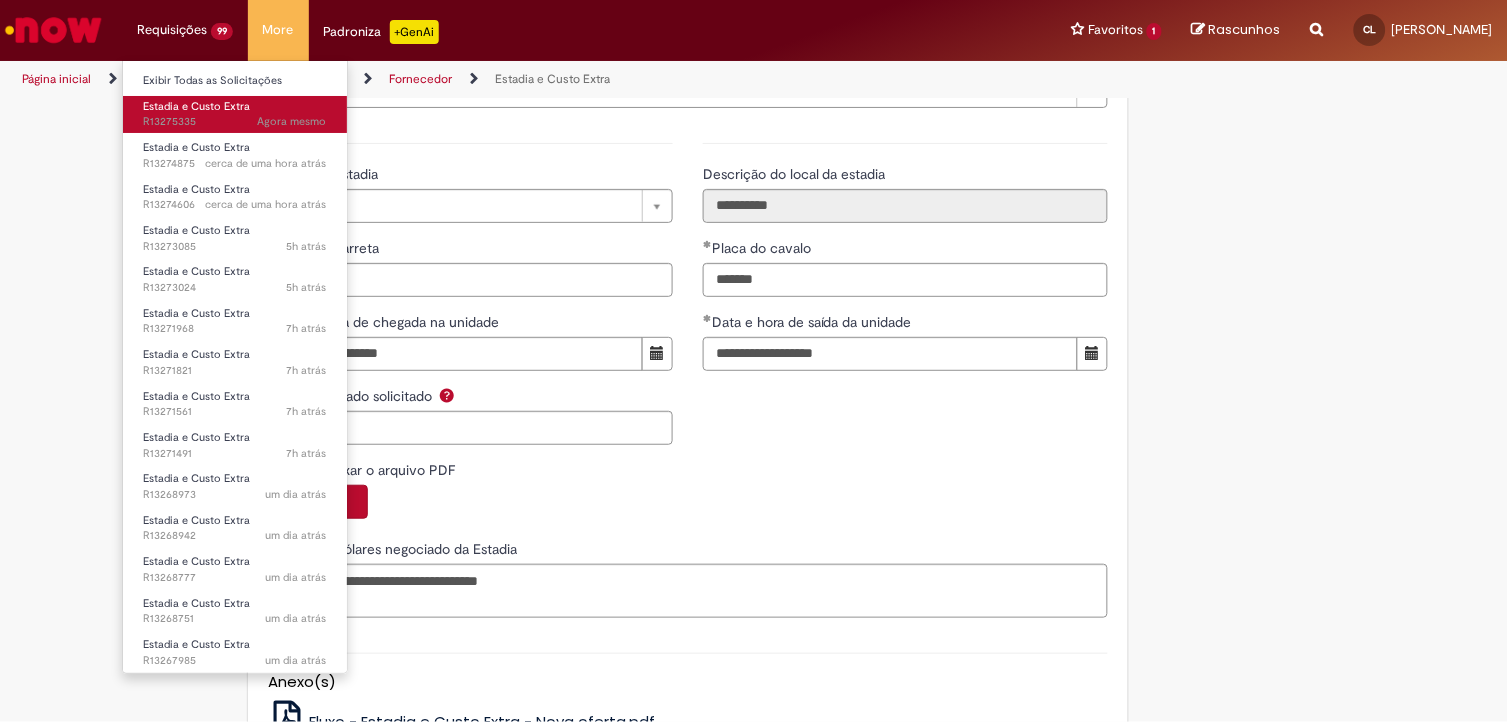 click on "Agora mesmo Agora mesmo  R13275335" at bounding box center [235, 122] 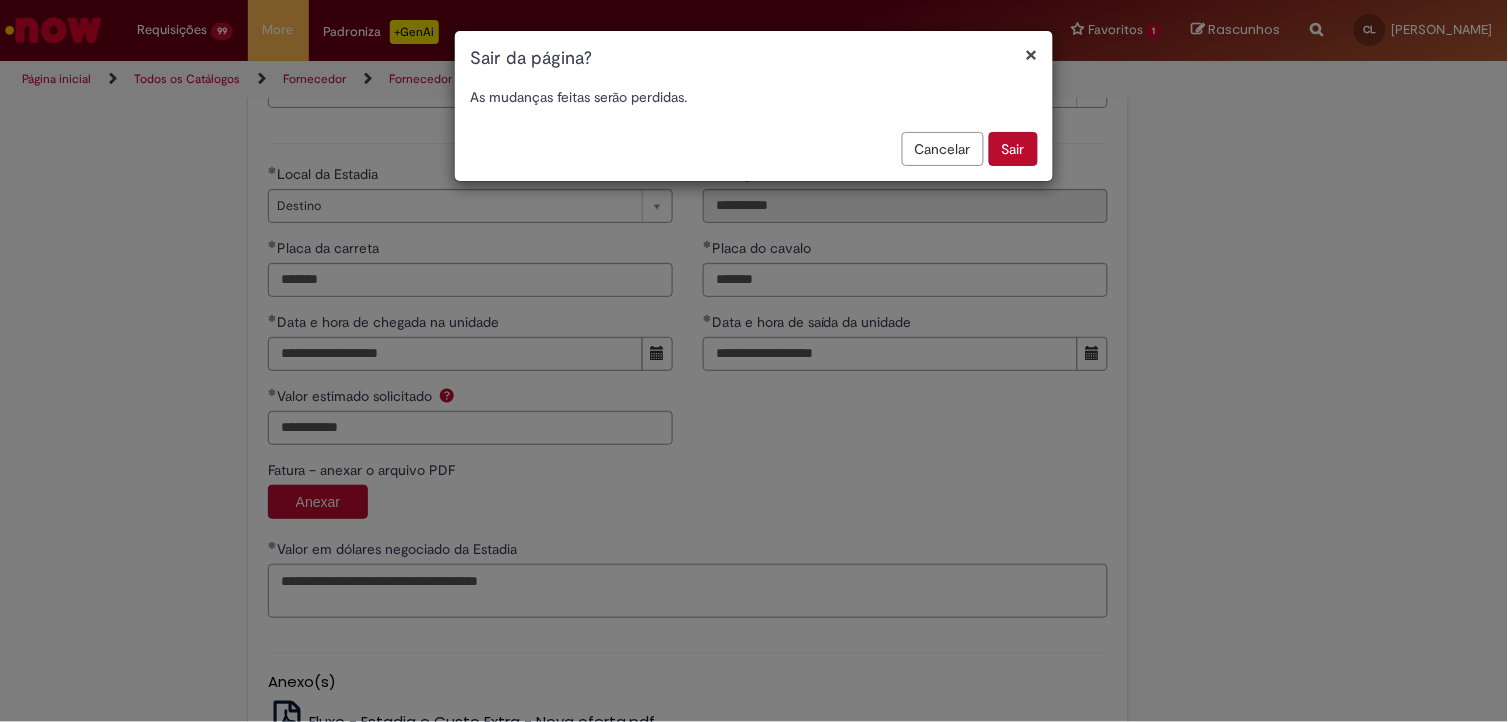 click on "Sair" at bounding box center (1013, 149) 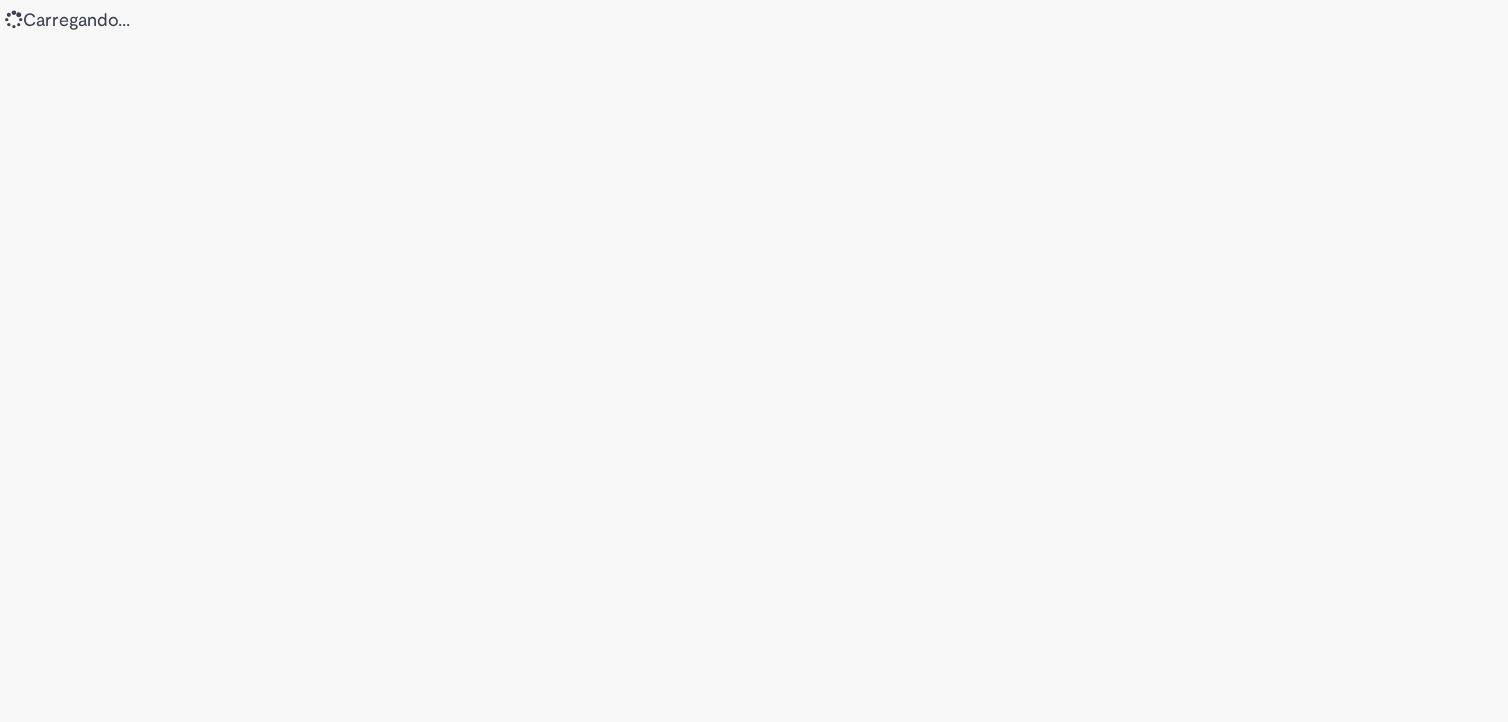 scroll, scrollTop: 0, scrollLeft: 0, axis: both 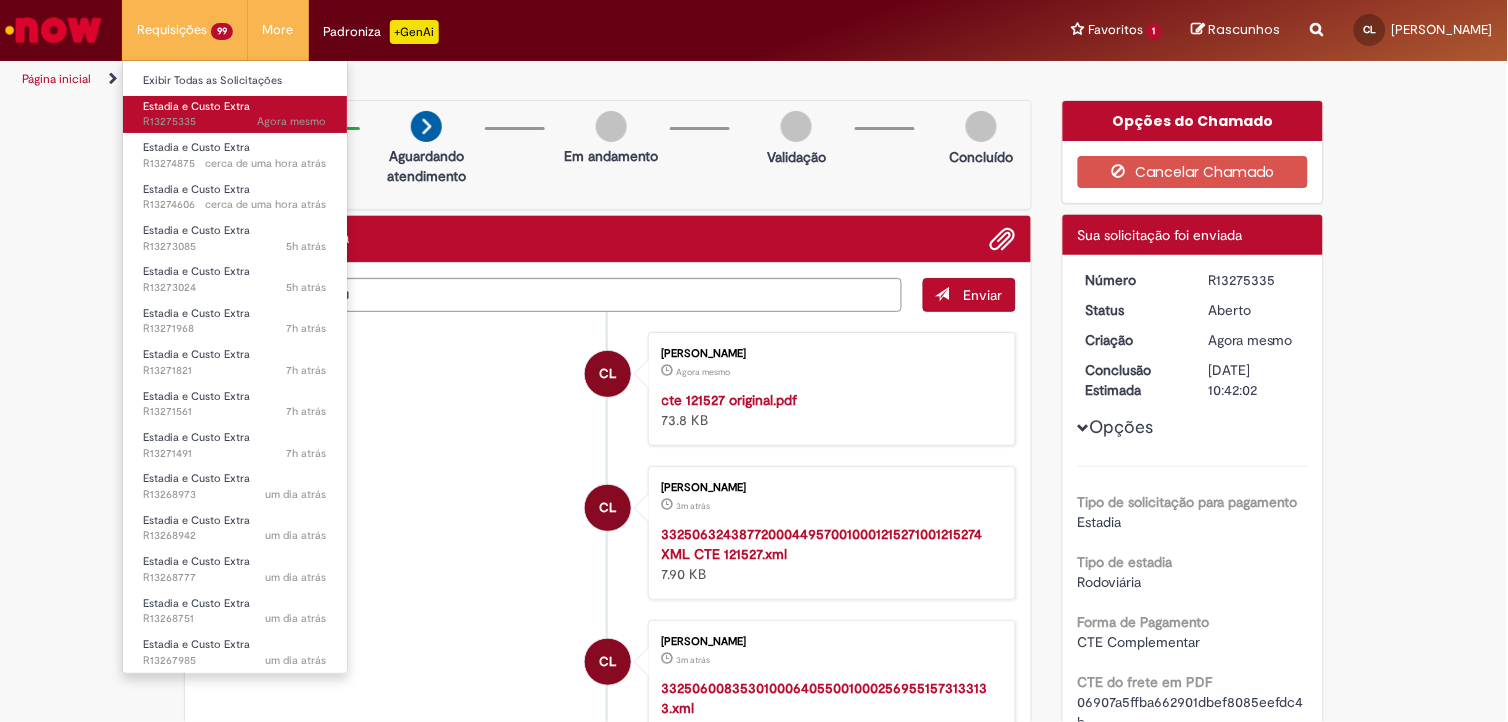 click on "Agora mesmo Agora mesmo  R13275335" at bounding box center [235, 122] 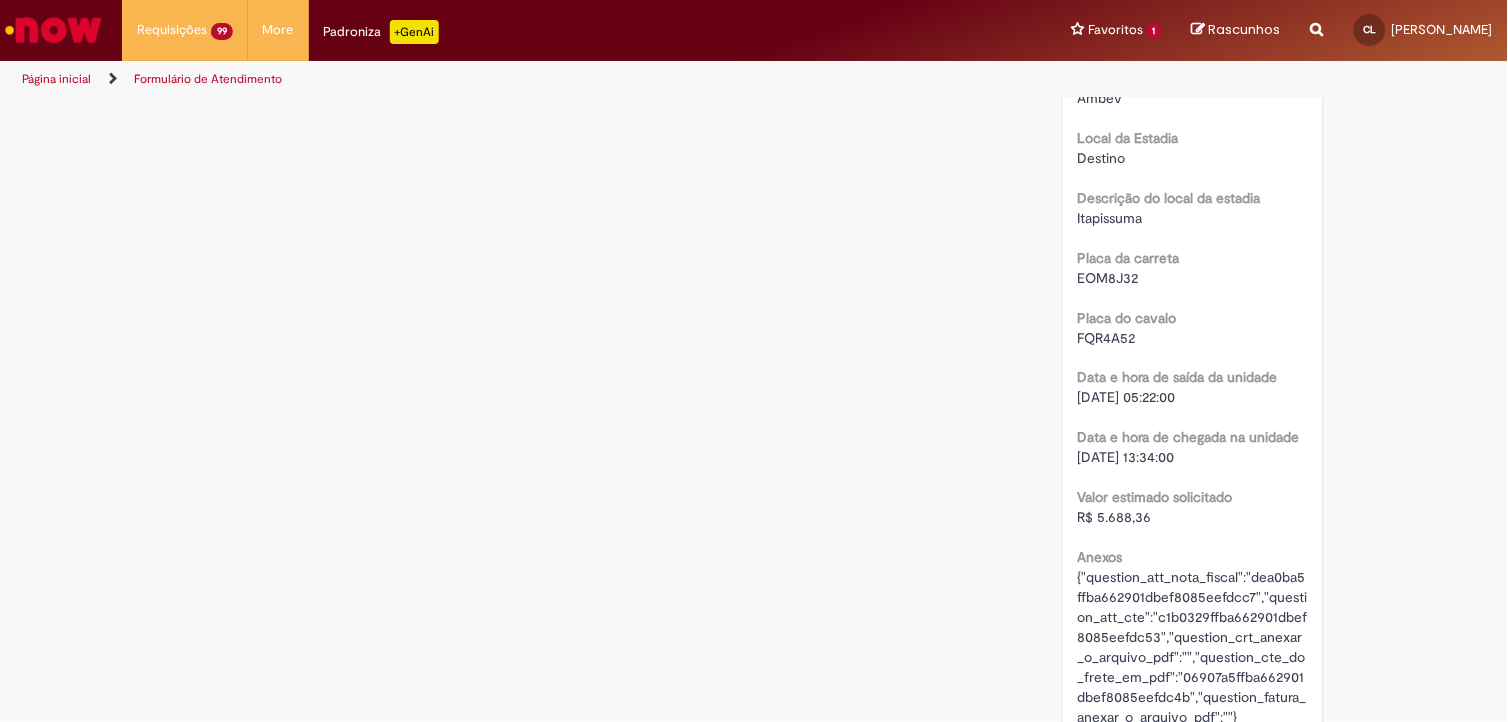 scroll, scrollTop: 2333, scrollLeft: 0, axis: vertical 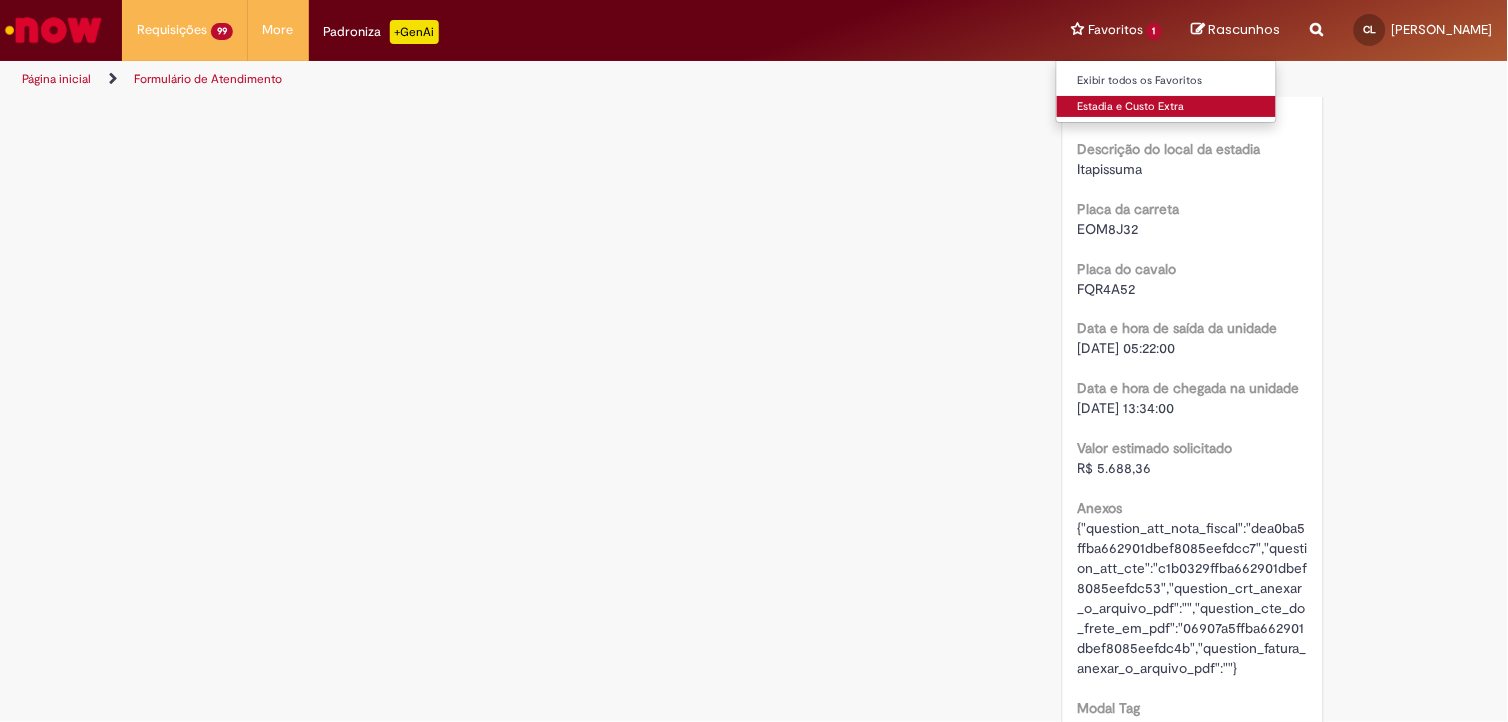 click on "Estadia e Custo Extra" at bounding box center (1167, 107) 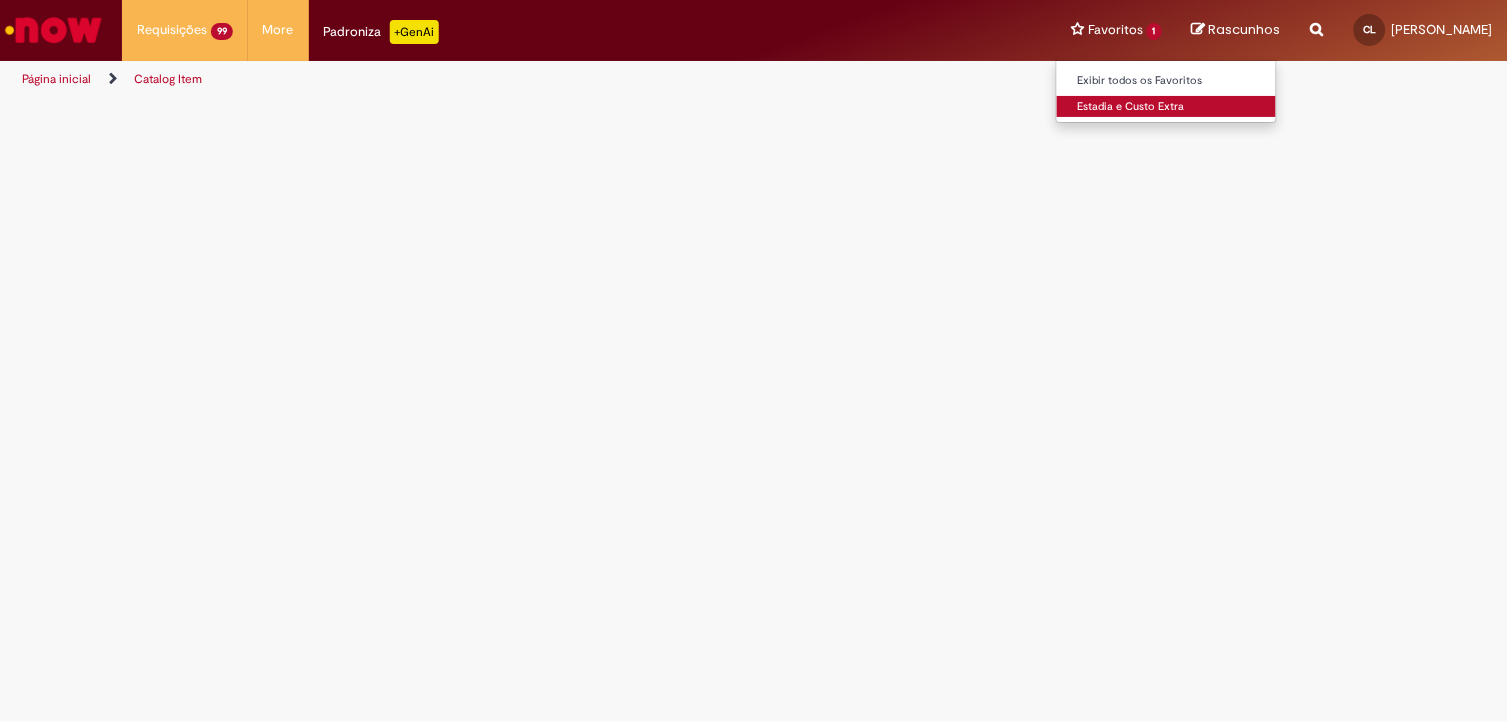 scroll, scrollTop: 0, scrollLeft: 0, axis: both 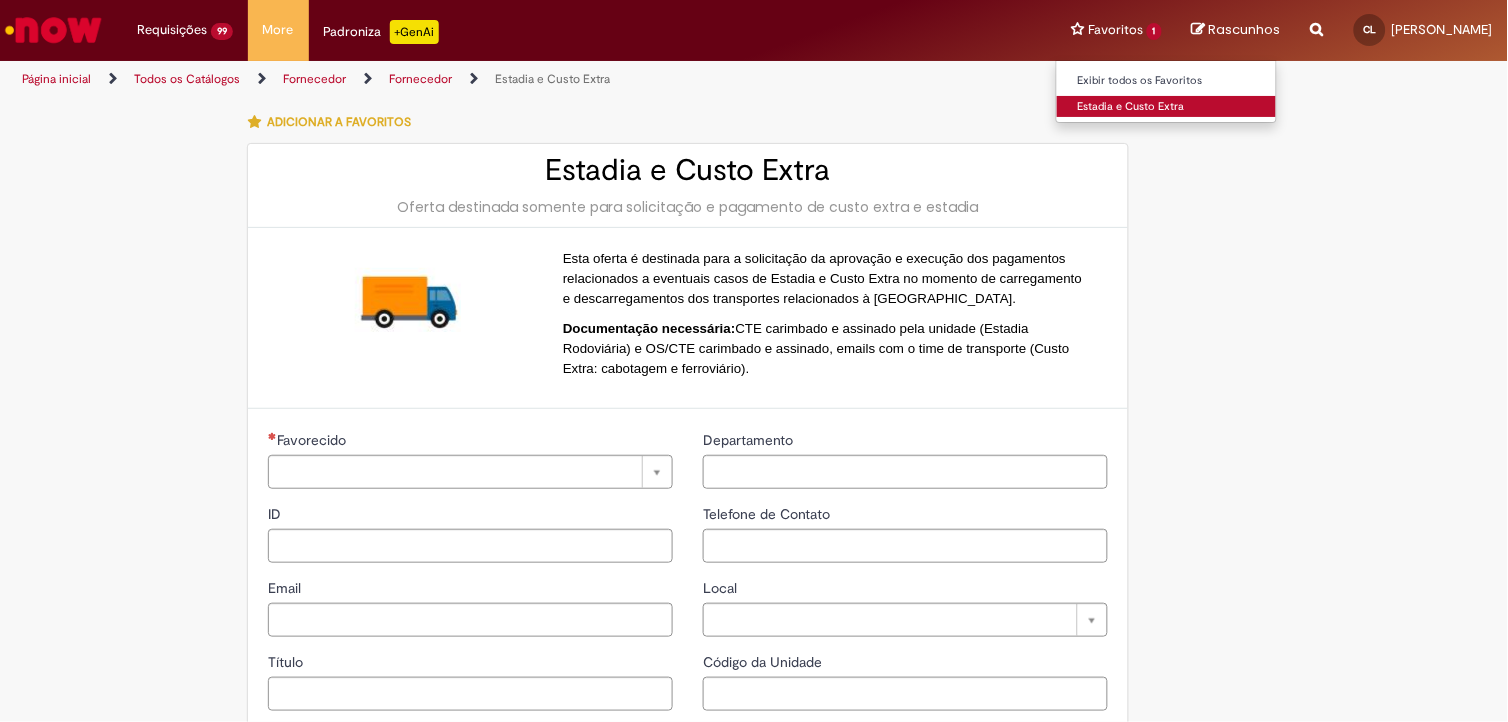 type on "**********" 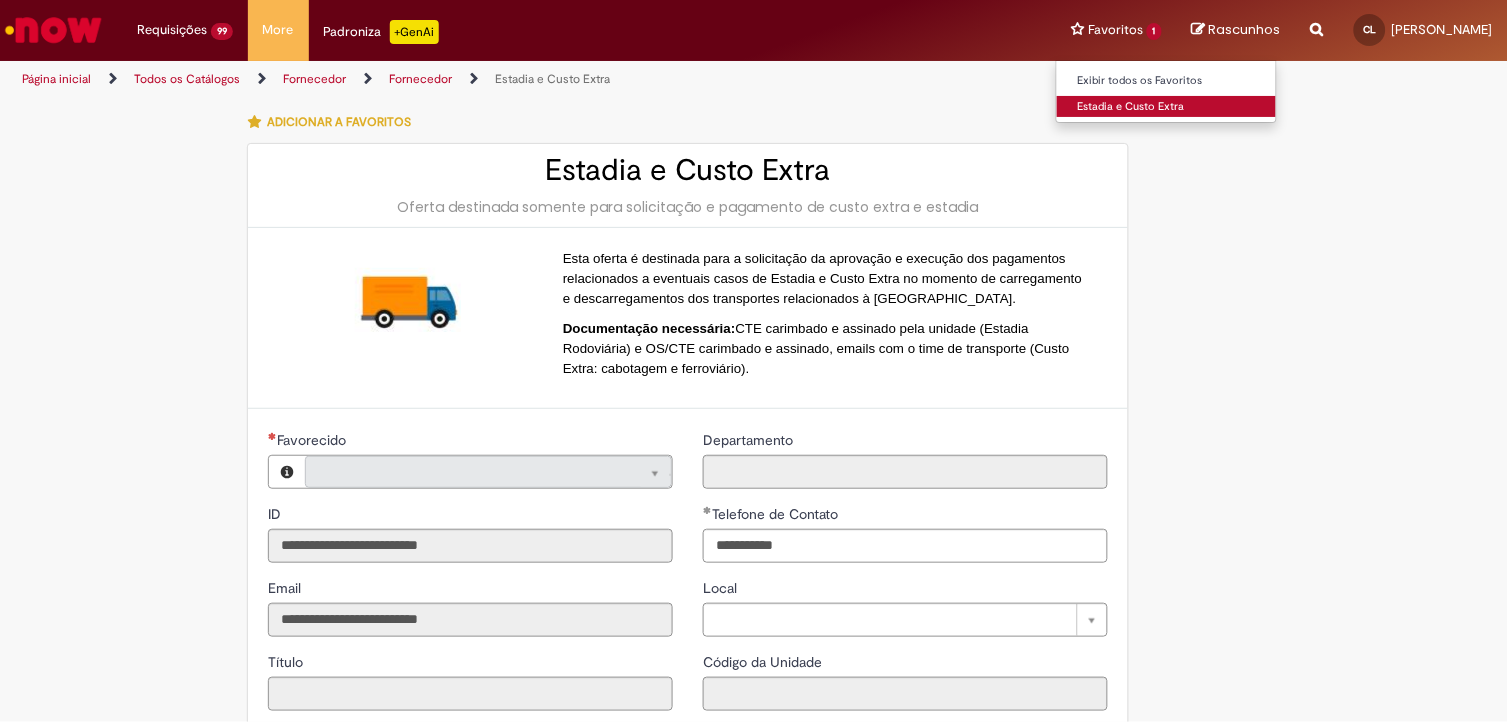 type on "**********" 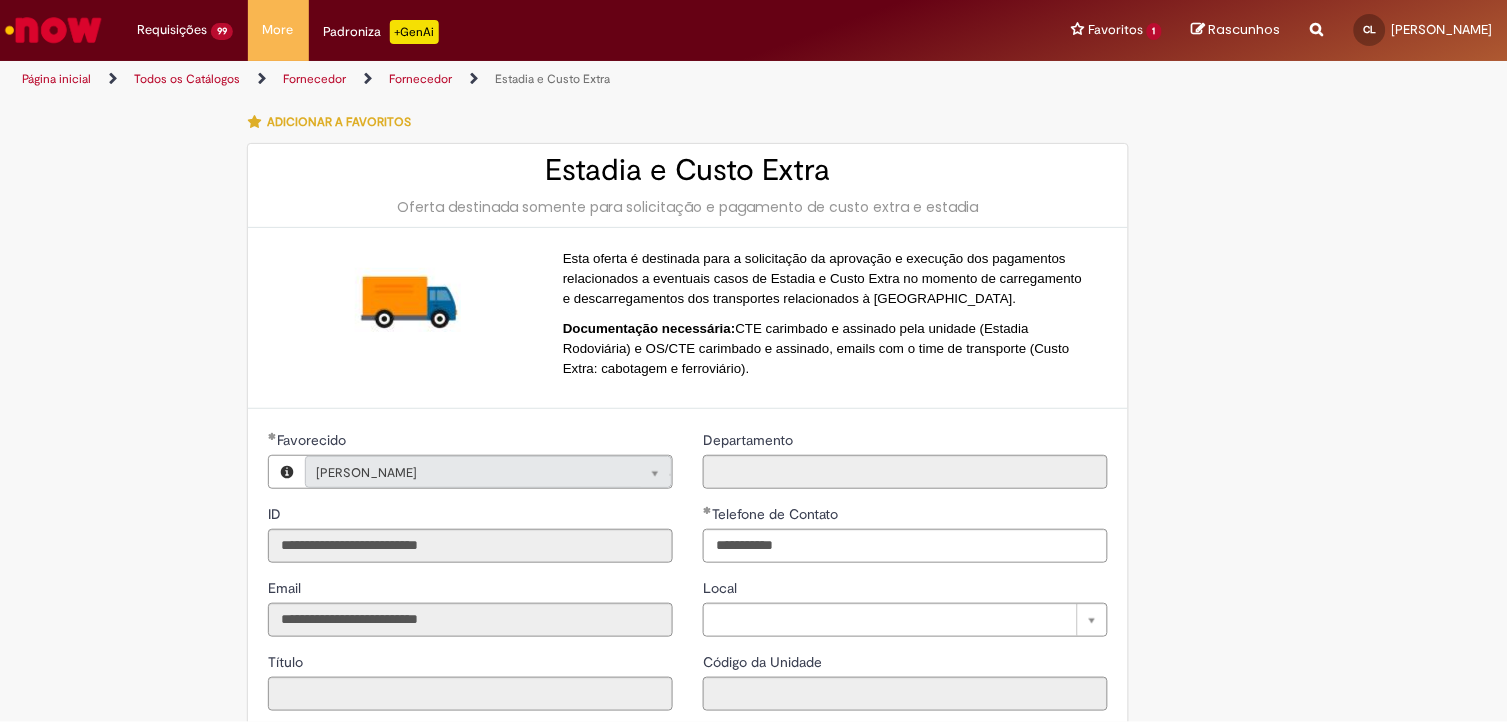 type on "**********" 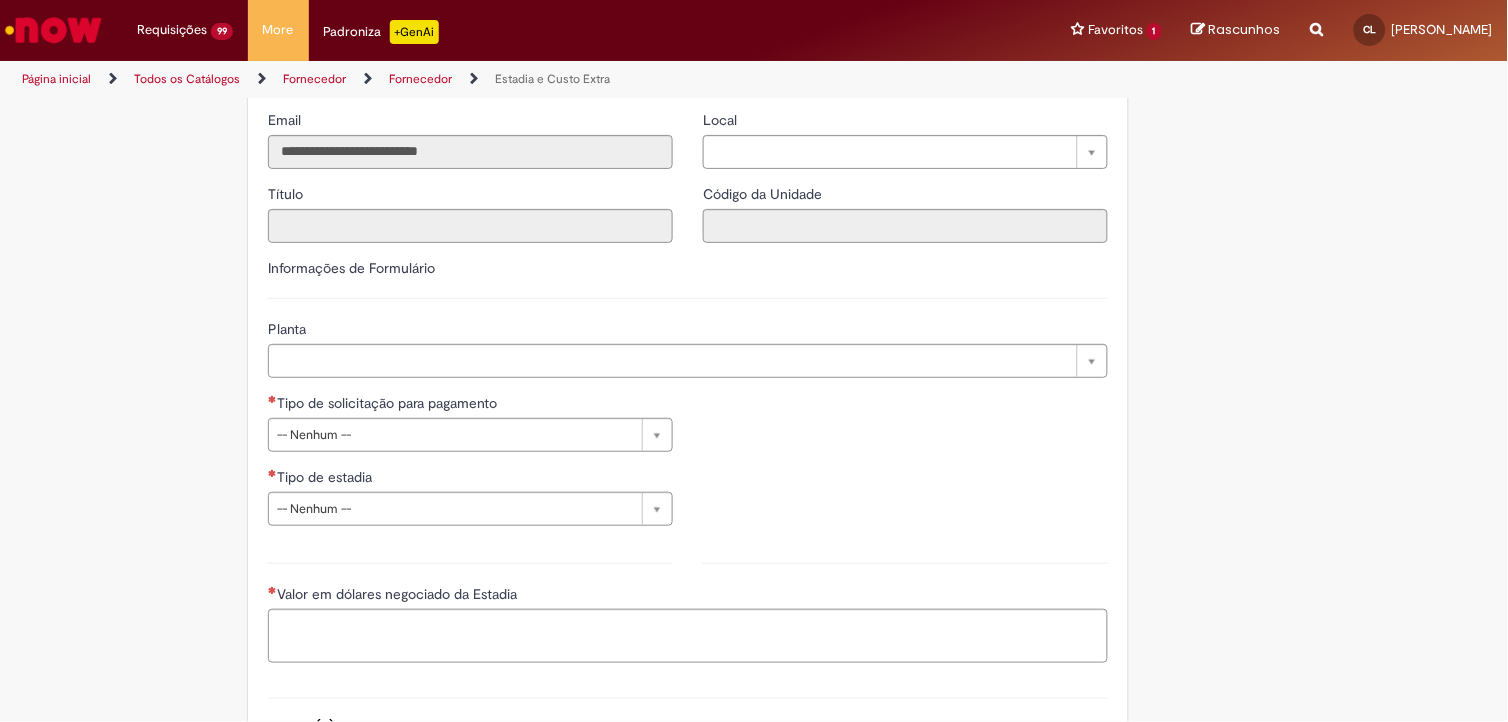 scroll, scrollTop: 555, scrollLeft: 0, axis: vertical 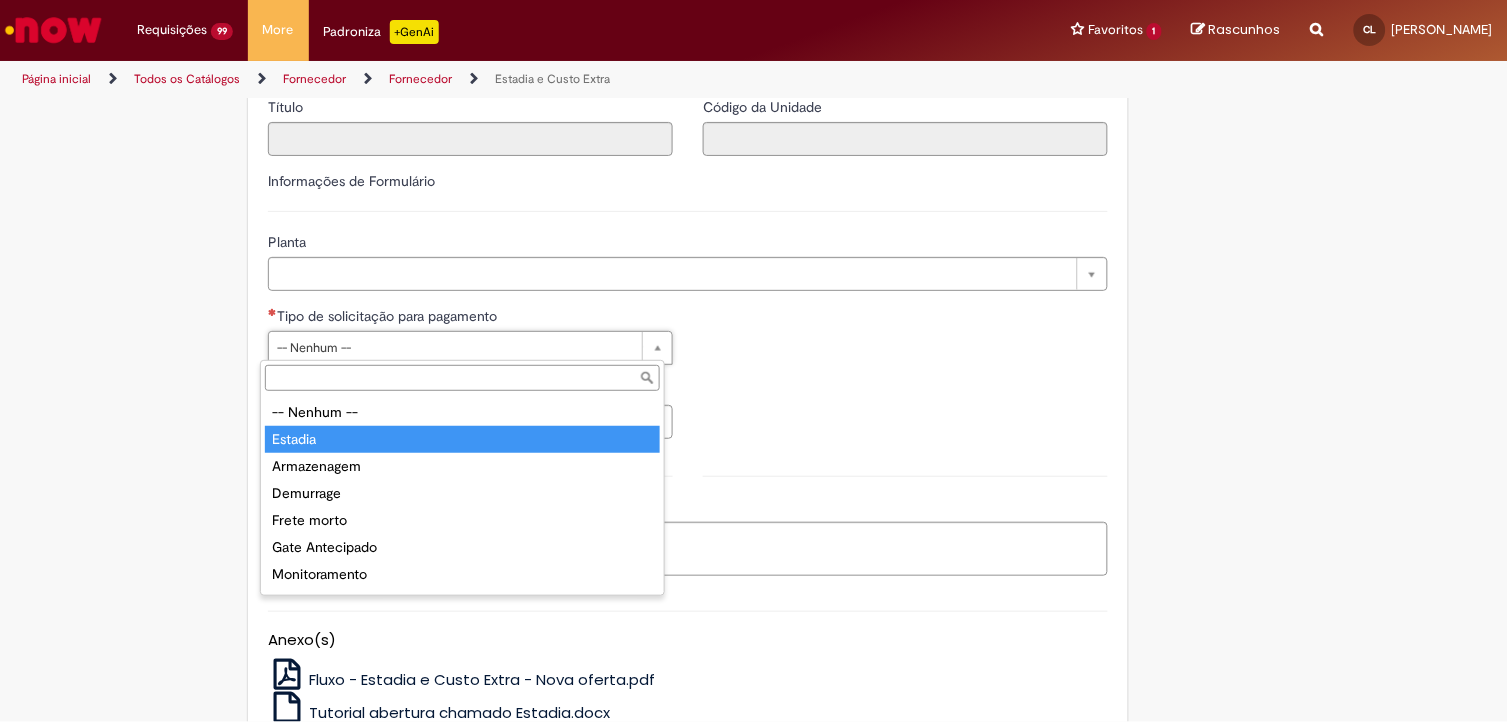 type on "*******" 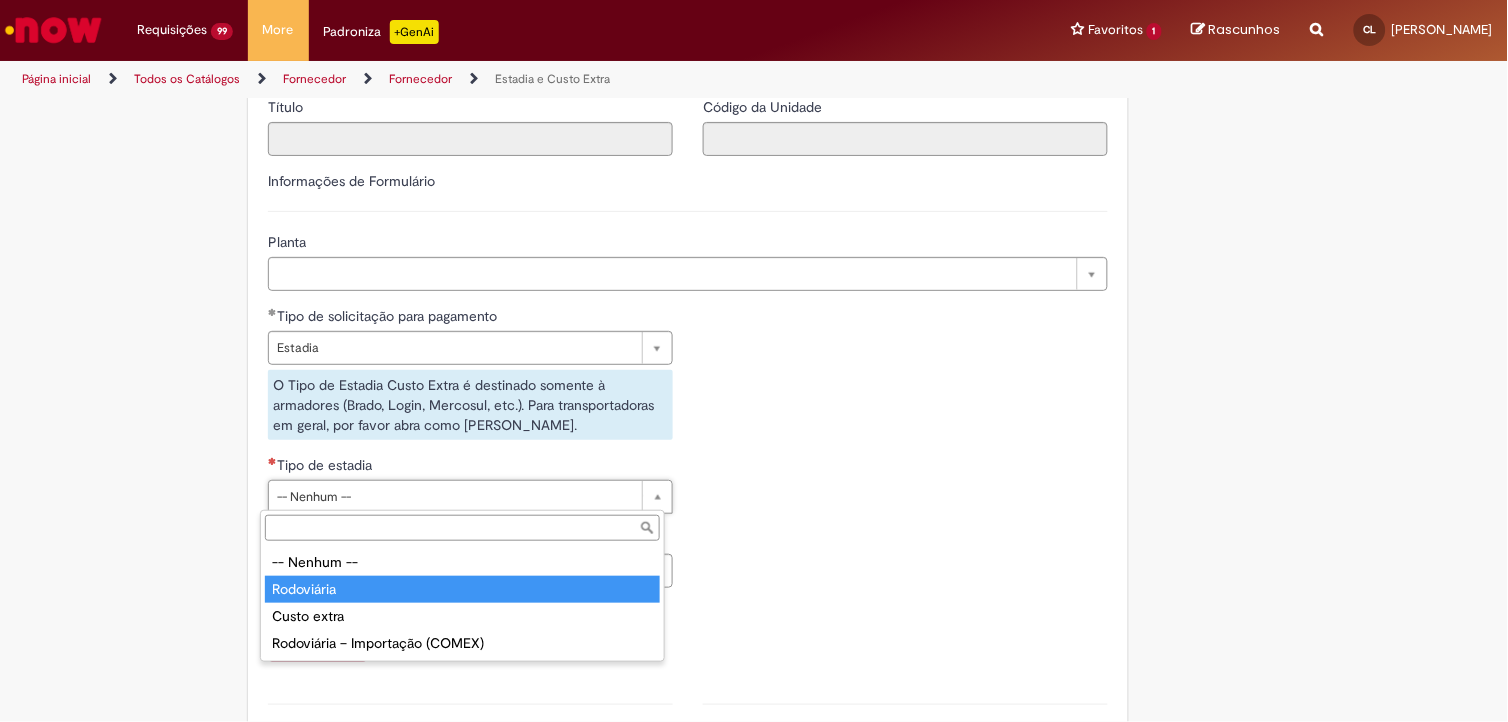 type on "**********" 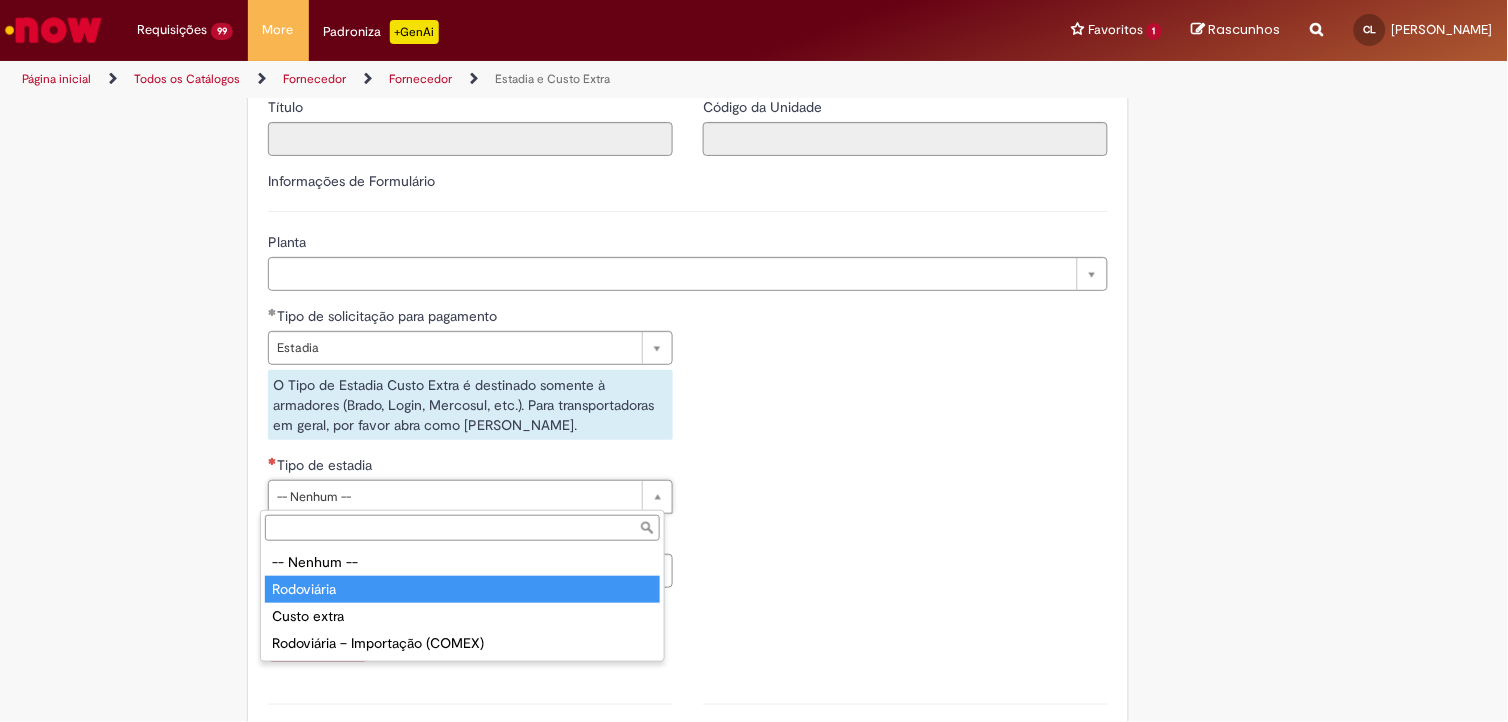 select on "**********" 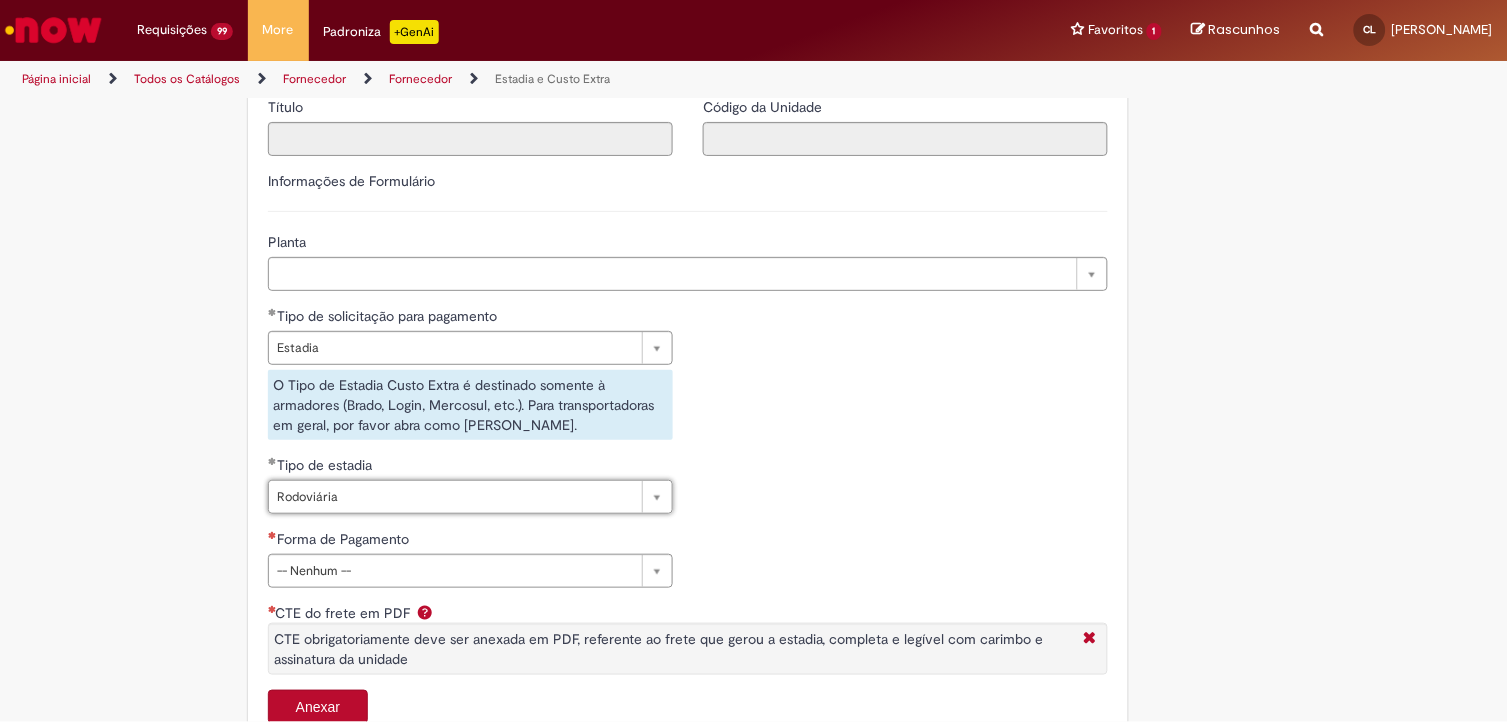 scroll, scrollTop: 666, scrollLeft: 0, axis: vertical 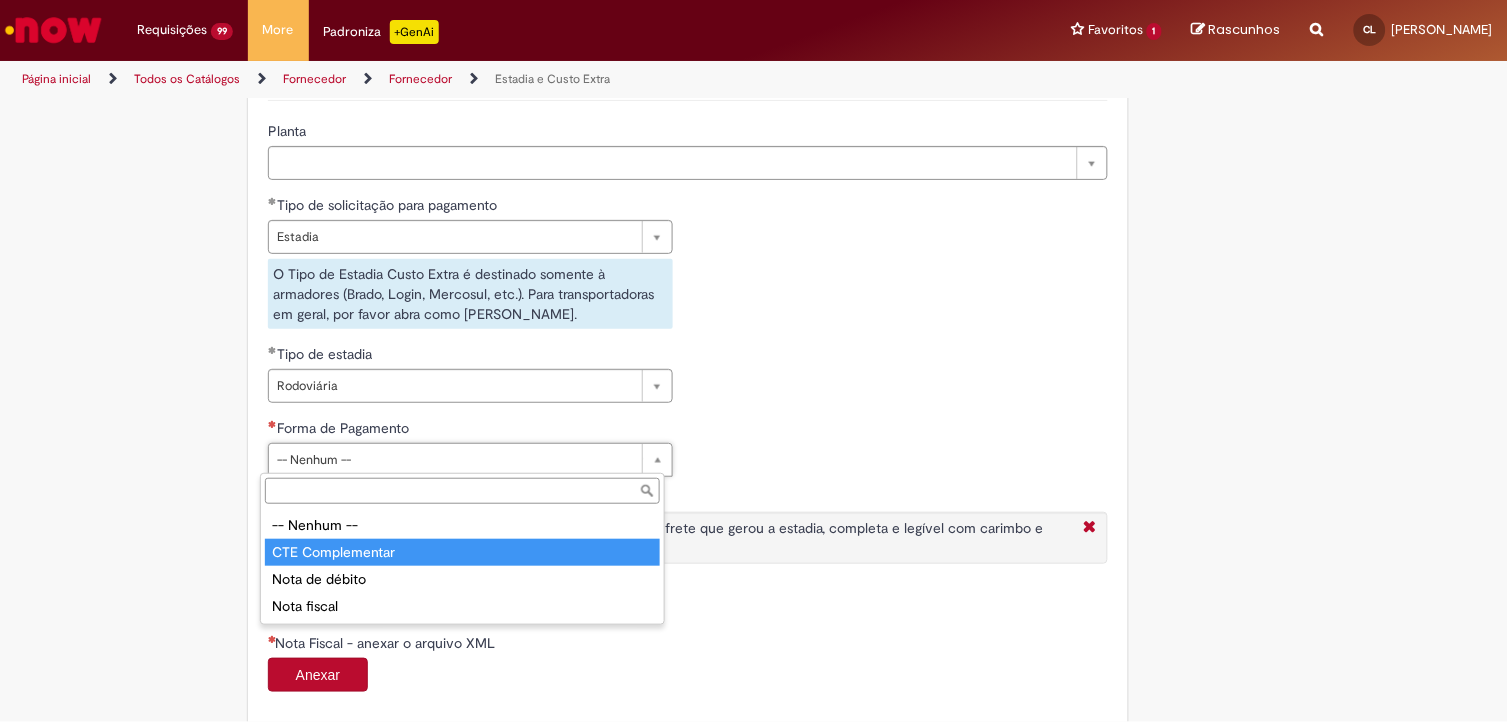 type on "**********" 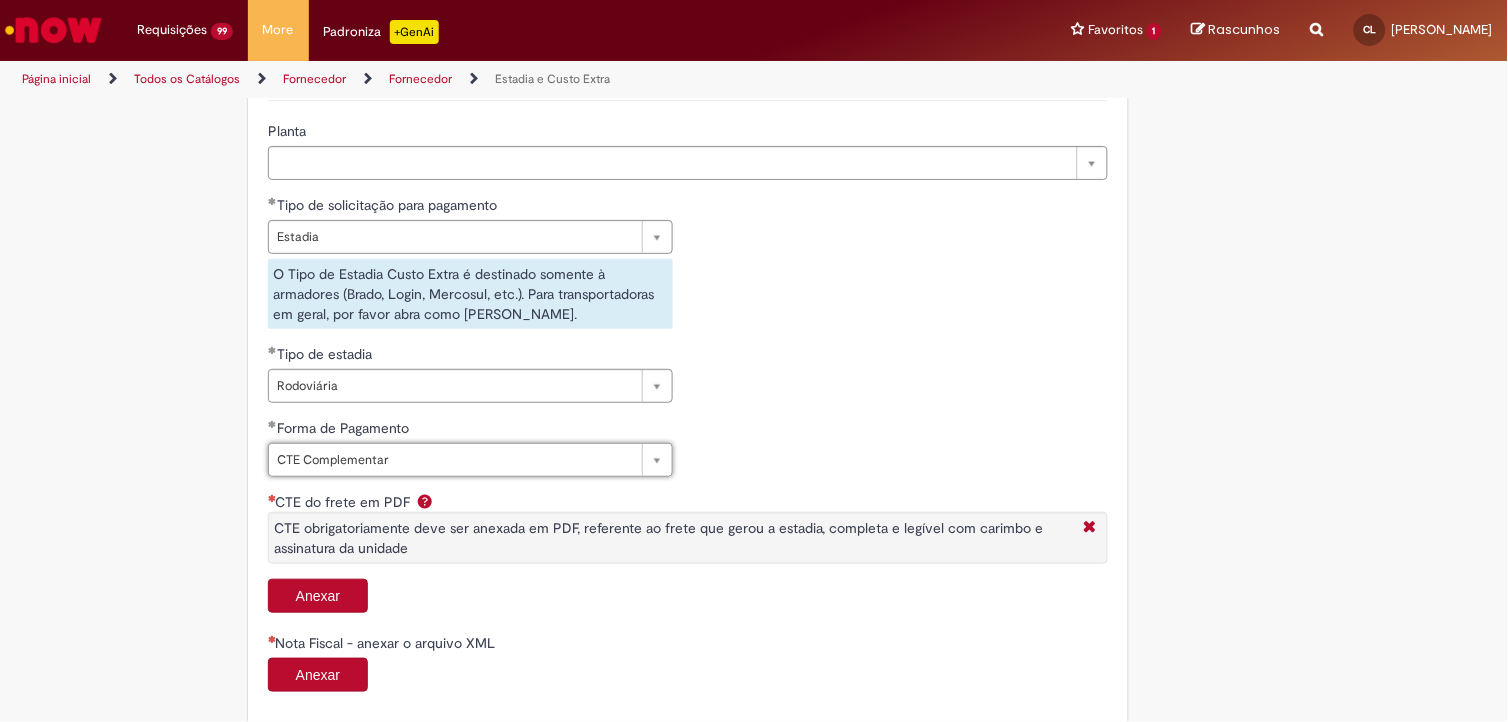 scroll, scrollTop: 888, scrollLeft: 0, axis: vertical 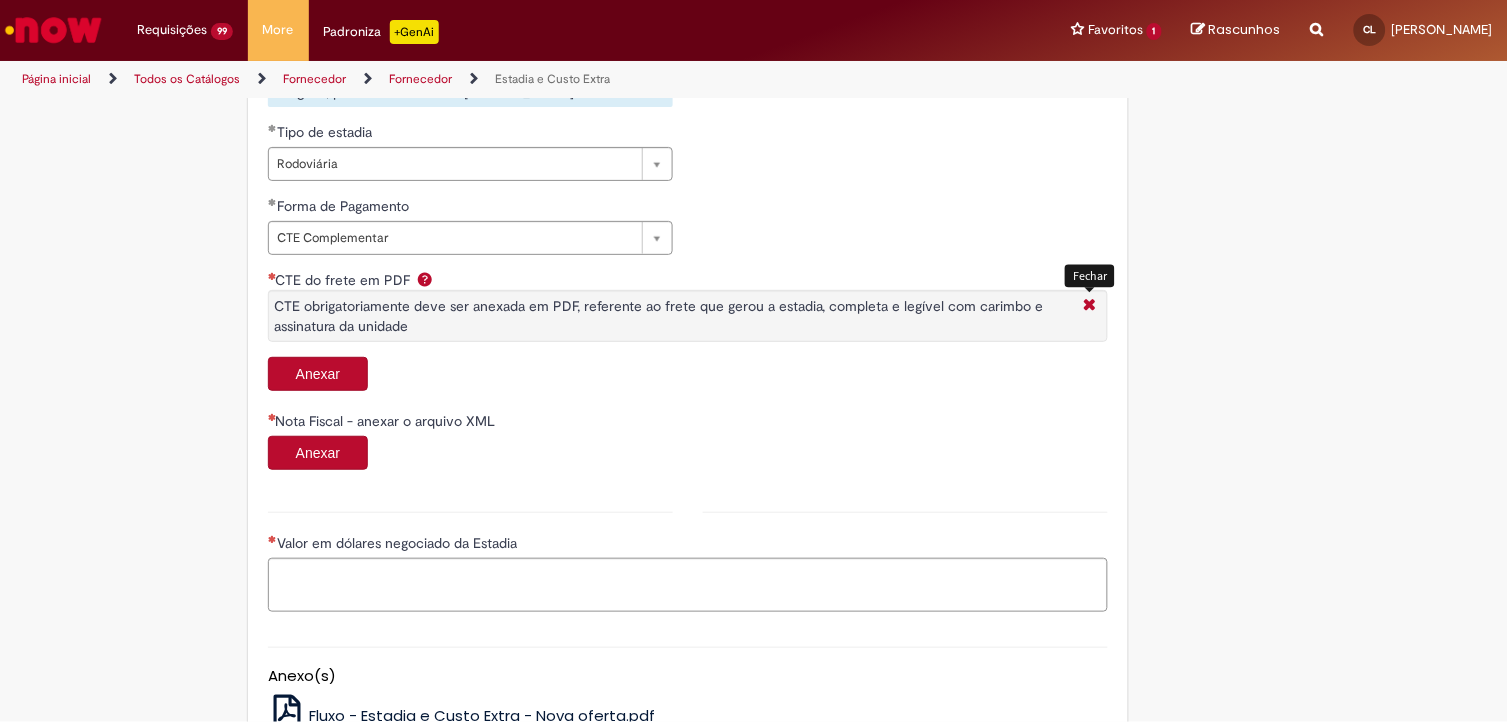 click at bounding box center [1090, 306] 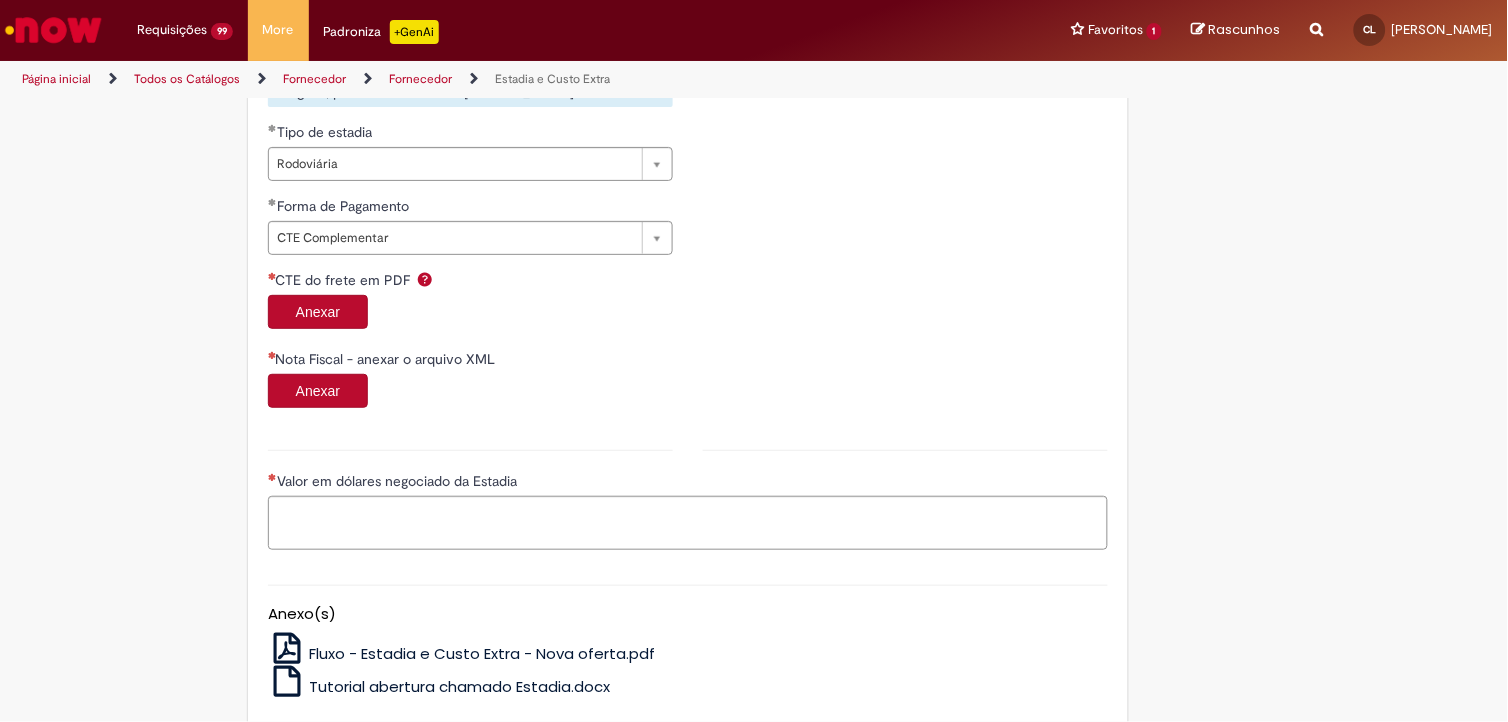 click on "Anexar" at bounding box center [318, 312] 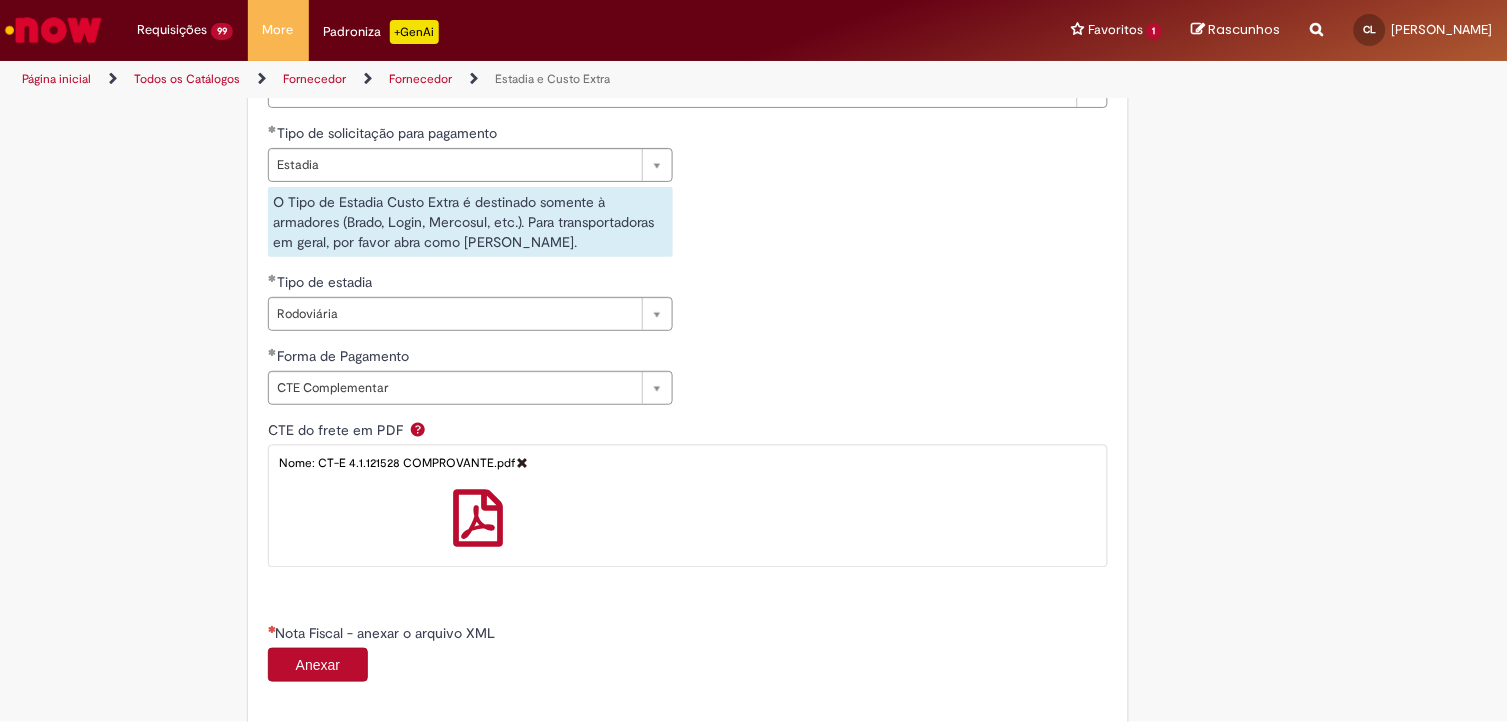 scroll, scrollTop: 777, scrollLeft: 0, axis: vertical 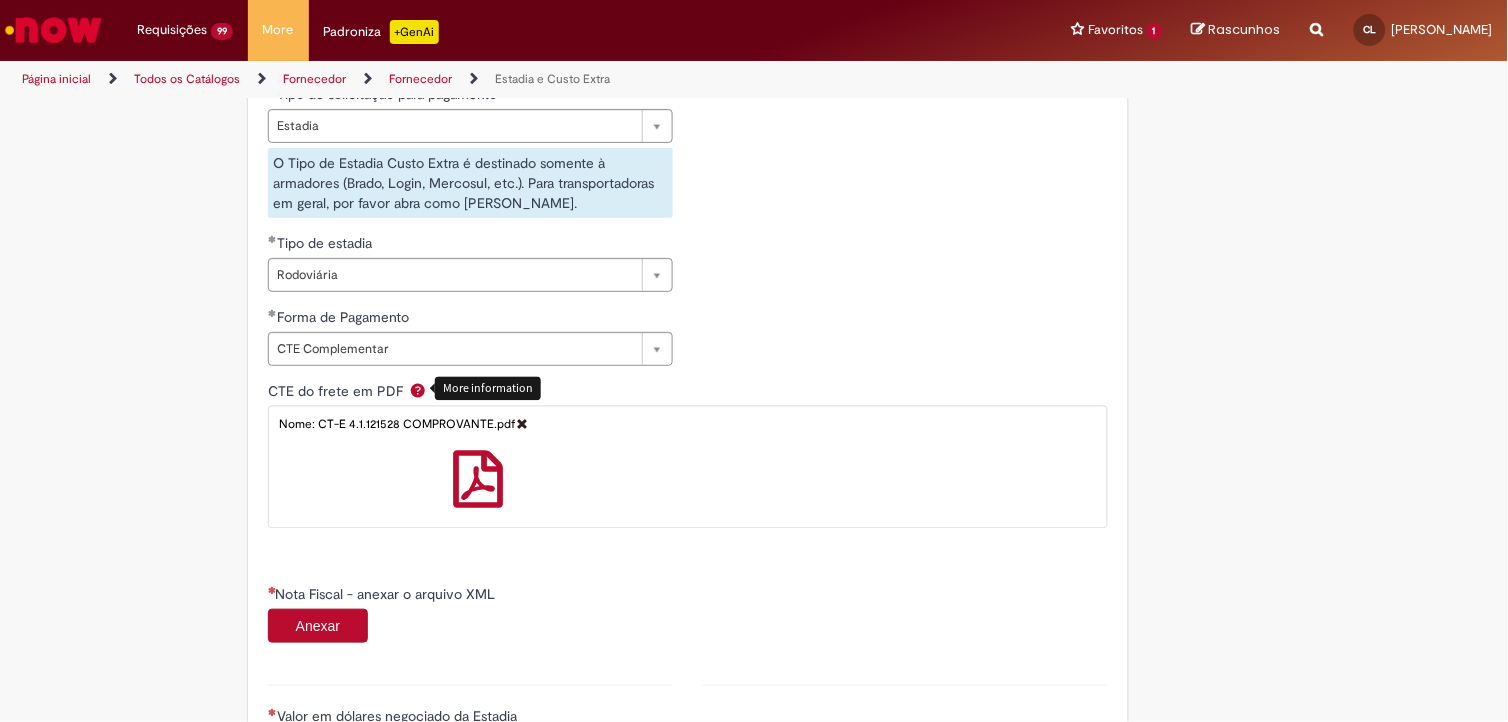 click at bounding box center [418, 390] 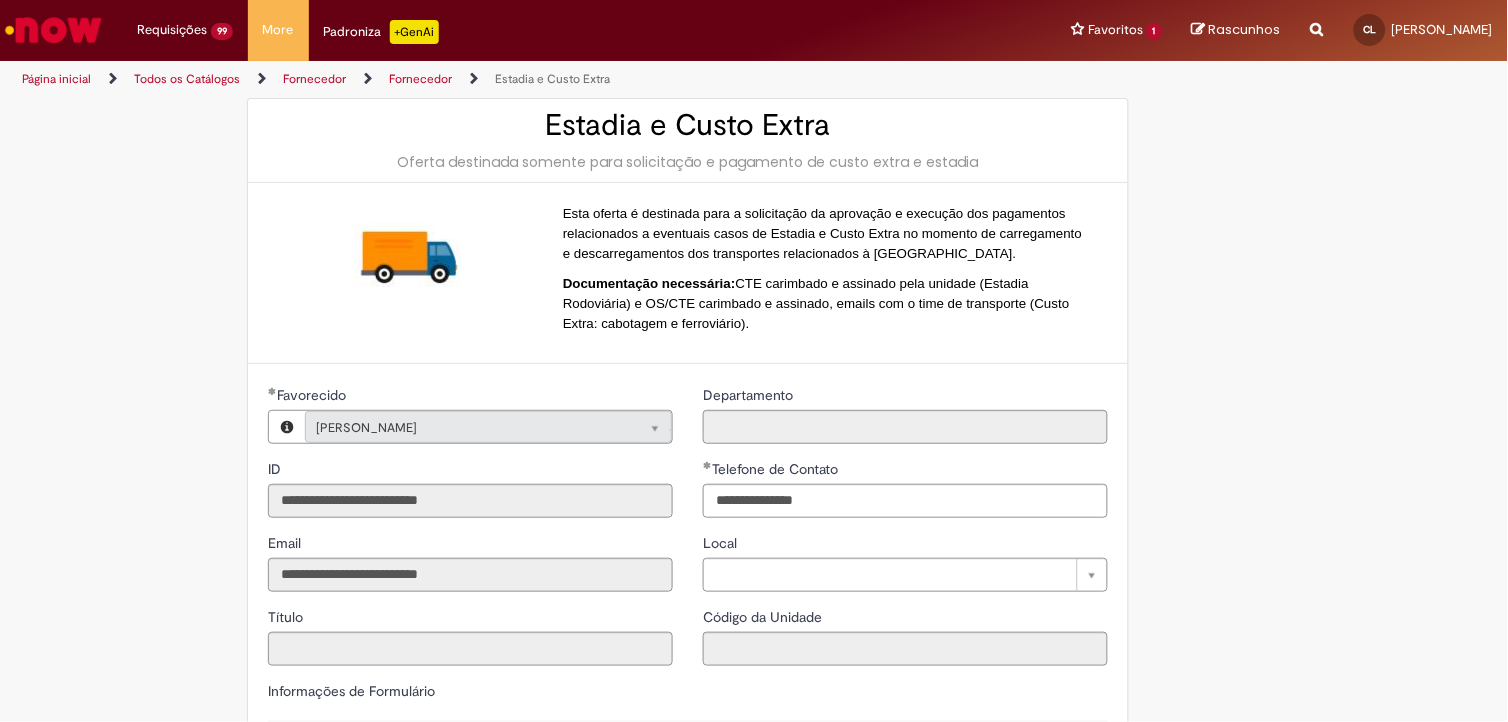 scroll, scrollTop: 0, scrollLeft: 0, axis: both 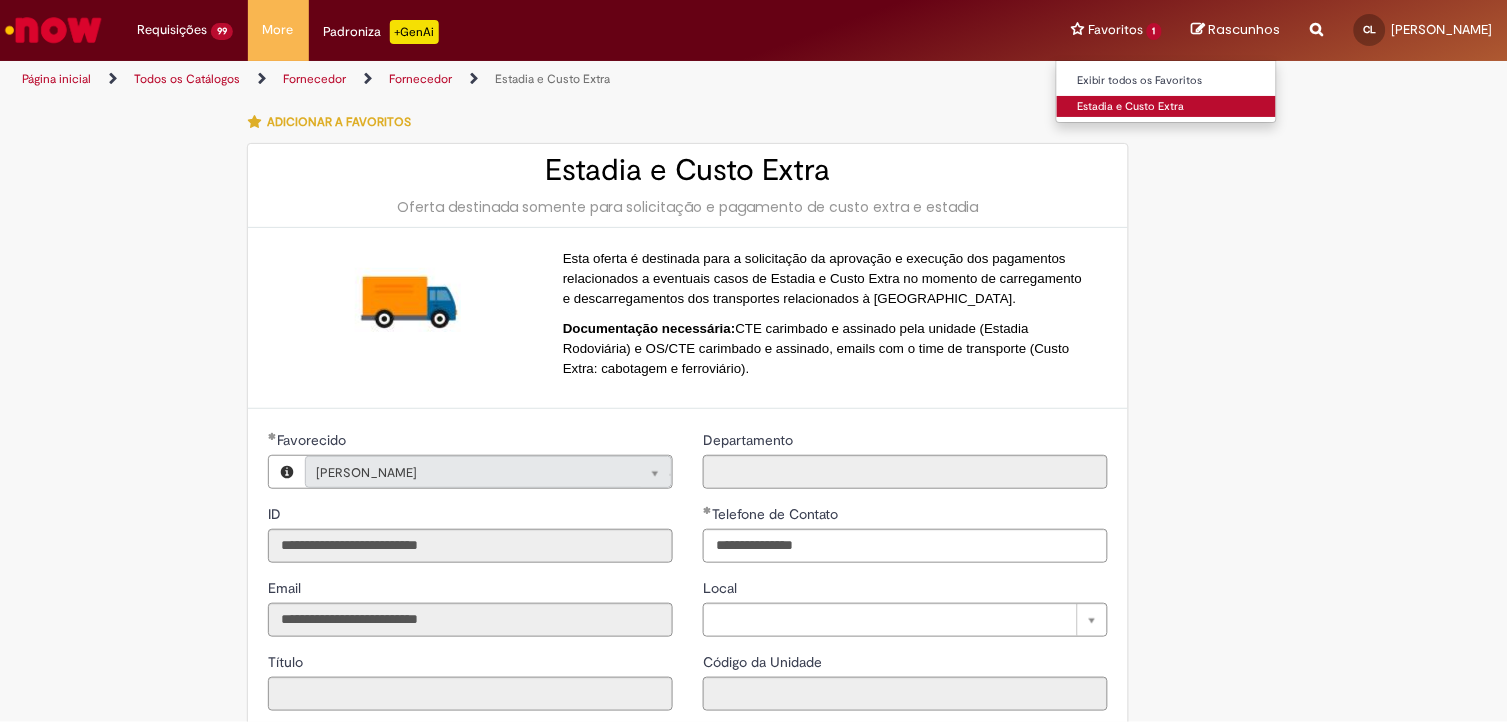 click on "Estadia e Custo Extra" at bounding box center [1167, 107] 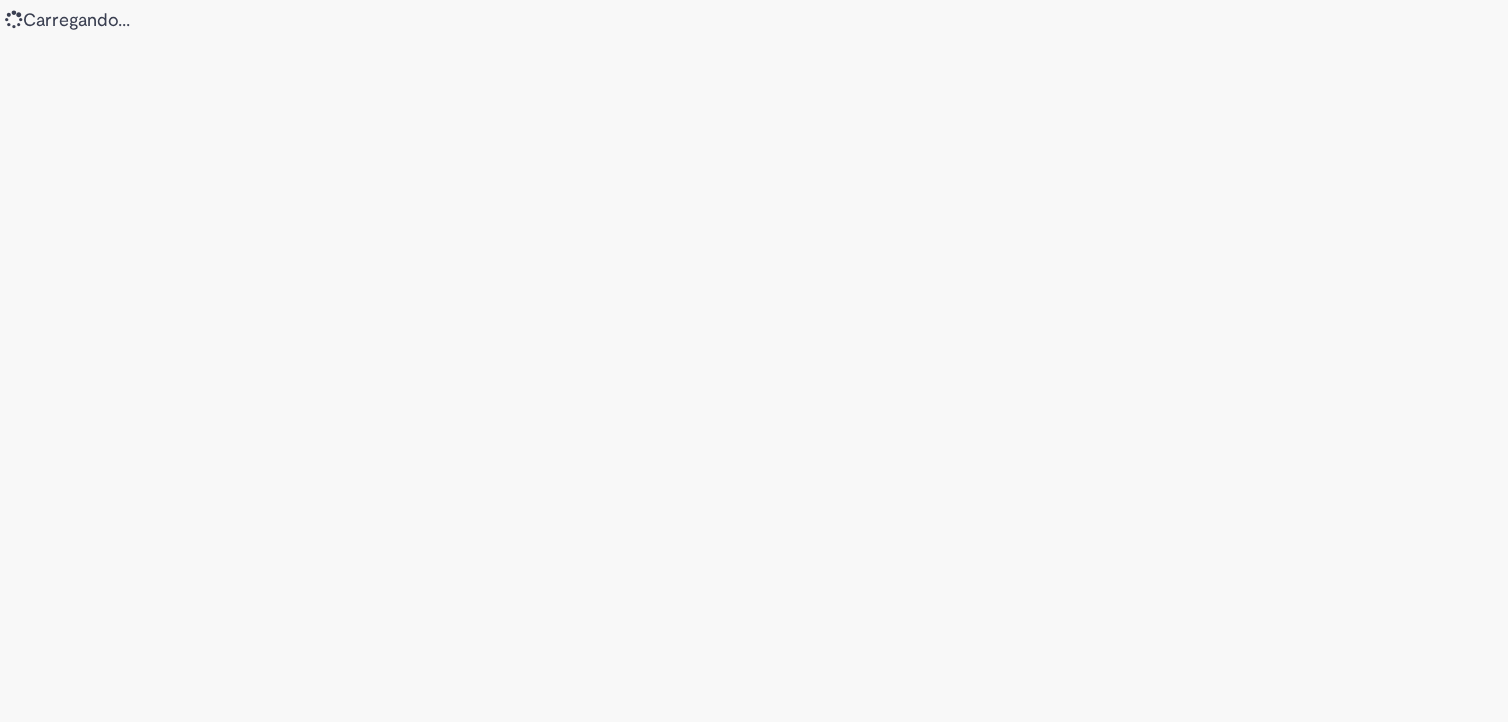 scroll, scrollTop: 0, scrollLeft: 0, axis: both 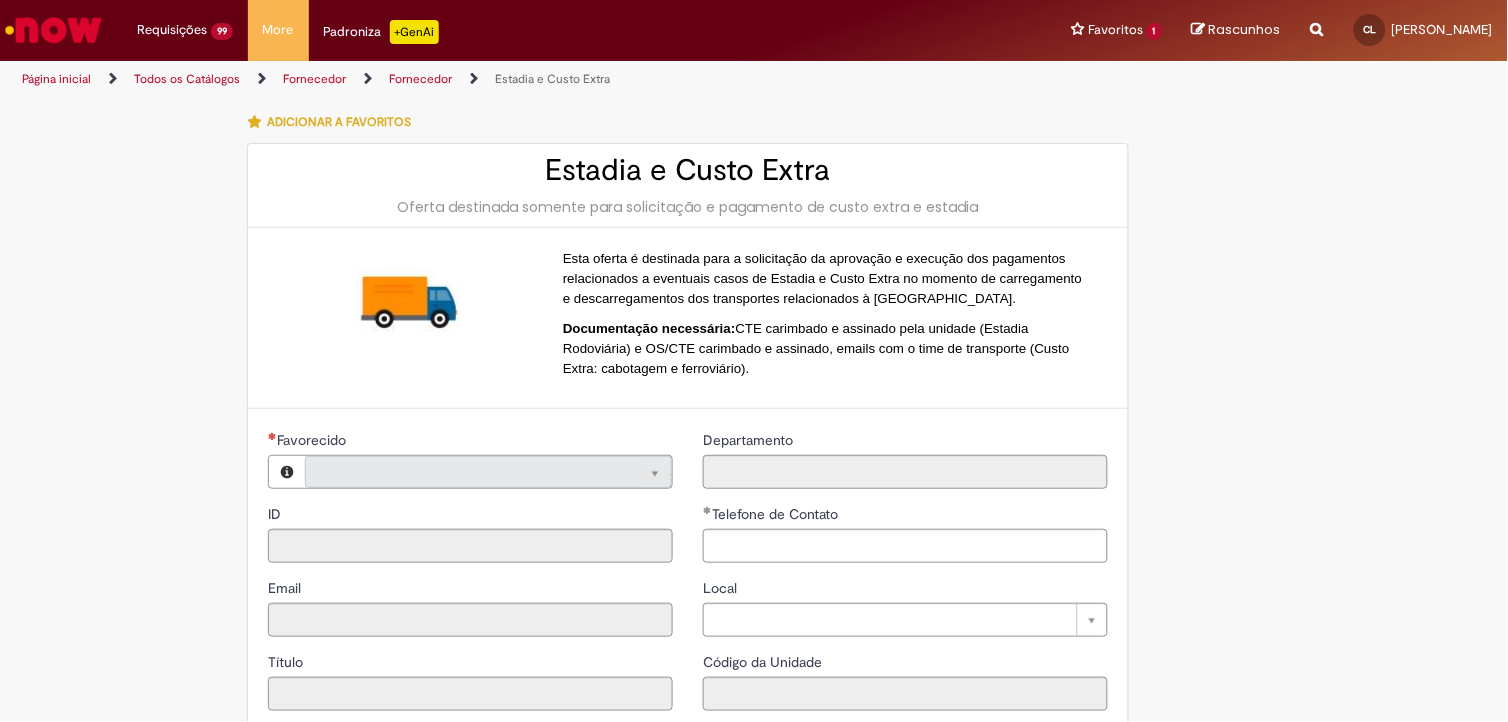type on "**********" 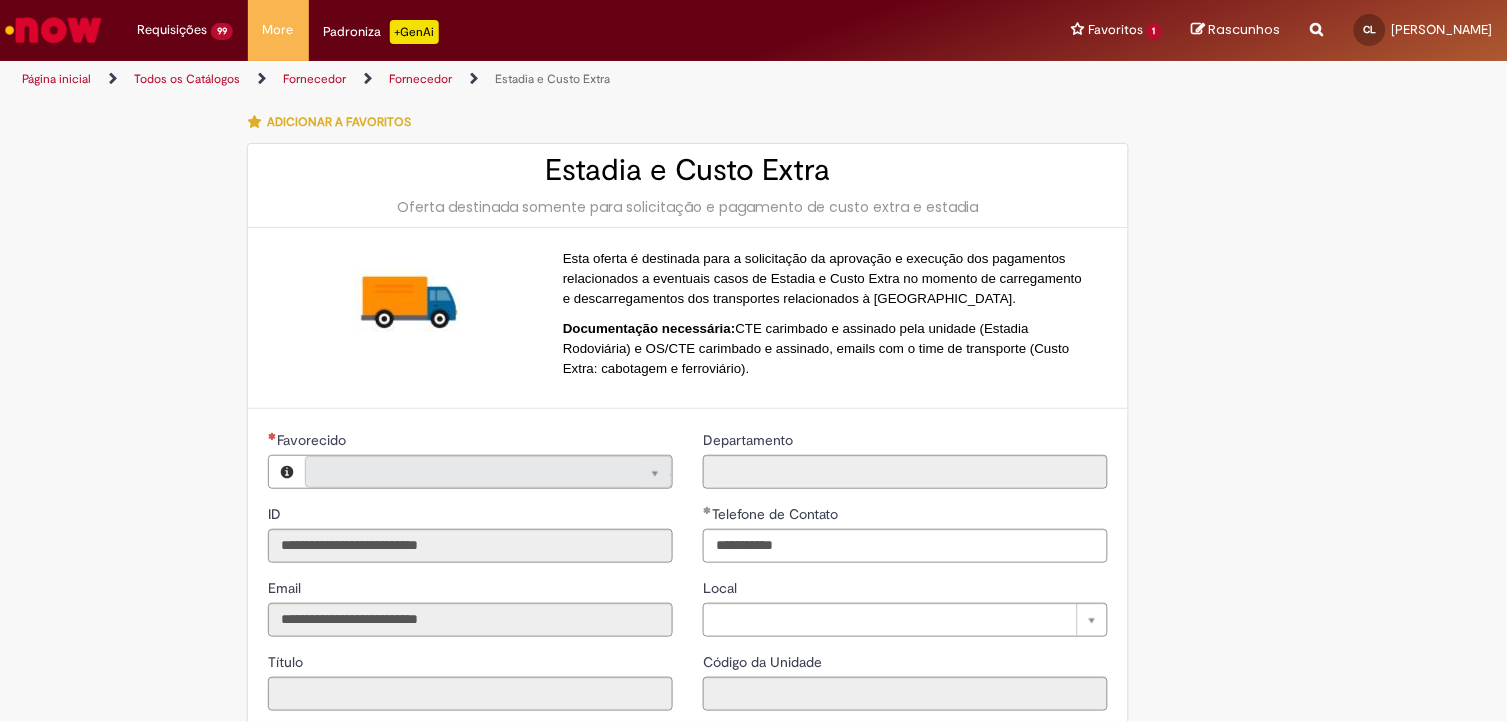 type on "**********" 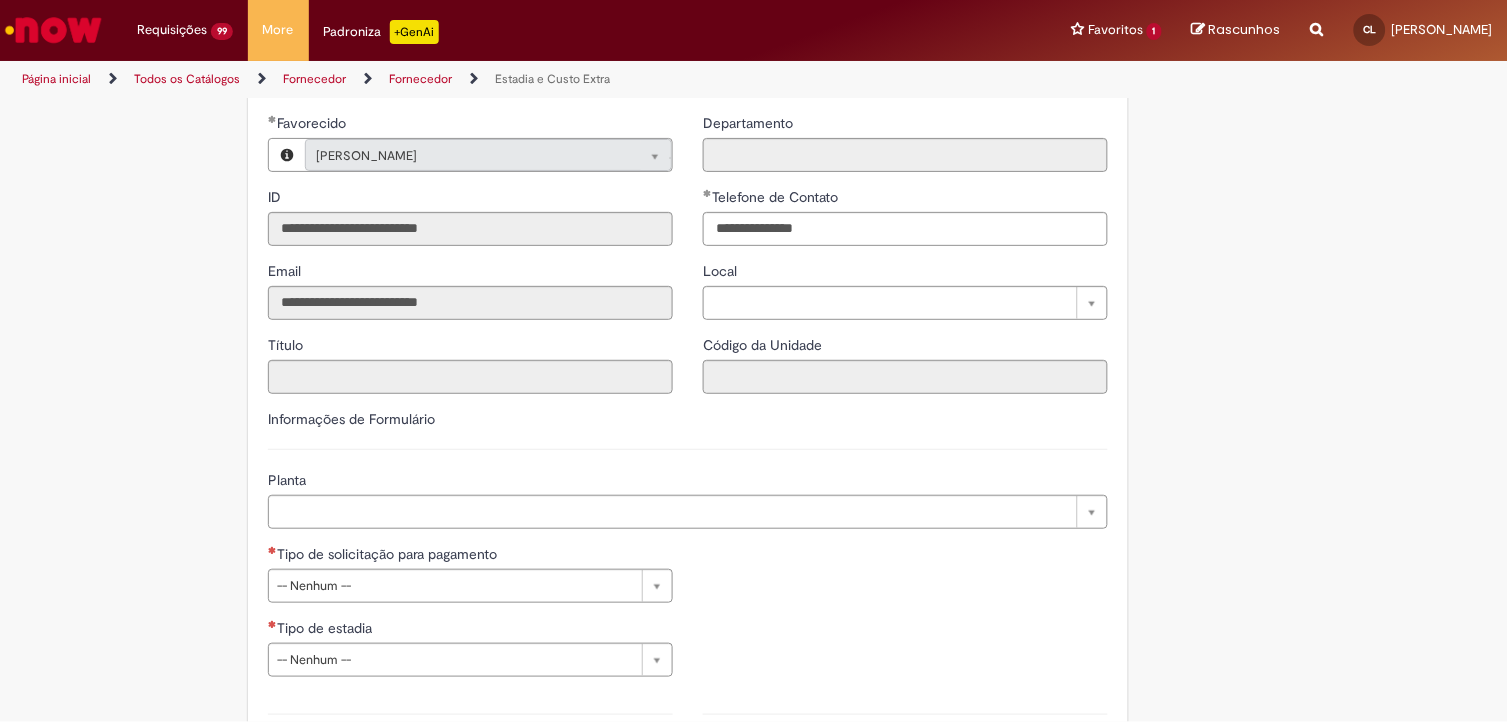 scroll, scrollTop: 444, scrollLeft: 0, axis: vertical 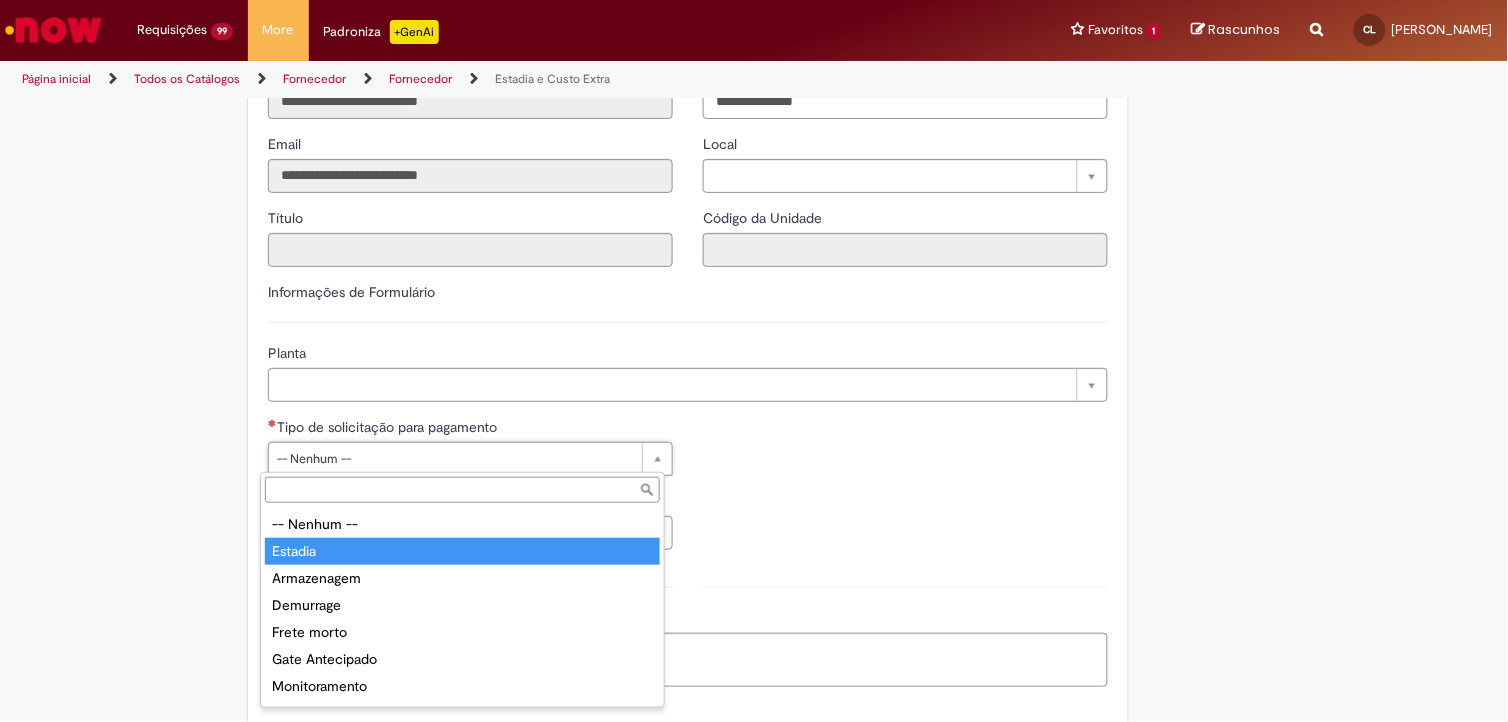 type on "*******" 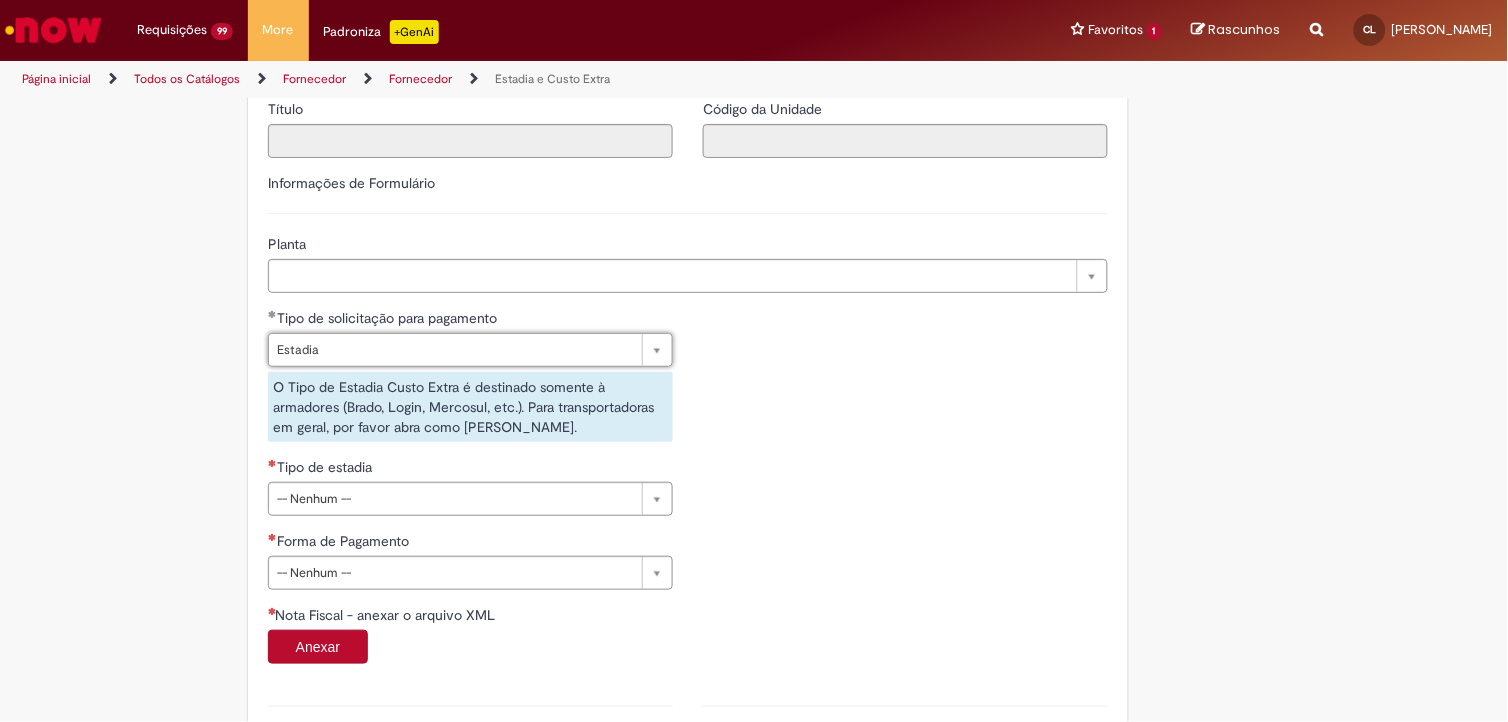 scroll, scrollTop: 666, scrollLeft: 0, axis: vertical 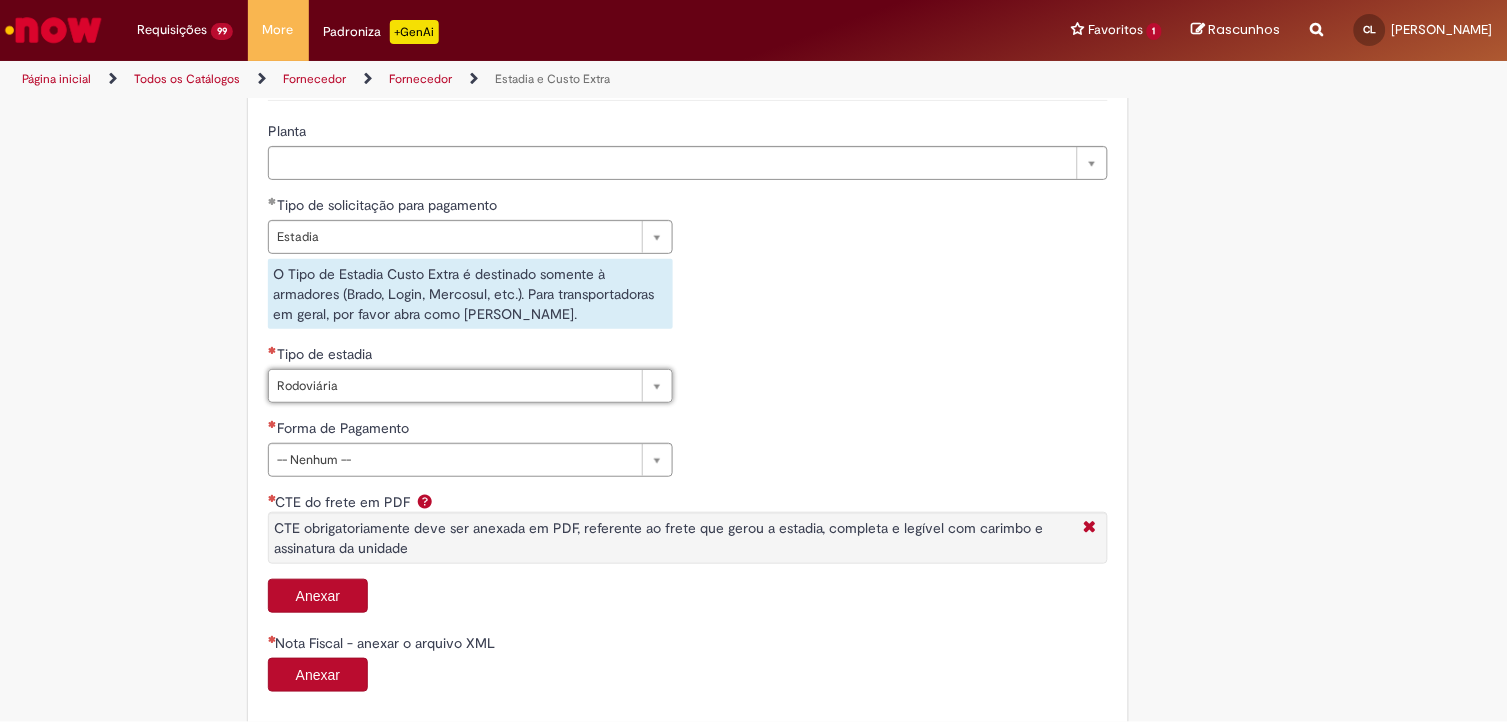 type on "**********" 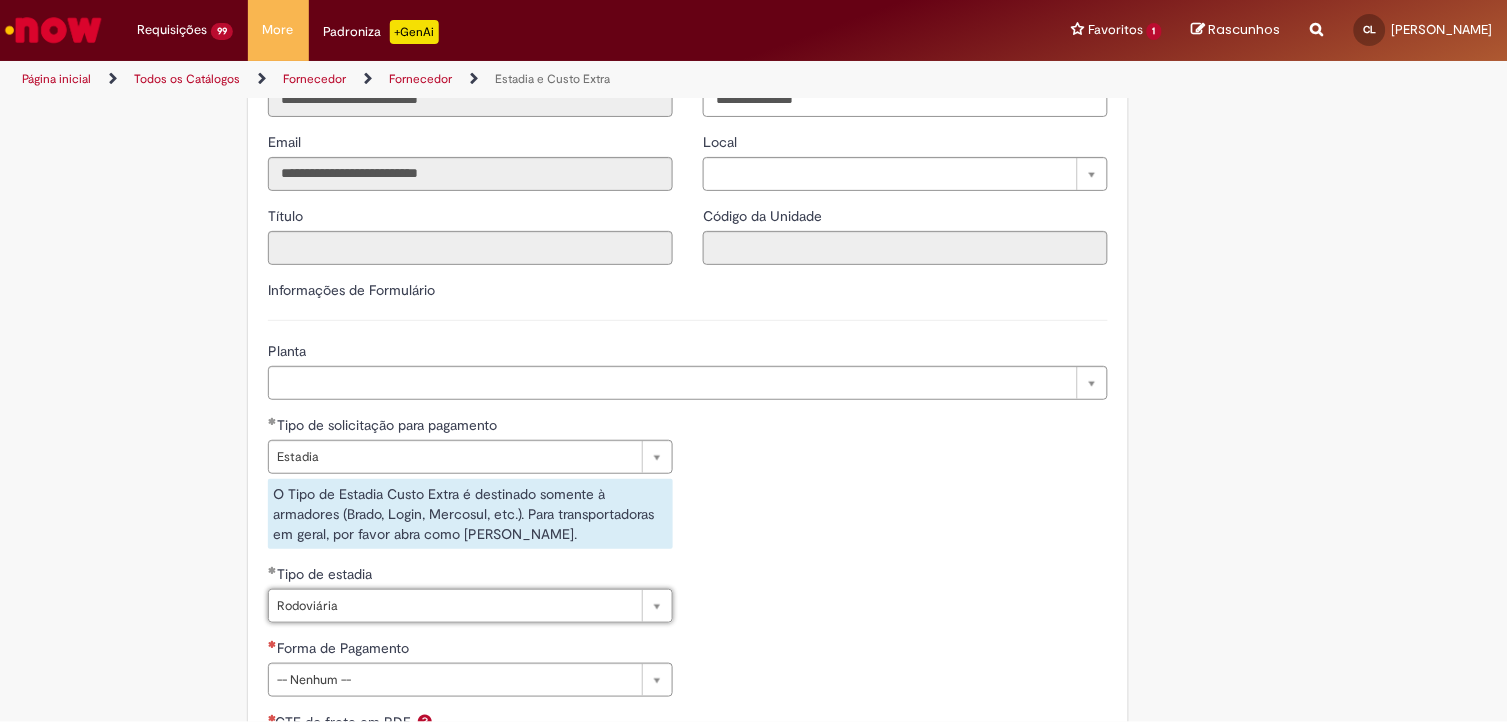scroll, scrollTop: 555, scrollLeft: 0, axis: vertical 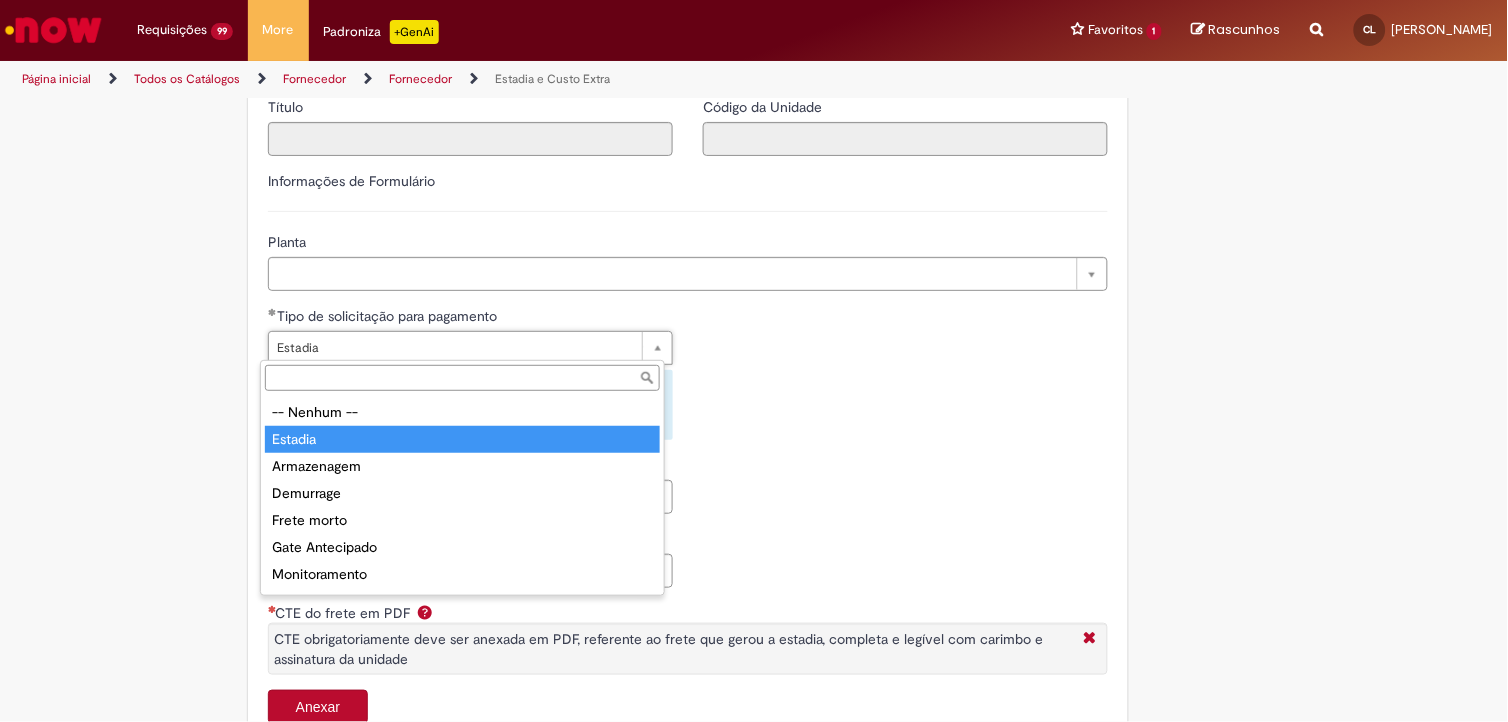 type on "*******" 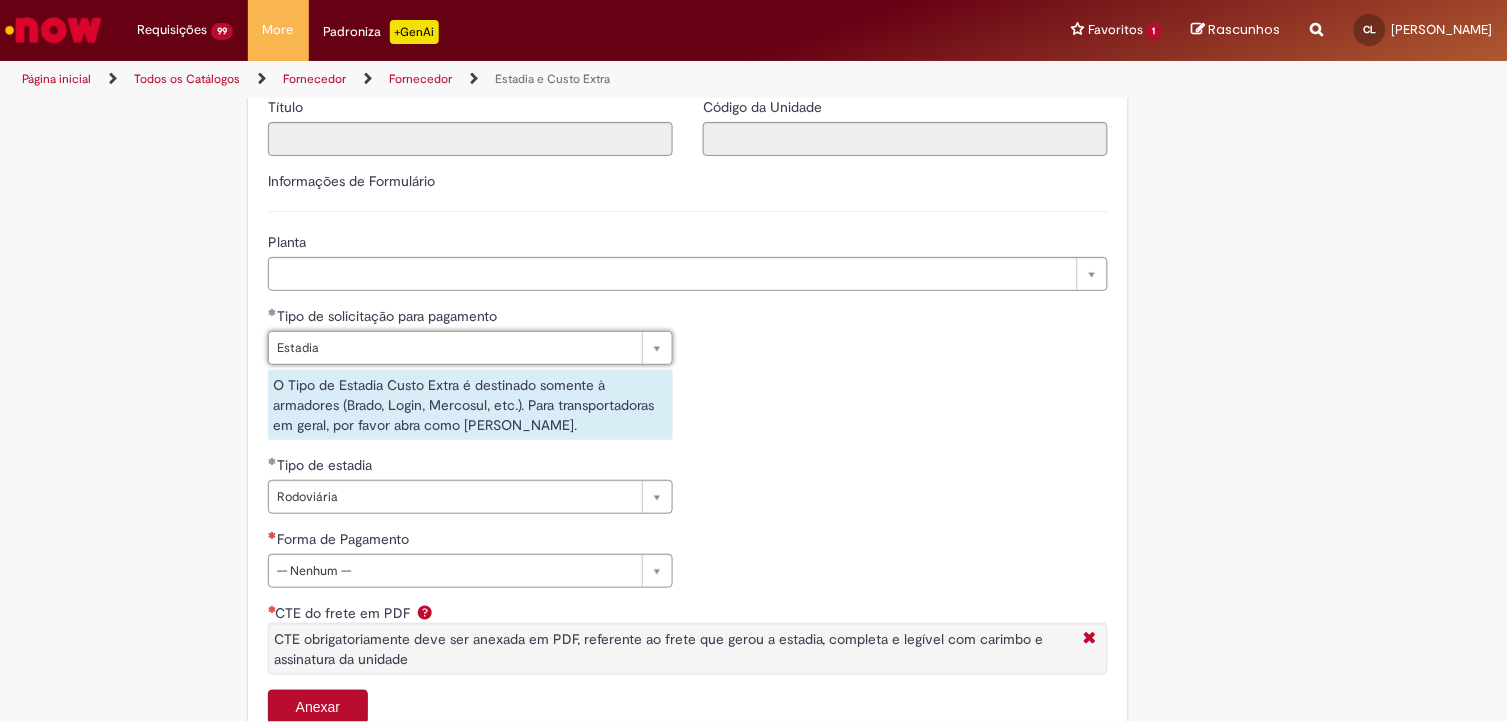 scroll, scrollTop: 0, scrollLeft: 42, axis: horizontal 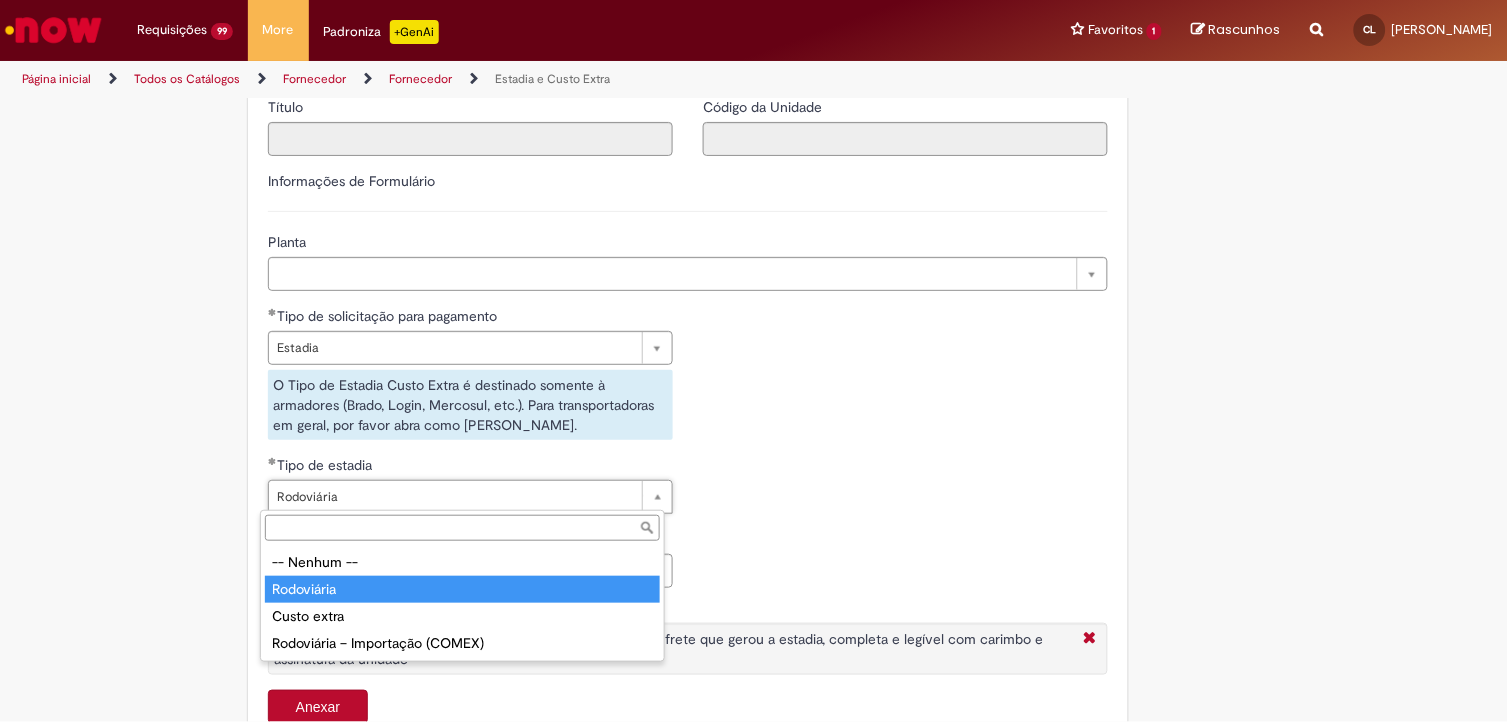 type on "**********" 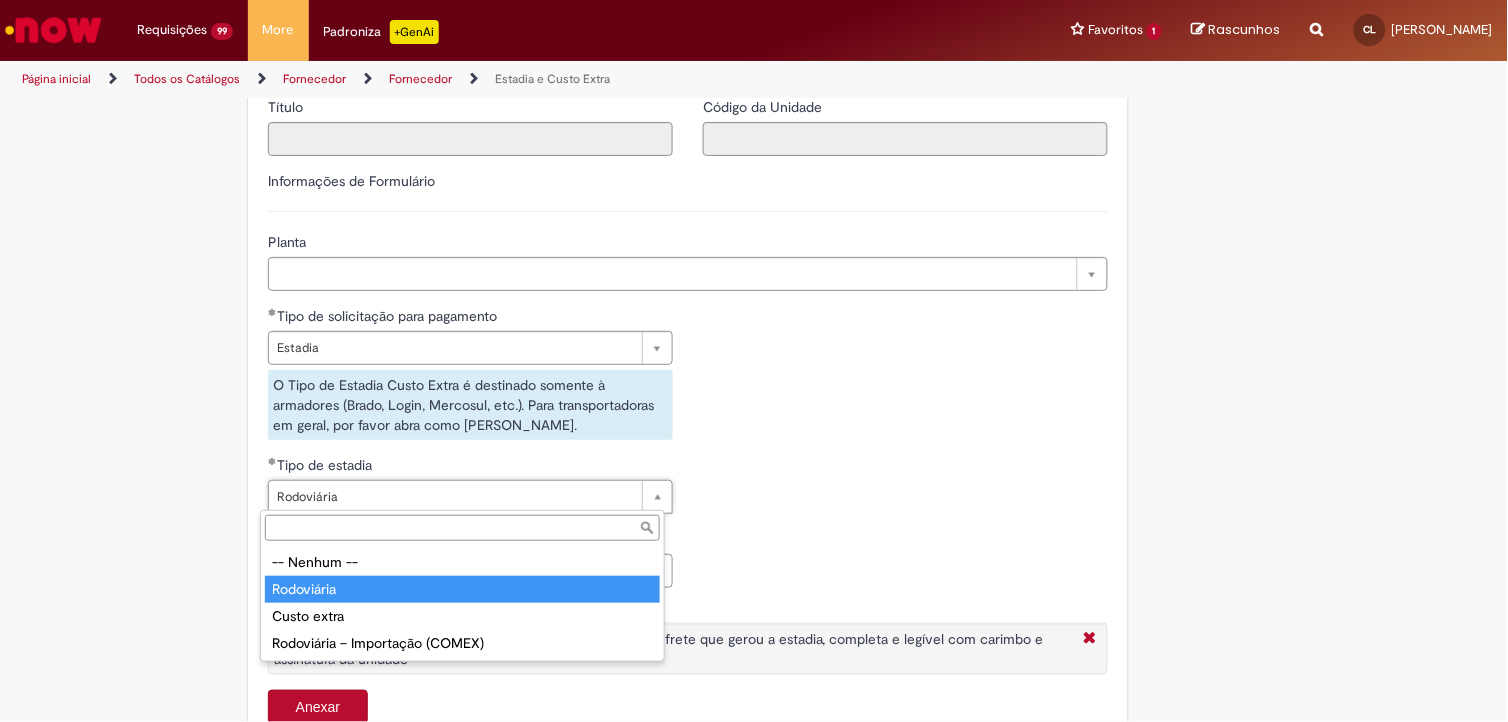 scroll, scrollTop: 0, scrollLeft: 64, axis: horizontal 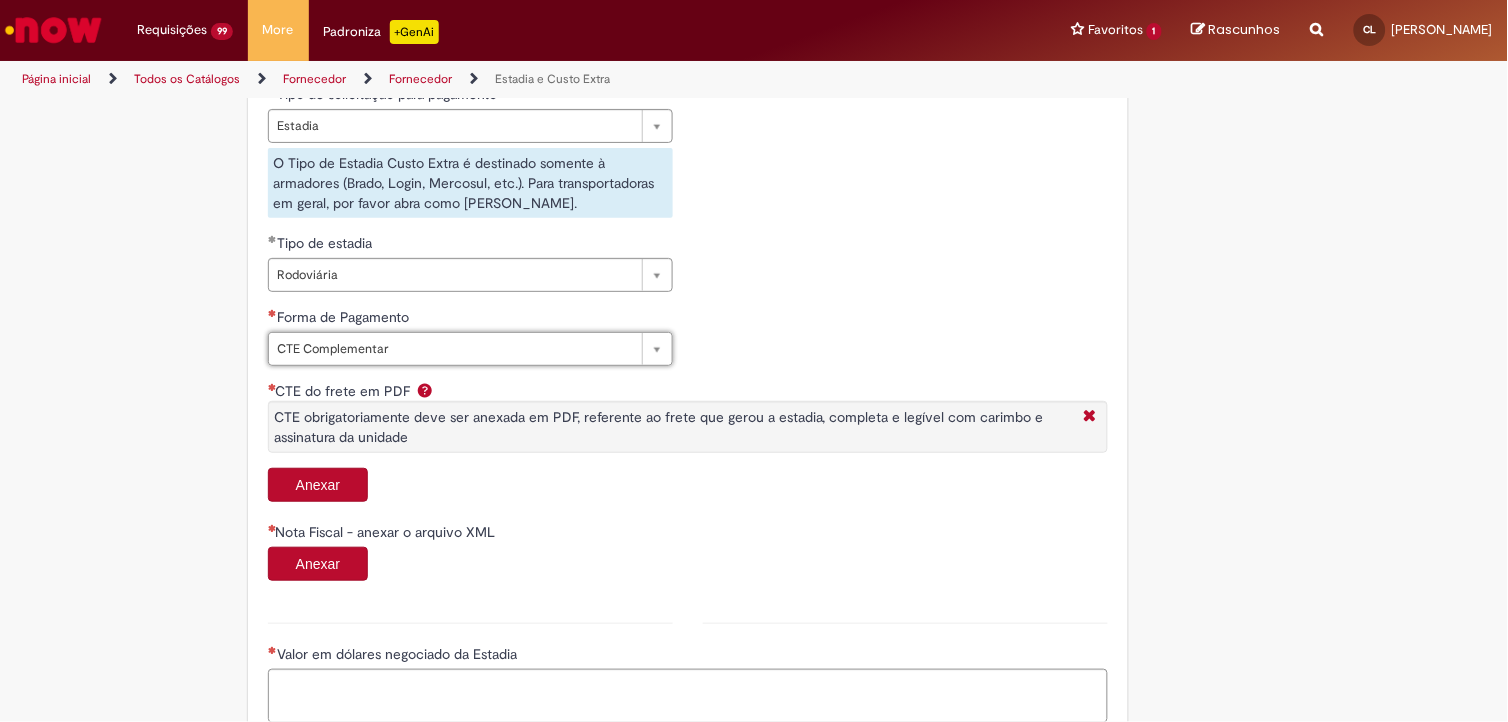 type on "**********" 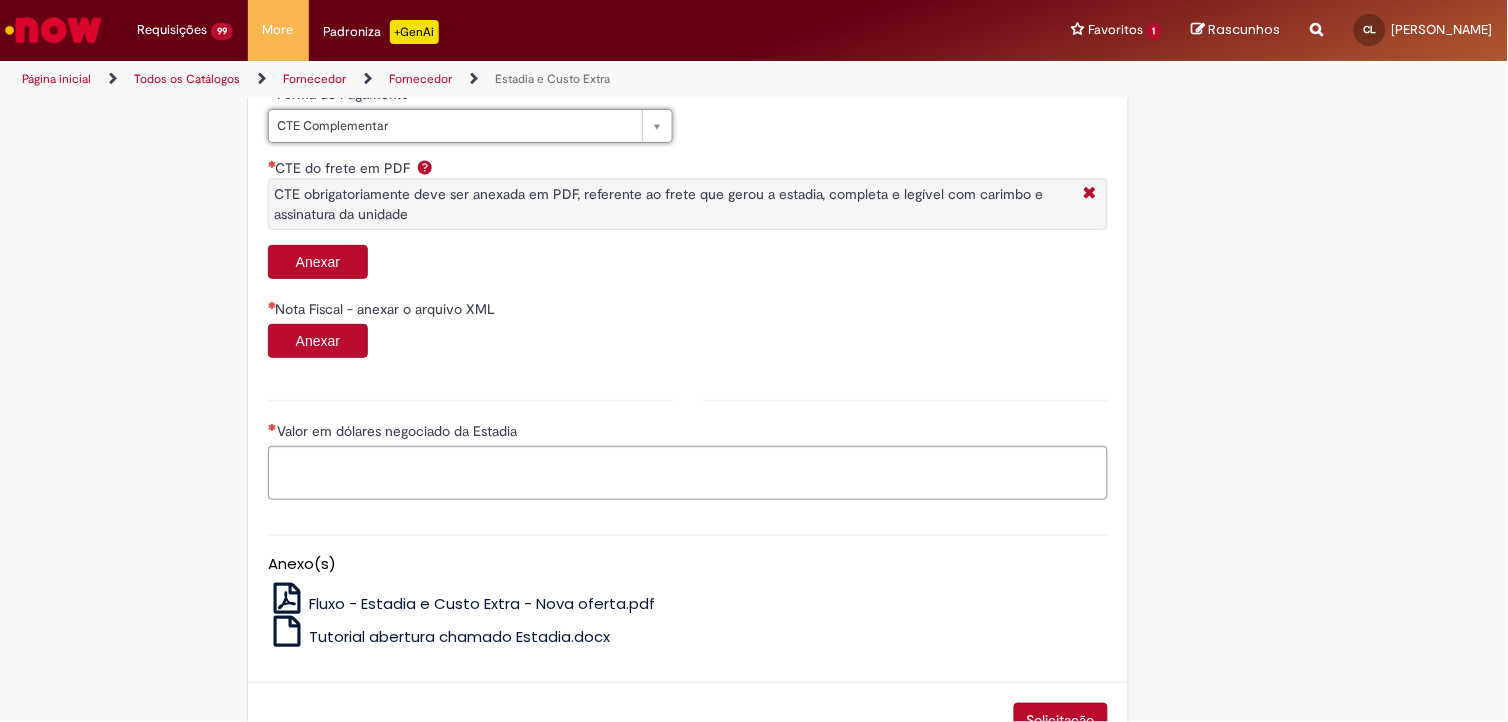 scroll, scrollTop: 777, scrollLeft: 0, axis: vertical 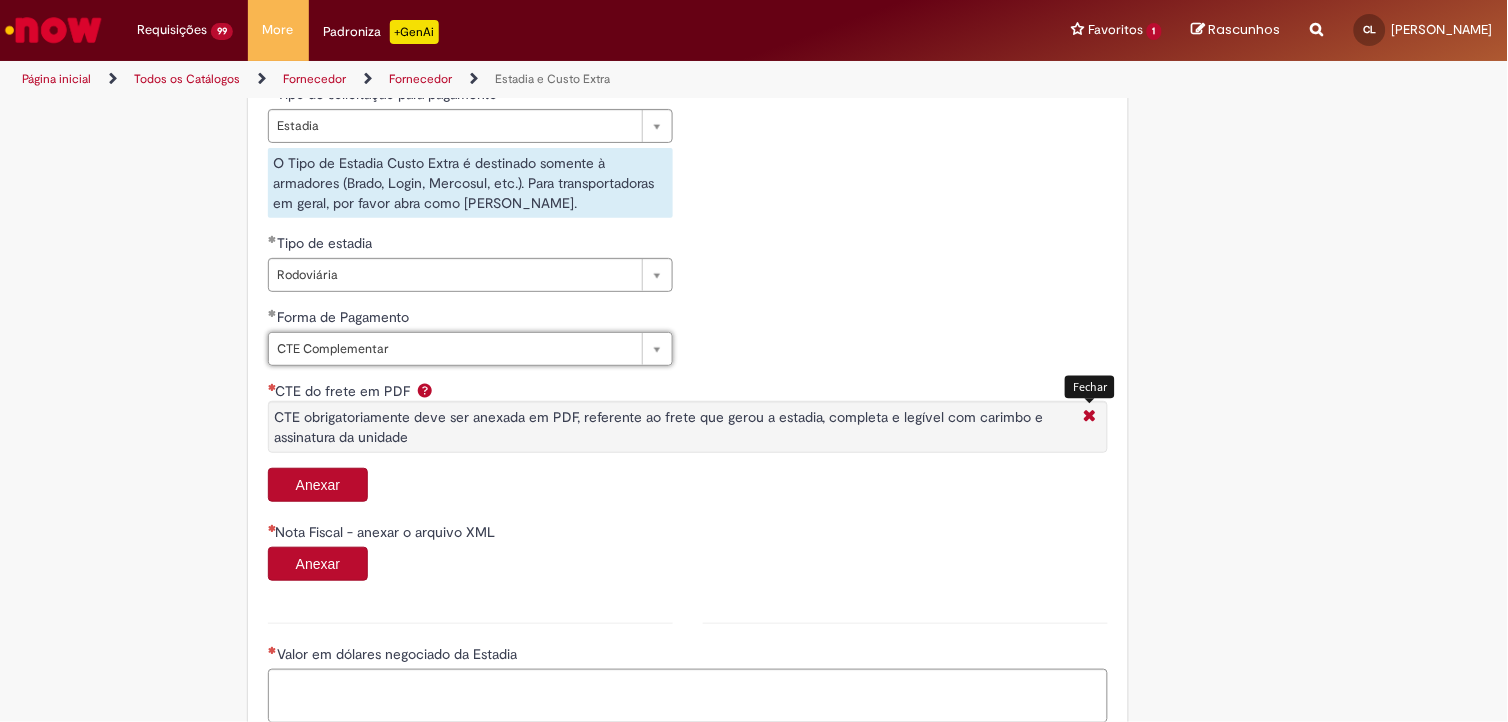 click at bounding box center (1090, 417) 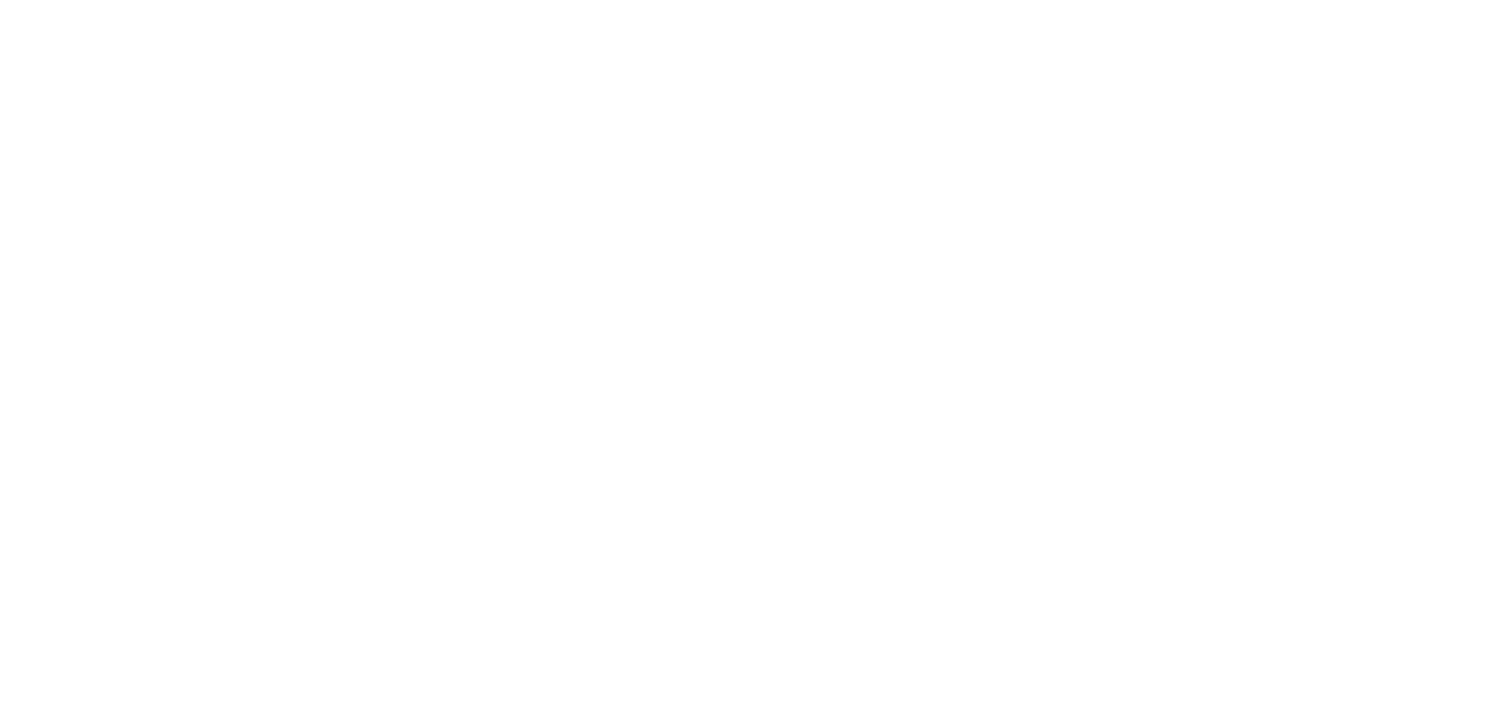 scroll, scrollTop: 0, scrollLeft: 0, axis: both 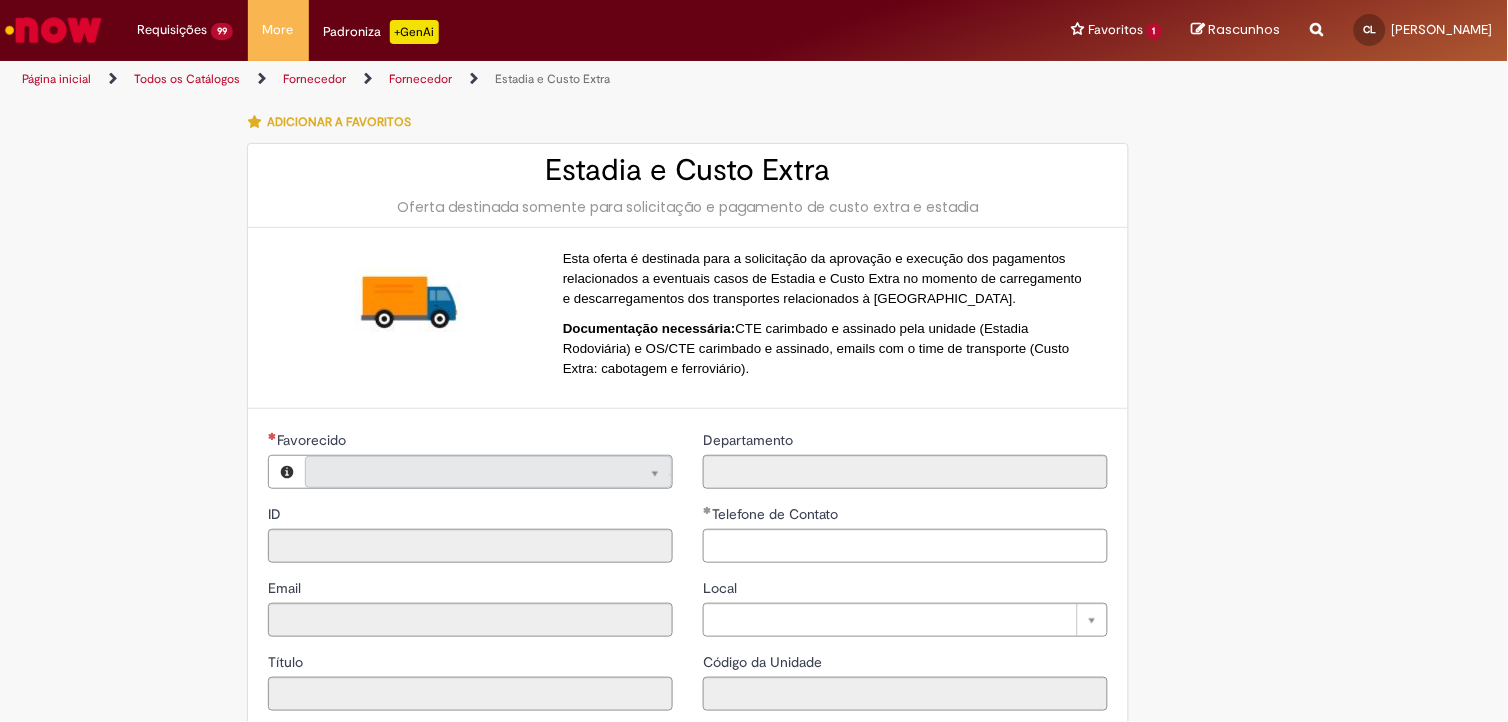 type on "**********" 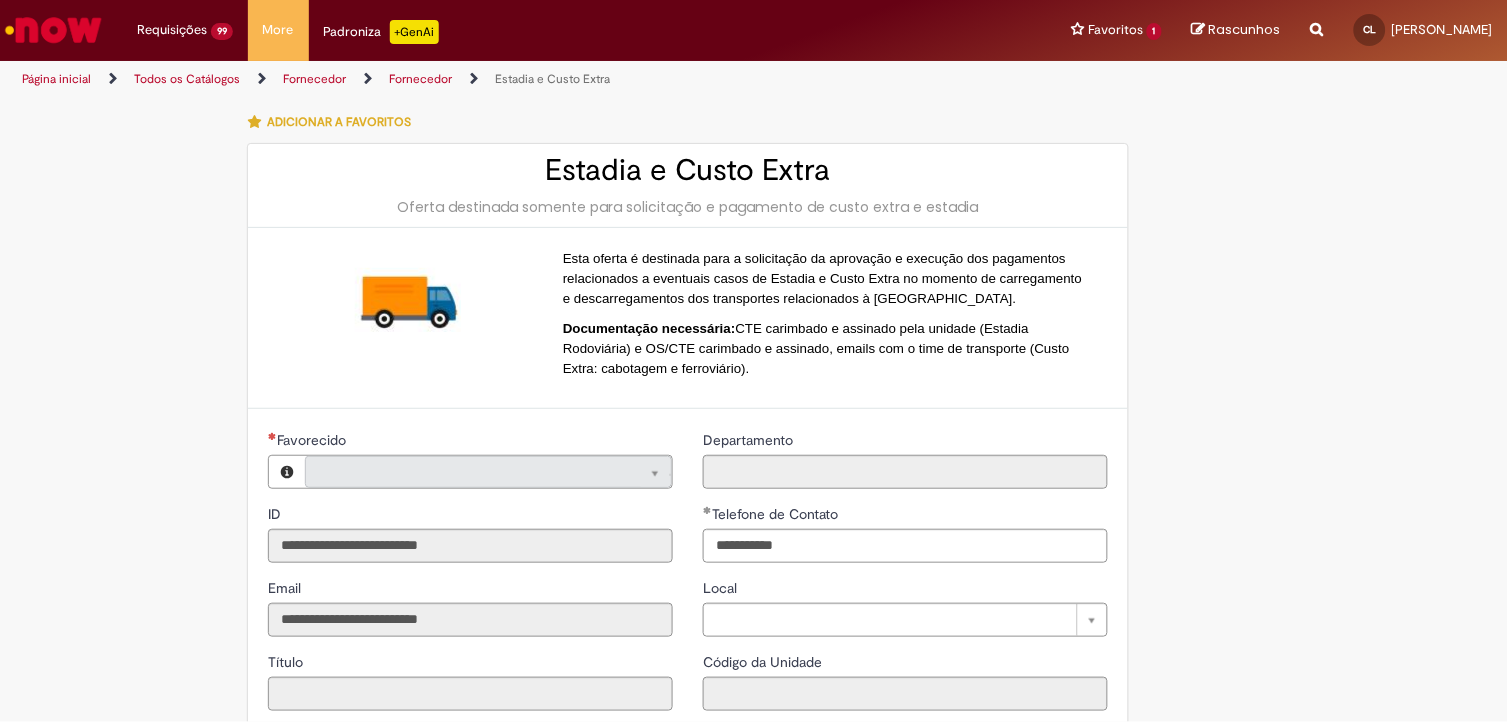 type on "**********" 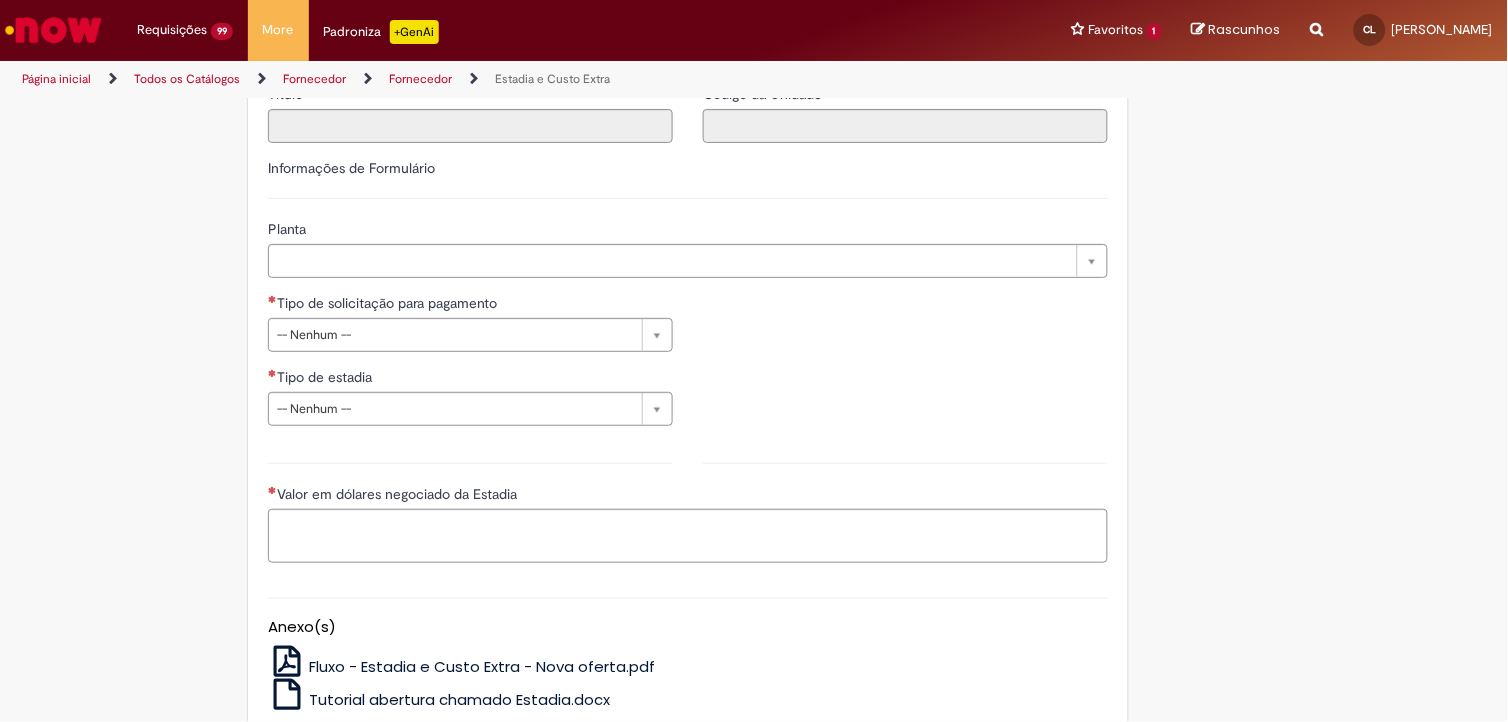 scroll, scrollTop: 582, scrollLeft: 0, axis: vertical 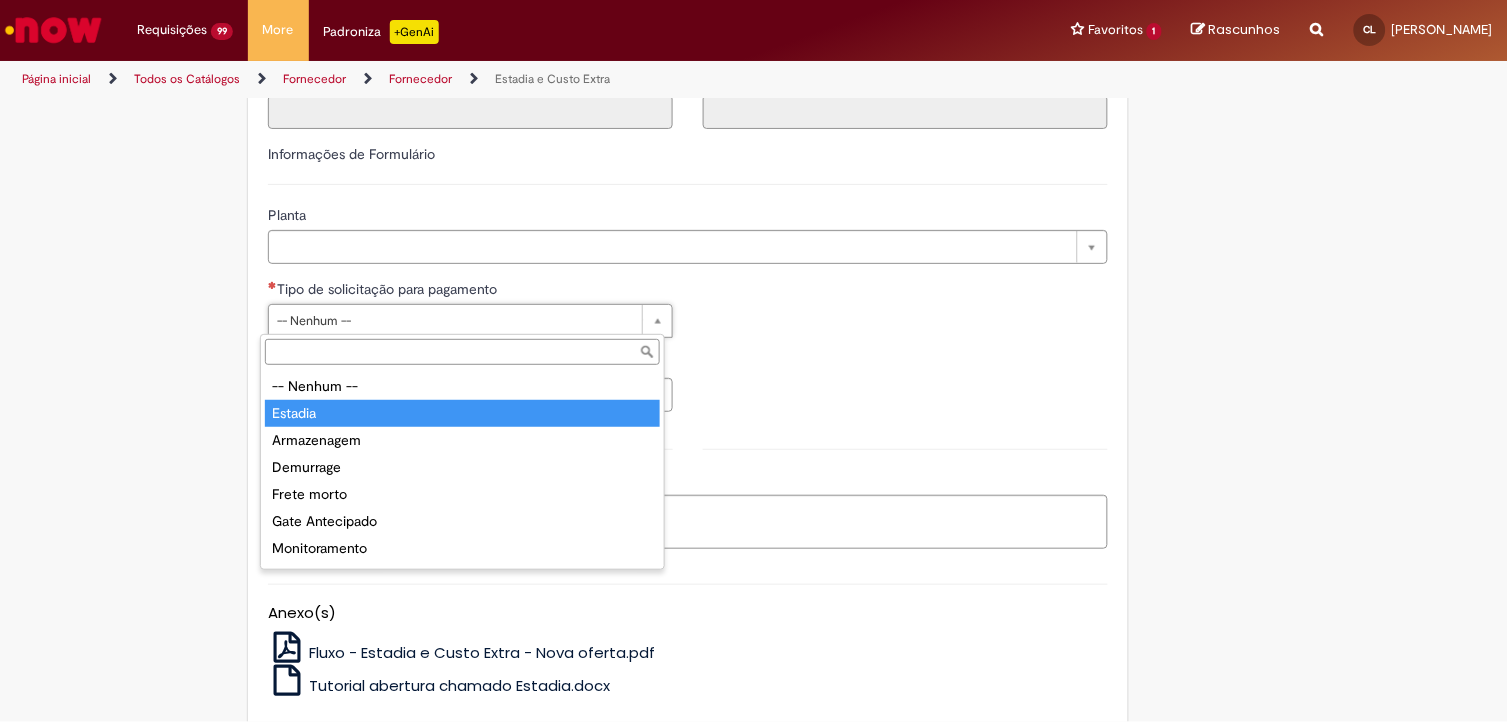 type on "*******" 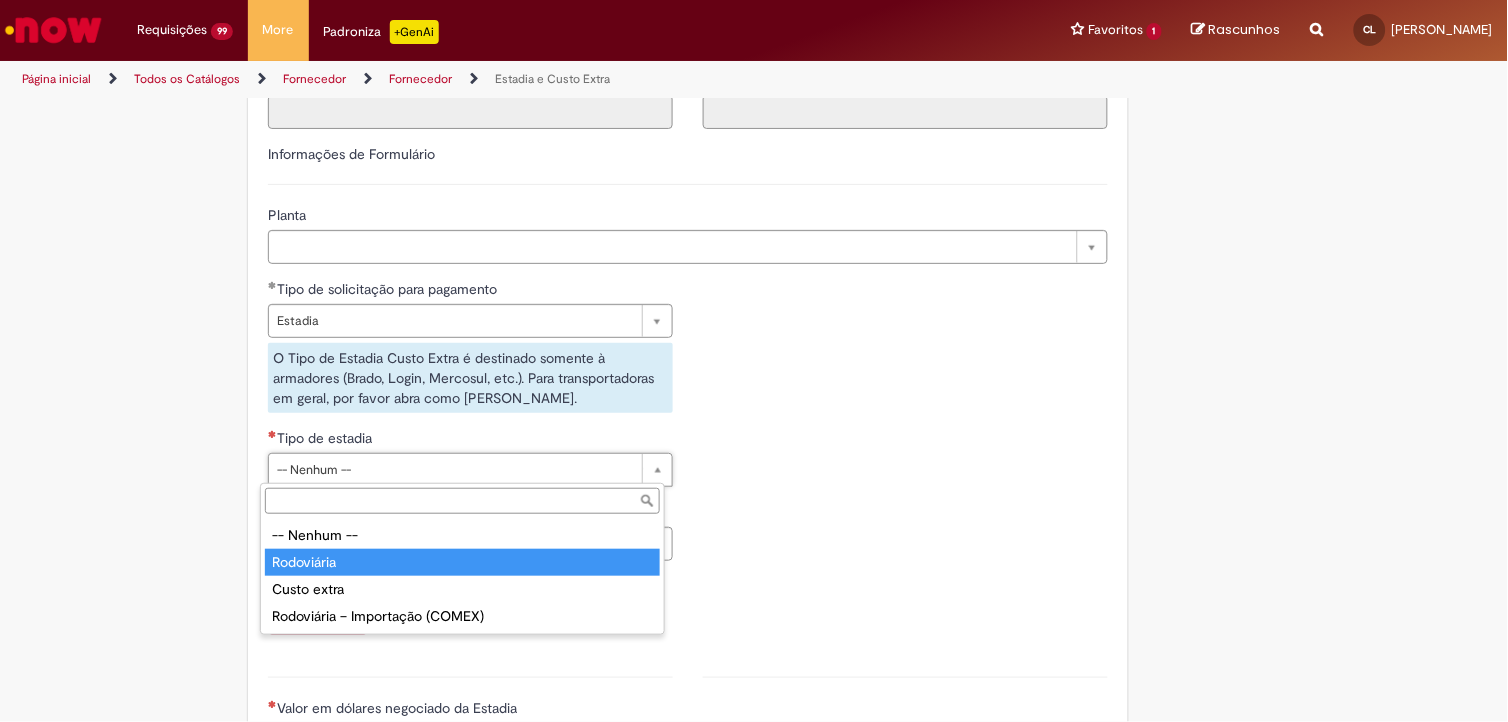 type on "**********" 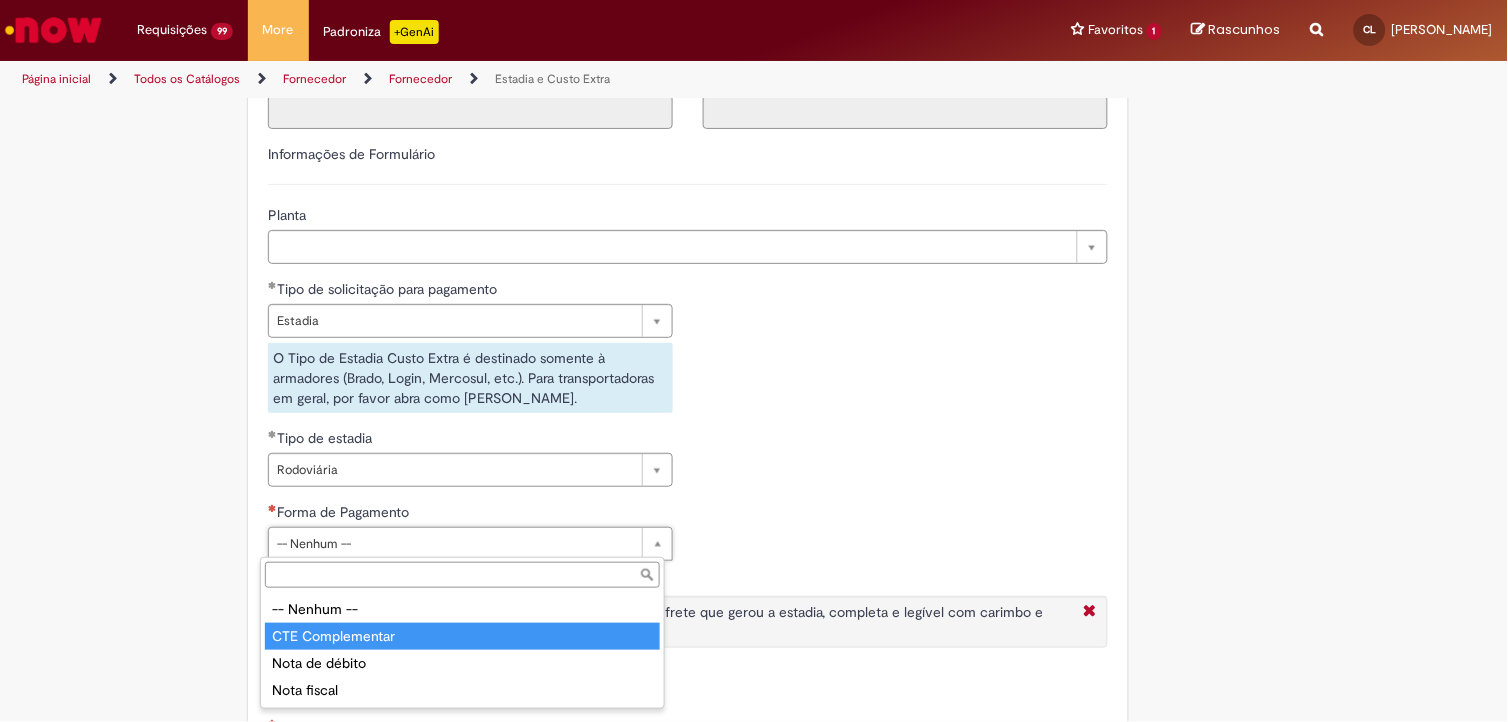 type on "**********" 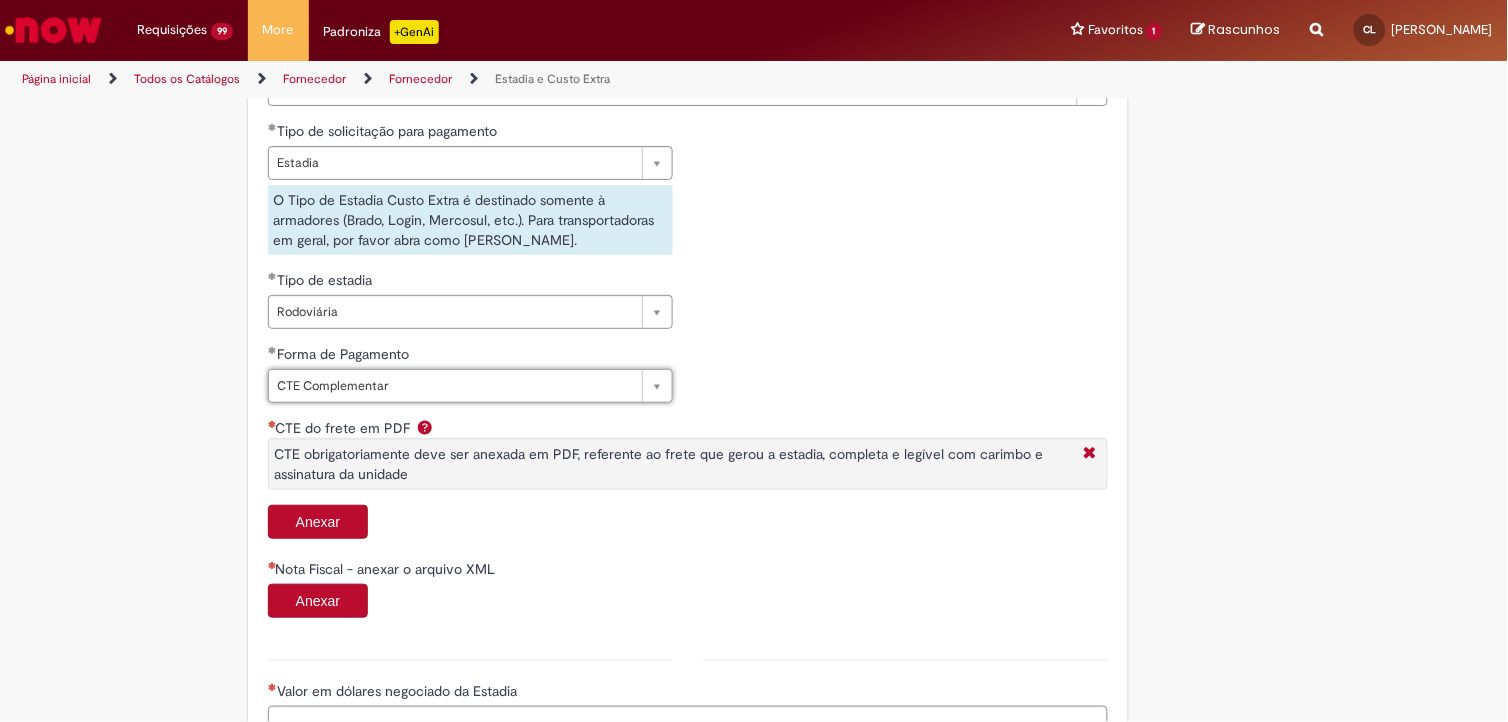 scroll, scrollTop: 804, scrollLeft: 0, axis: vertical 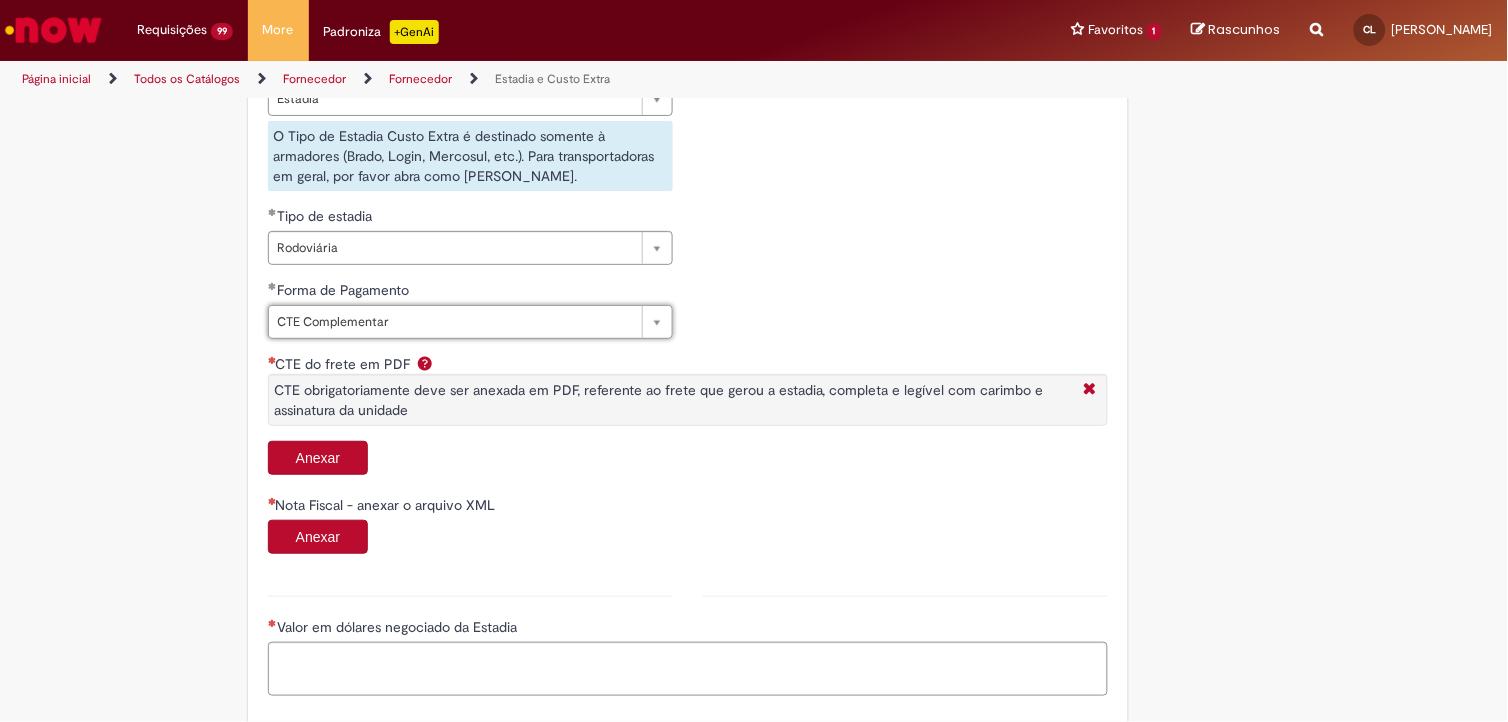 click on "Anexar" at bounding box center [318, 458] 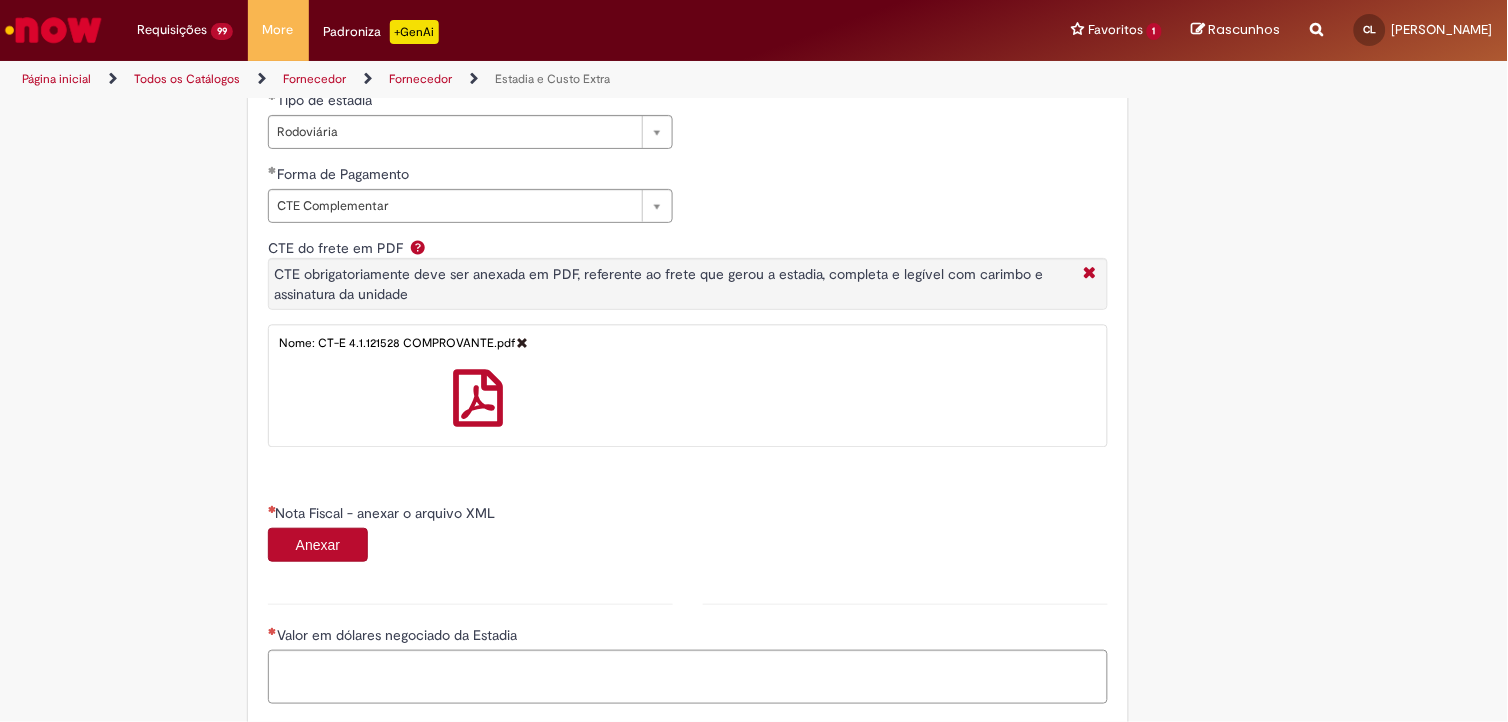 scroll, scrollTop: 1026, scrollLeft: 0, axis: vertical 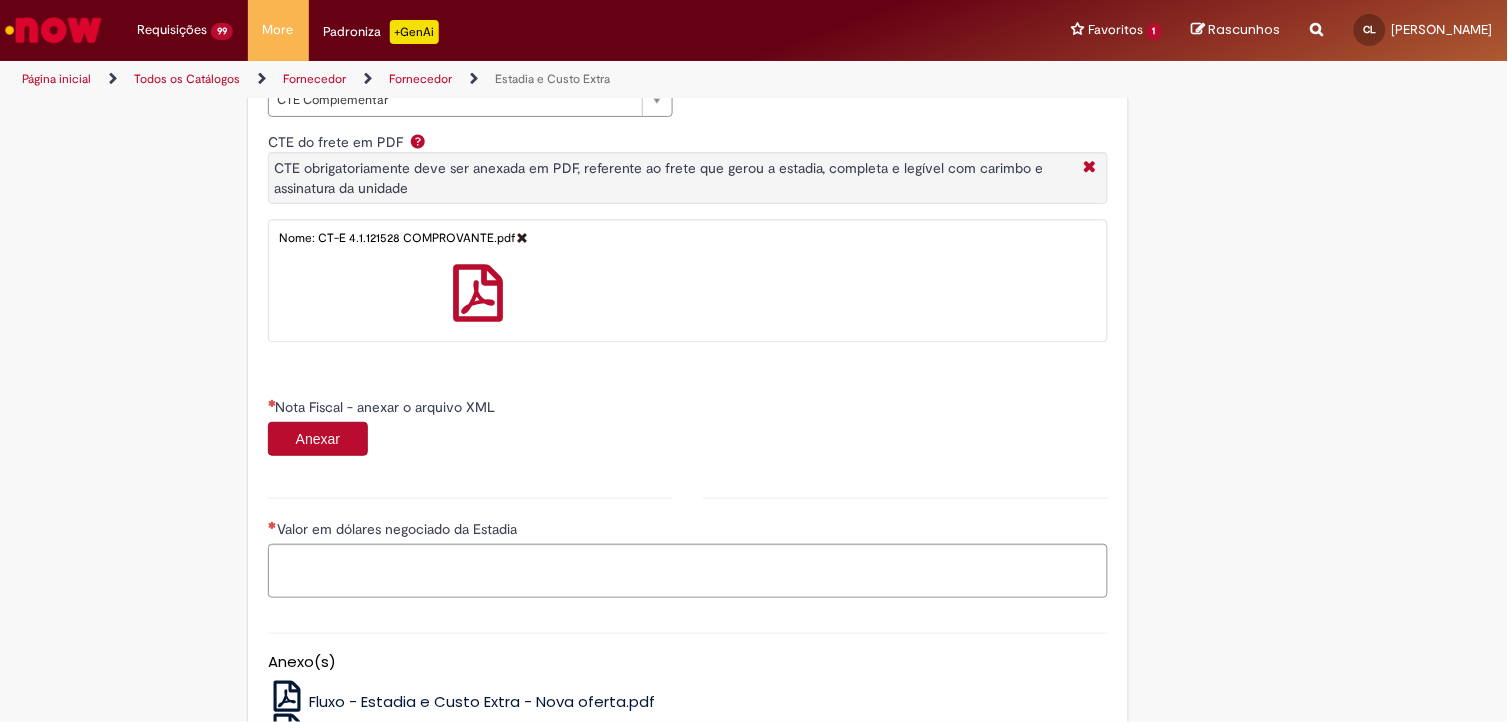 click on "Anexar" at bounding box center (318, 439) 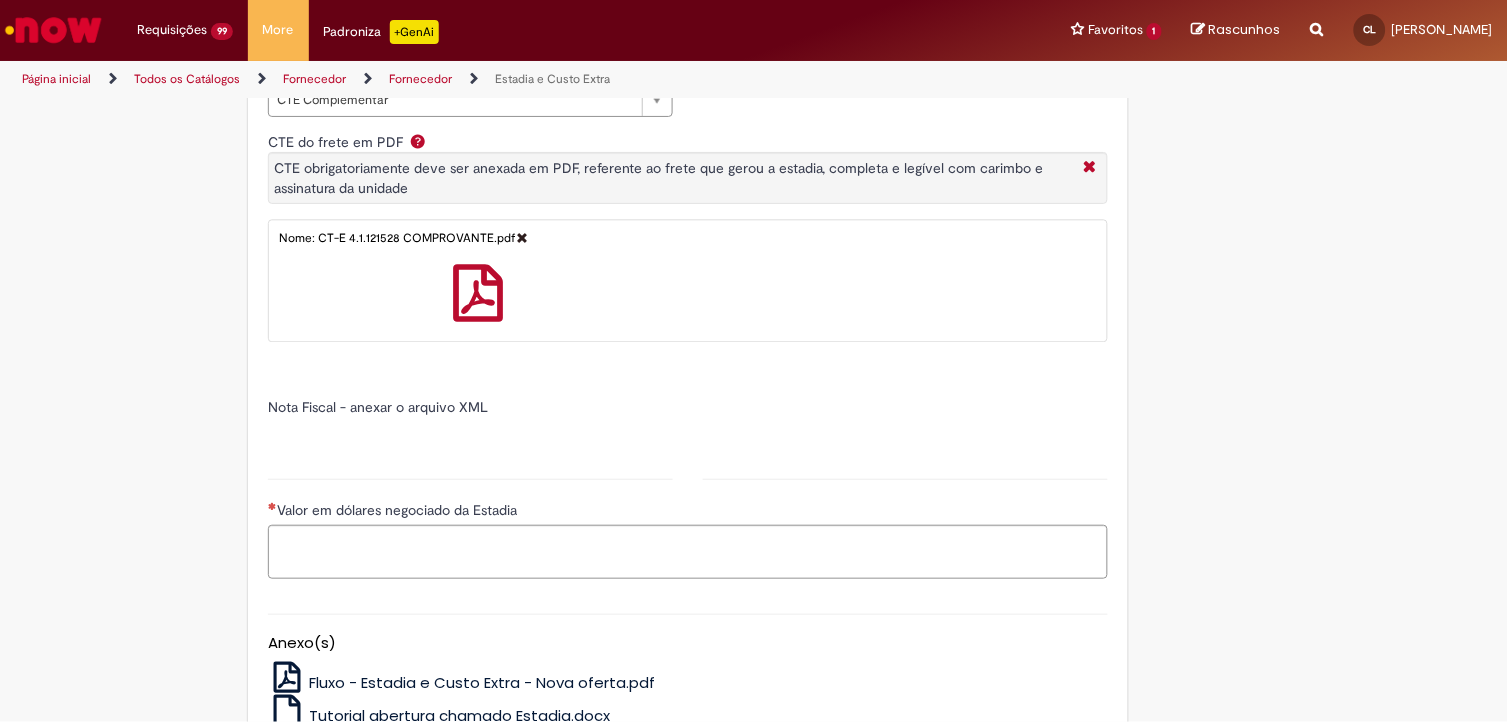 type on "******" 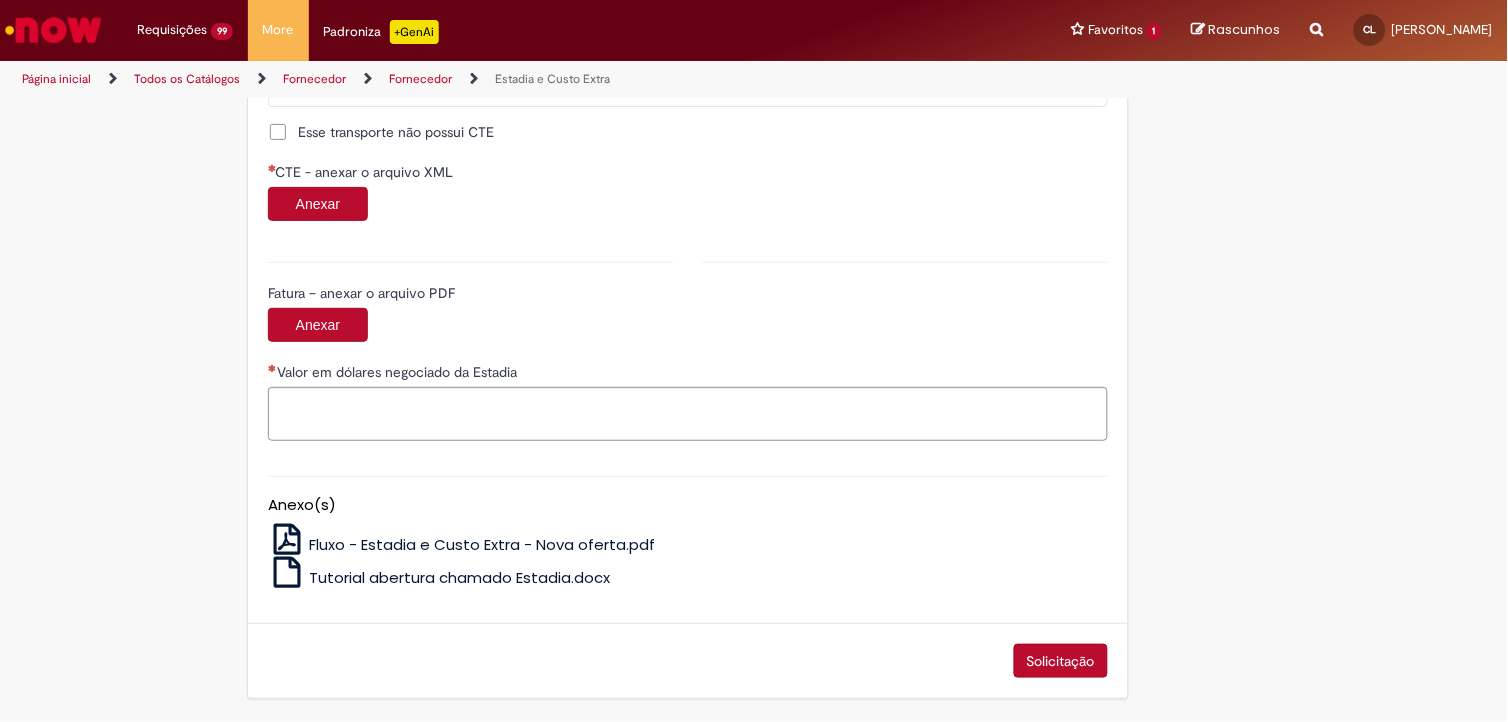 scroll, scrollTop: 1885, scrollLeft: 0, axis: vertical 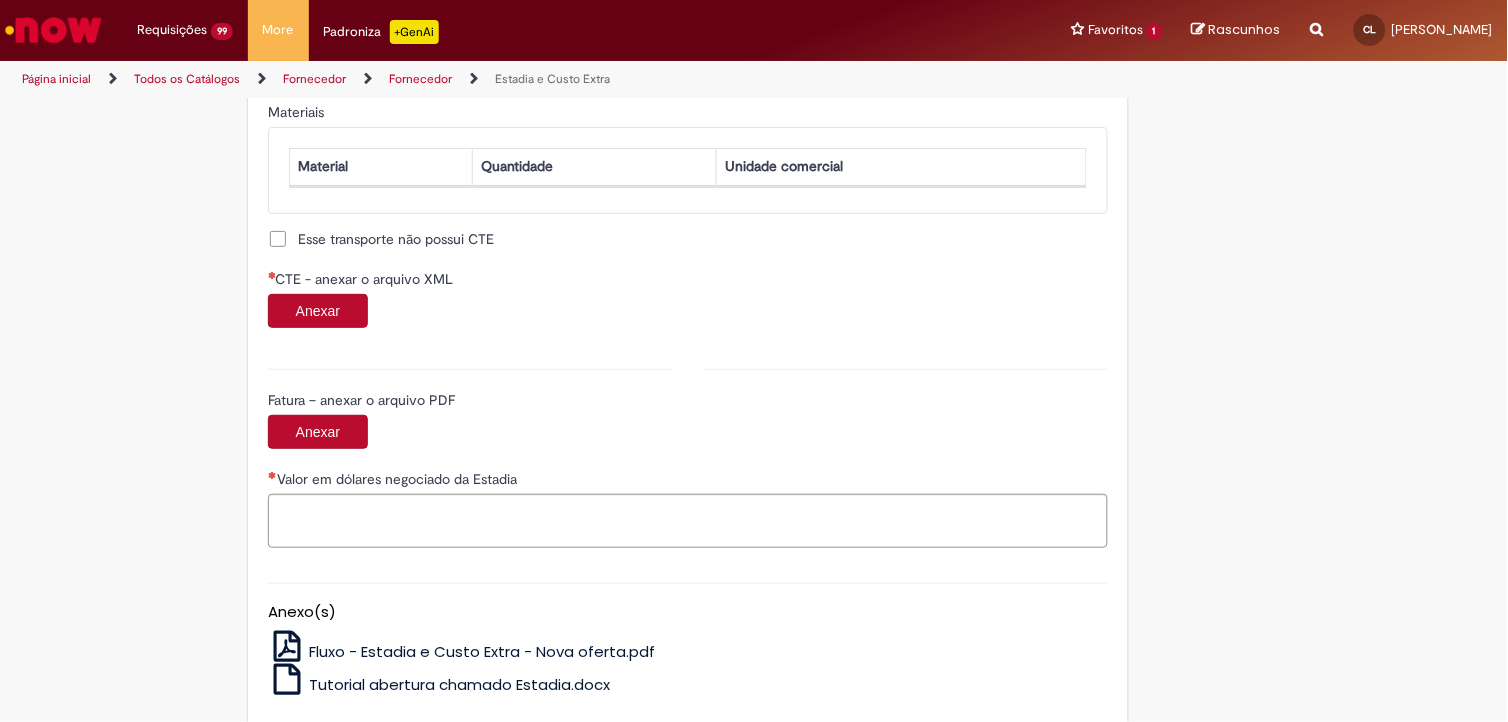 click on "Anexar" at bounding box center [318, 311] 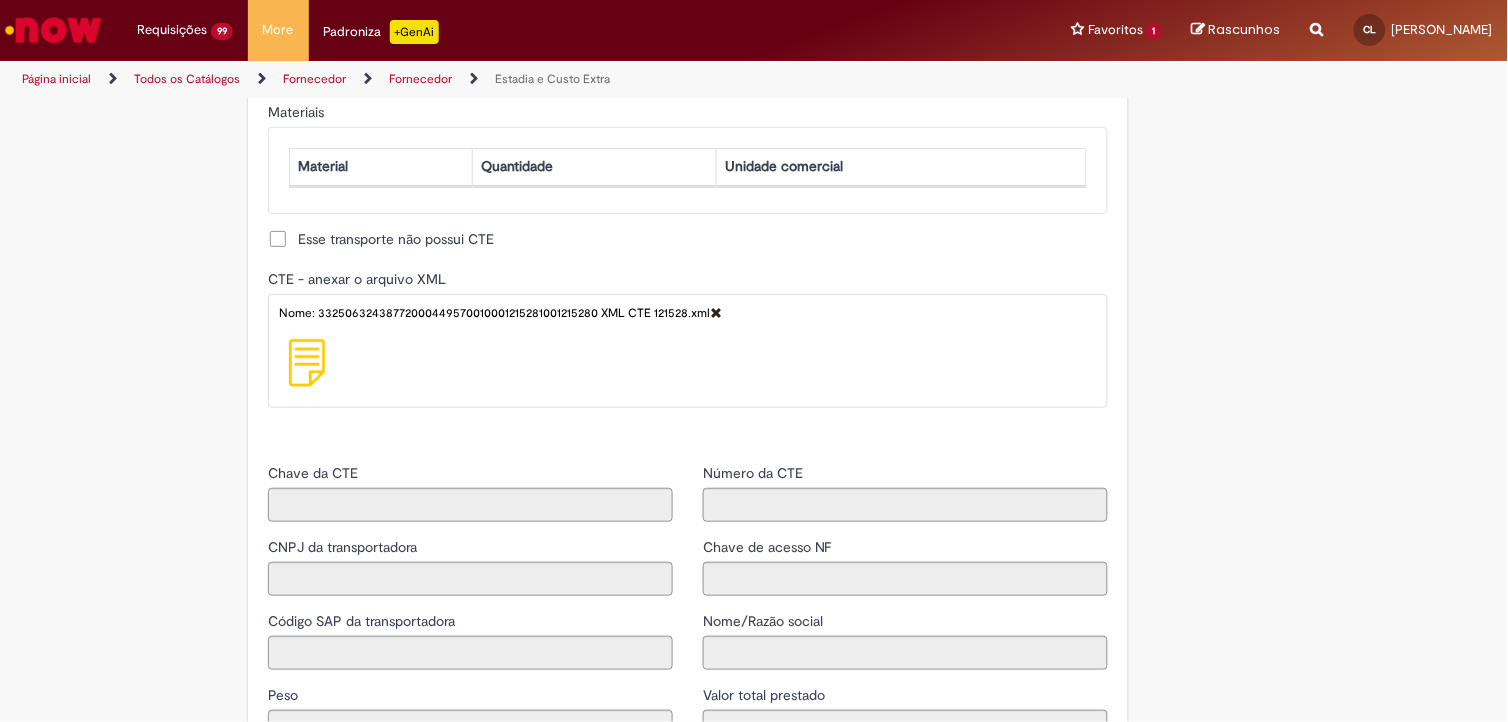 type on "**********" 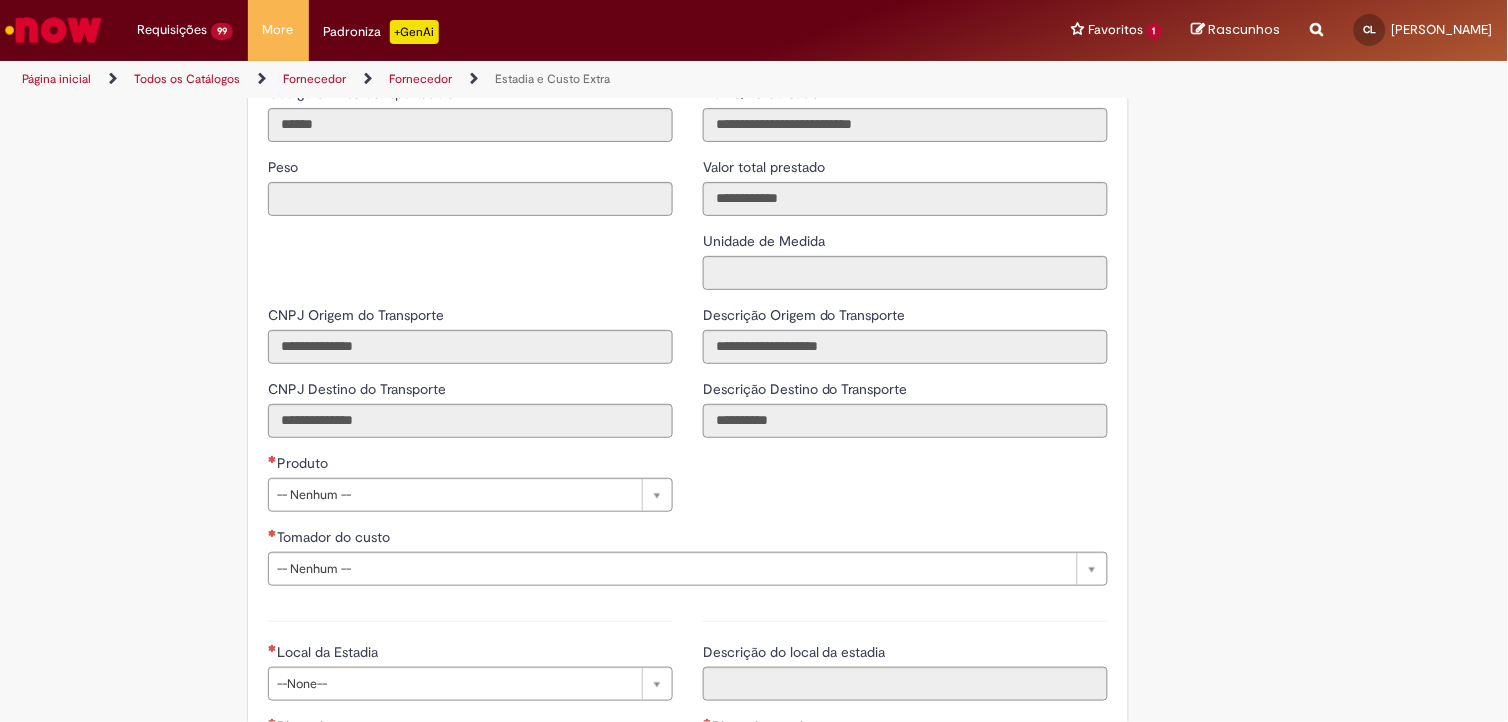 scroll, scrollTop: 2552, scrollLeft: 0, axis: vertical 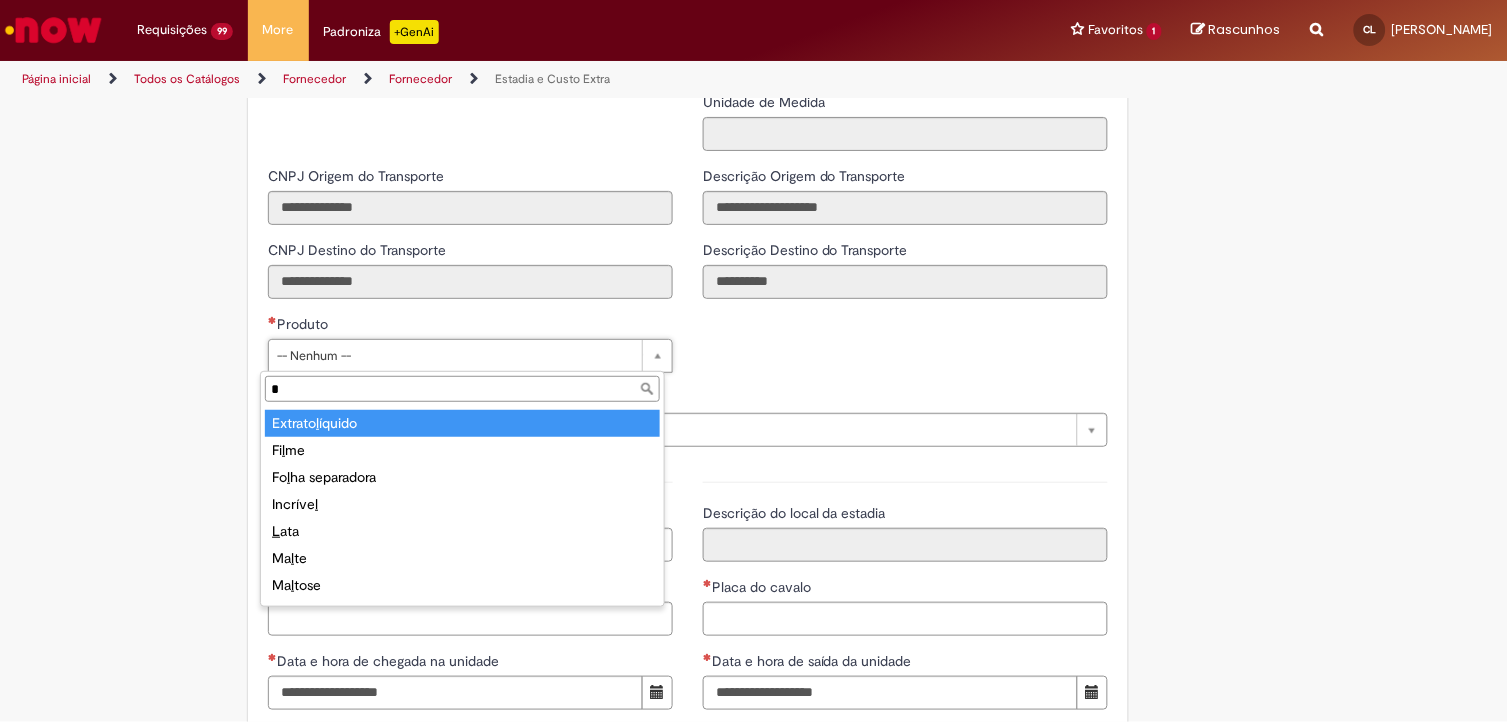type on "**" 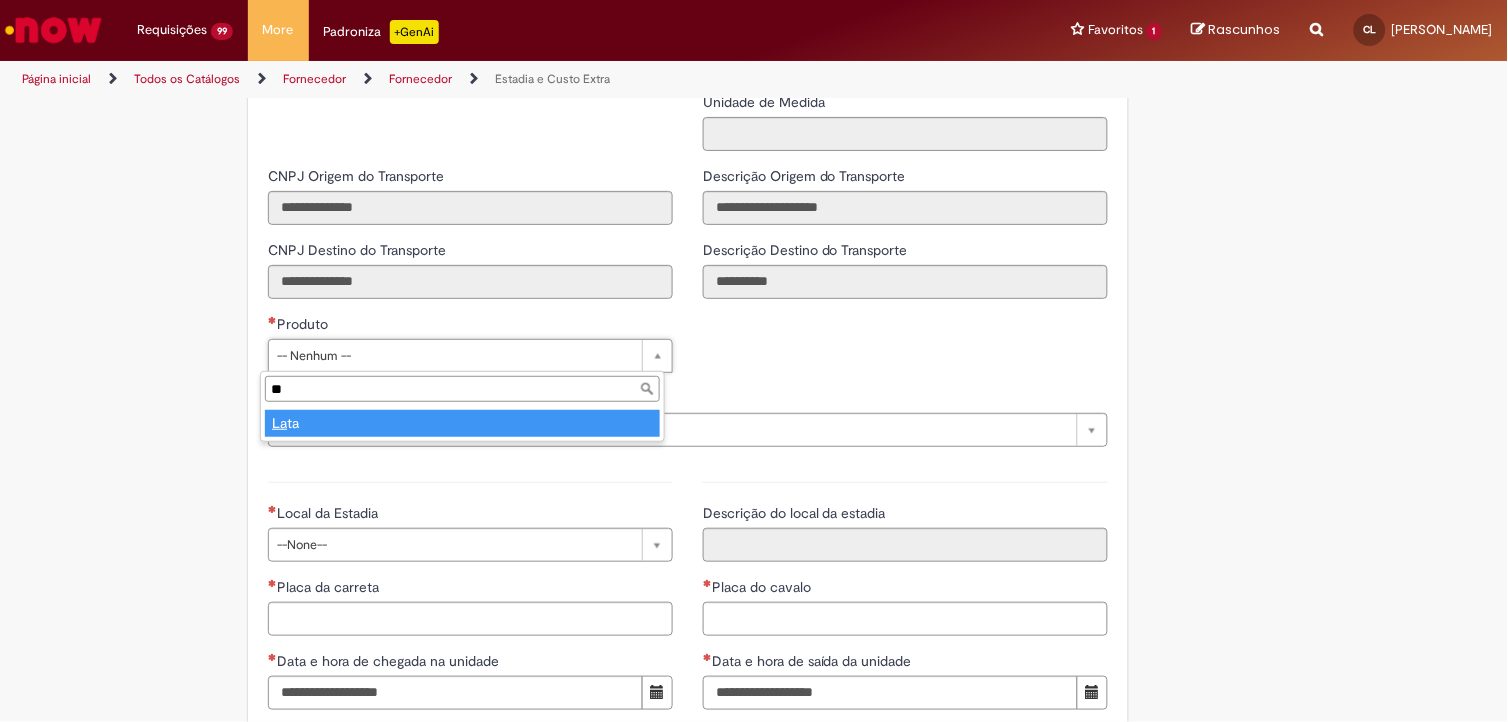 type on "****" 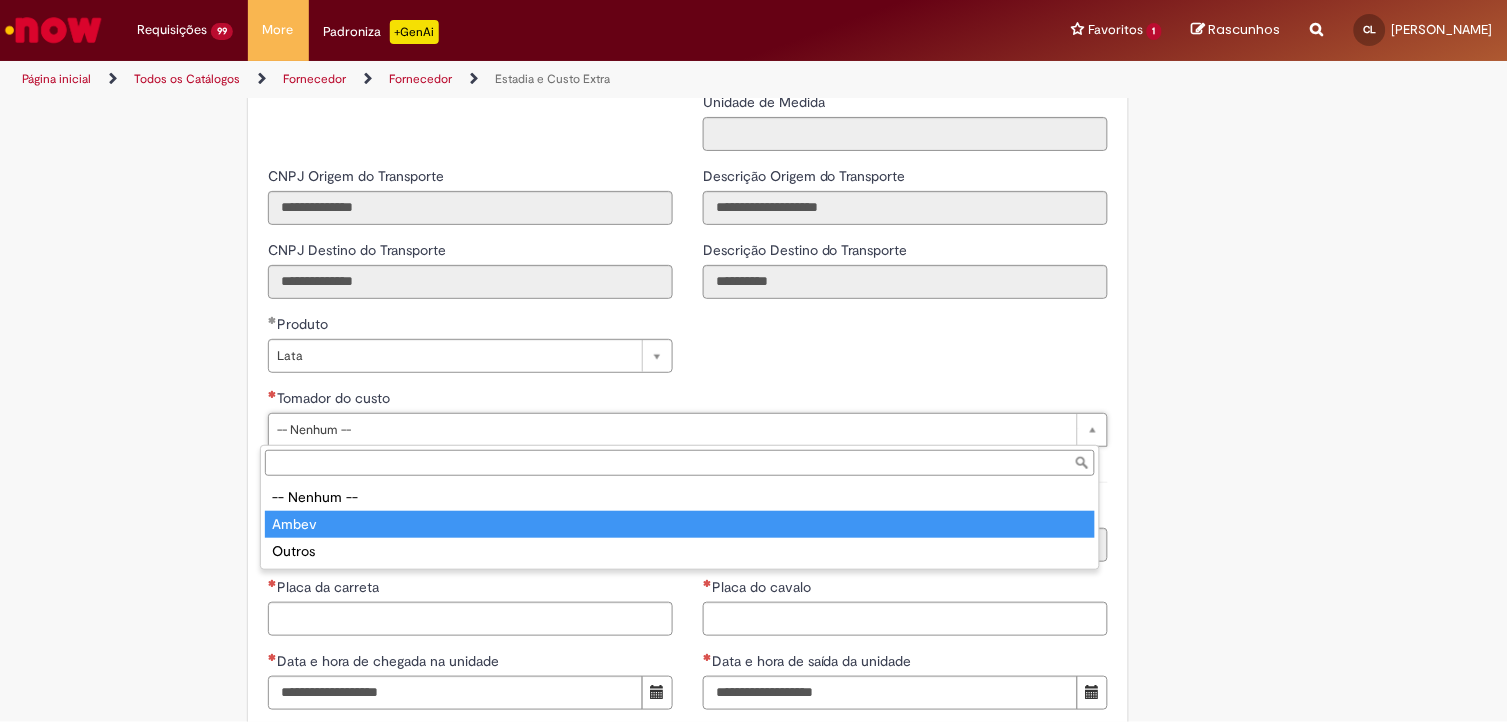 type on "*****" 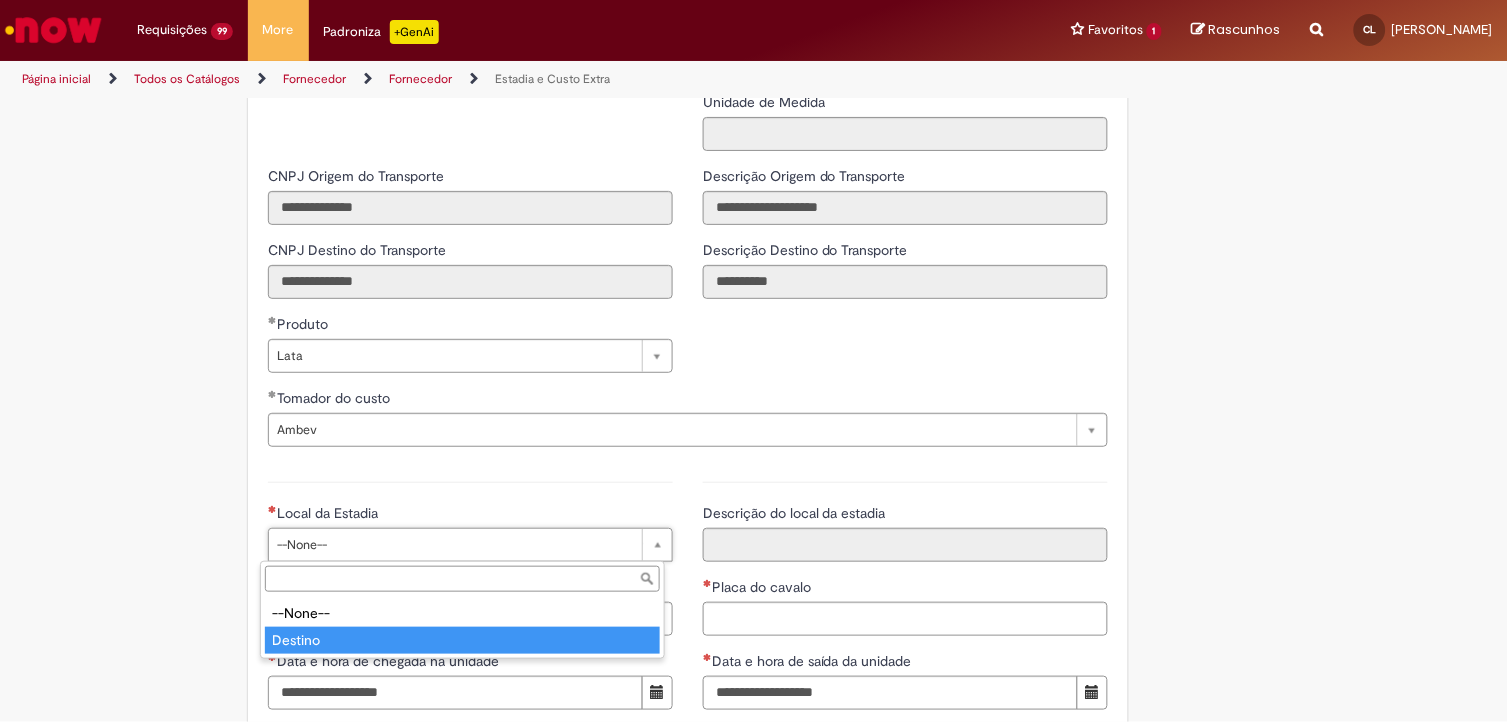 type on "*******" 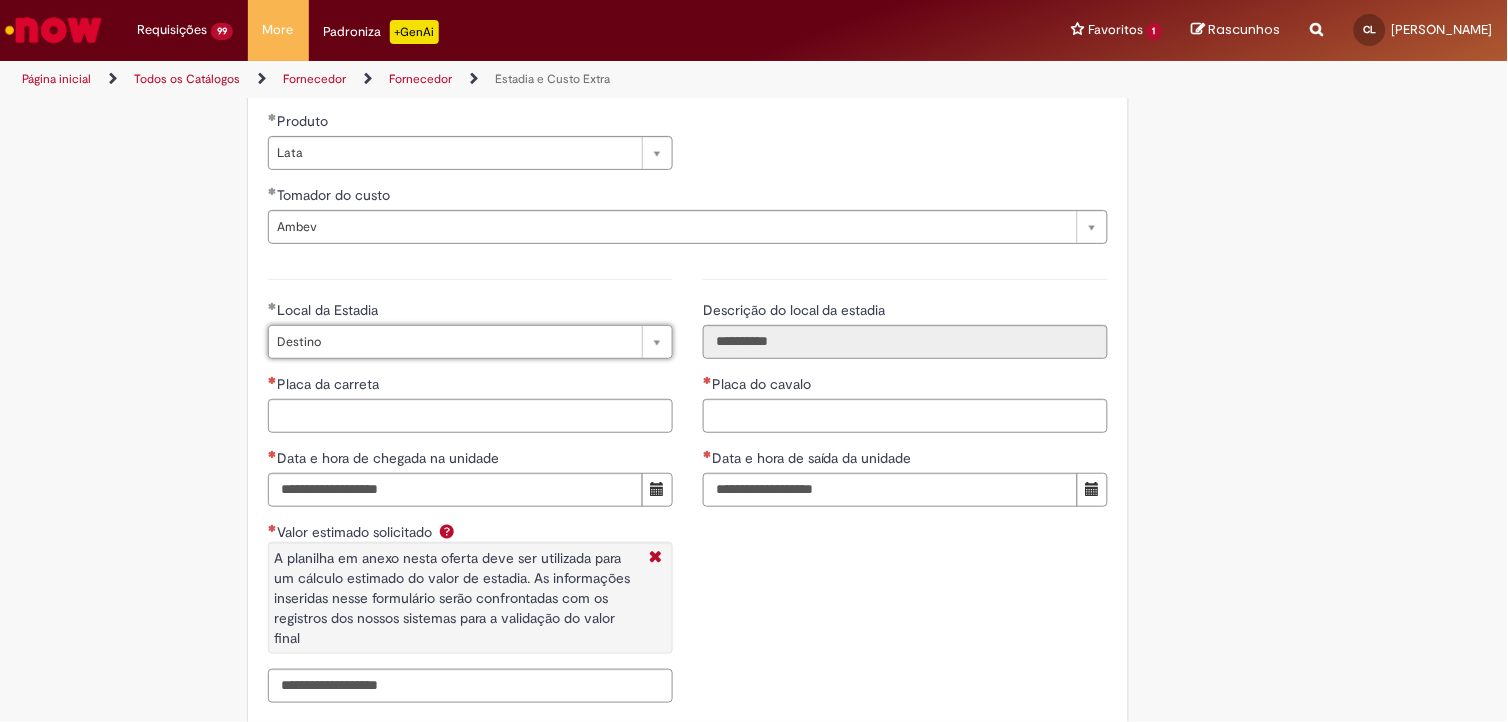 scroll, scrollTop: 2774, scrollLeft: 0, axis: vertical 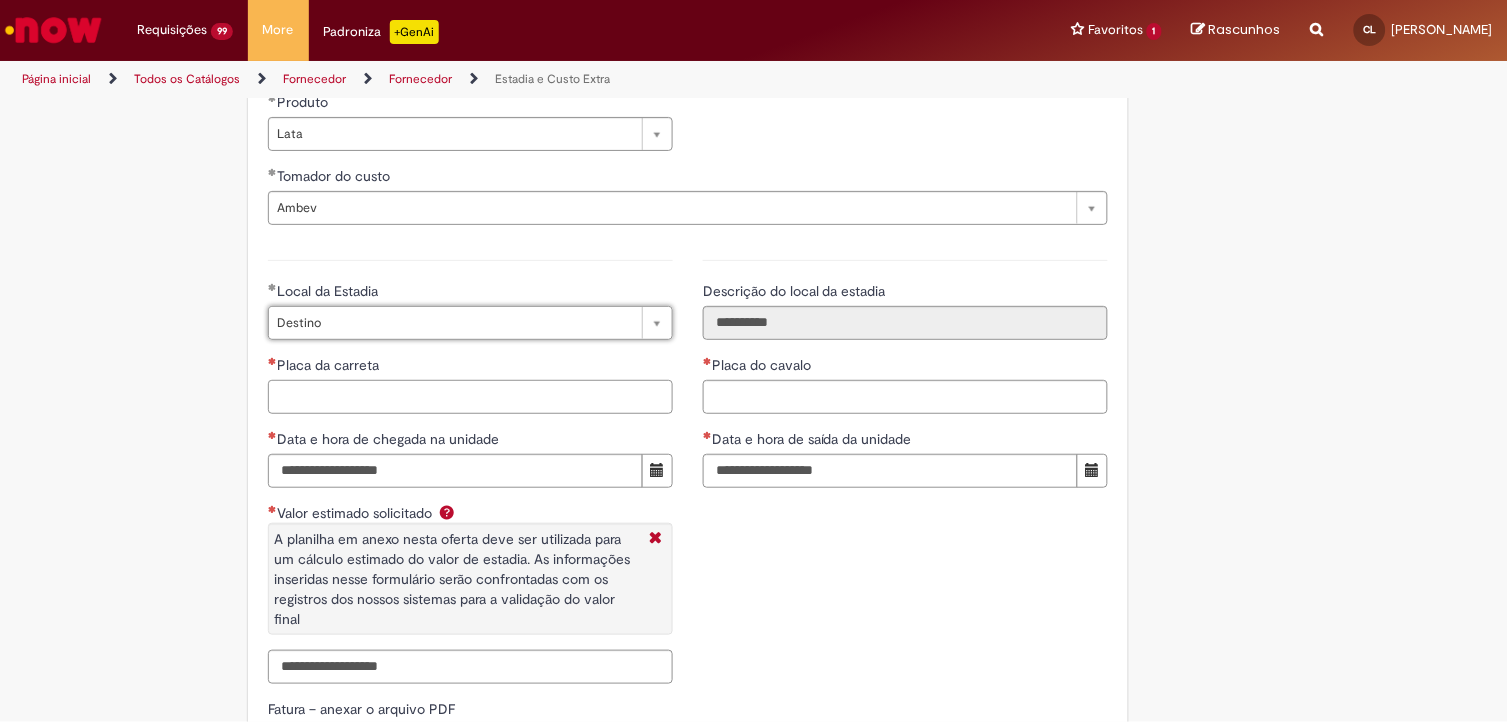 click on "Placa da carreta" at bounding box center (470, 397) 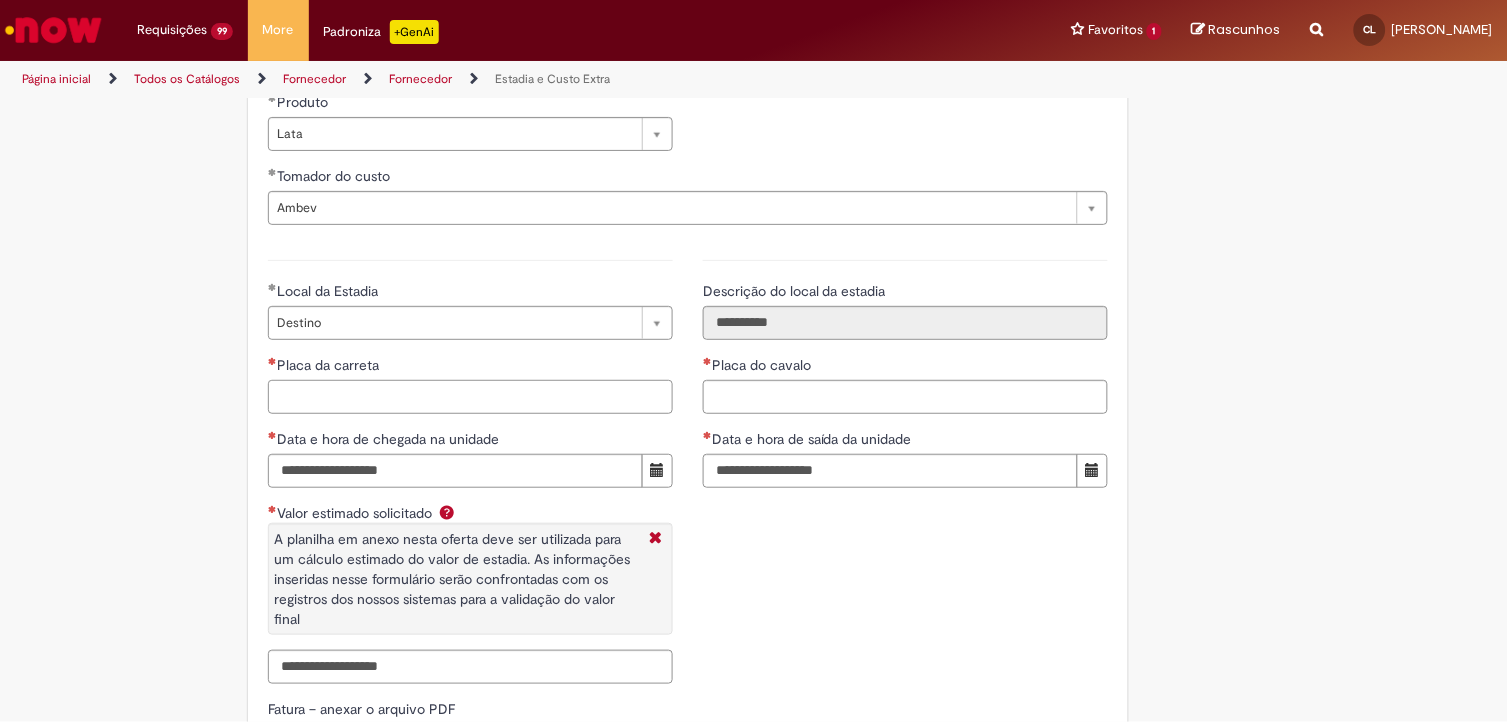 click on "Placa da carreta" at bounding box center [470, 397] 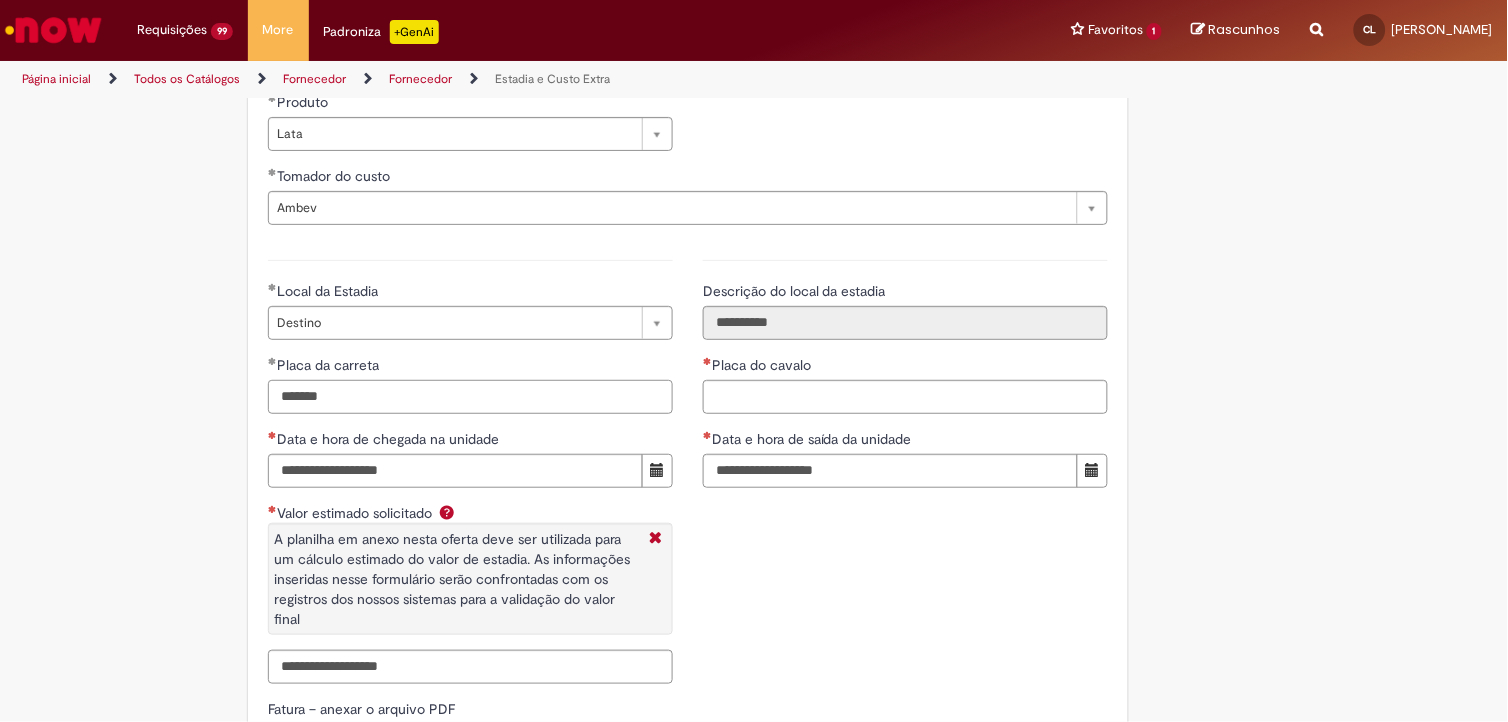 type on "*******" 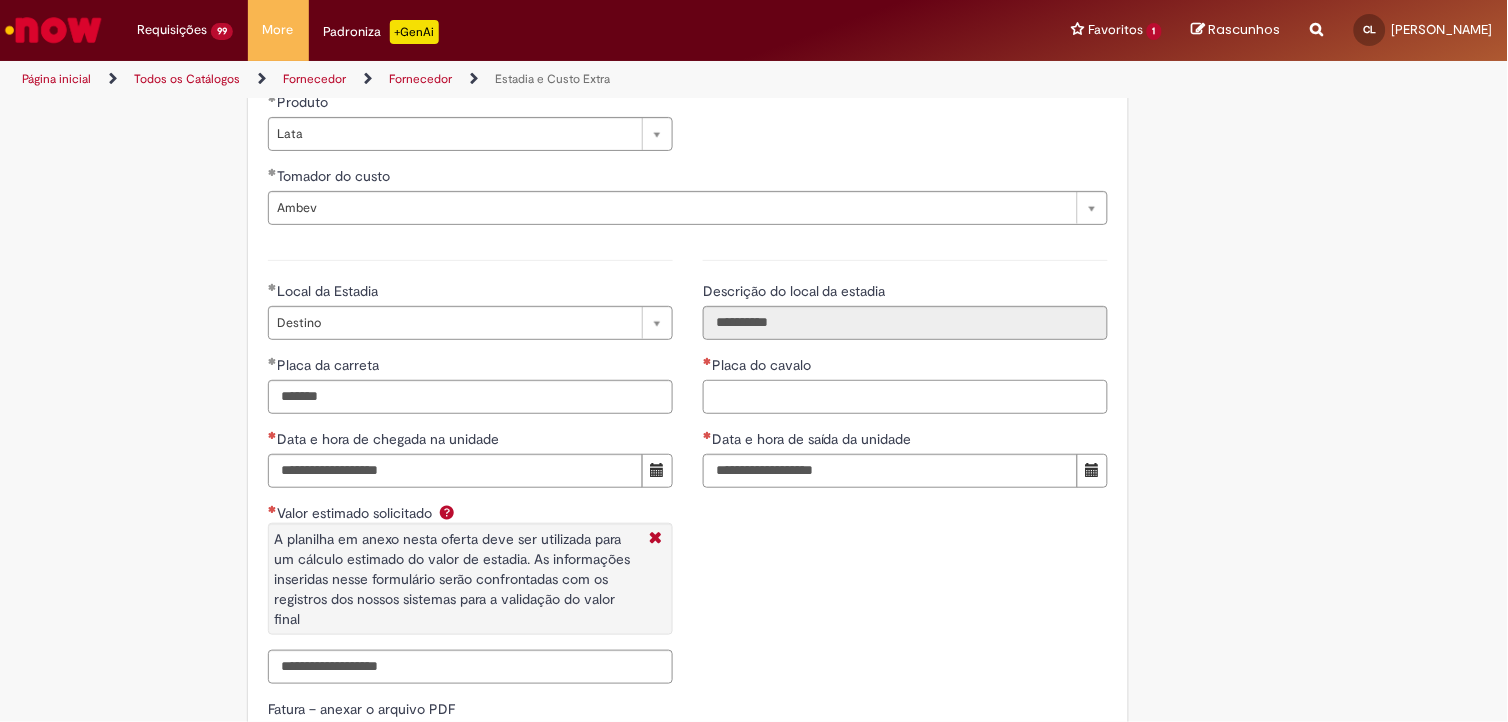 click on "Placa do cavalo" at bounding box center [905, 397] 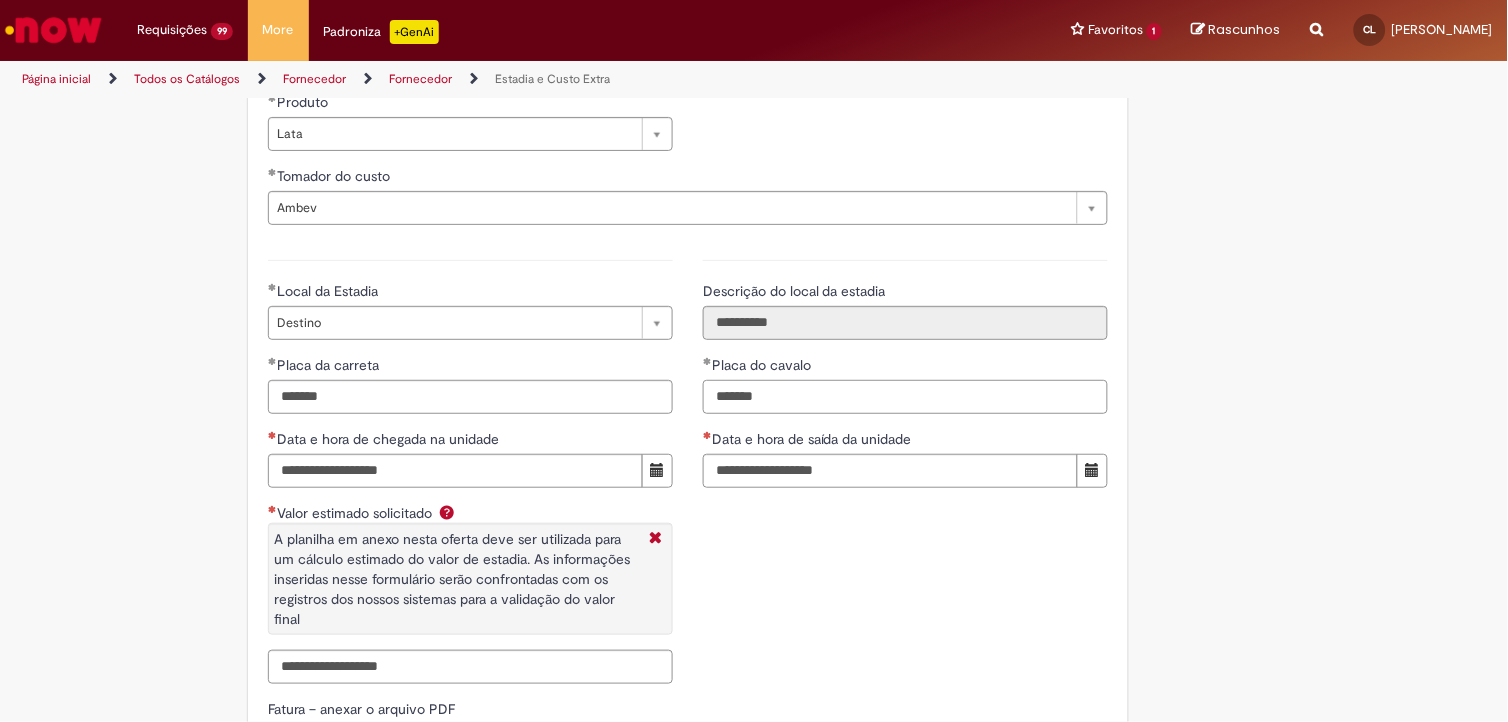 type on "*******" 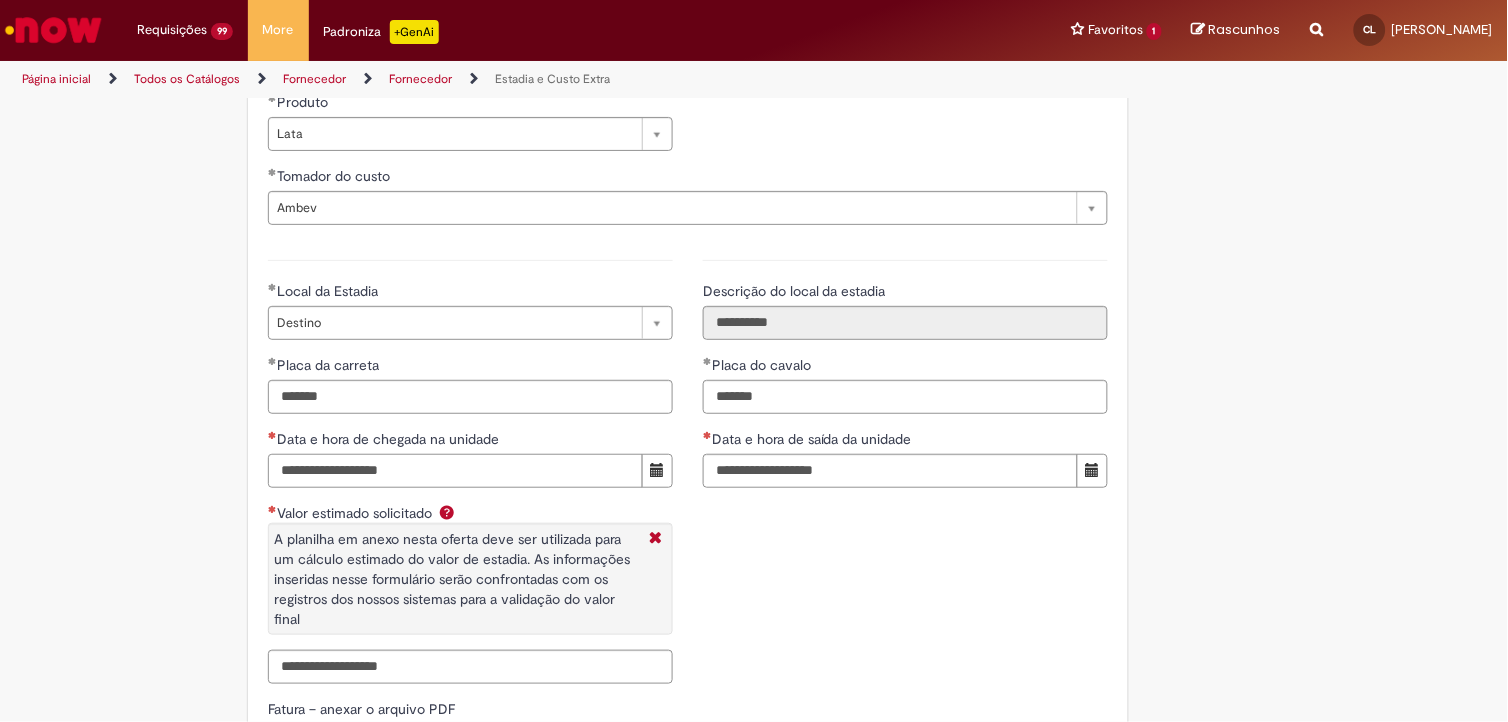 click on "Data e hora de chegada na unidade" at bounding box center [455, 471] 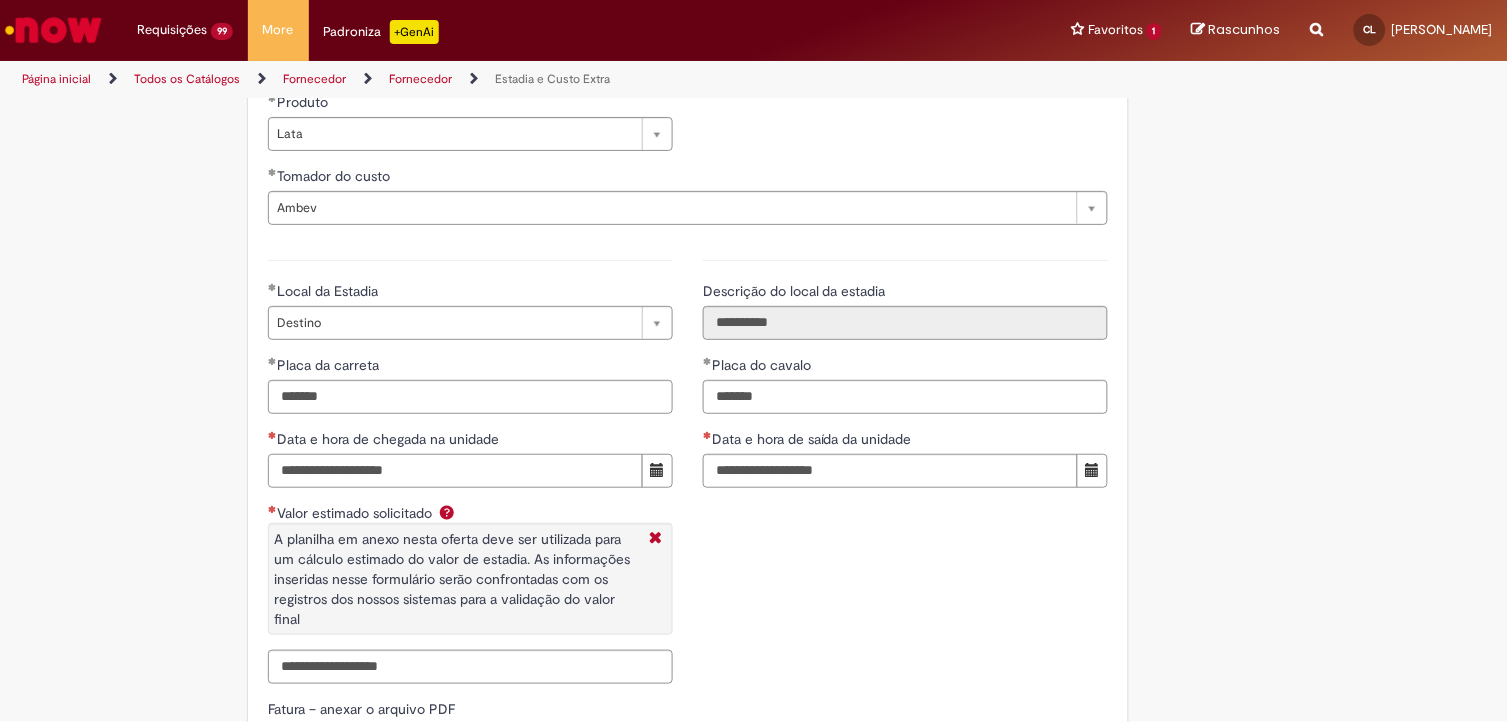 click on "**********" at bounding box center [455, 471] 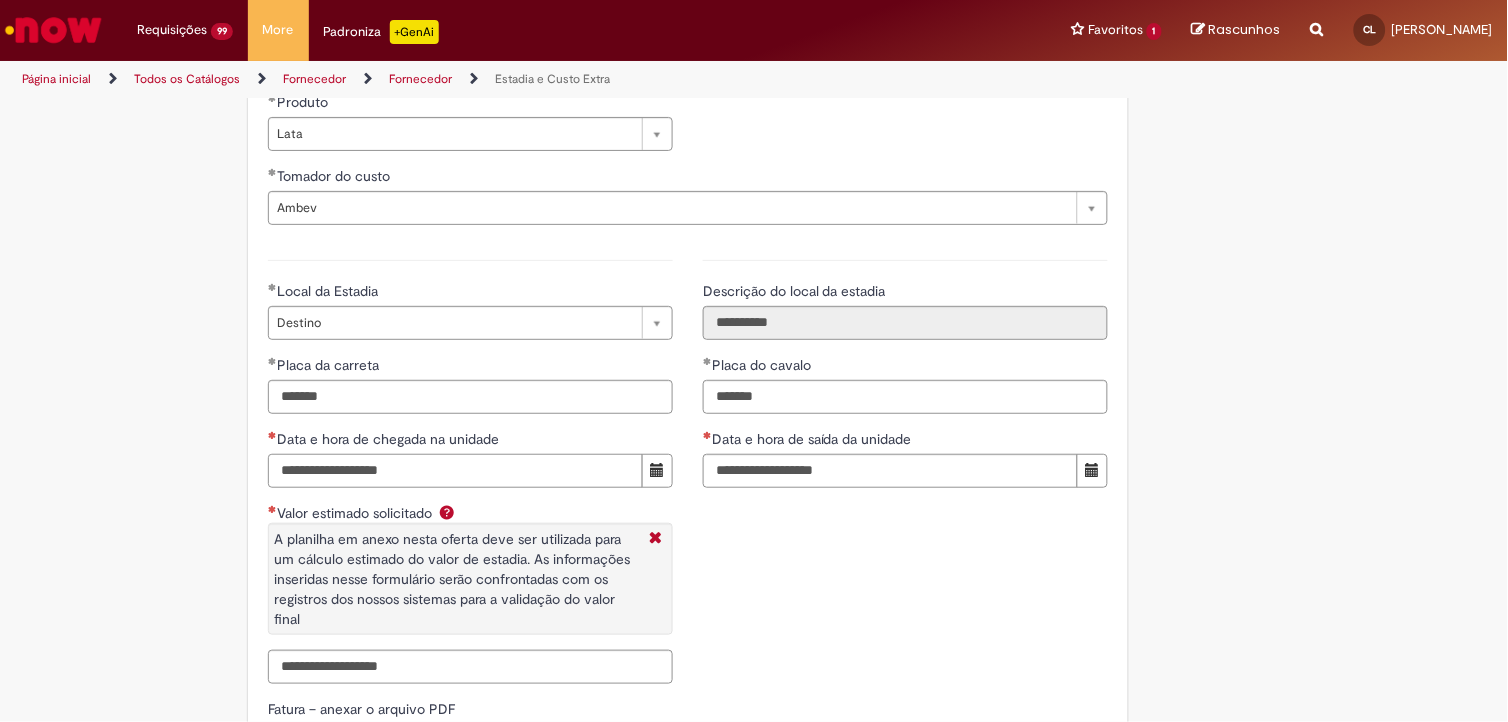 type on "**********" 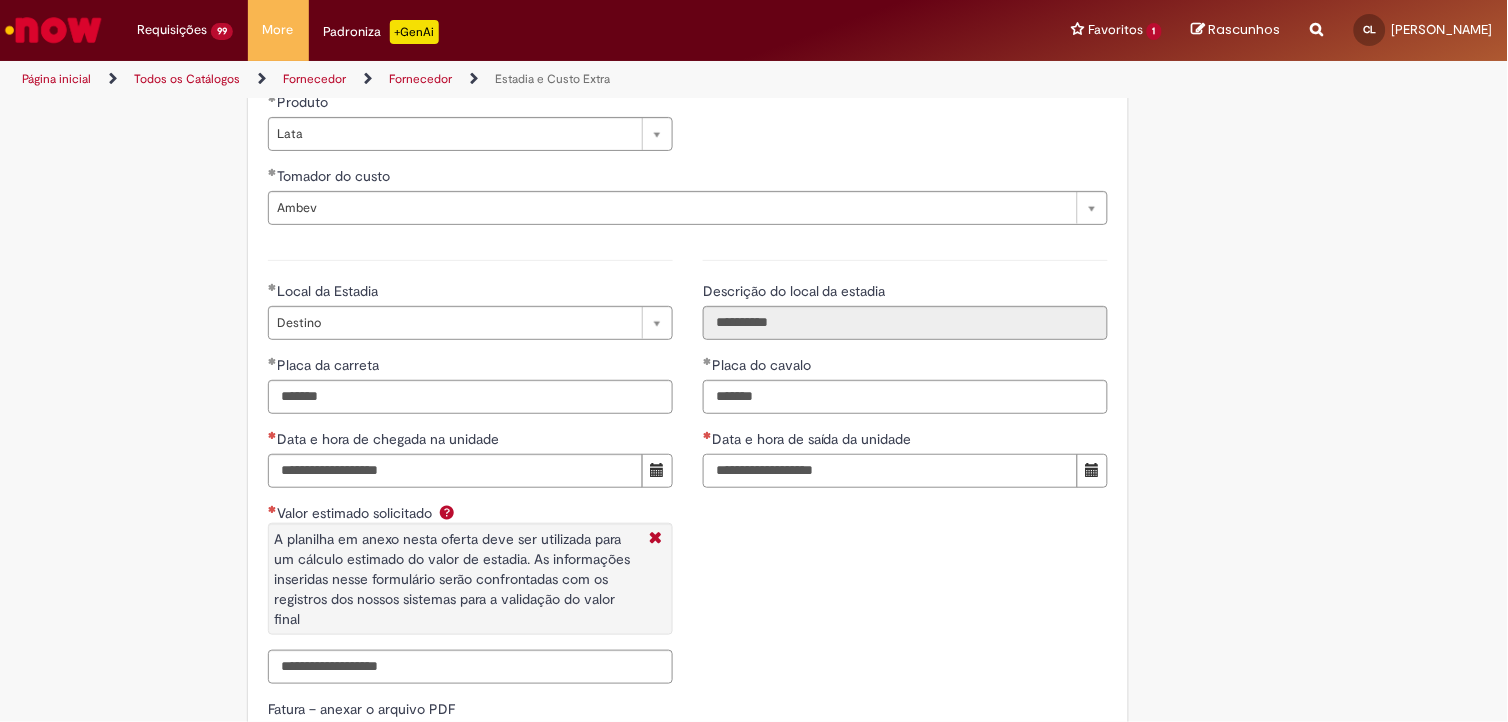 click on "Data e hora de saída da unidade" at bounding box center (890, 471) 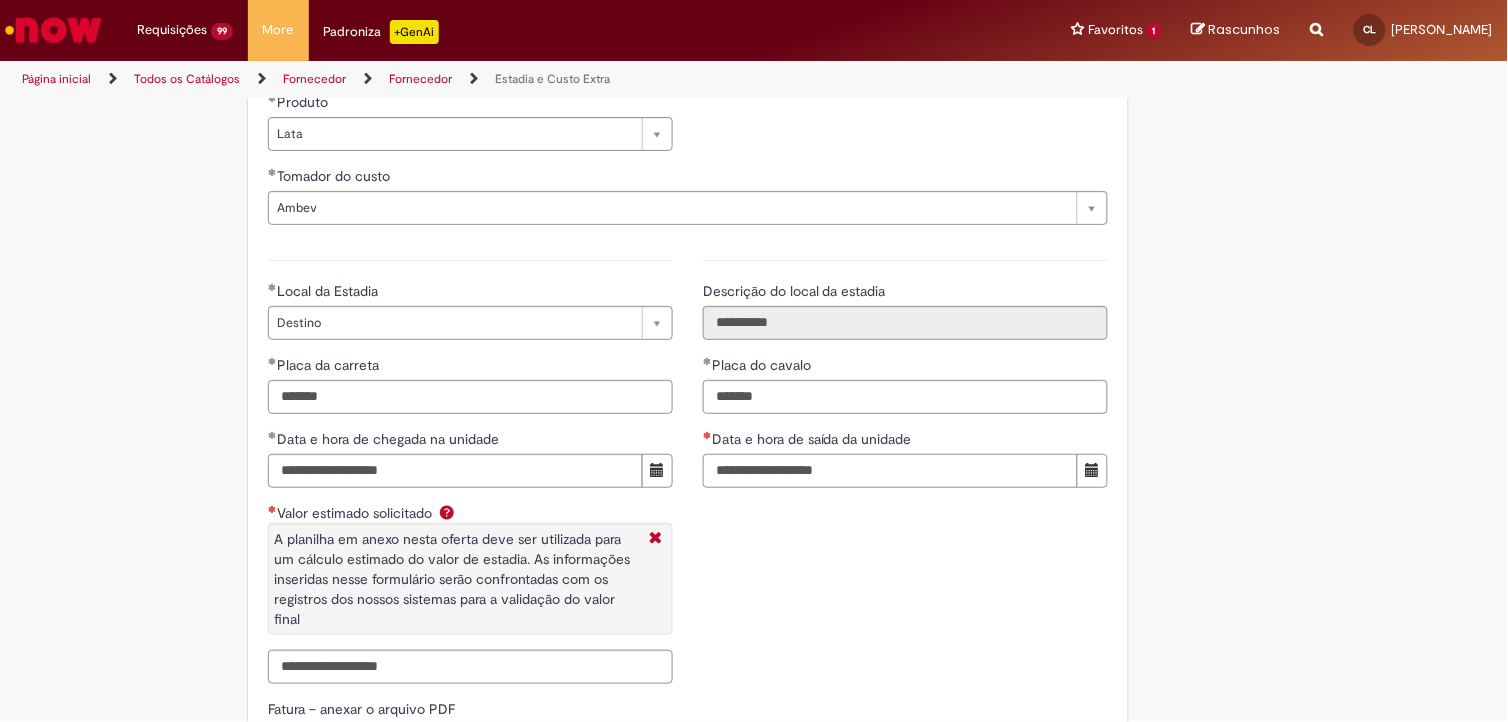 drag, startPoint x: 872, startPoint y: 465, endPoint x: 715, endPoint y: 491, distance: 159.1383 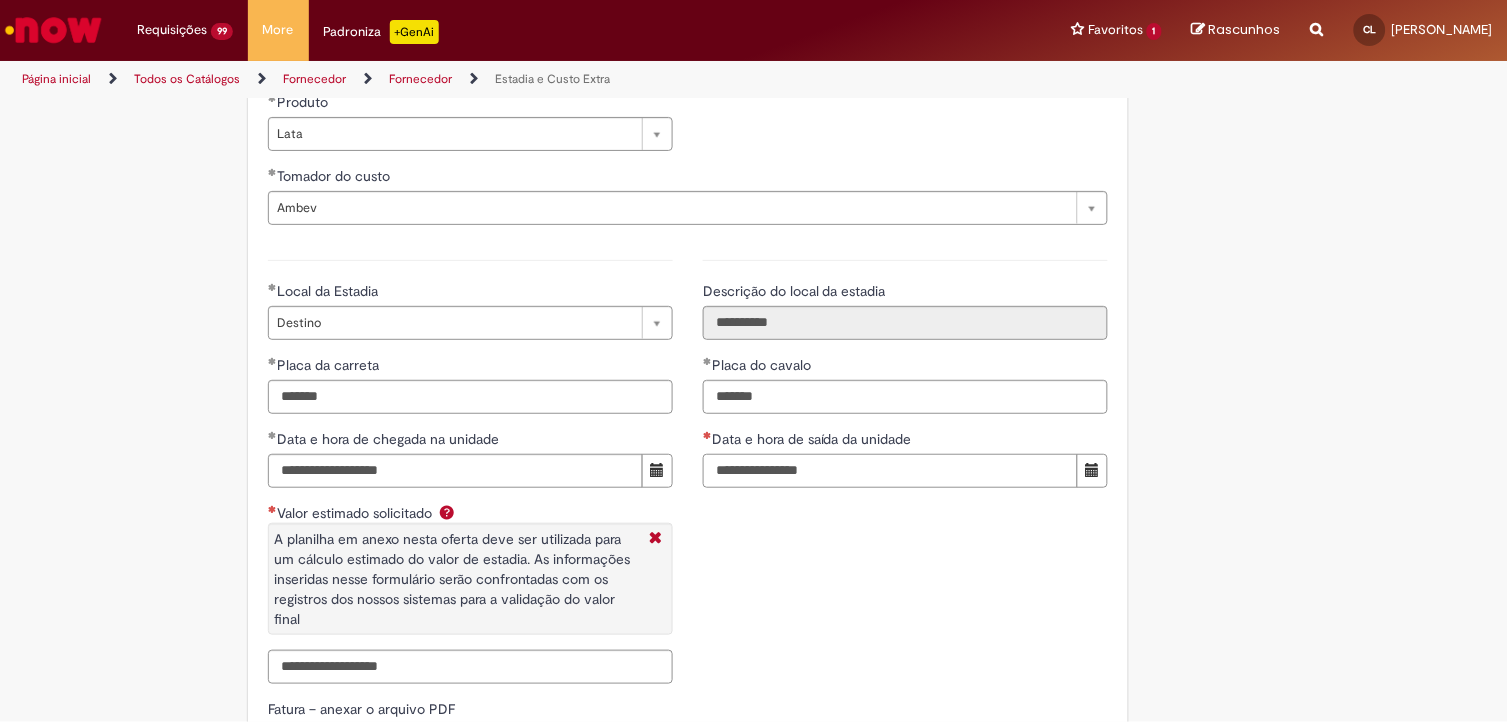 click on "**********" at bounding box center [890, 471] 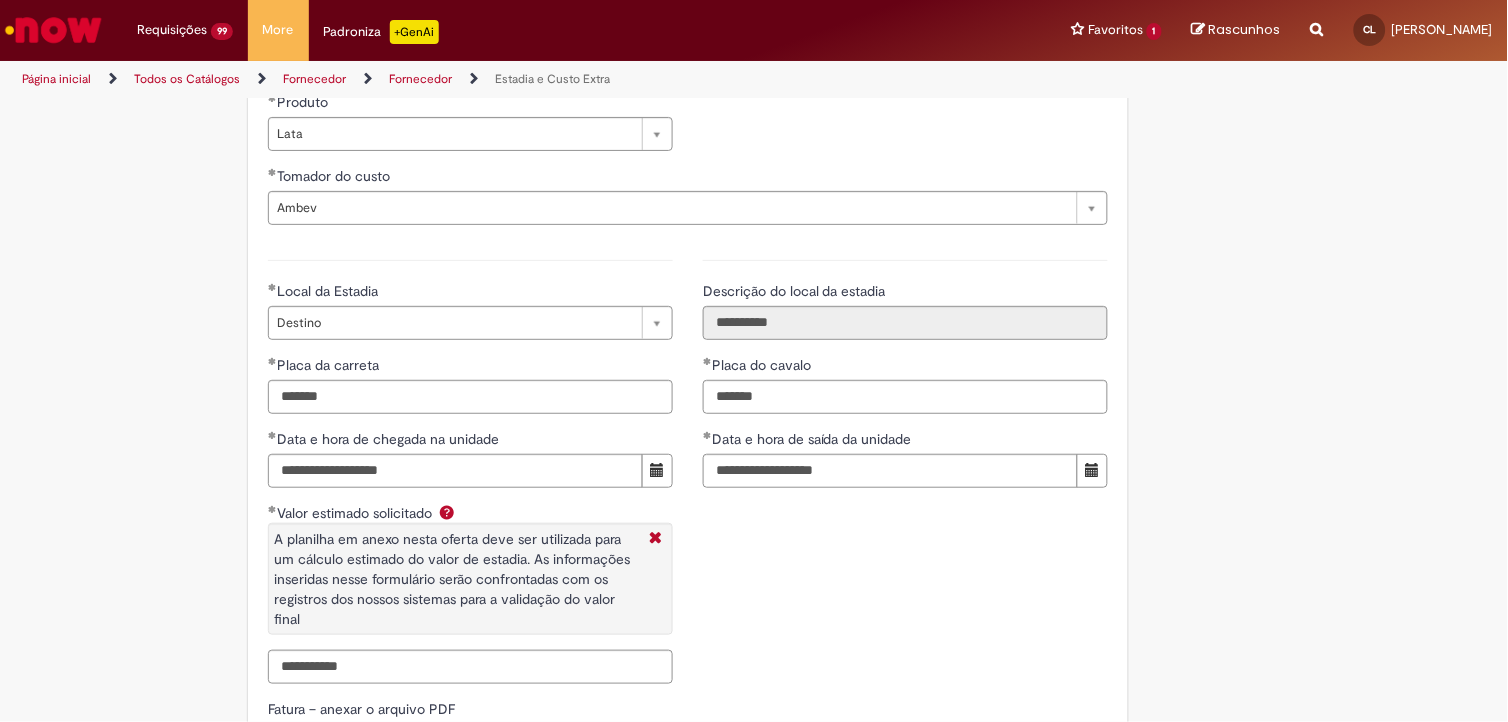 click on "**********" at bounding box center [688, 469] 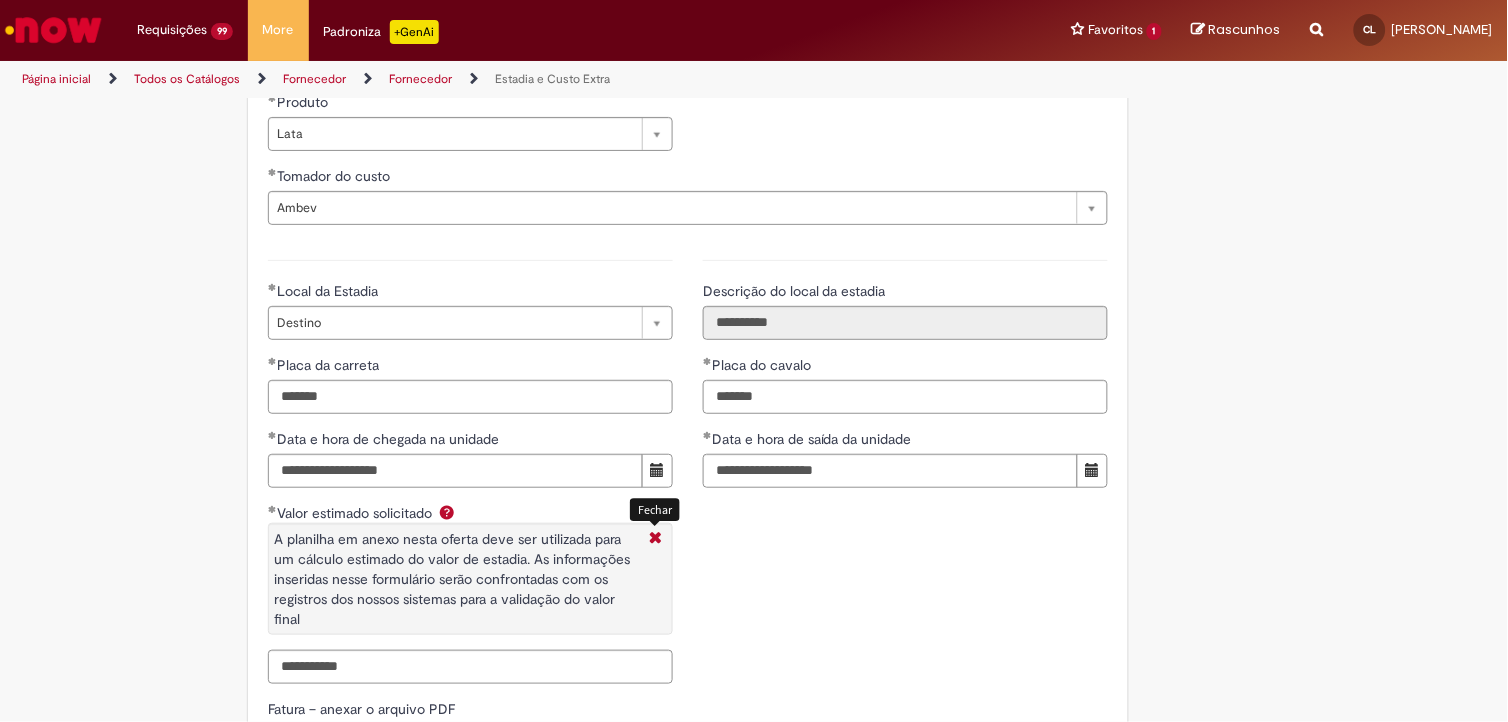 click at bounding box center (655, 539) 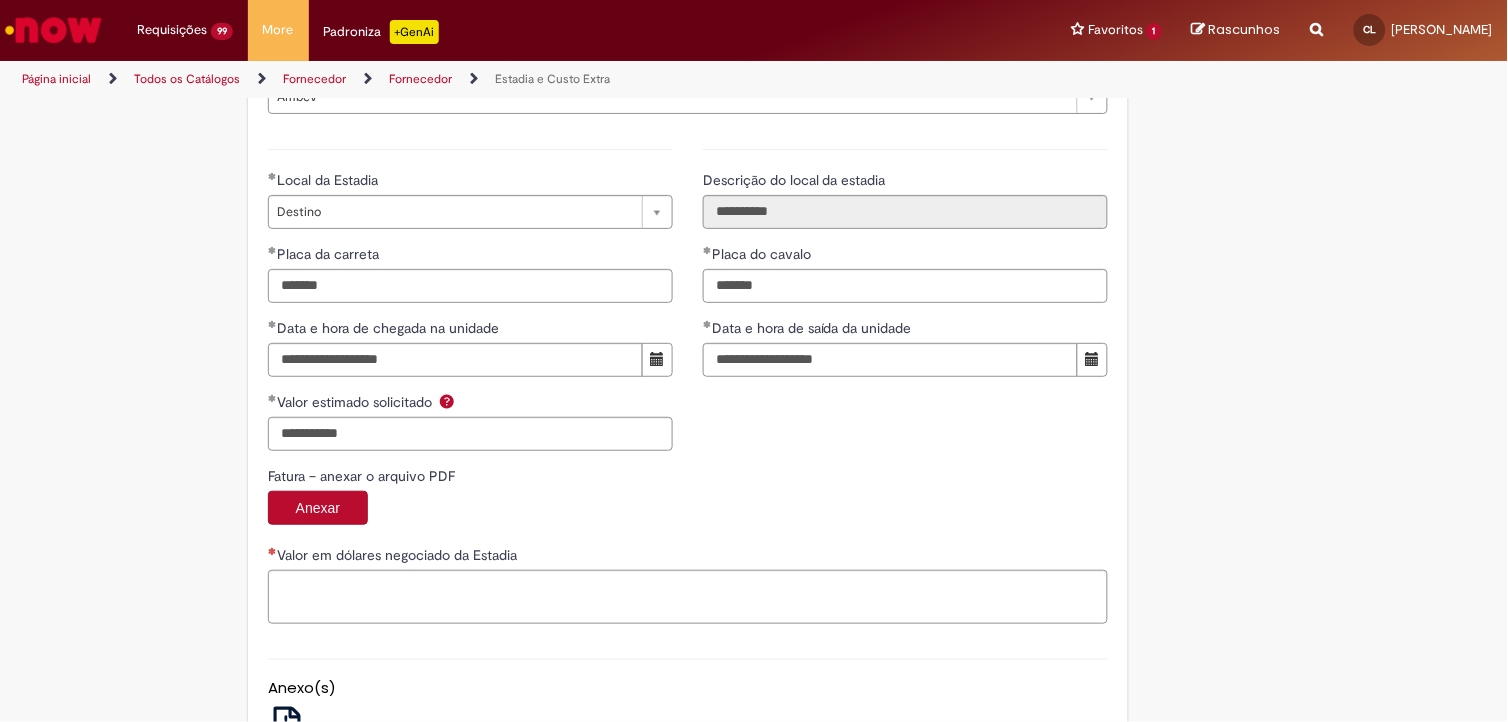 scroll, scrollTop: 2996, scrollLeft: 0, axis: vertical 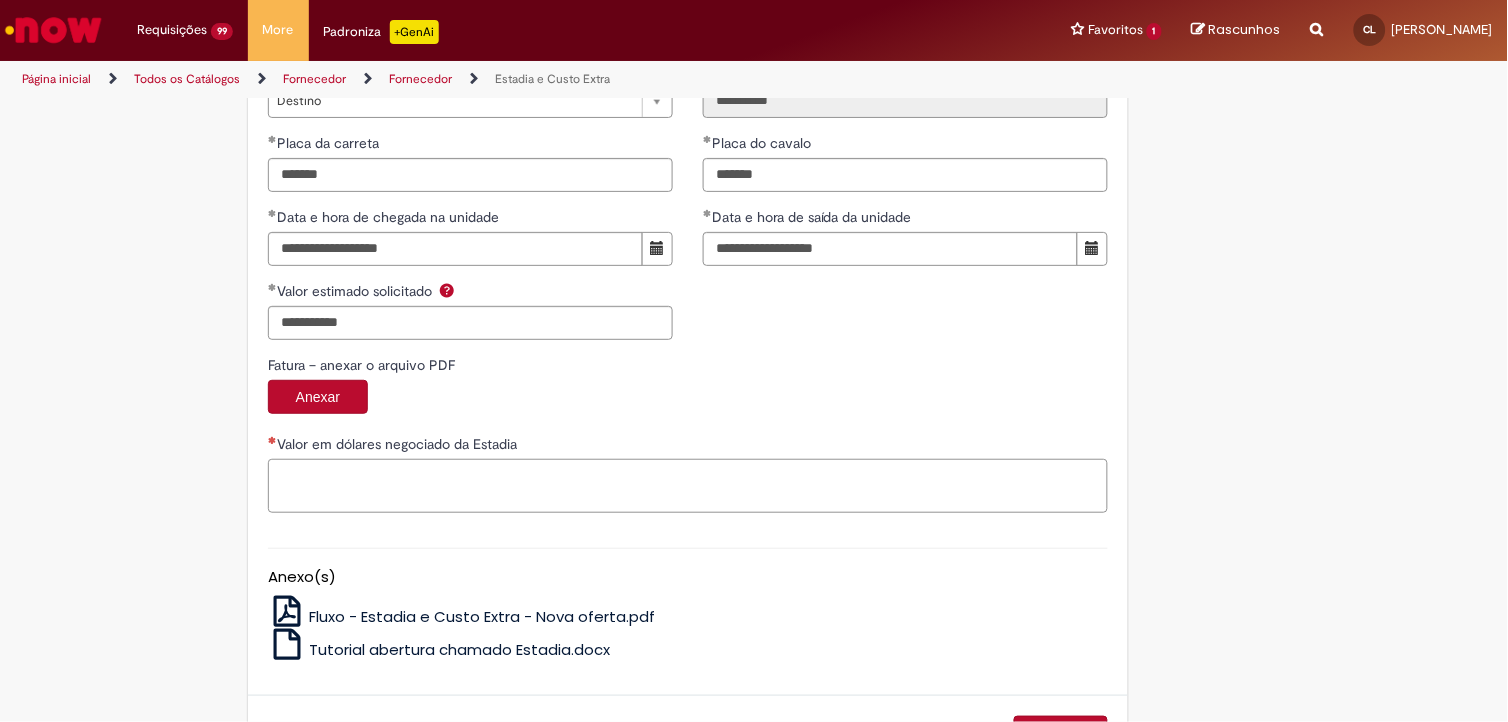 click on "Valor em dólares negociado da Estadia" at bounding box center [688, 486] 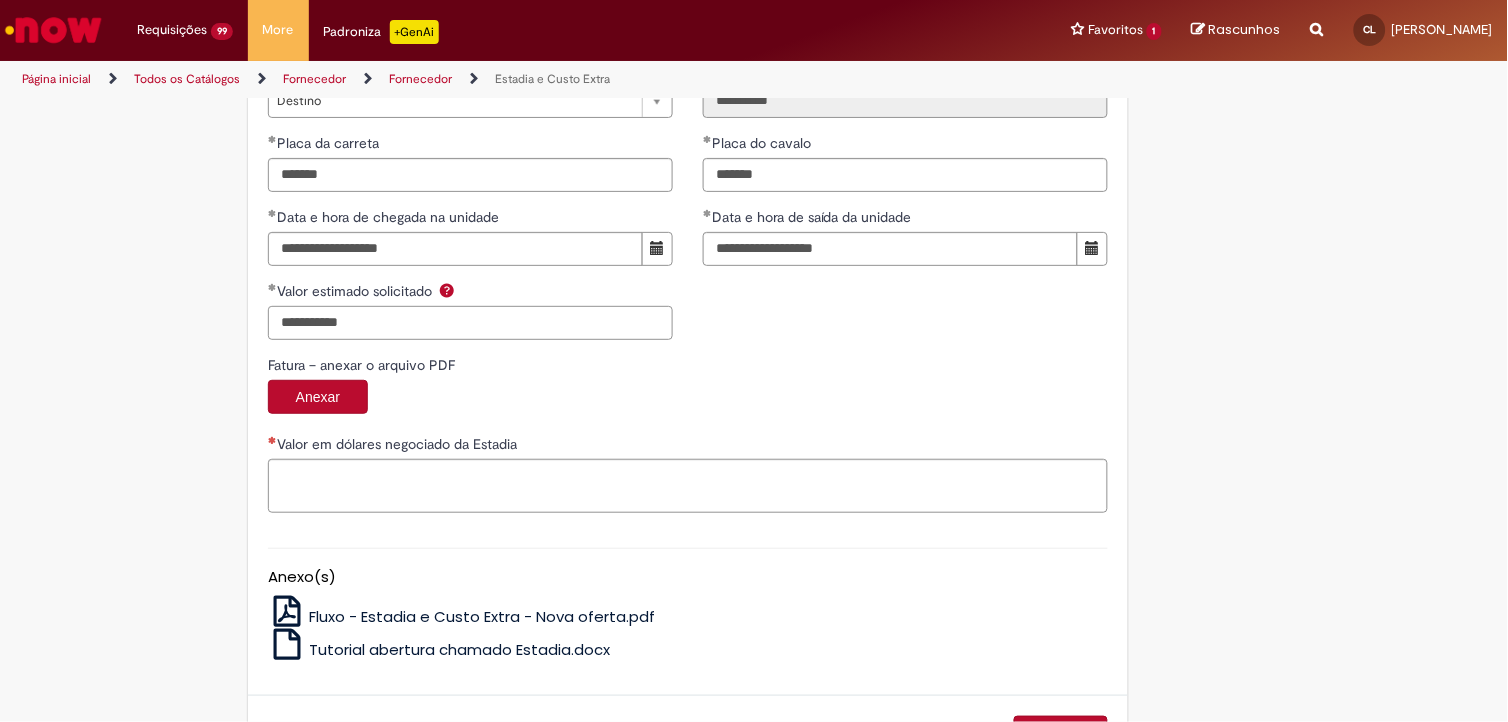 drag, startPoint x: 380, startPoint y: 330, endPoint x: 234, endPoint y: 320, distance: 146.34207 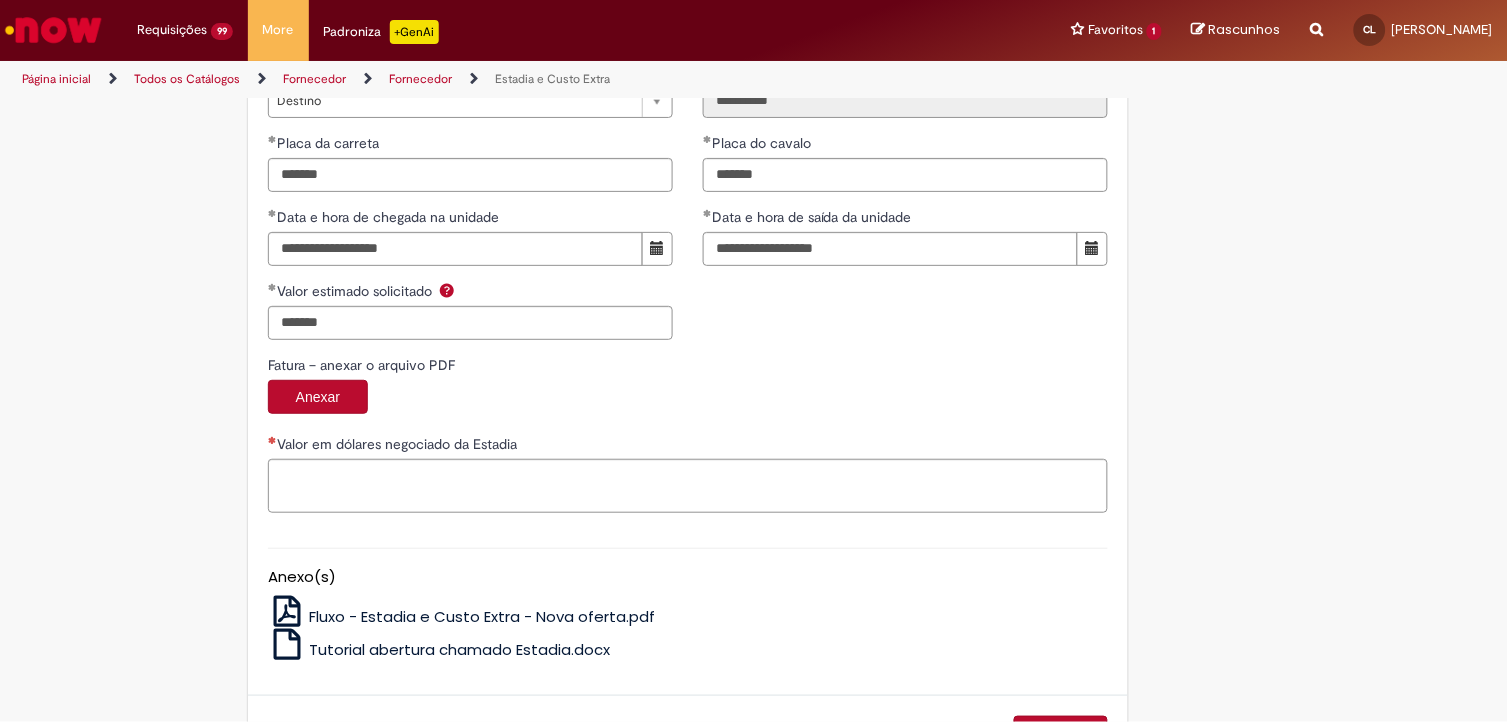 type on "**********" 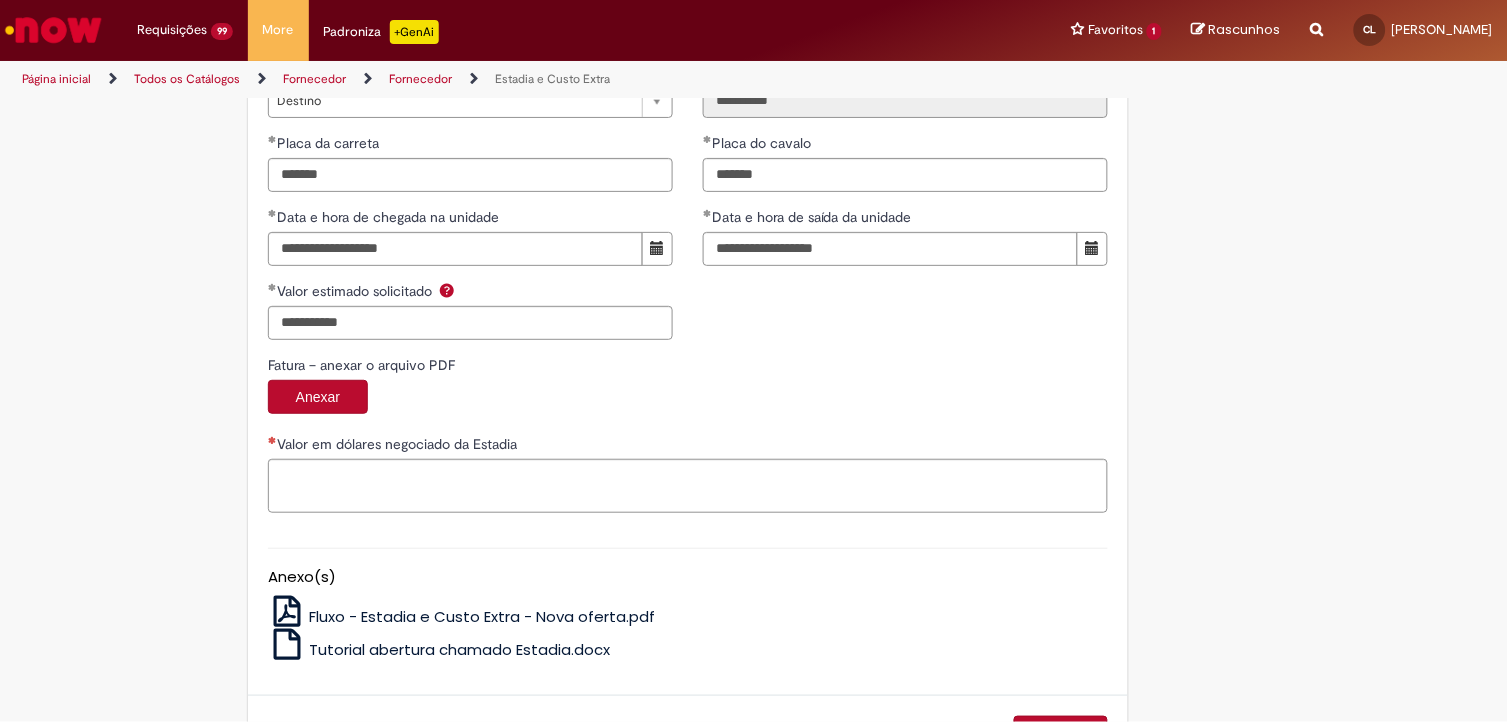 scroll, scrollTop: 2985, scrollLeft: 0, axis: vertical 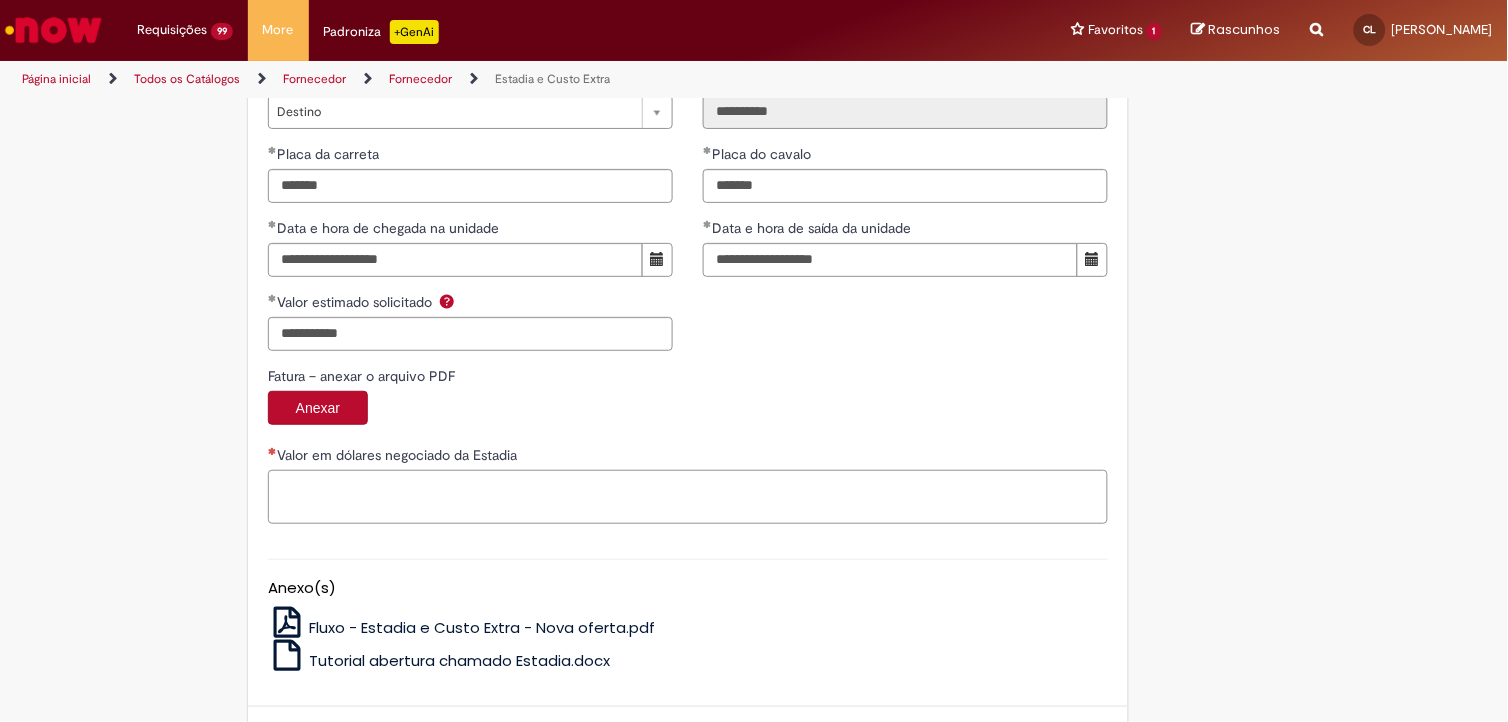 click on "Valor em dólares negociado da Estadia" at bounding box center [688, 497] 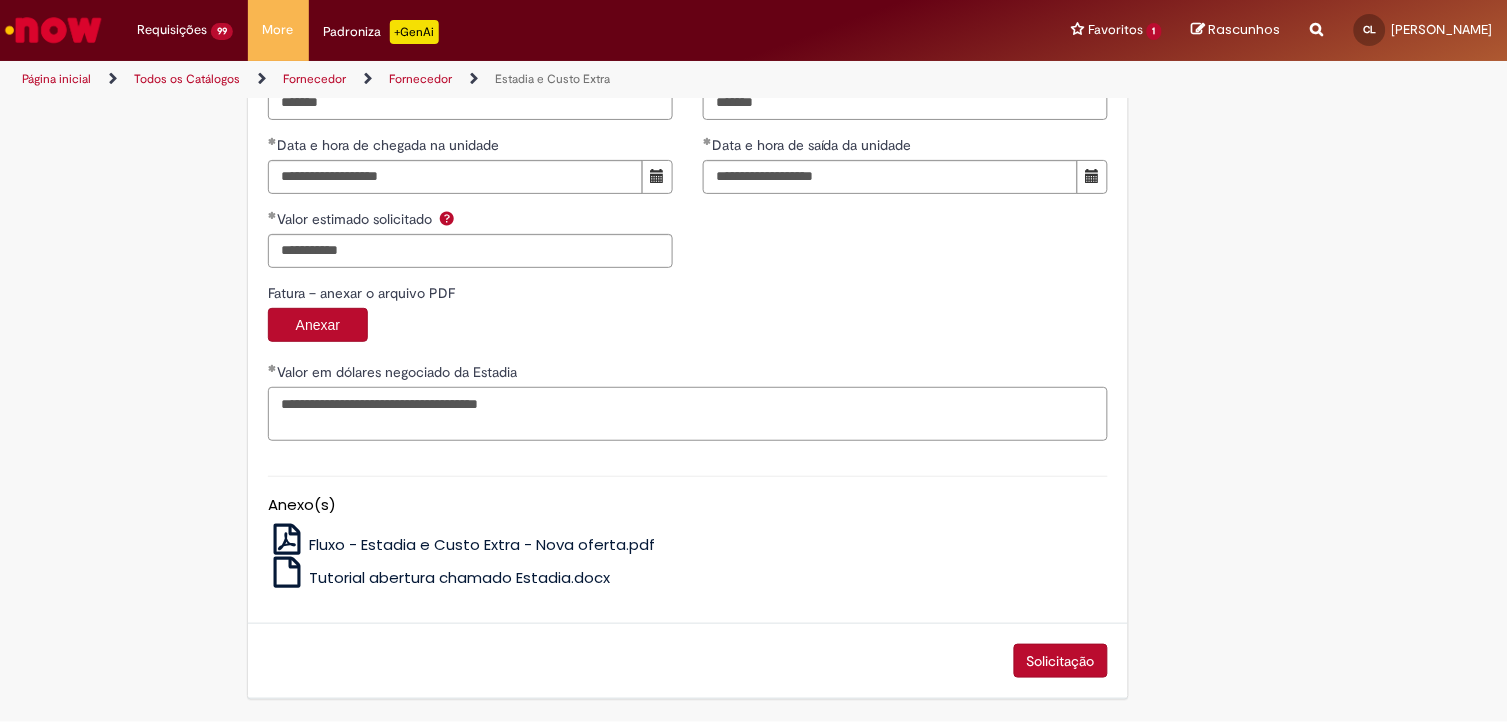 scroll, scrollTop: 3075, scrollLeft: 0, axis: vertical 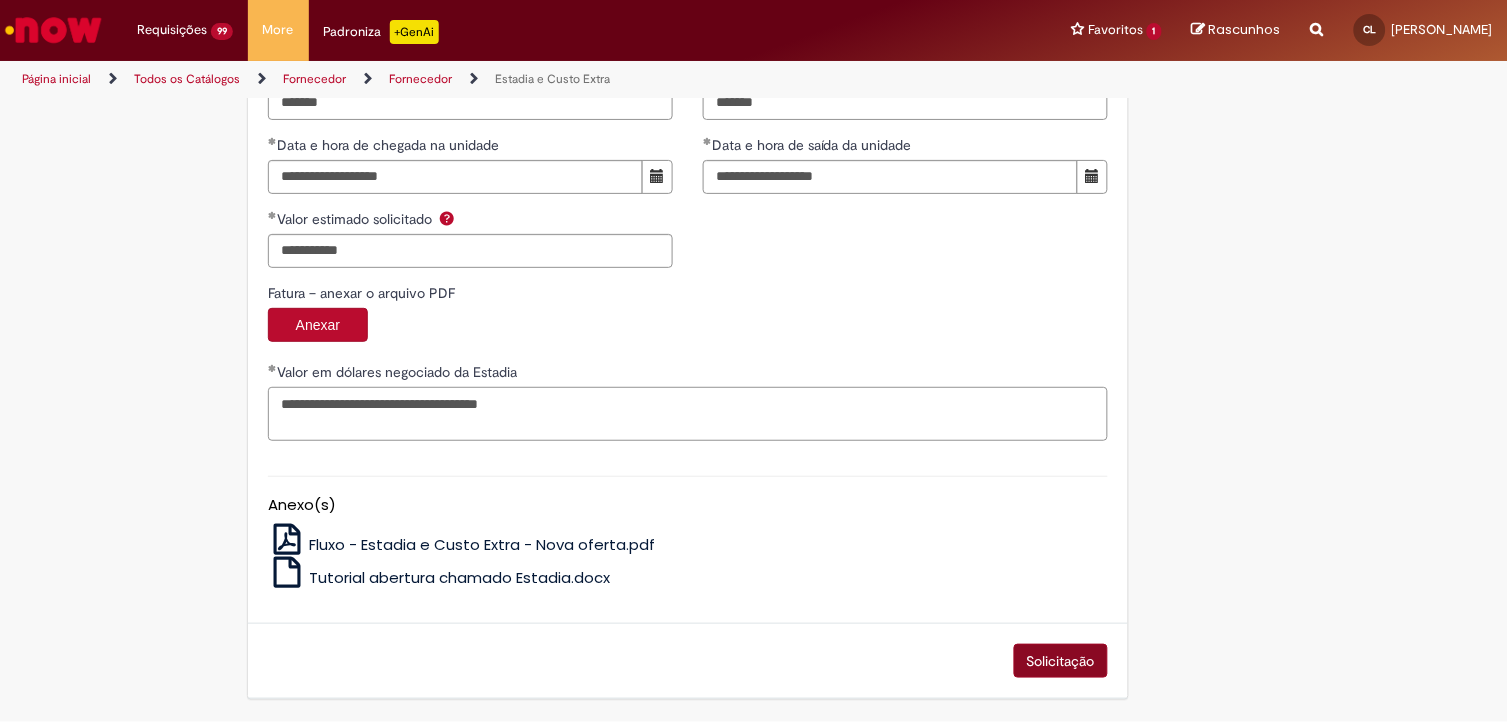 type on "**********" 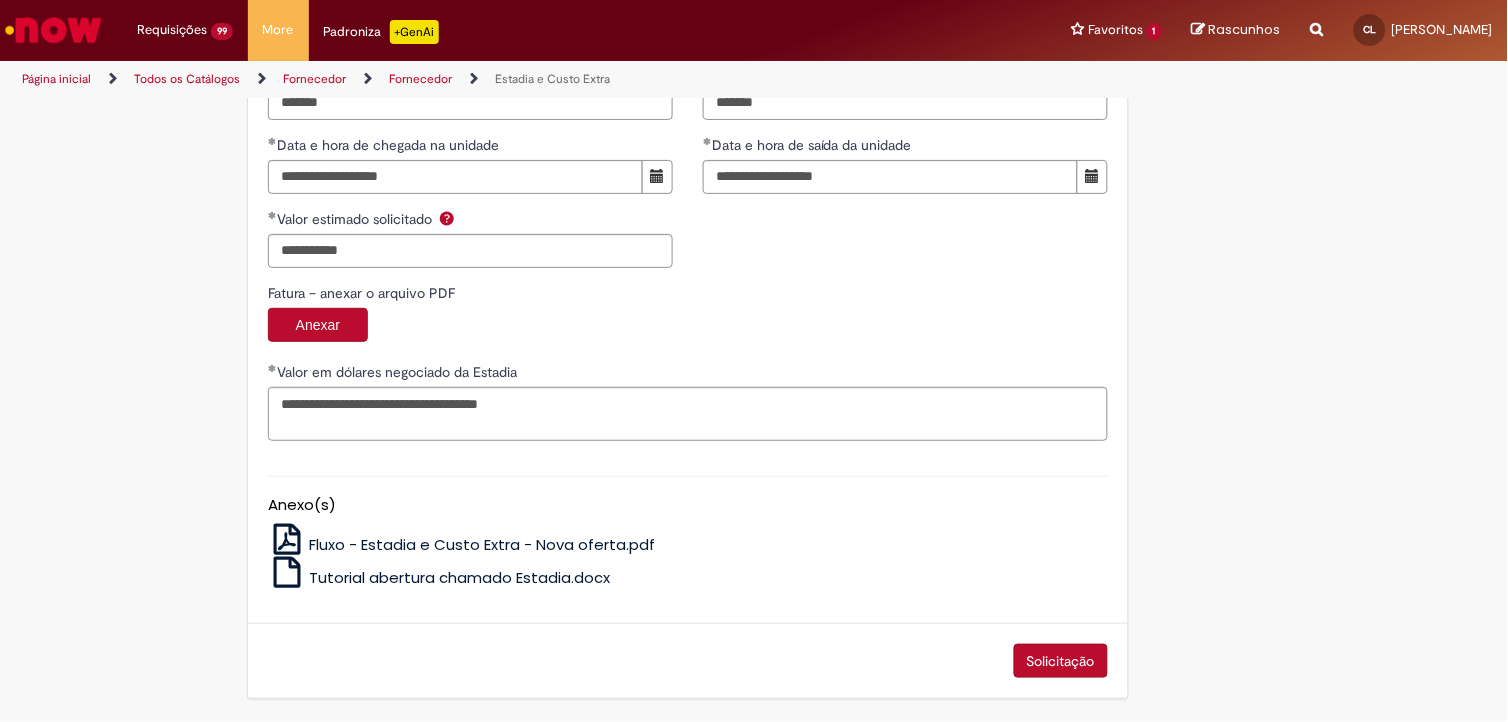 click on "Solicitação" at bounding box center [1061, 661] 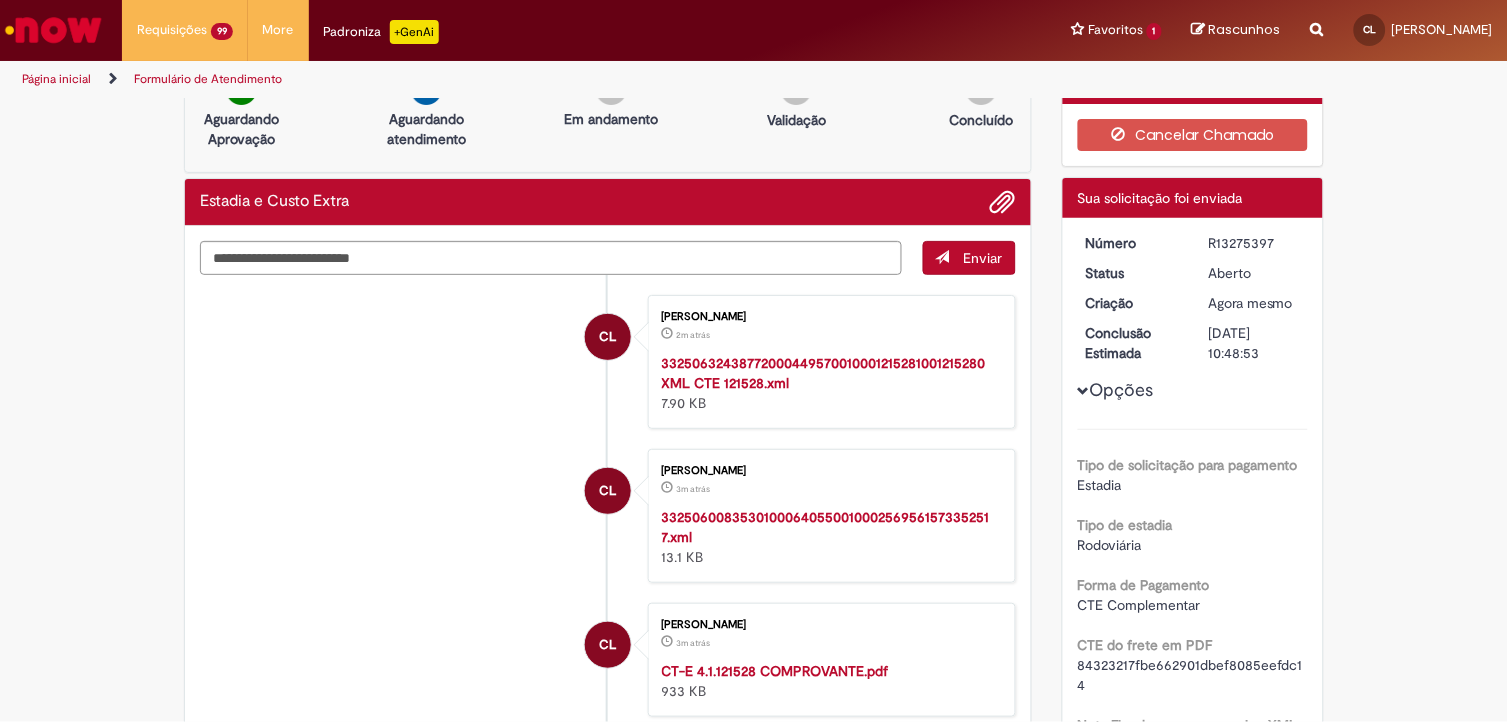 scroll, scrollTop: 0, scrollLeft: 0, axis: both 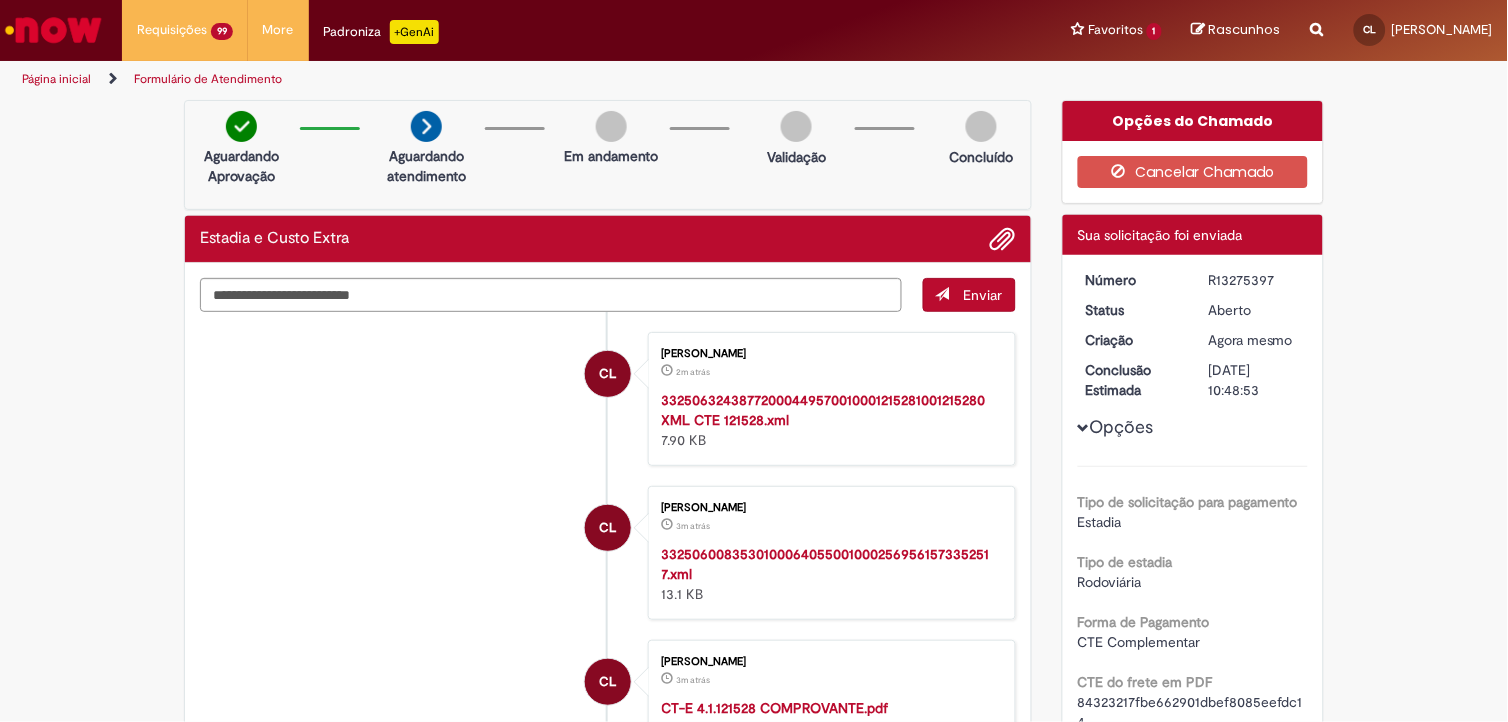 drag, startPoint x: 1198, startPoint y: 275, endPoint x: 1271, endPoint y: 287, distance: 73.97973 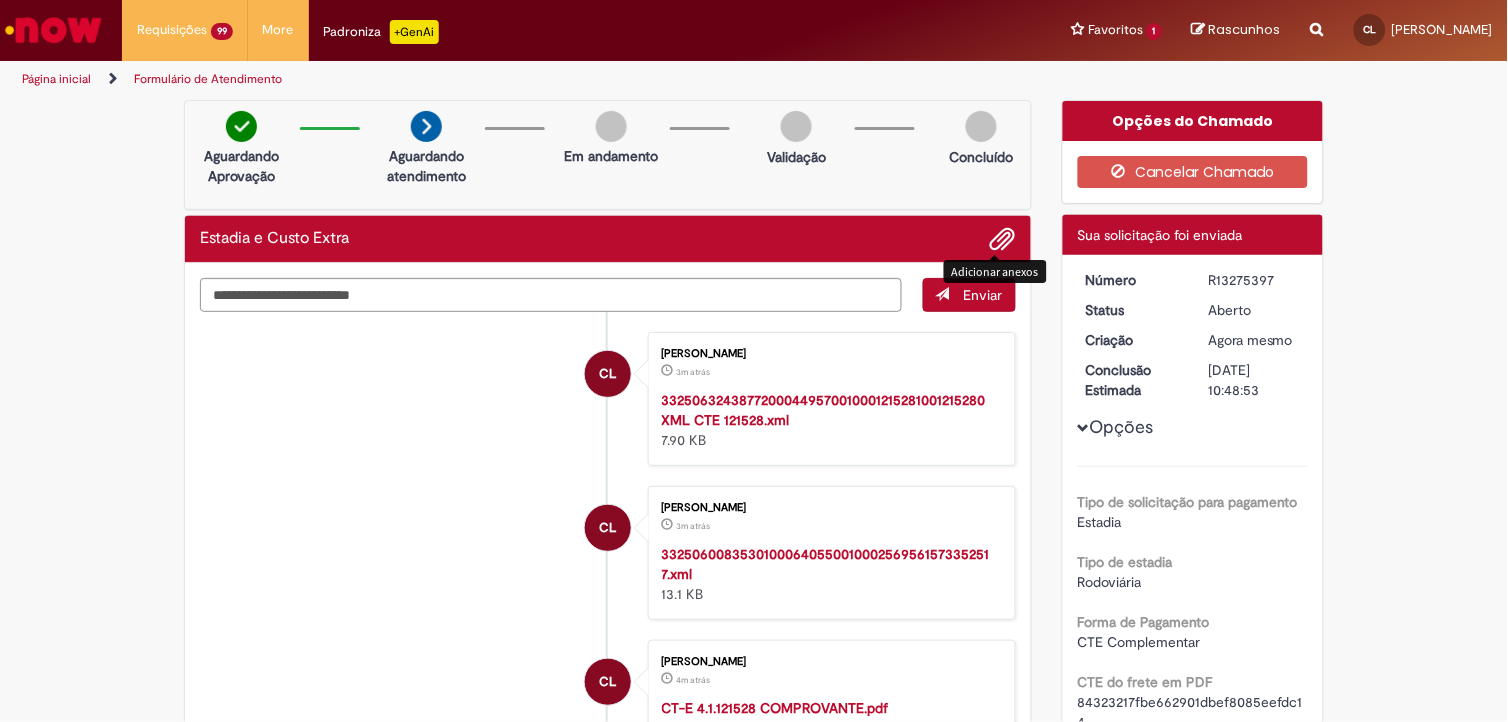 click at bounding box center [1003, 240] 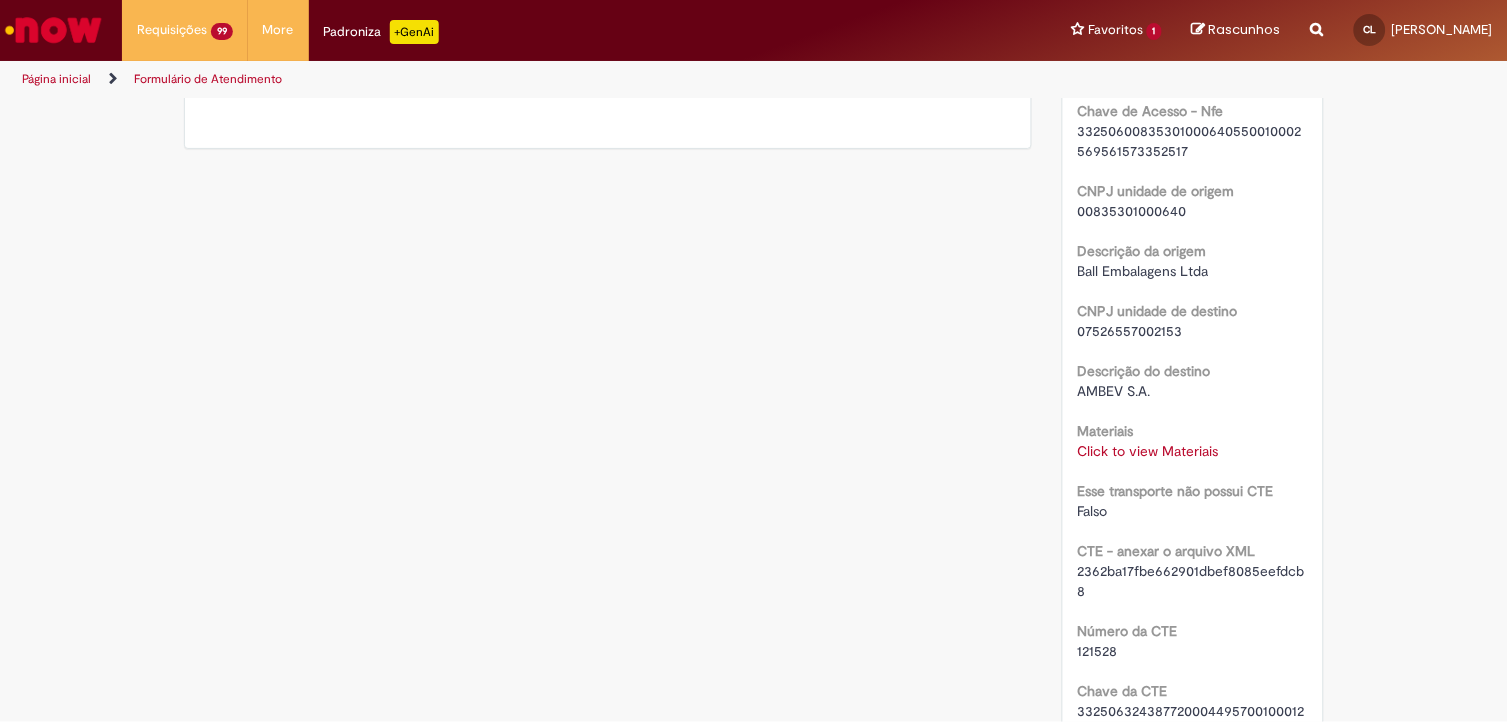 scroll, scrollTop: 1000, scrollLeft: 0, axis: vertical 